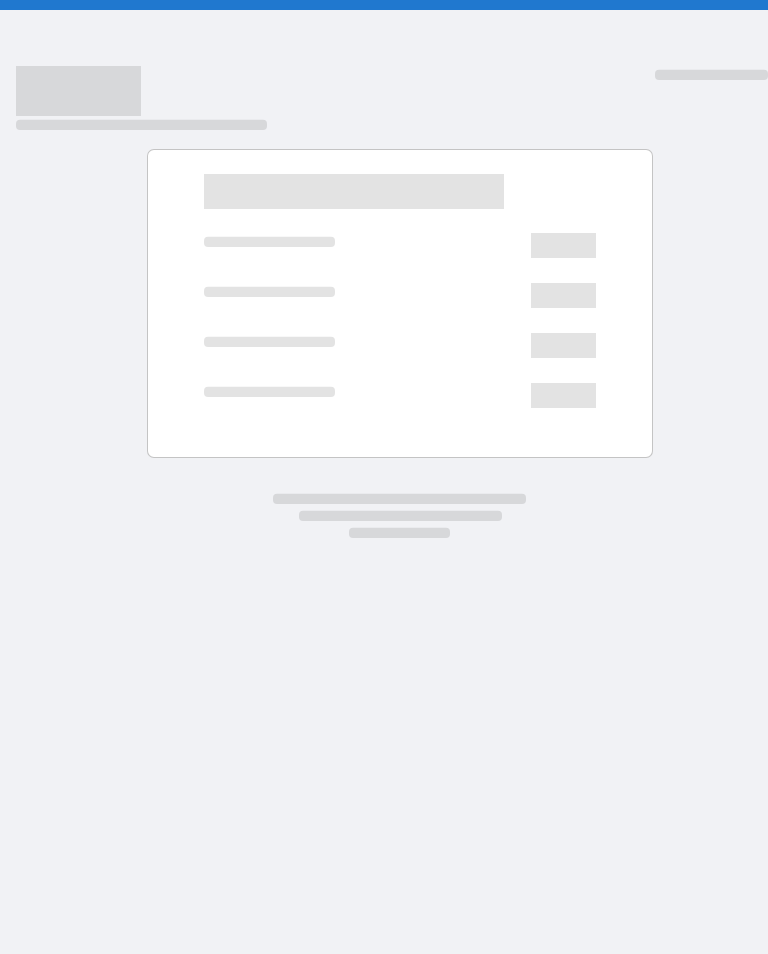 scroll, scrollTop: 0, scrollLeft: 0, axis: both 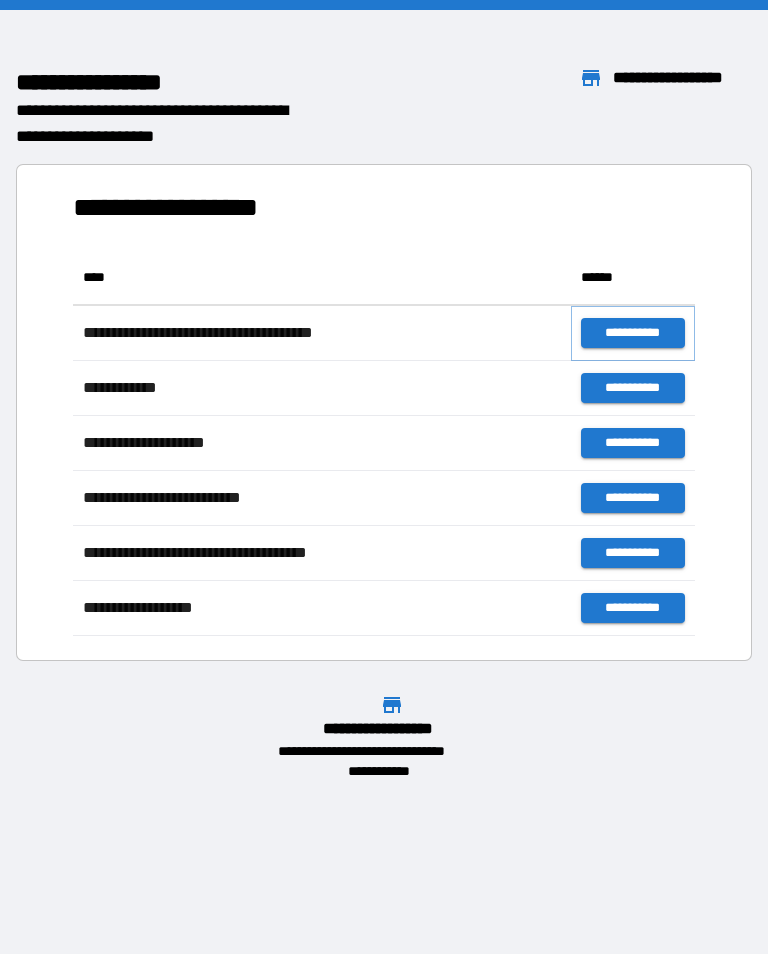 click on "**********" at bounding box center (633, 333) 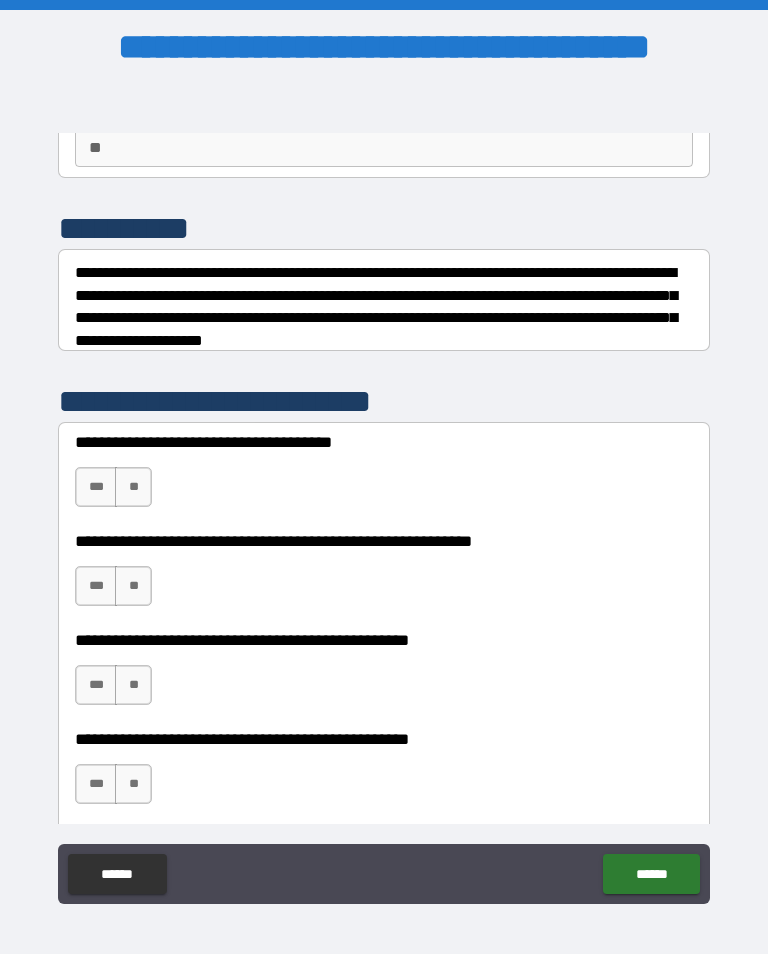 scroll, scrollTop: 200, scrollLeft: 0, axis: vertical 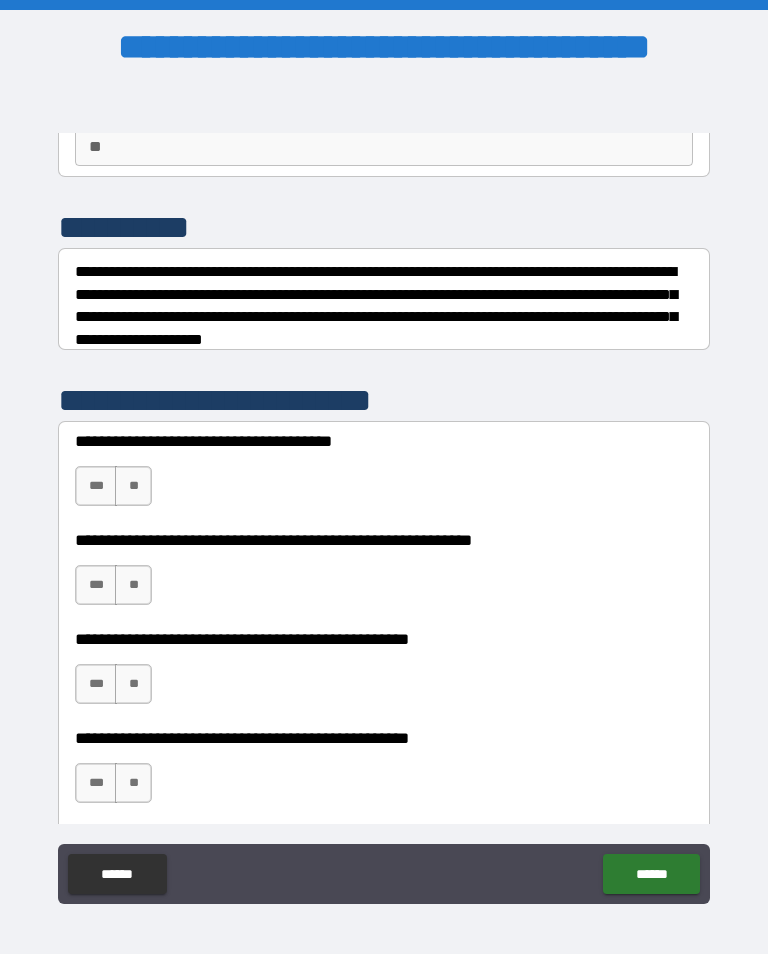 click on "***" at bounding box center (96, 486) 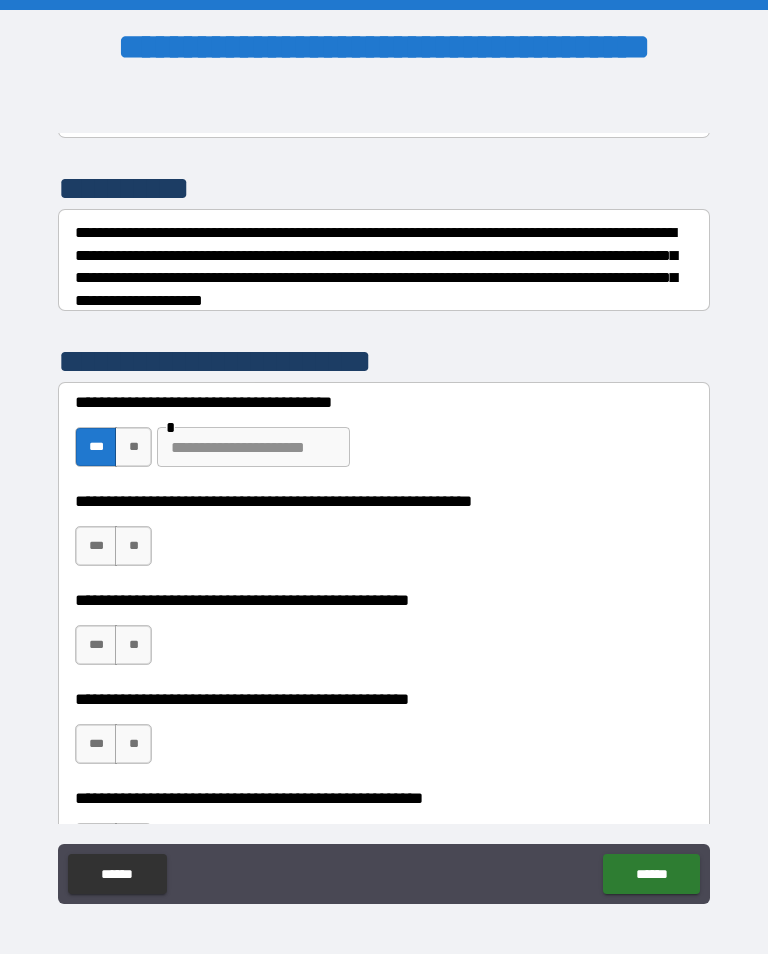 scroll, scrollTop: 240, scrollLeft: 0, axis: vertical 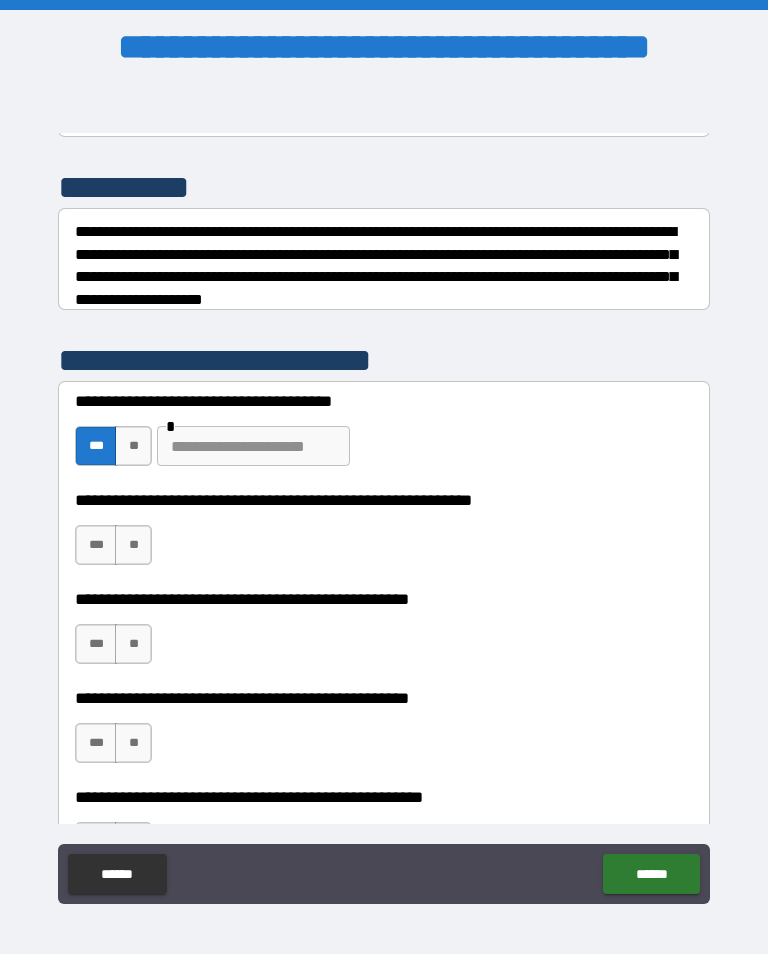 click at bounding box center (253, 446) 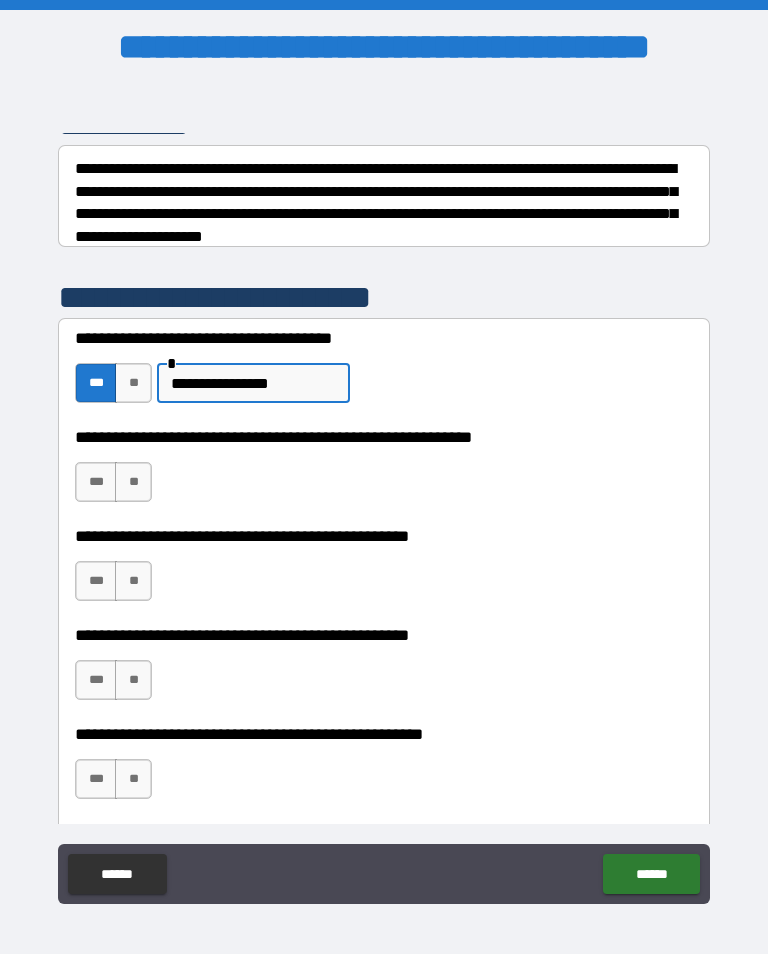 scroll, scrollTop: 308, scrollLeft: 0, axis: vertical 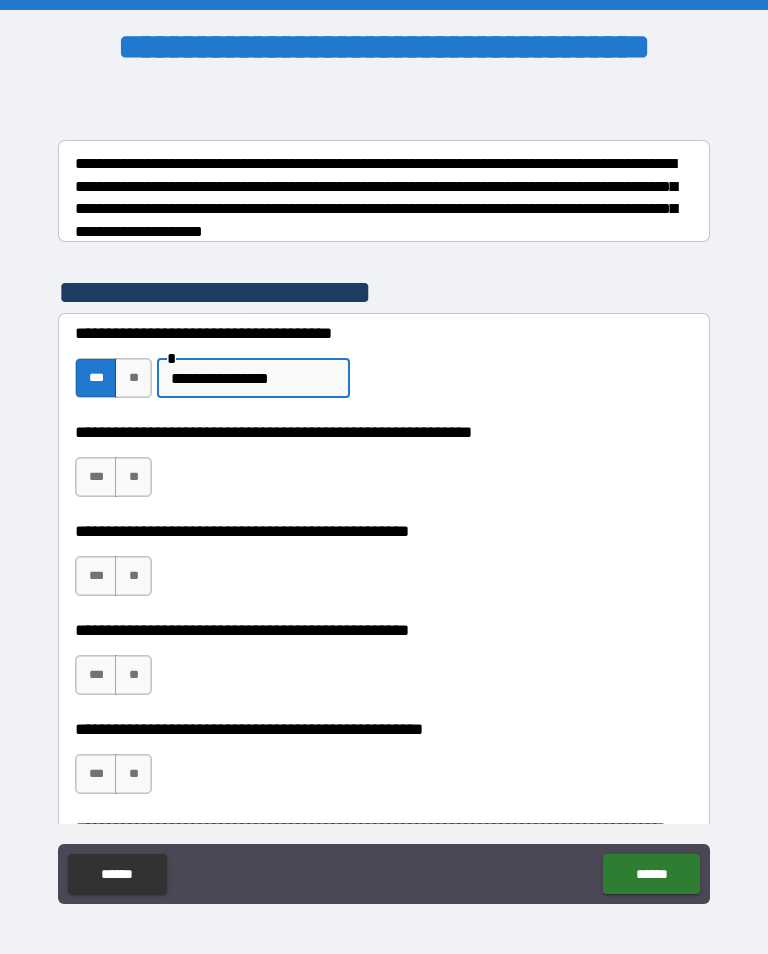 type on "**********" 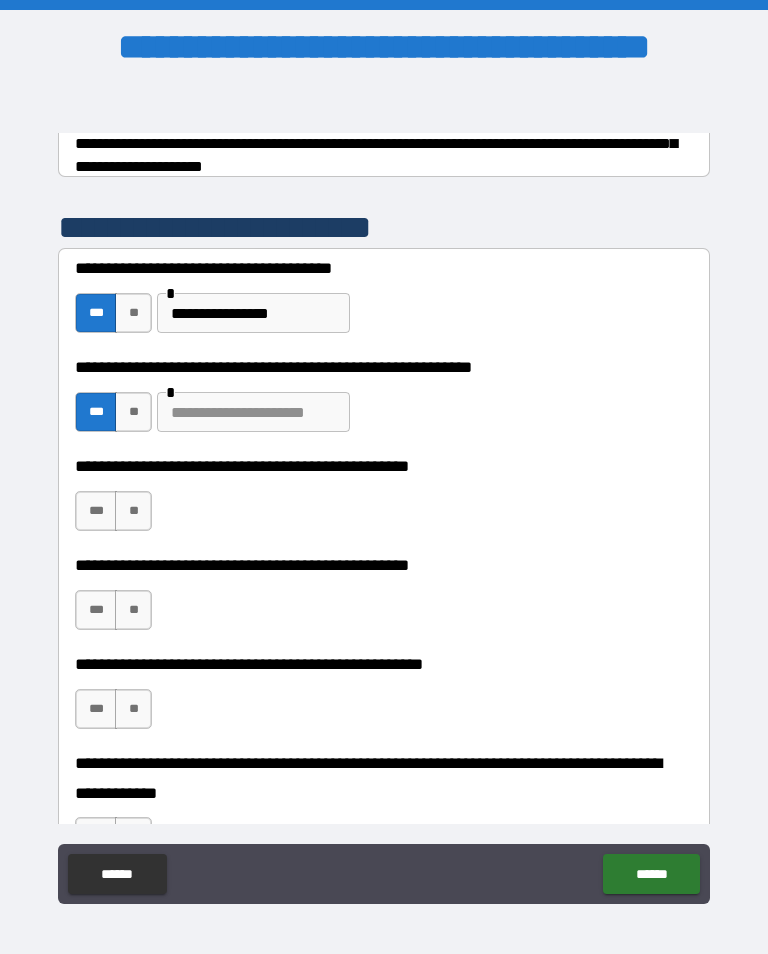 scroll, scrollTop: 374, scrollLeft: 0, axis: vertical 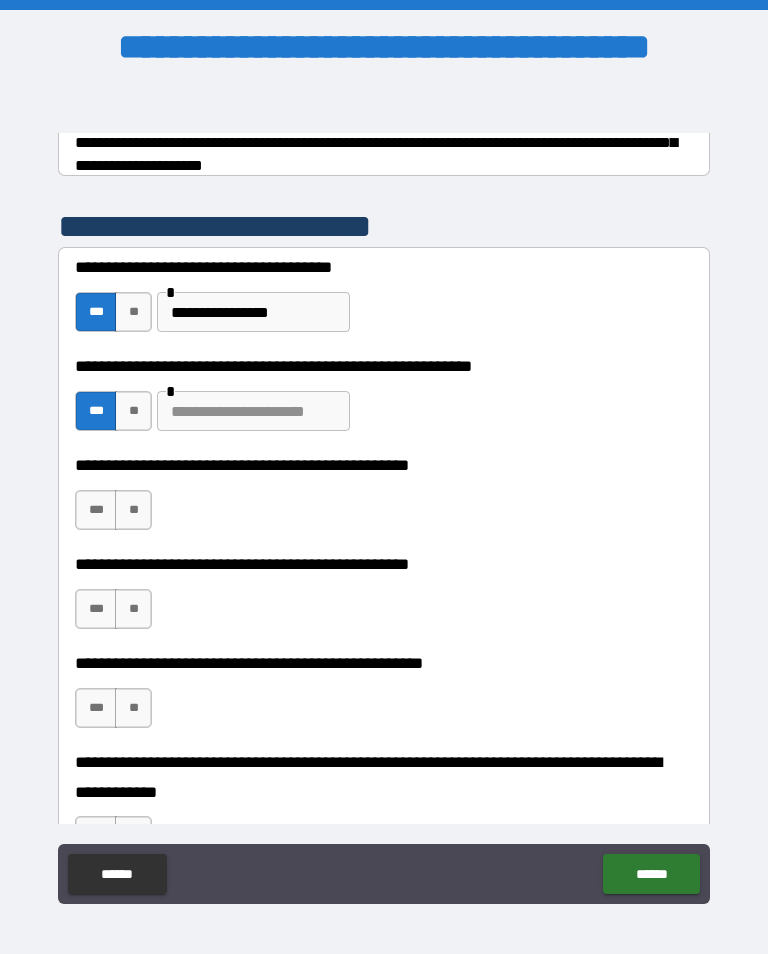 click at bounding box center (253, 411) 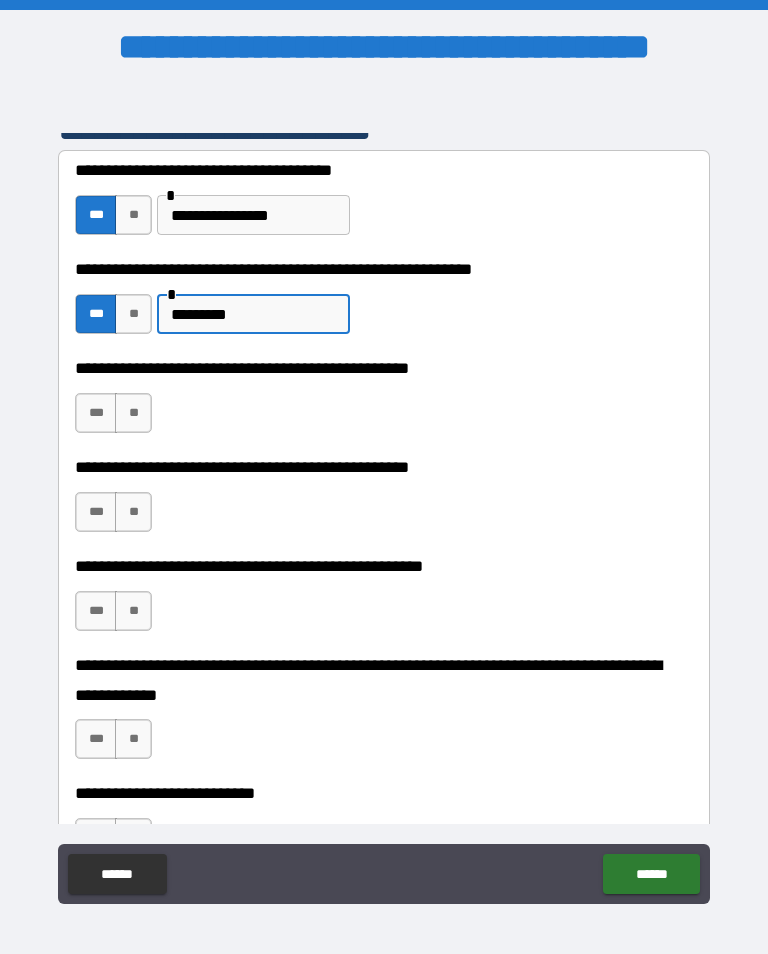 scroll, scrollTop: 480, scrollLeft: 0, axis: vertical 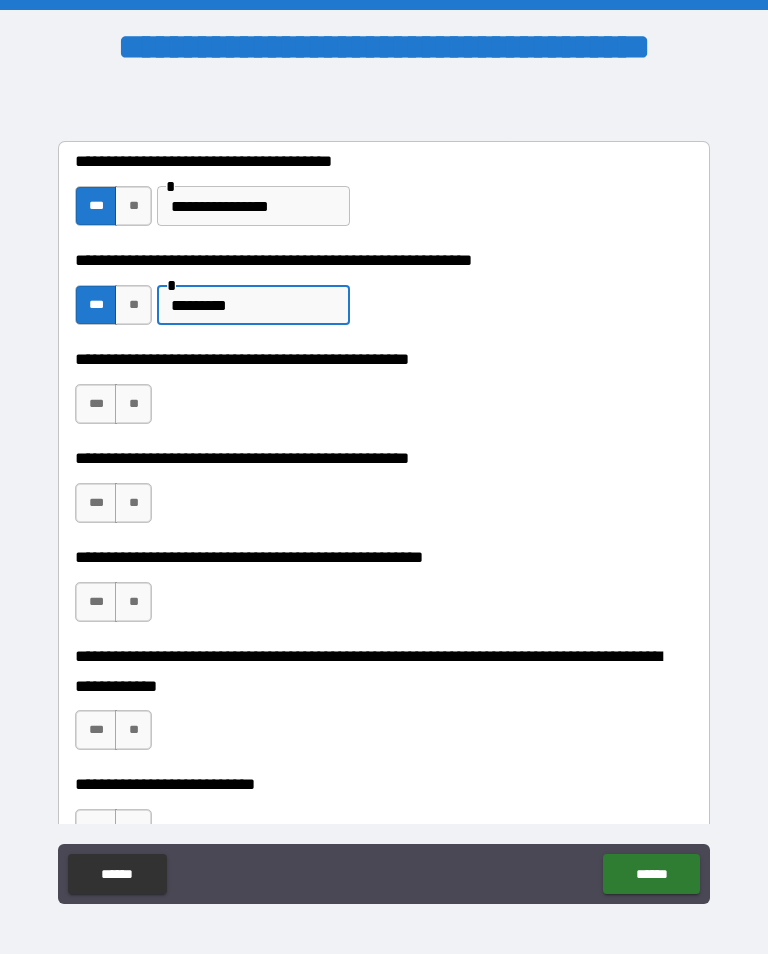 type on "*********" 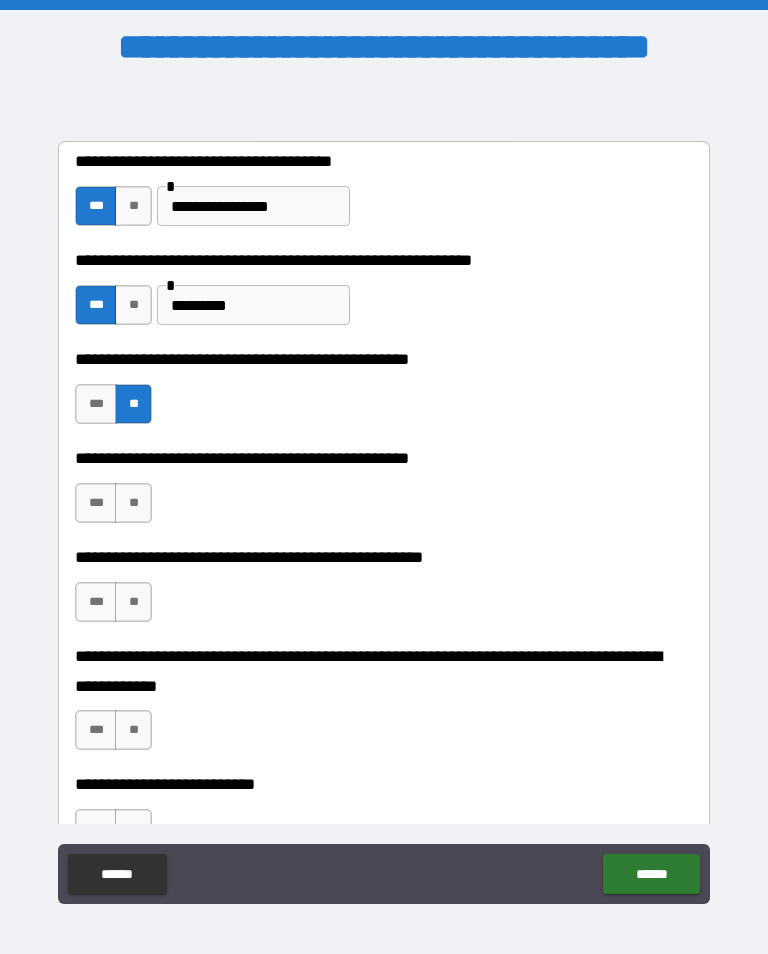 click on "***" at bounding box center (96, 503) 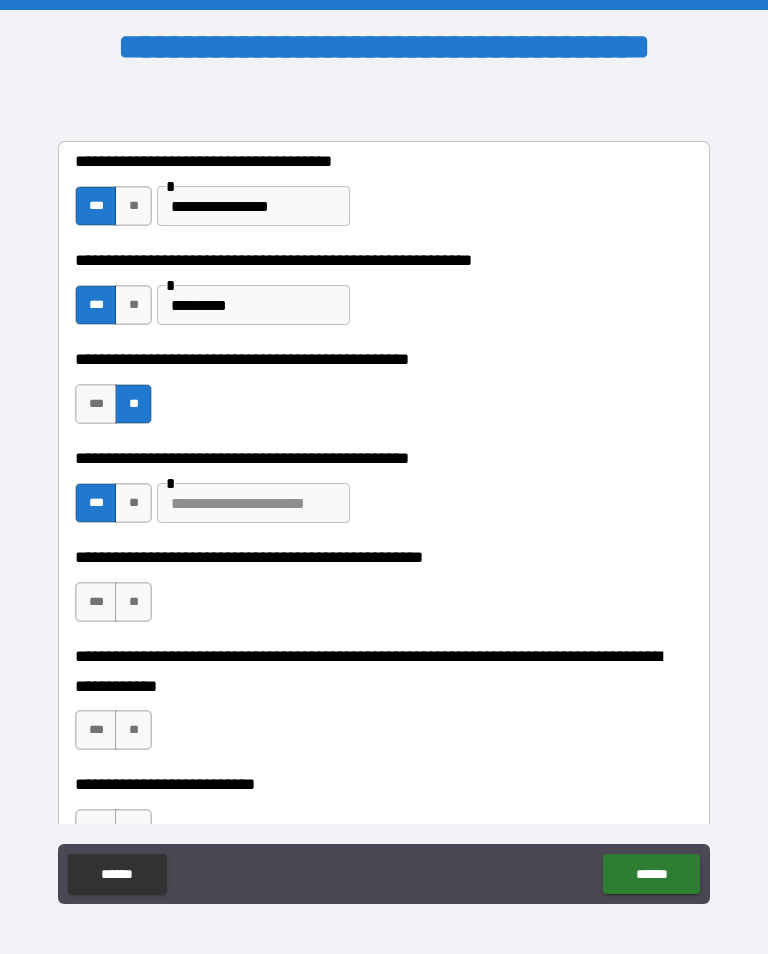 click at bounding box center (253, 503) 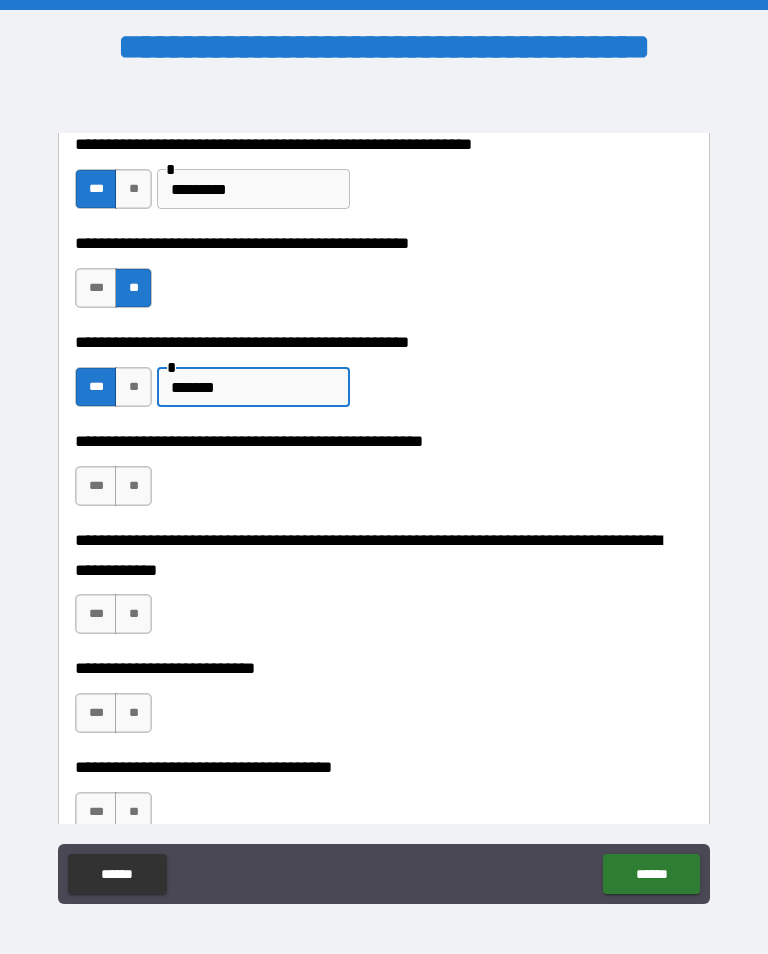 scroll, scrollTop: 600, scrollLeft: 0, axis: vertical 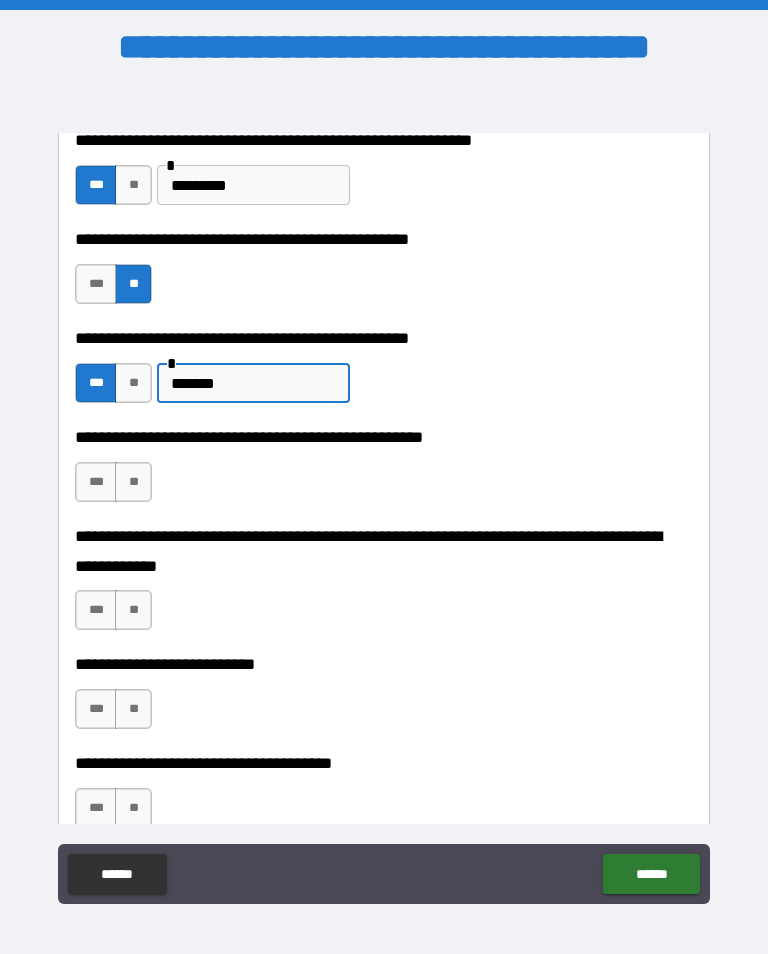type on "*******" 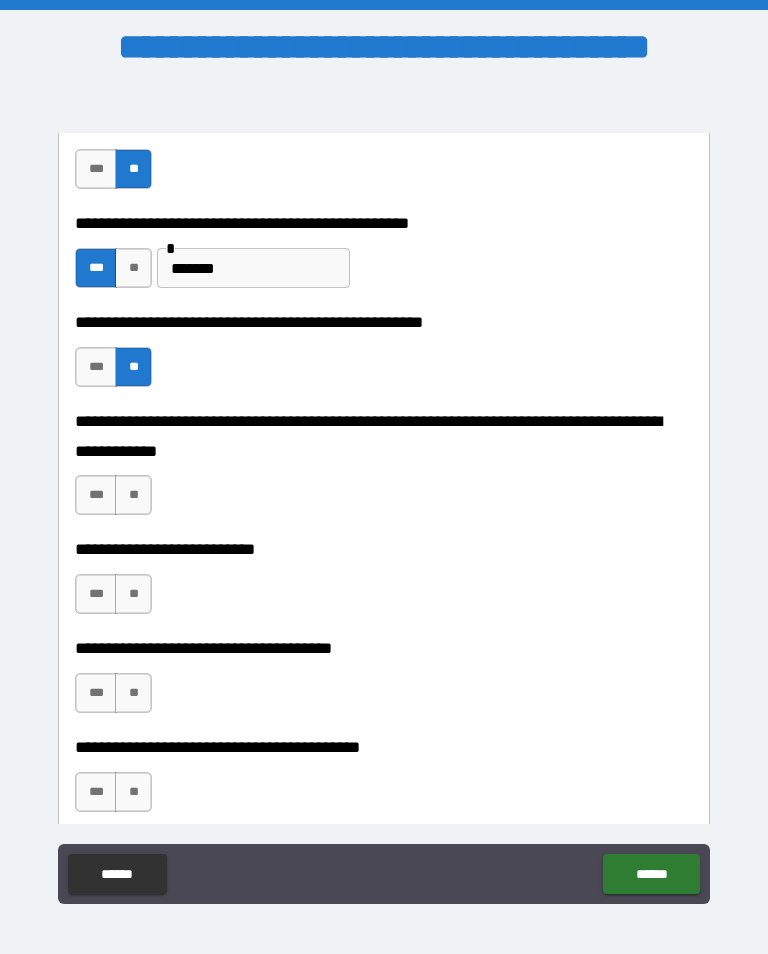 scroll, scrollTop: 719, scrollLeft: 0, axis: vertical 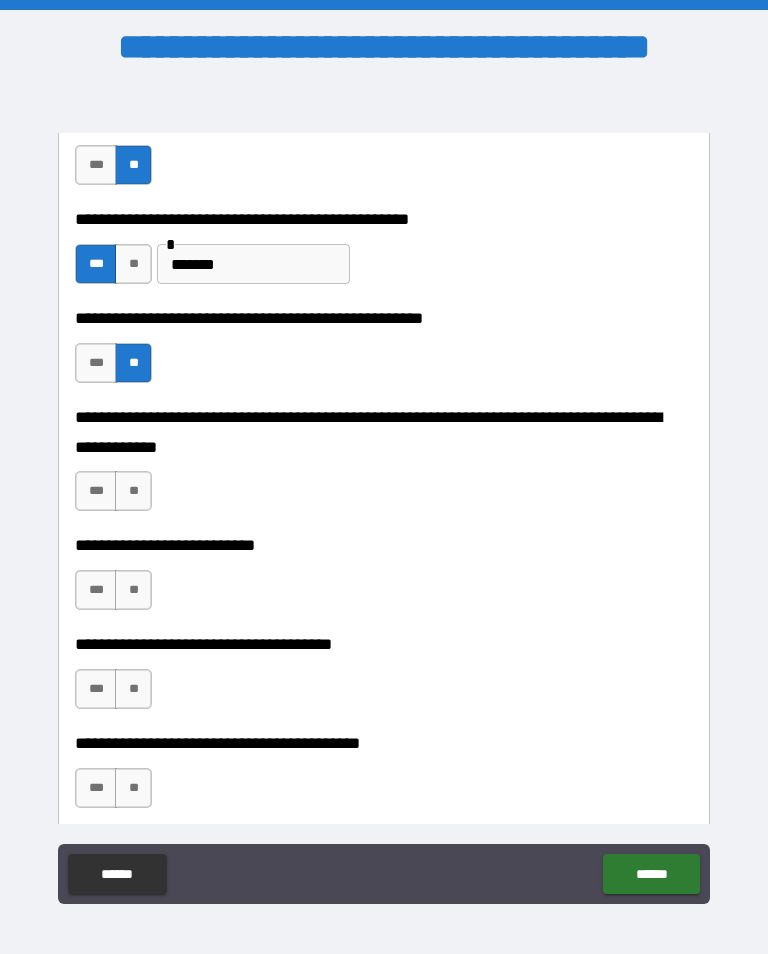 click on "**" at bounding box center [133, 491] 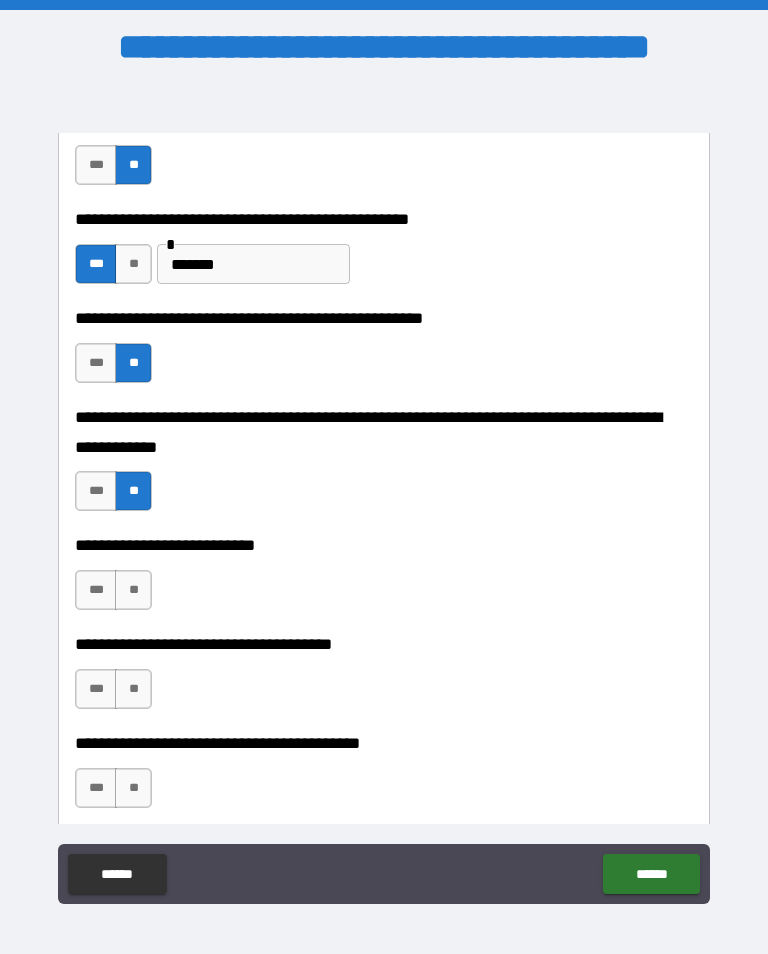 click on "**" at bounding box center (133, 590) 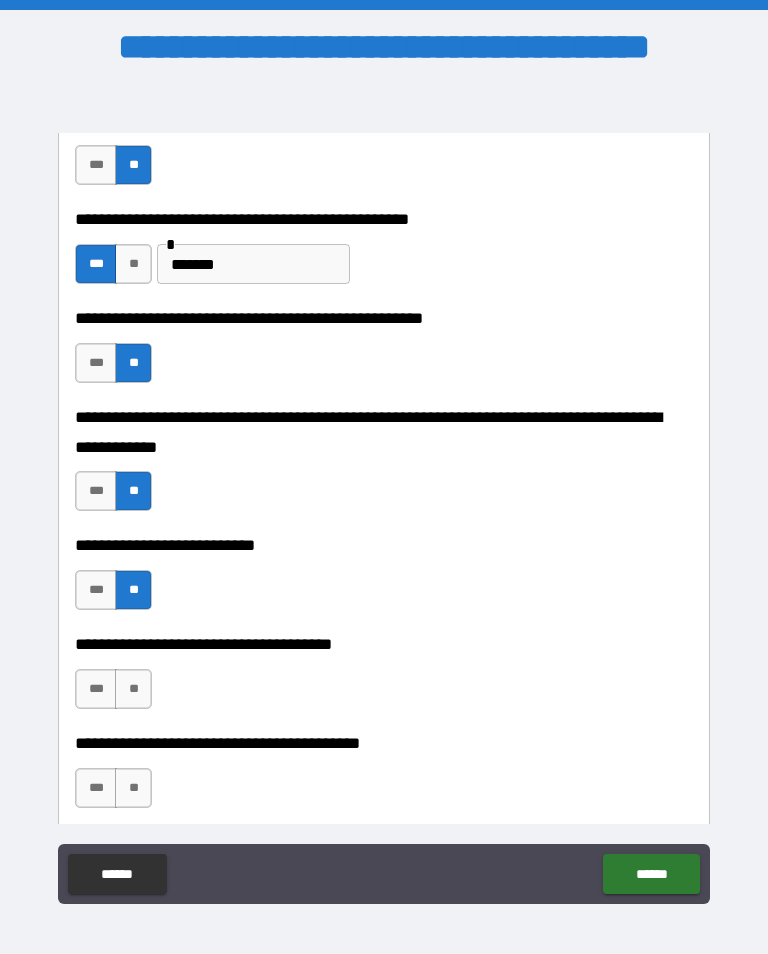 click on "**" at bounding box center [133, 689] 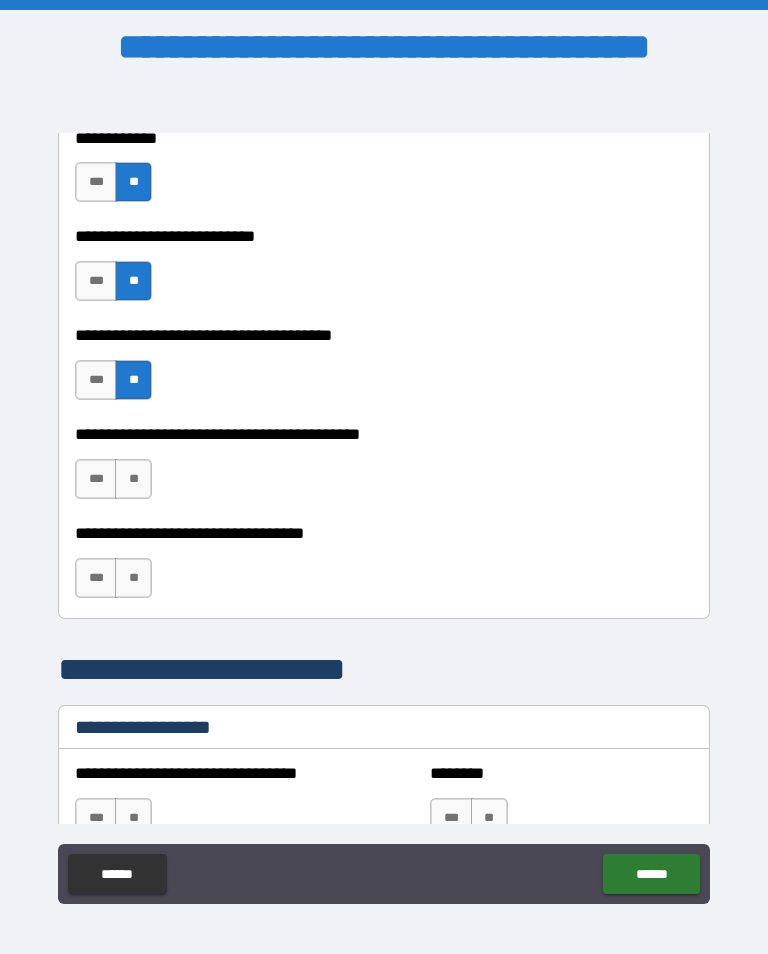scroll, scrollTop: 1027, scrollLeft: 0, axis: vertical 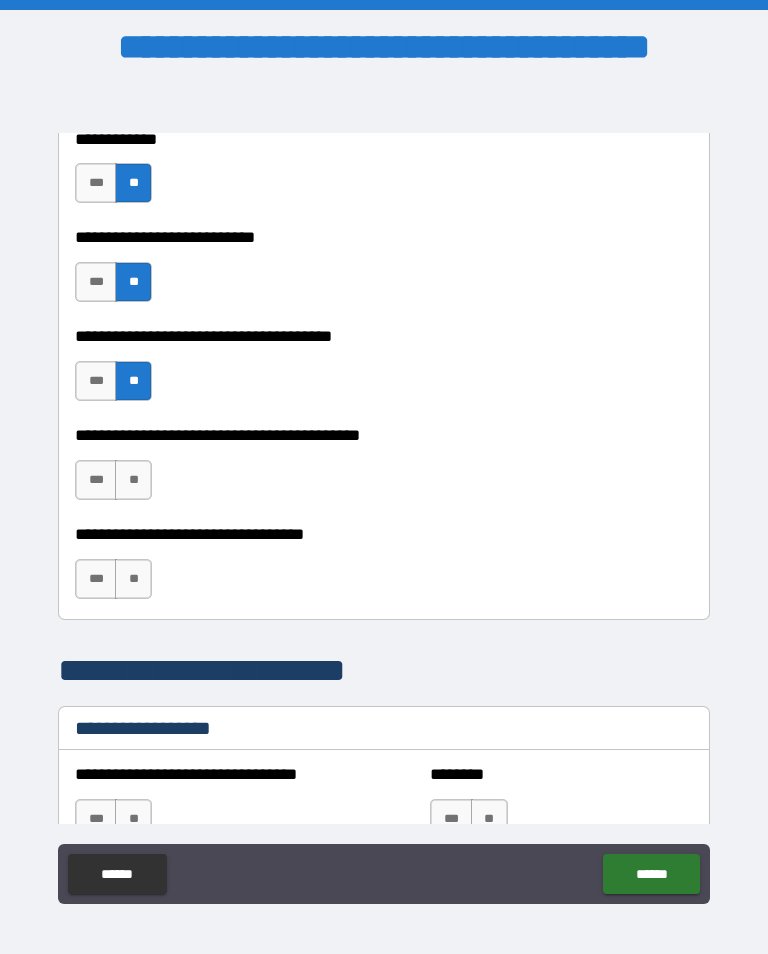 click on "***" at bounding box center [96, 480] 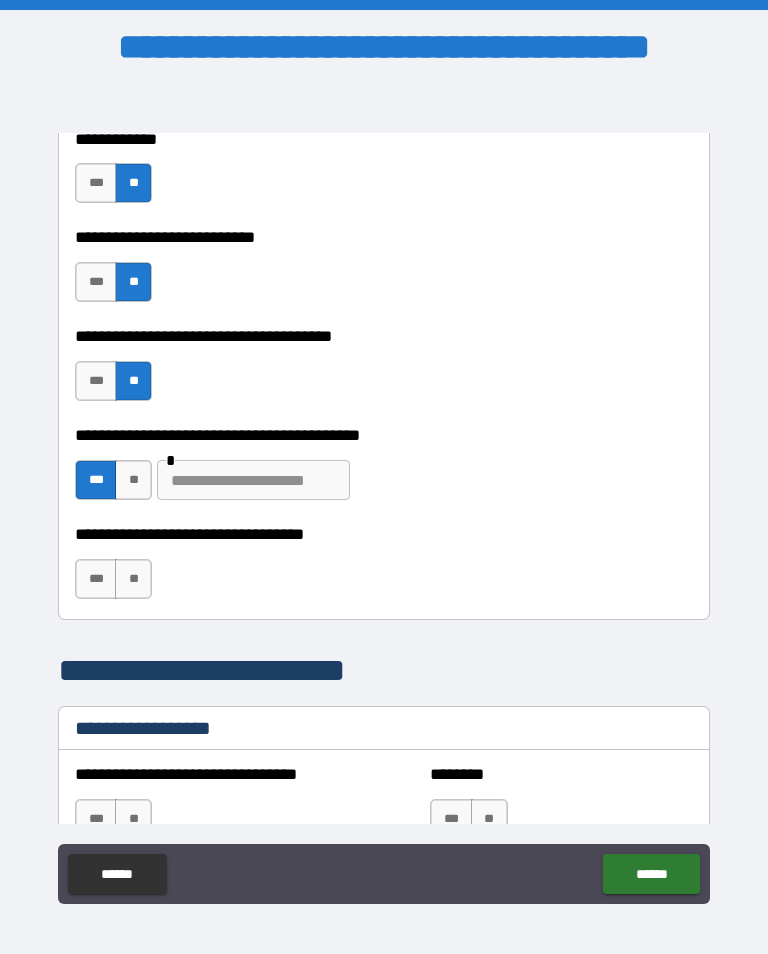 click at bounding box center [253, 480] 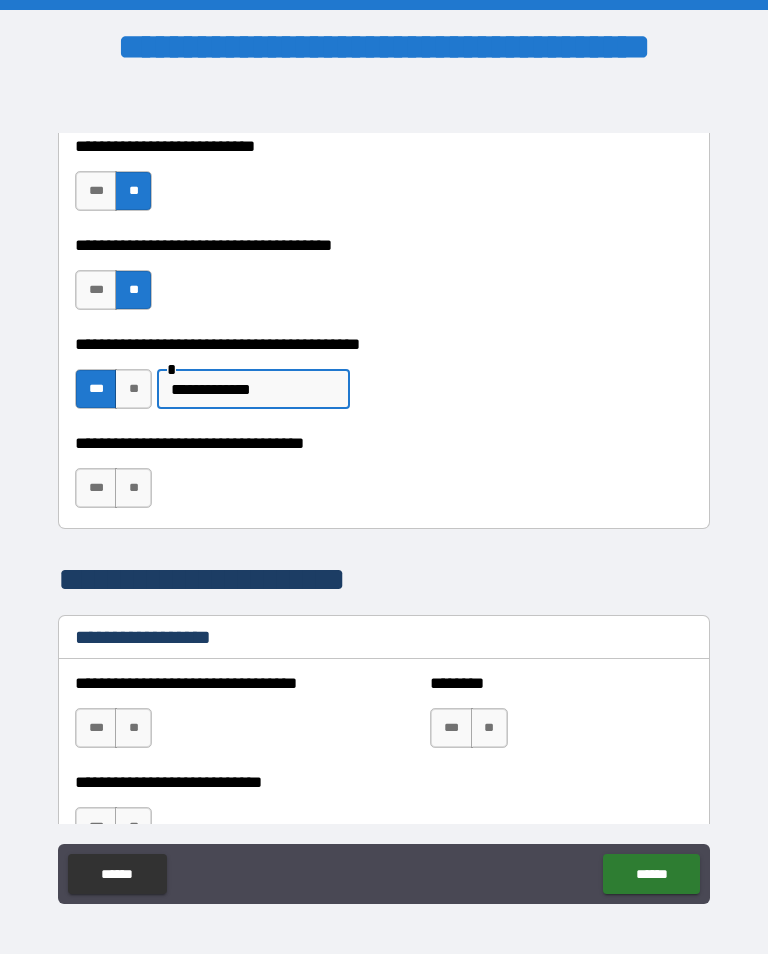 scroll, scrollTop: 1134, scrollLeft: 0, axis: vertical 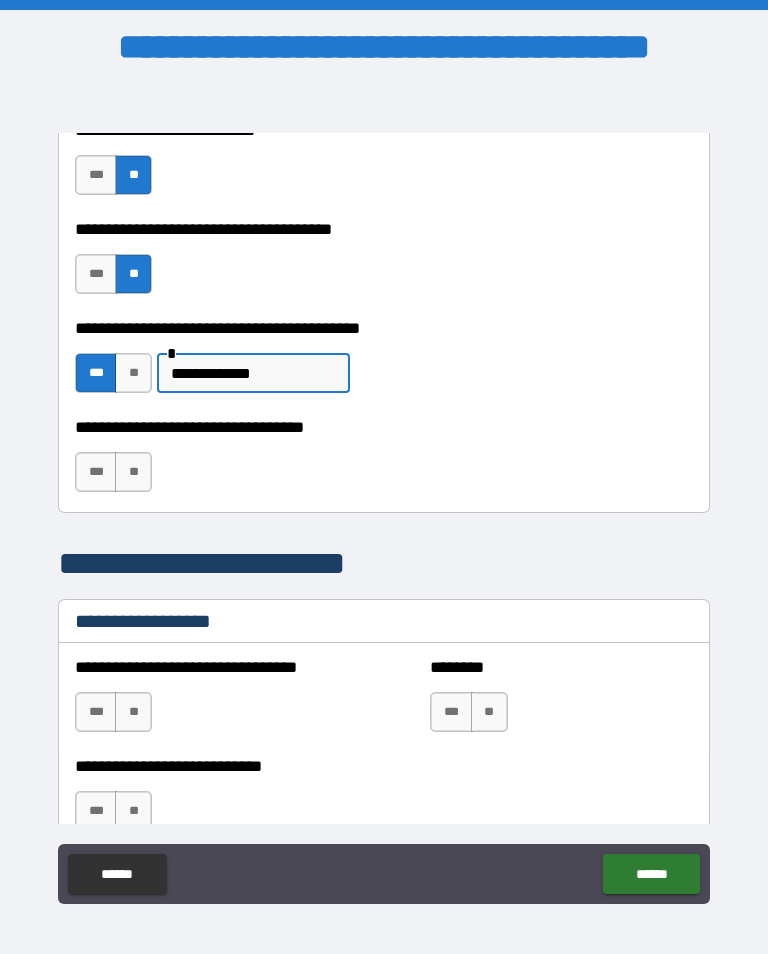 type on "**********" 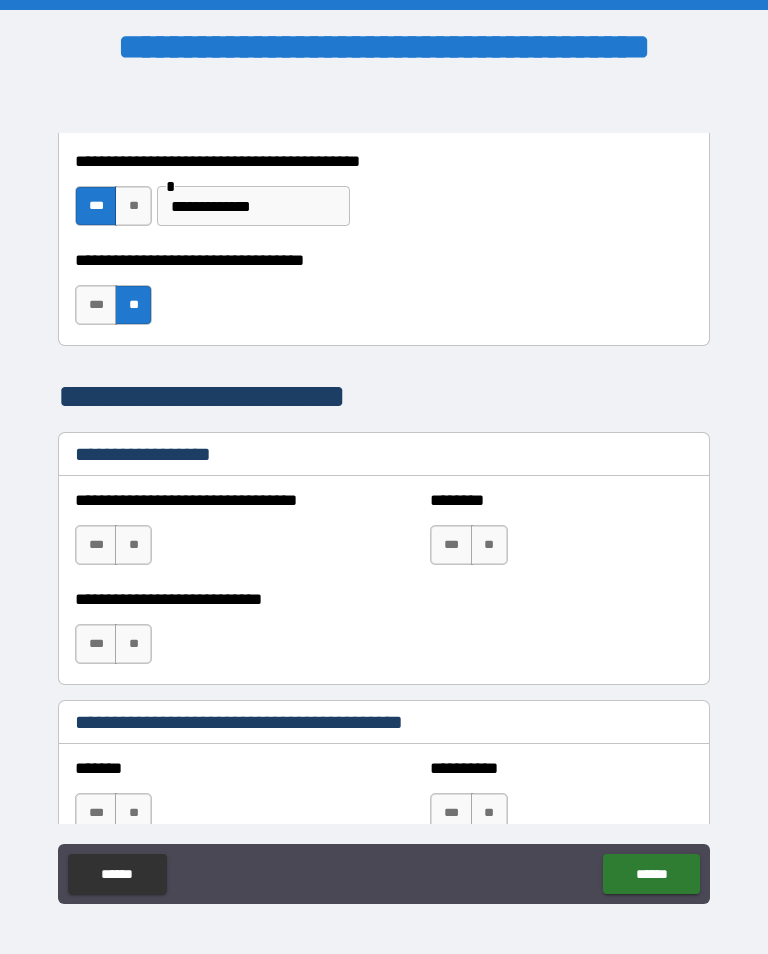 scroll, scrollTop: 1308, scrollLeft: 0, axis: vertical 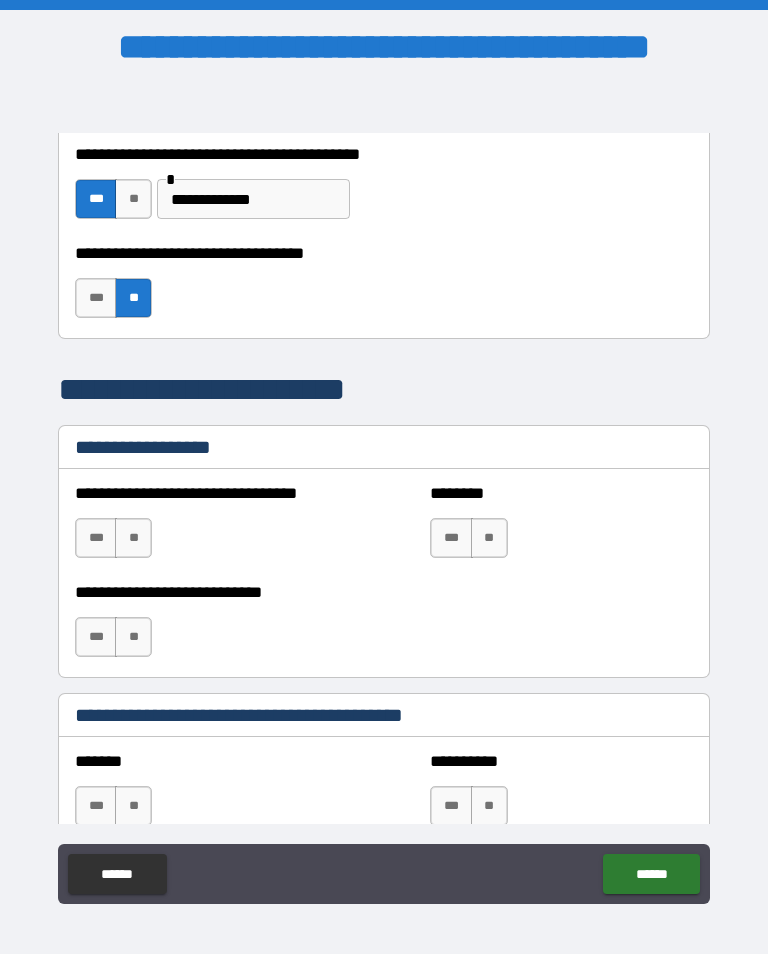 click on "**" at bounding box center [133, 538] 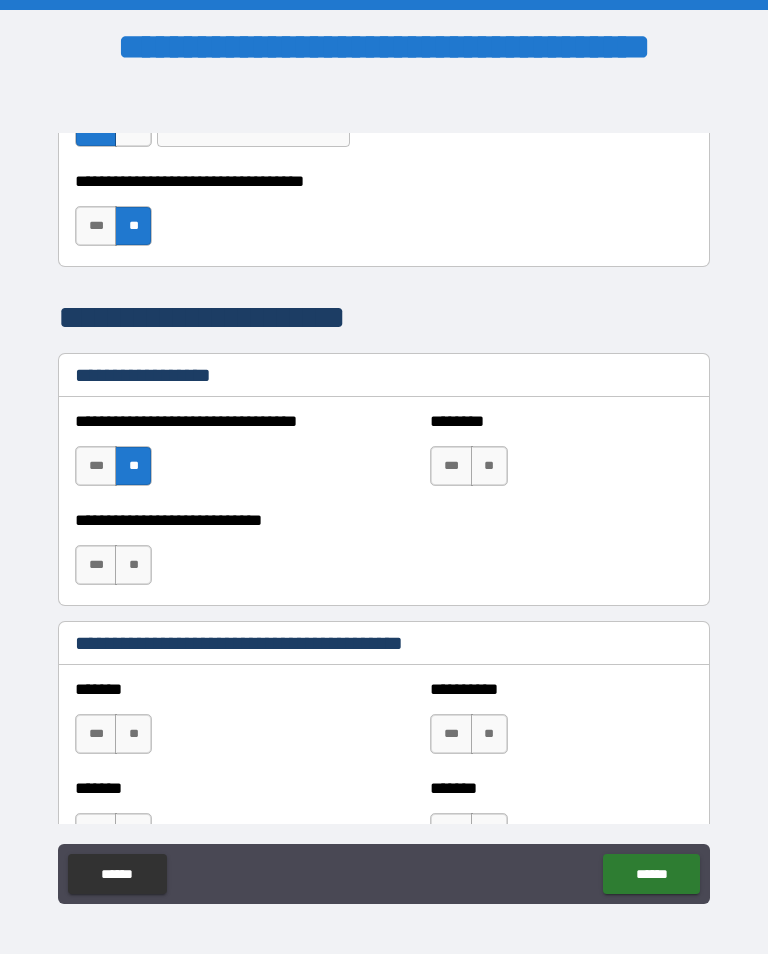 scroll, scrollTop: 1381, scrollLeft: 0, axis: vertical 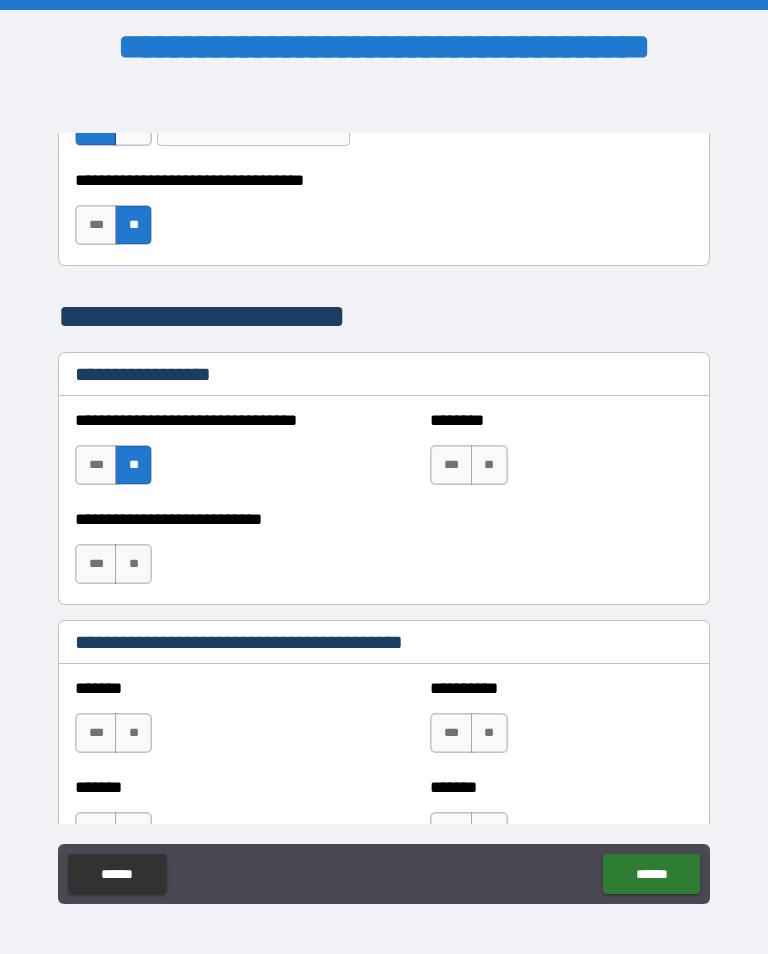 click on "*** **" at bounding box center (471, 470) 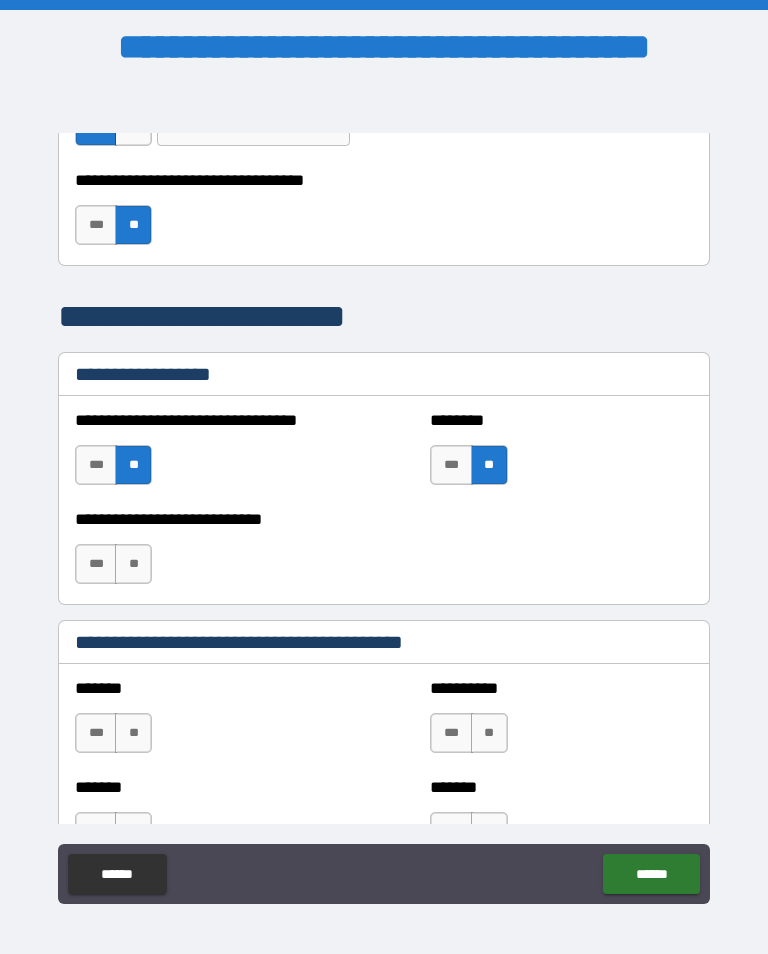 scroll, scrollTop: 1409, scrollLeft: 0, axis: vertical 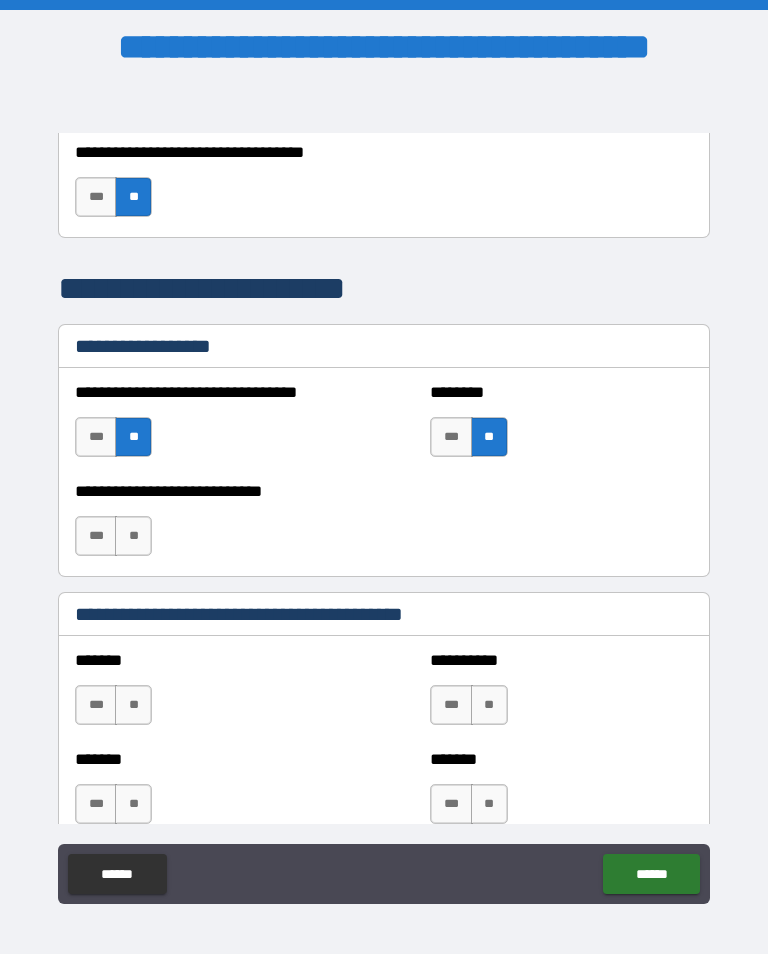 click on "**" at bounding box center (133, 536) 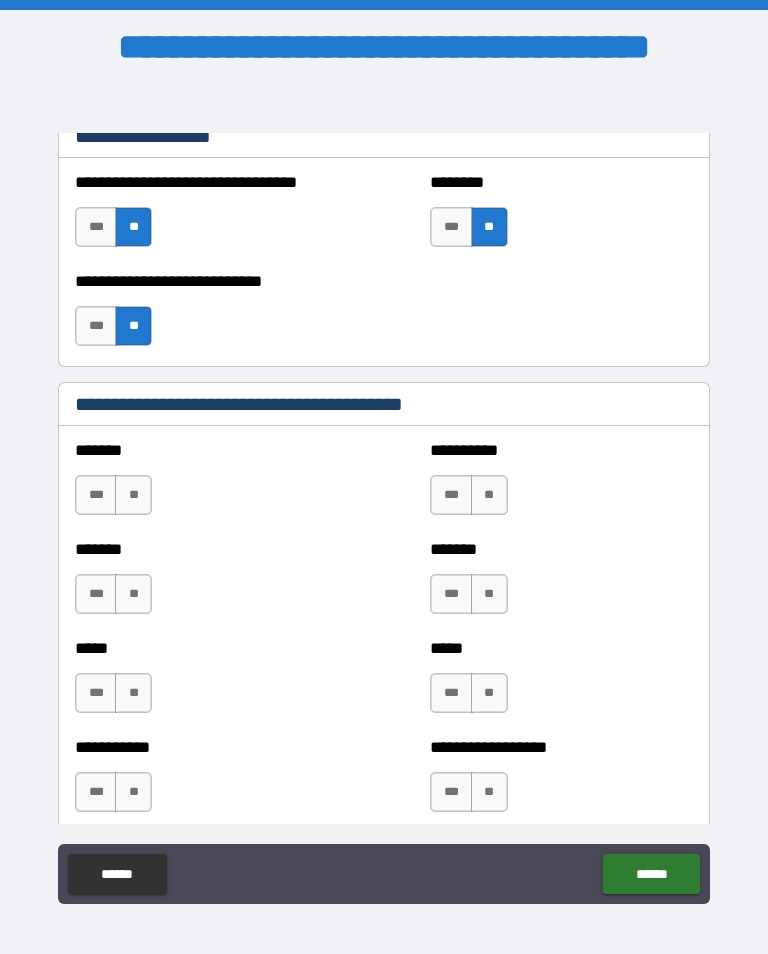 scroll, scrollTop: 1619, scrollLeft: 0, axis: vertical 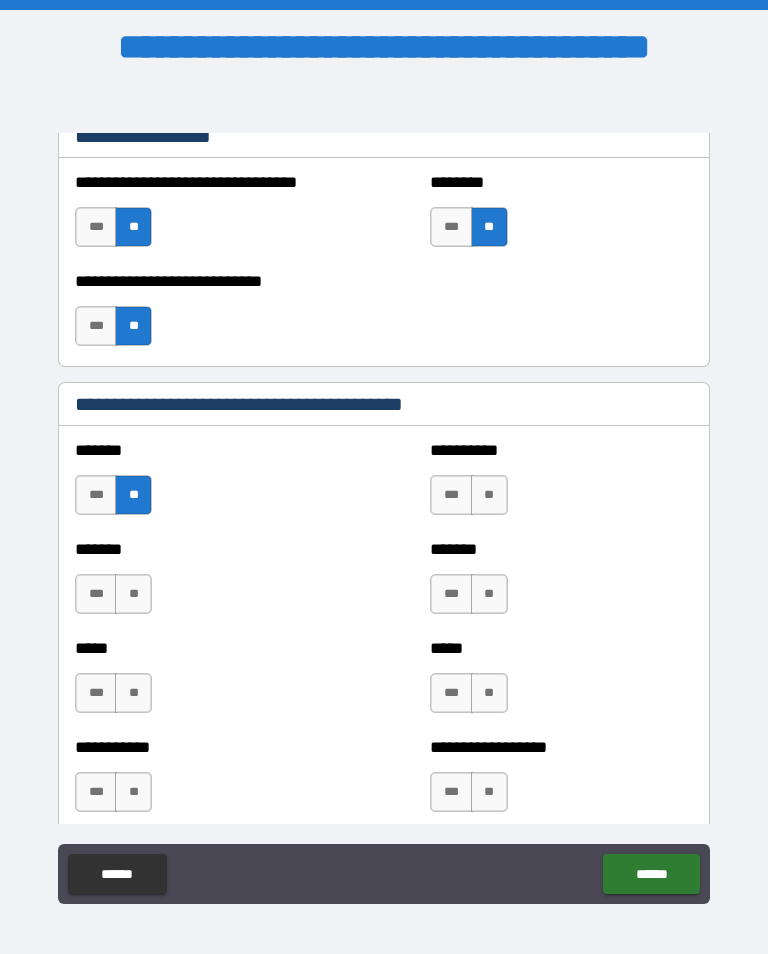 click on "**" at bounding box center (133, 594) 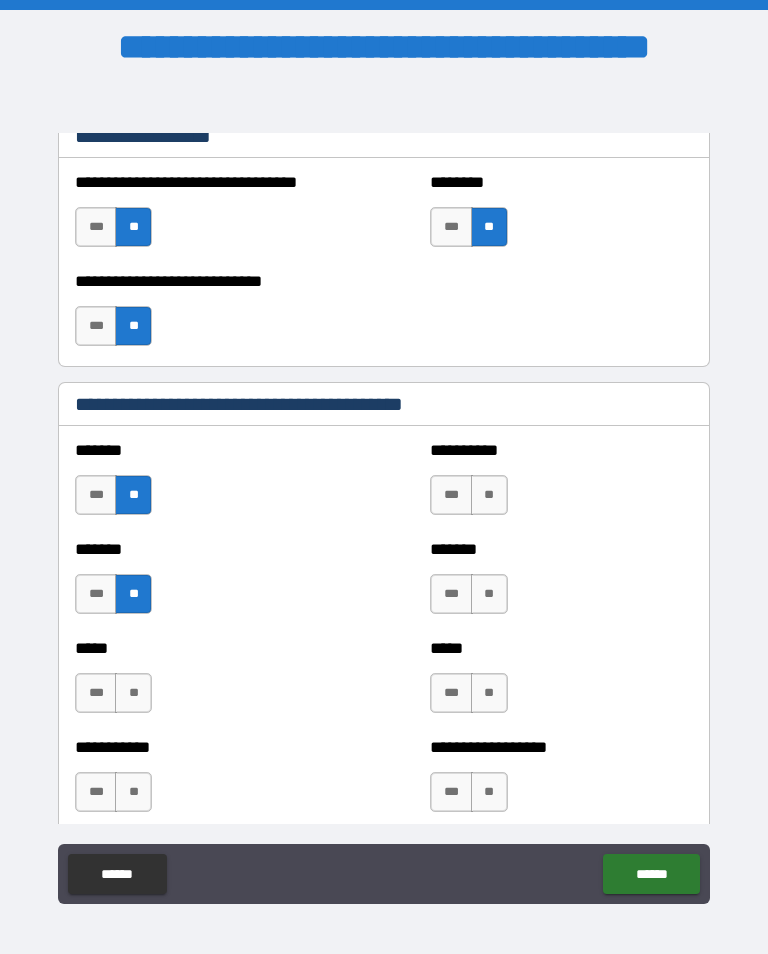 click on "**" at bounding box center [133, 693] 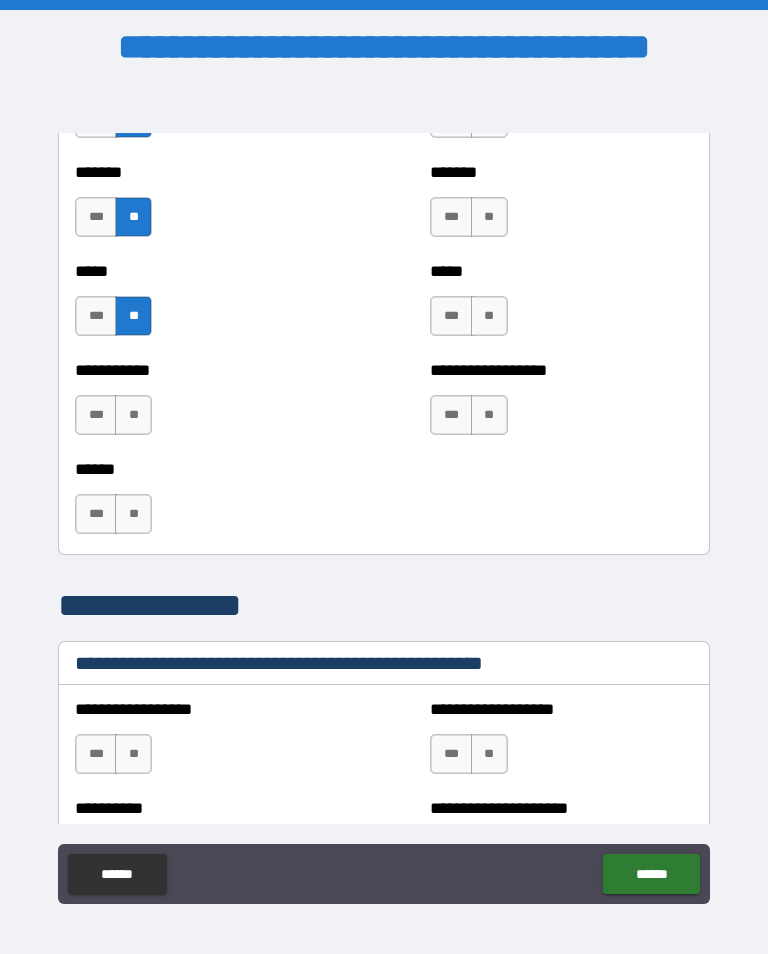 scroll, scrollTop: 1990, scrollLeft: 0, axis: vertical 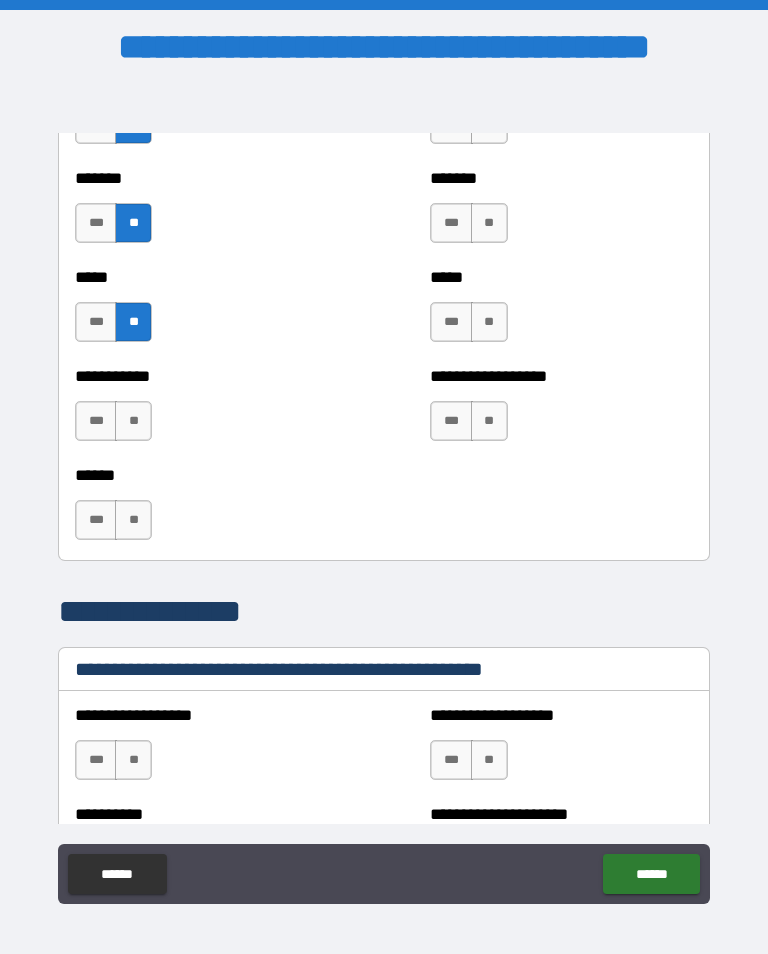 click on "**" at bounding box center [133, 421] 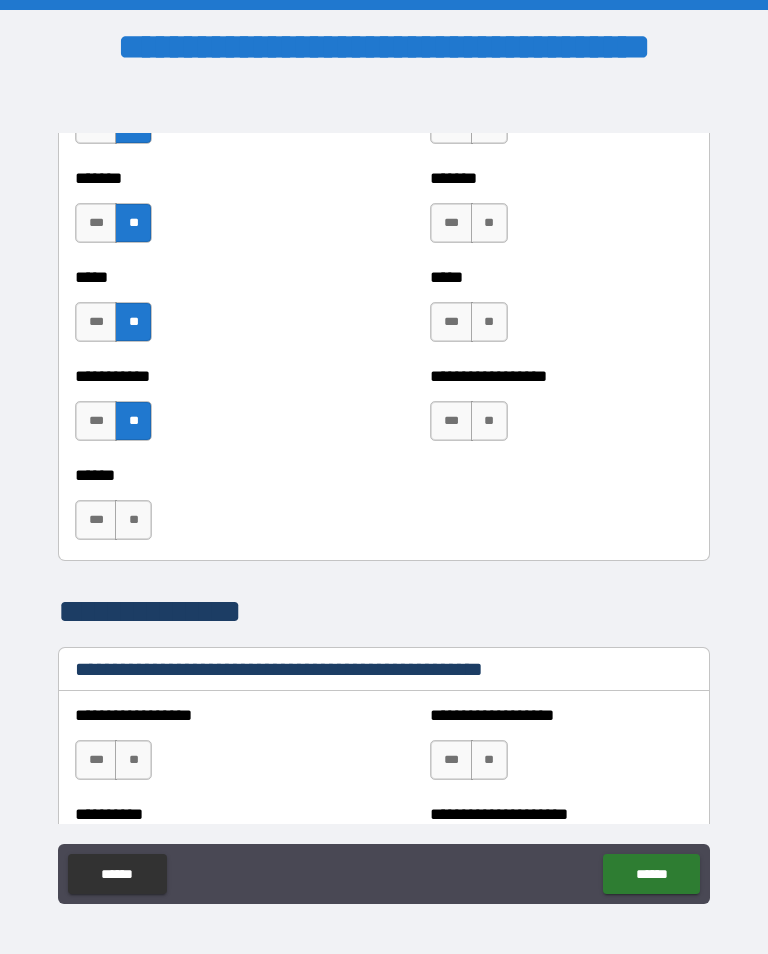 click on "**" at bounding box center (133, 520) 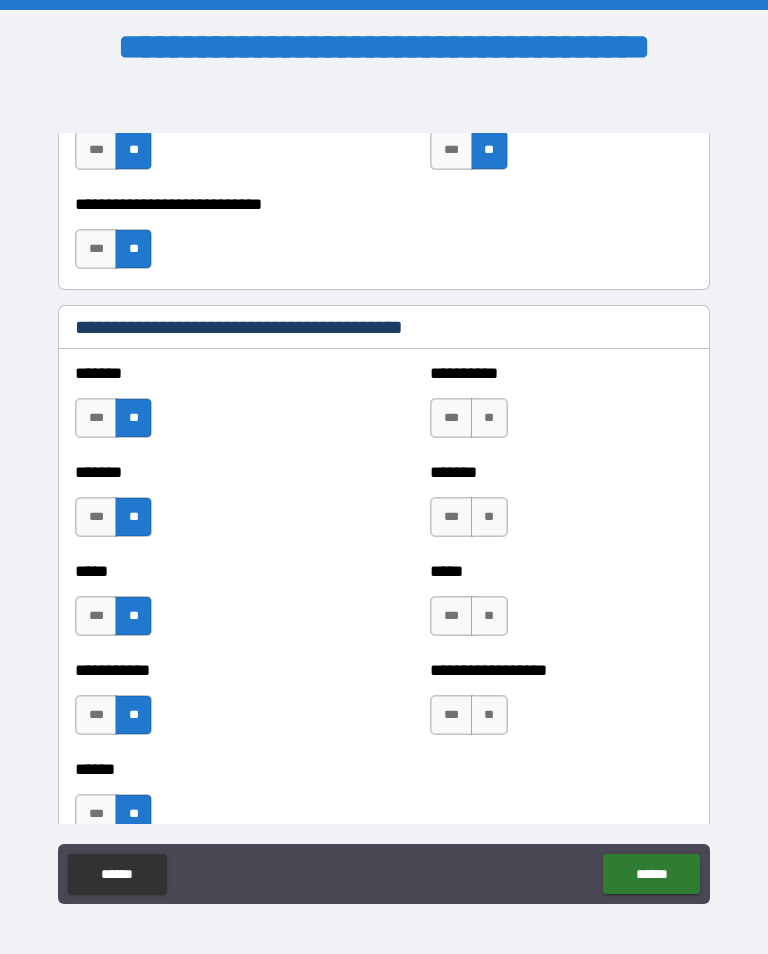 scroll, scrollTop: 1696, scrollLeft: 0, axis: vertical 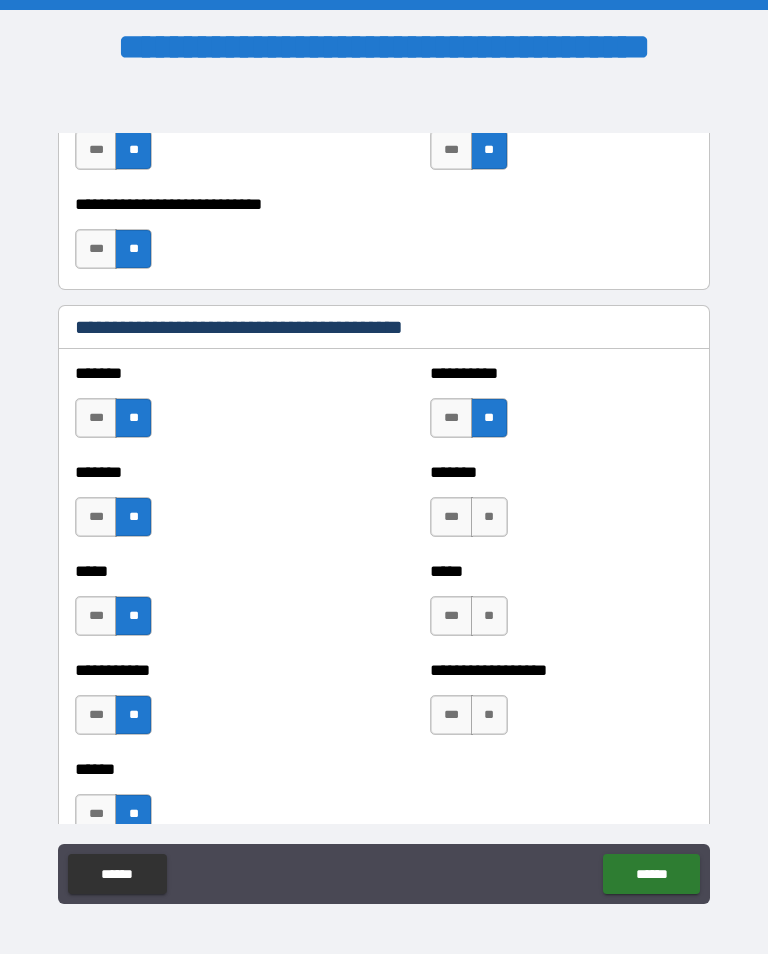 click on "**" at bounding box center (489, 517) 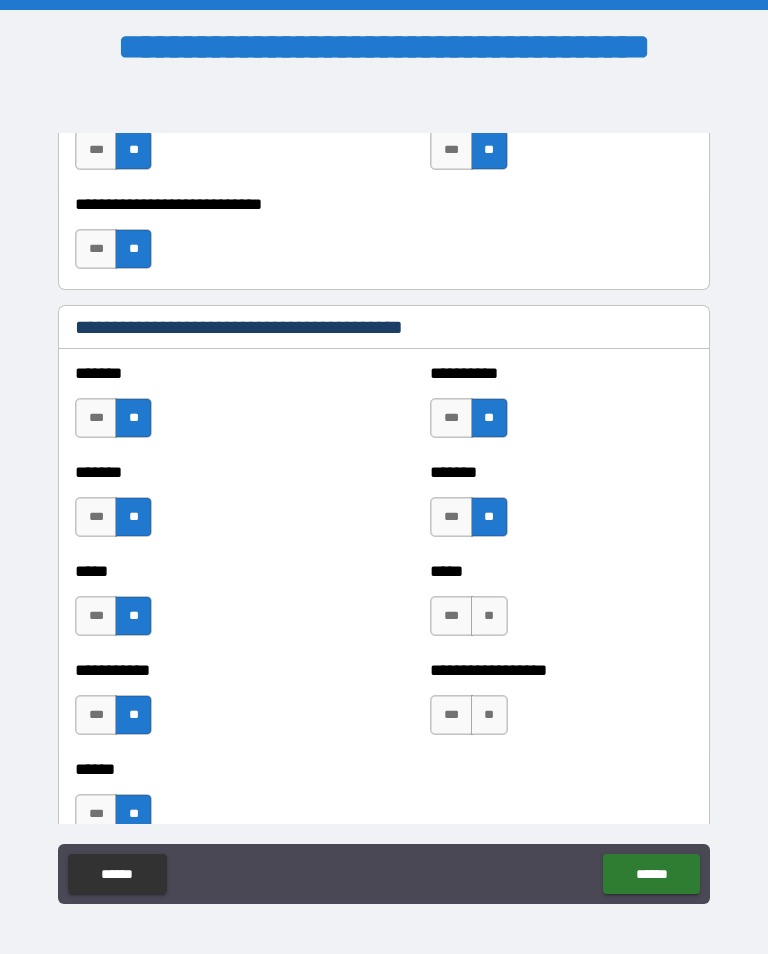 scroll, scrollTop: 1885, scrollLeft: 0, axis: vertical 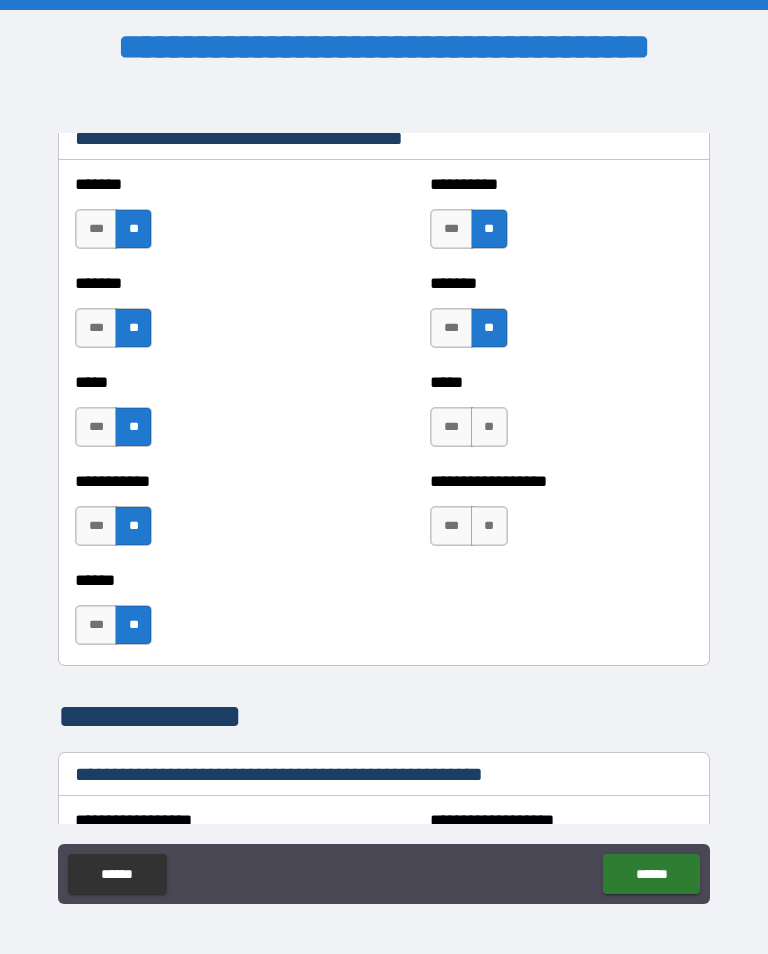 click on "**" at bounding box center [489, 427] 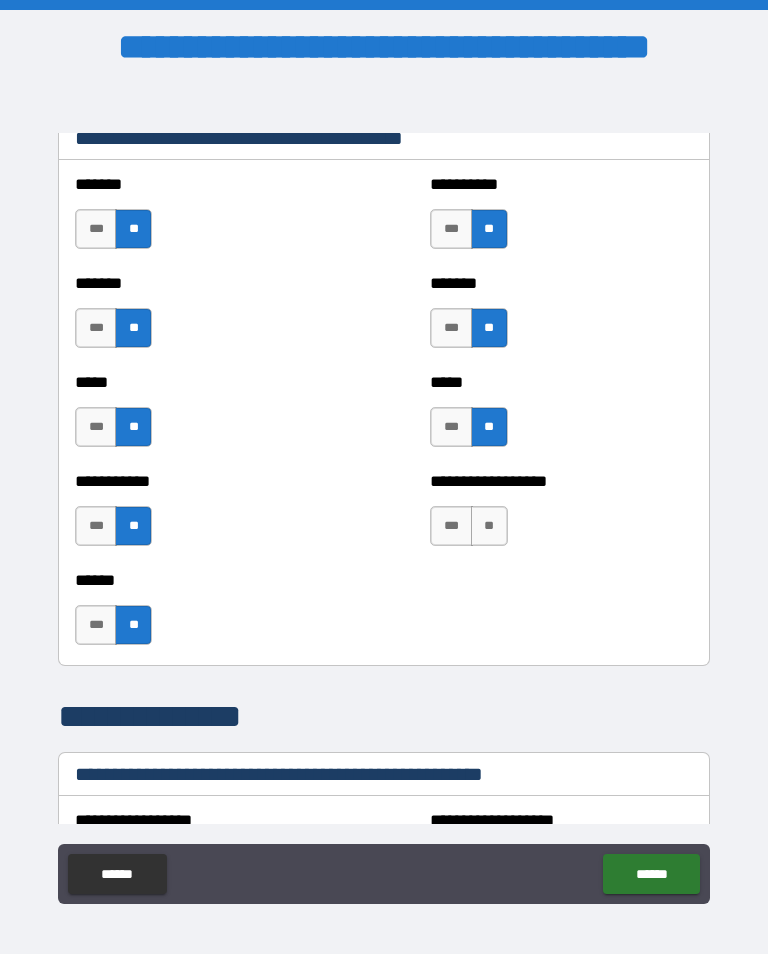 click on "**" at bounding box center (489, 526) 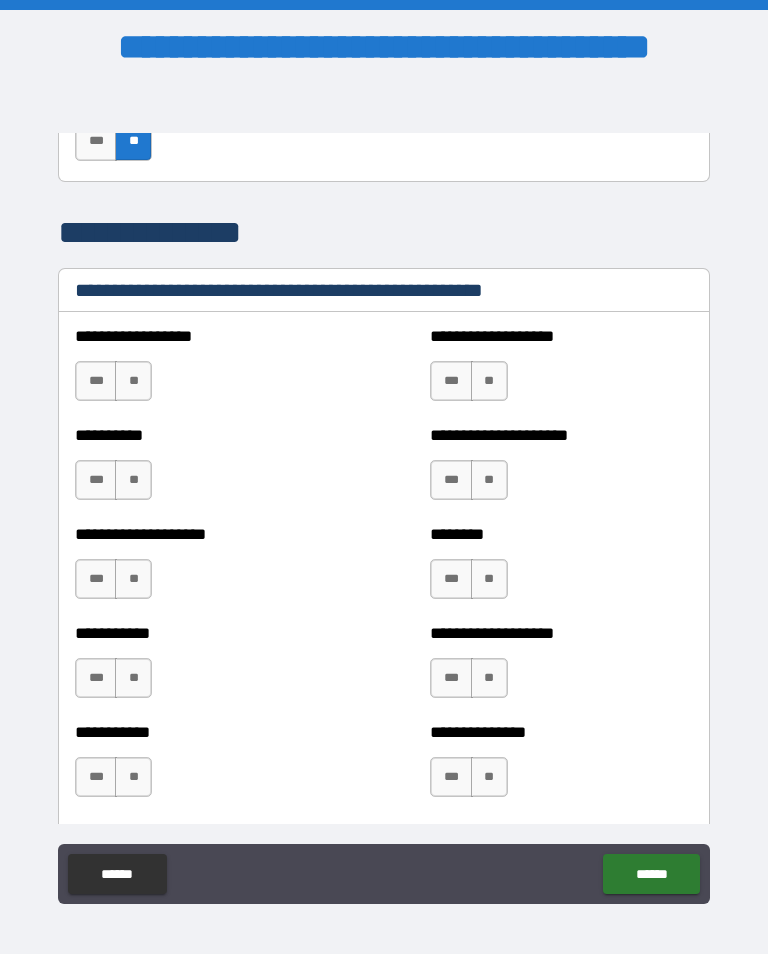 scroll, scrollTop: 2368, scrollLeft: 0, axis: vertical 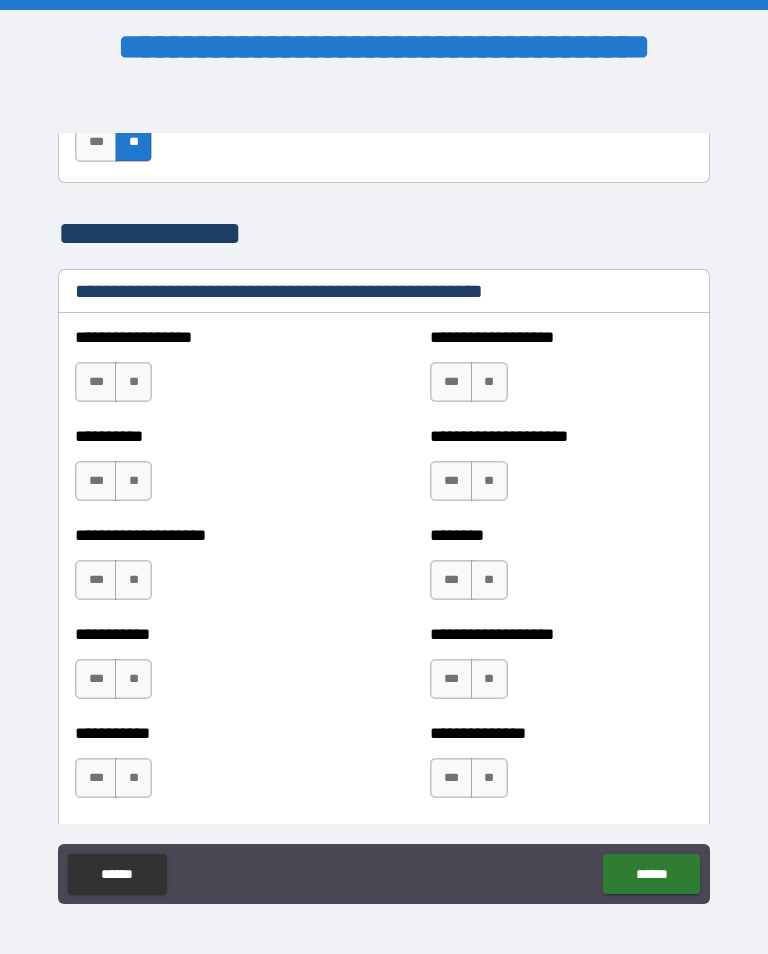 click on "**" at bounding box center [133, 382] 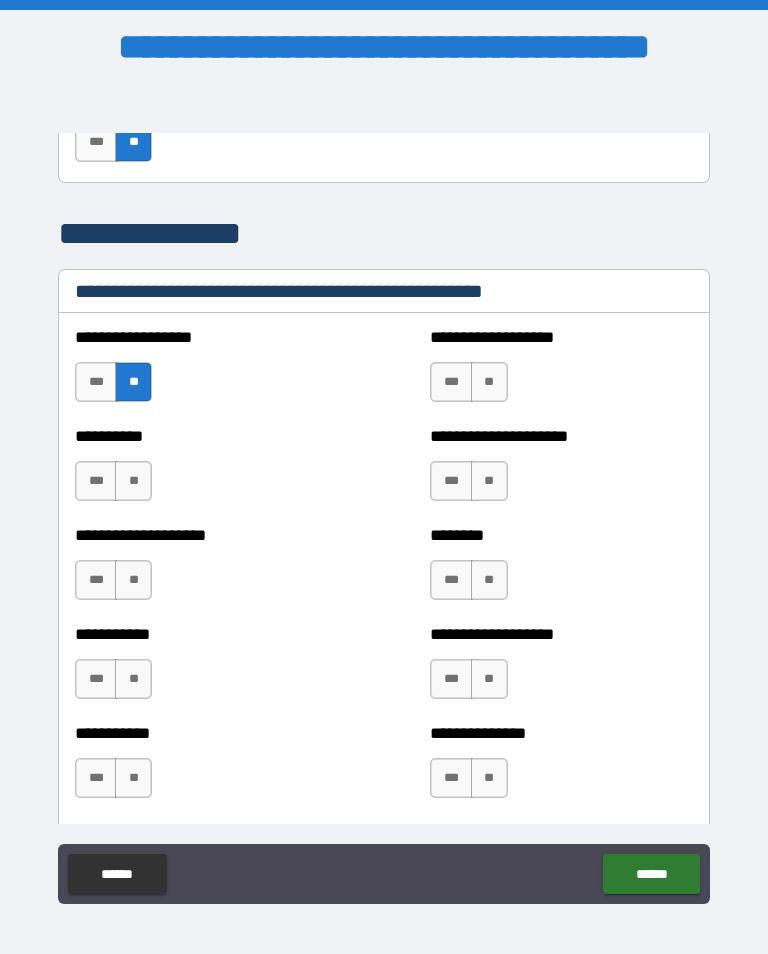 click on "**" at bounding box center (133, 481) 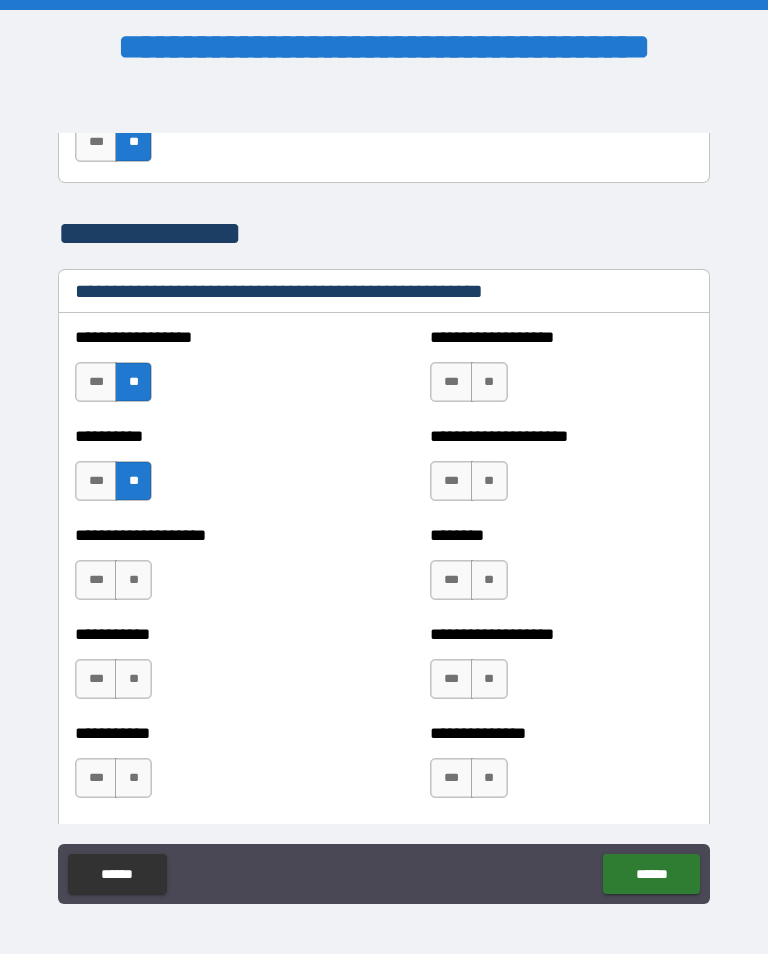 click on "**" at bounding box center (133, 580) 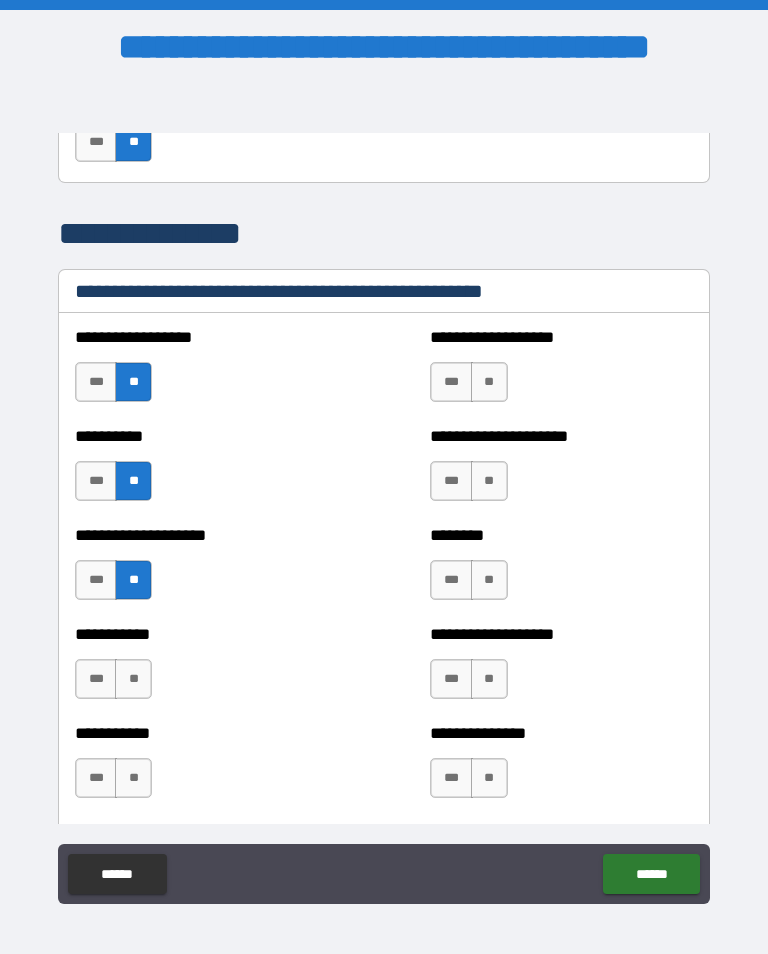 click on "**********" at bounding box center (206, 669) 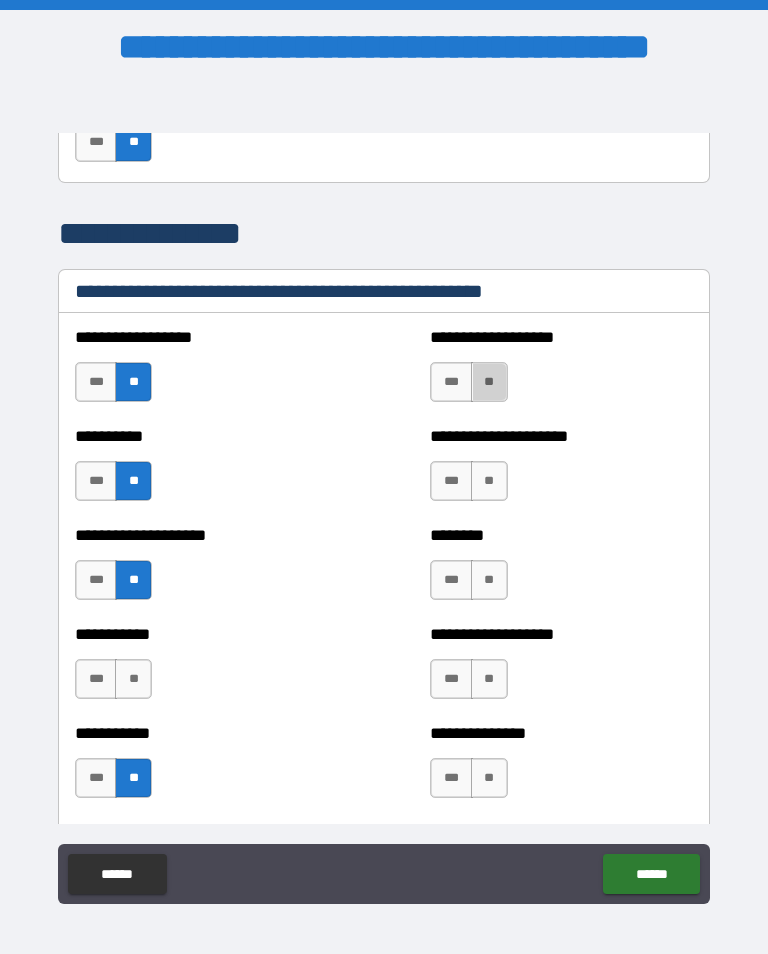 click on "**" at bounding box center (489, 382) 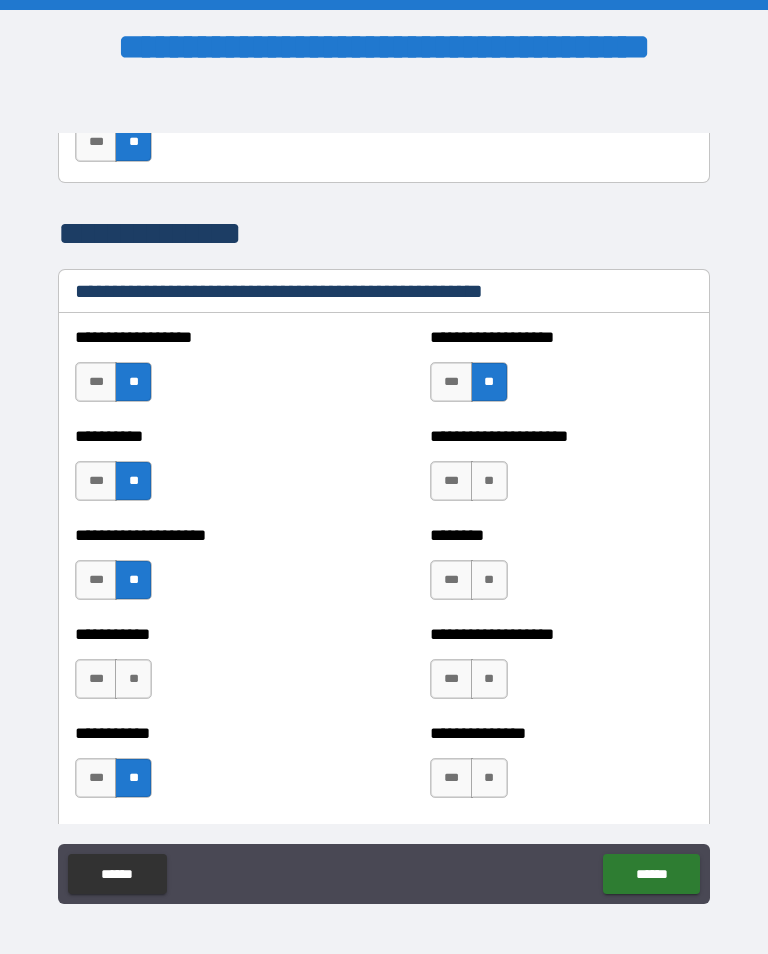 click on "**********" at bounding box center (561, 471) 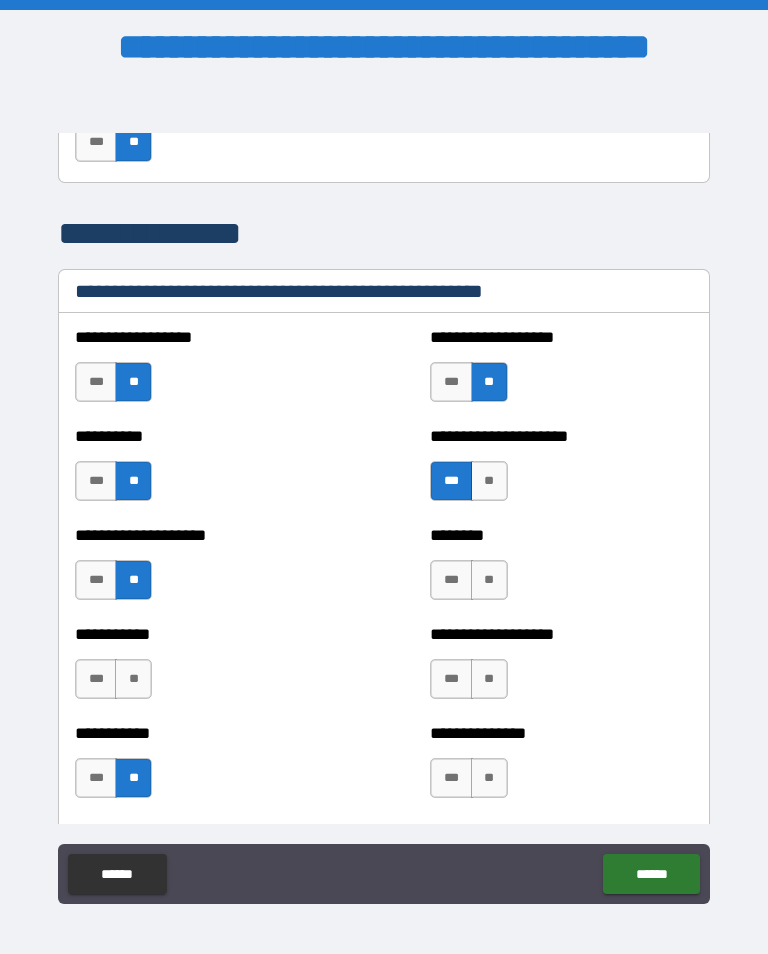 click on "***" at bounding box center (451, 580) 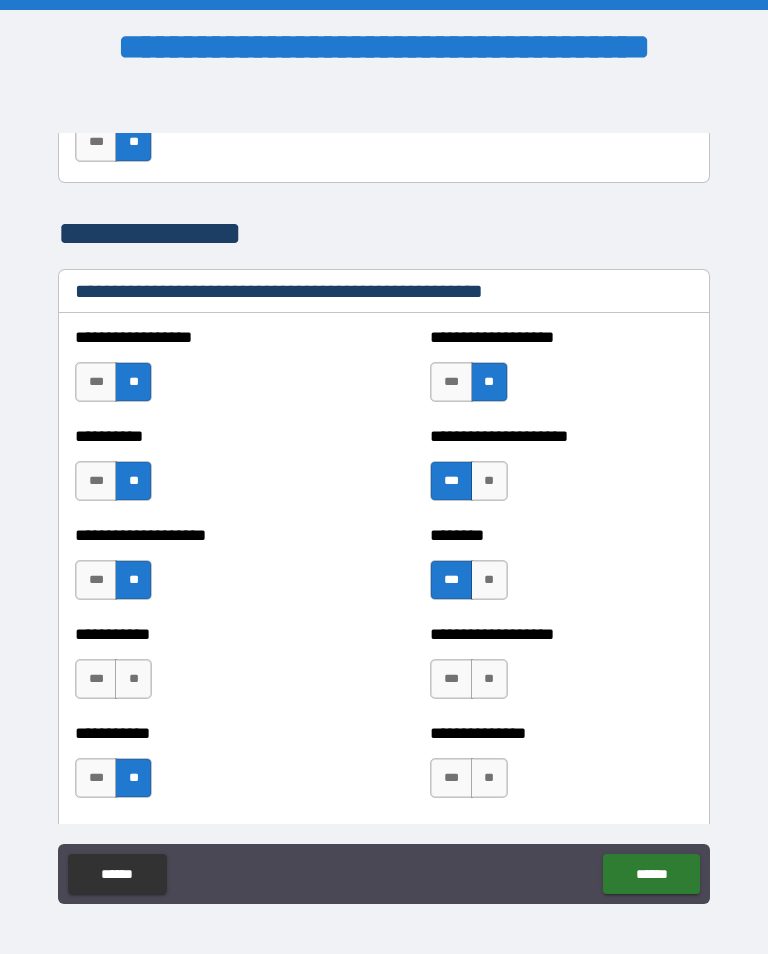 click on "**" at bounding box center [489, 679] 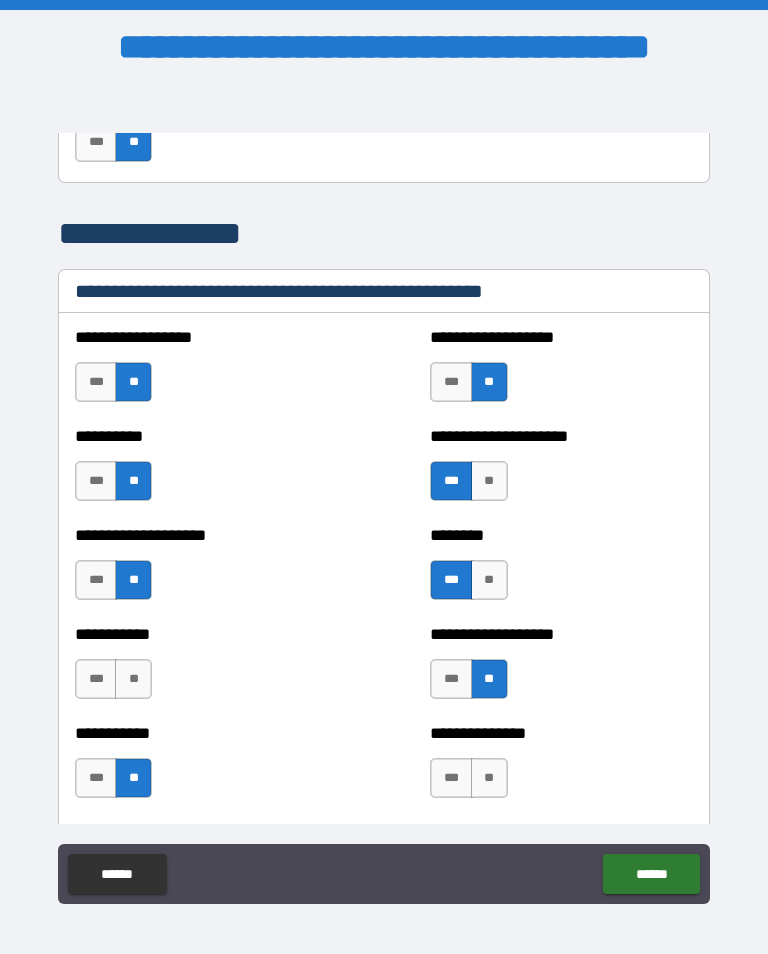click on "**" at bounding box center [489, 778] 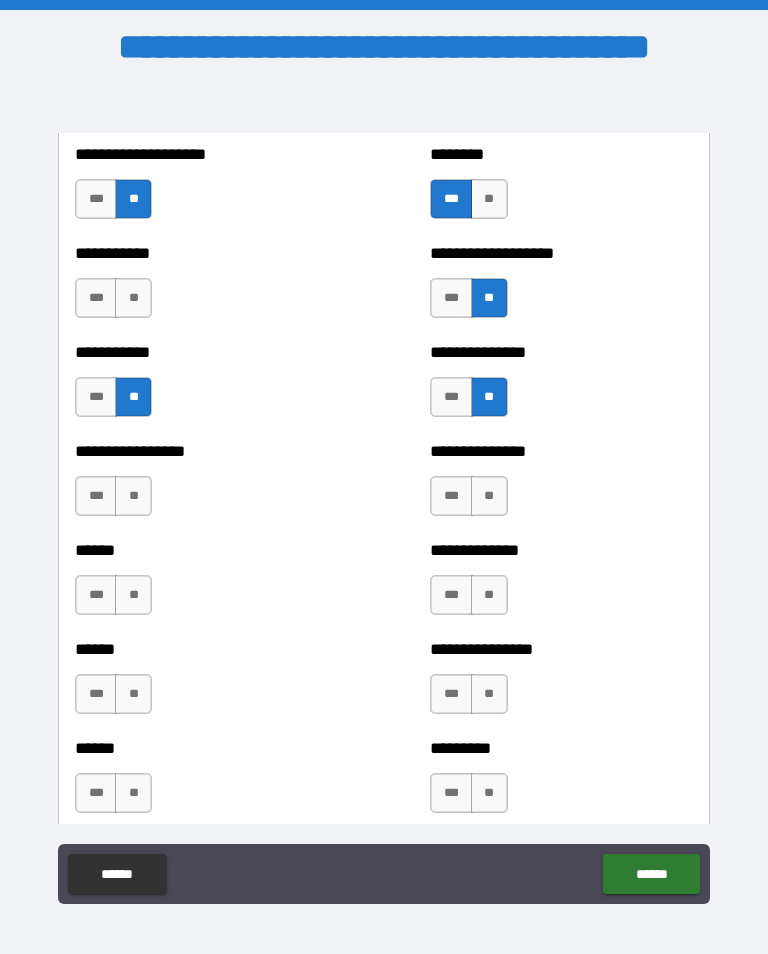 scroll, scrollTop: 2746, scrollLeft: 0, axis: vertical 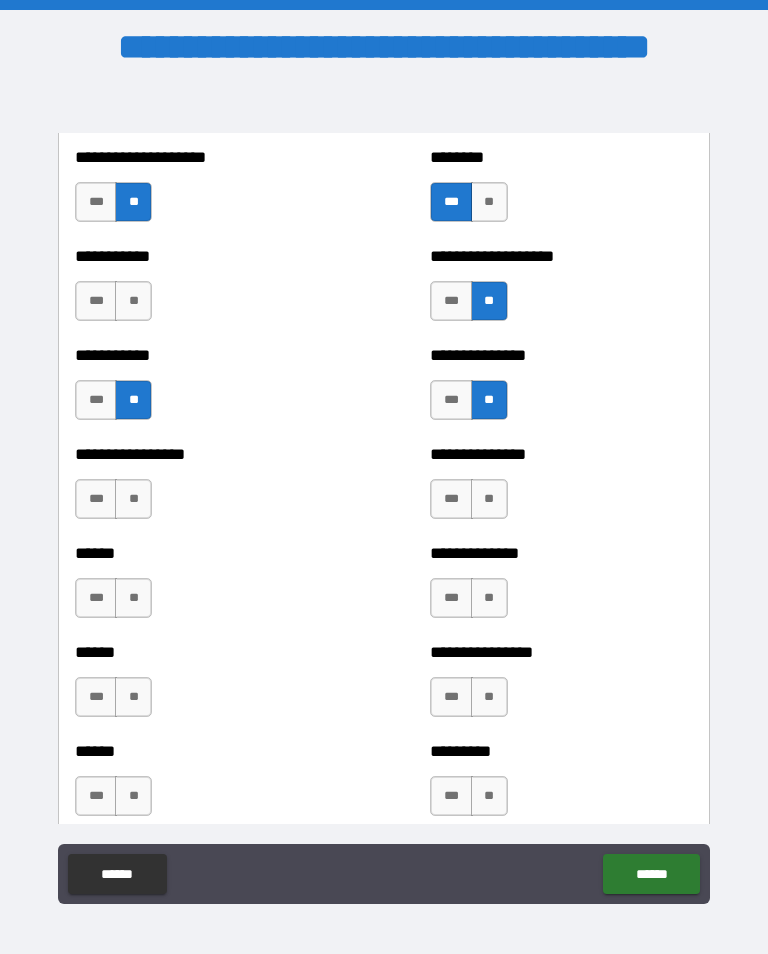 click on "**********" at bounding box center [561, 489] 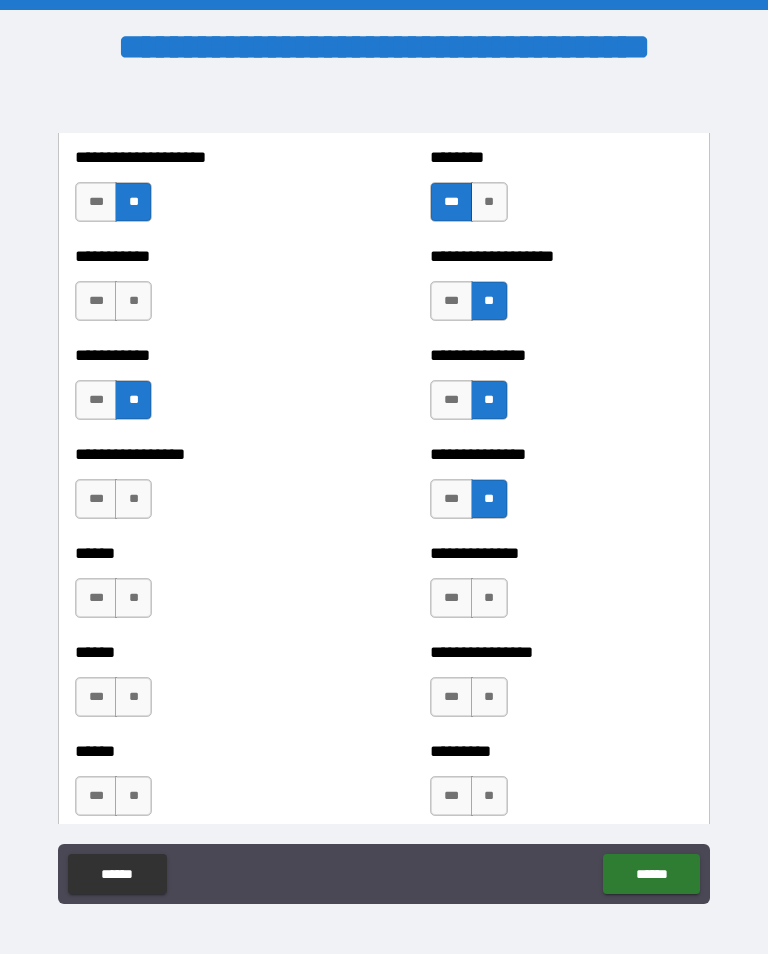 click on "**" at bounding box center [489, 598] 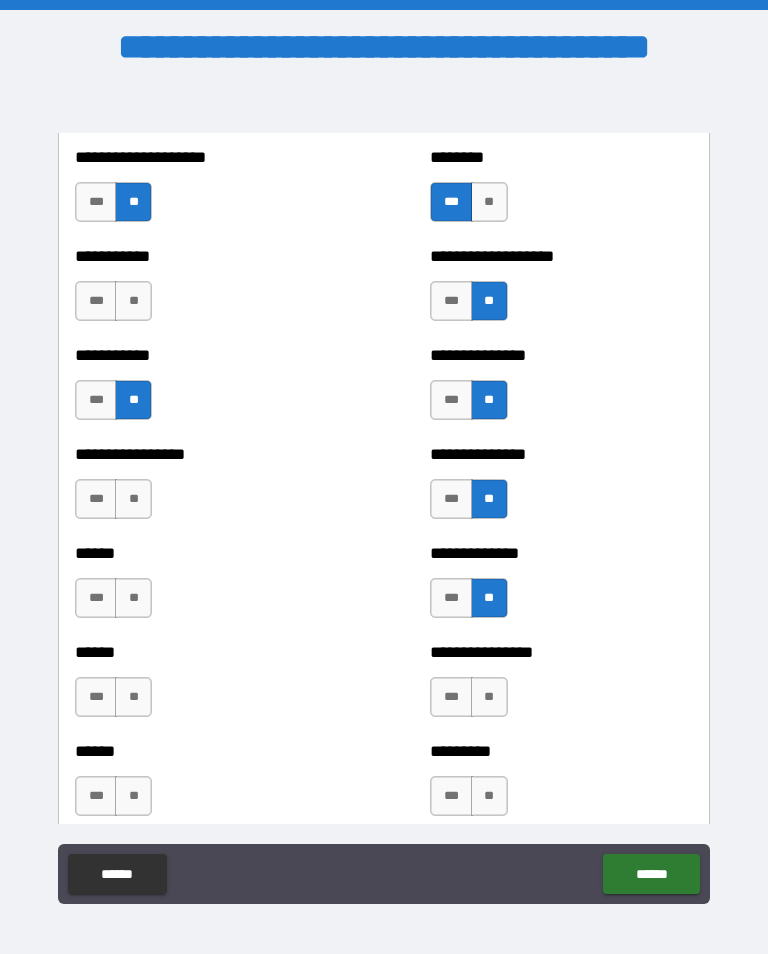 click on "**" at bounding box center (133, 499) 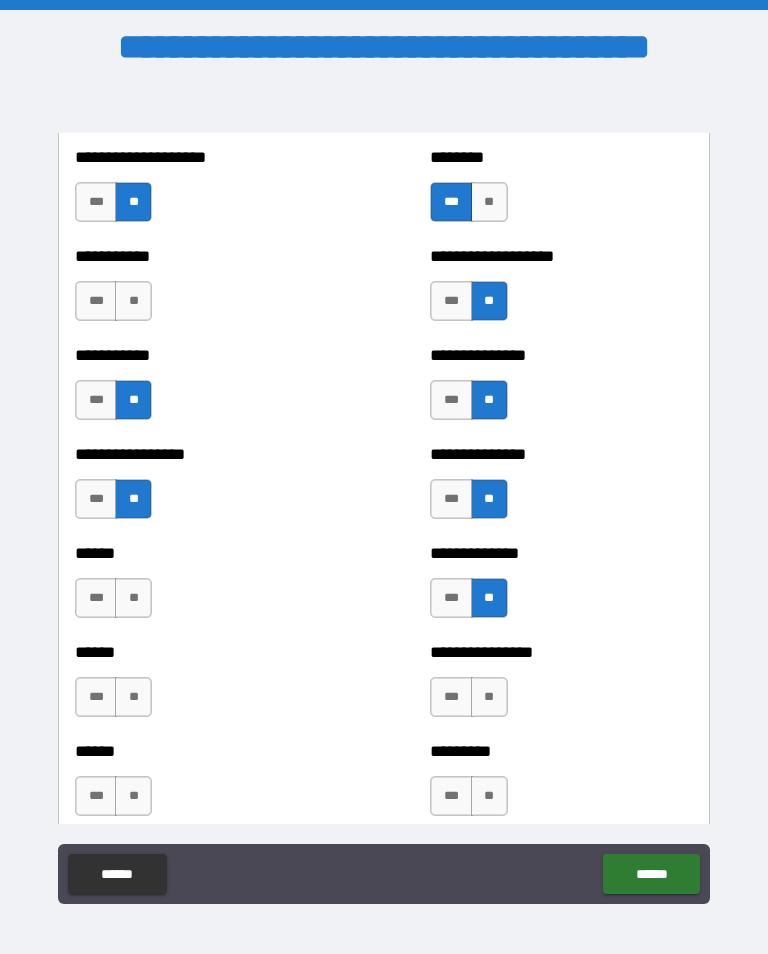 click on "**" at bounding box center (133, 598) 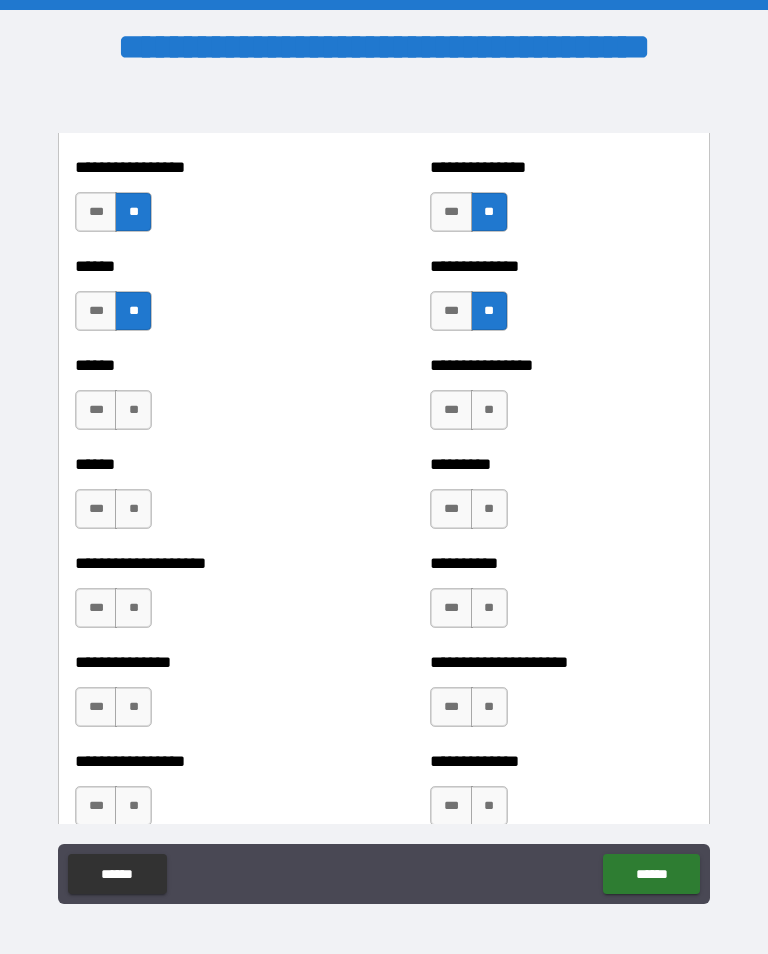scroll, scrollTop: 3032, scrollLeft: 0, axis: vertical 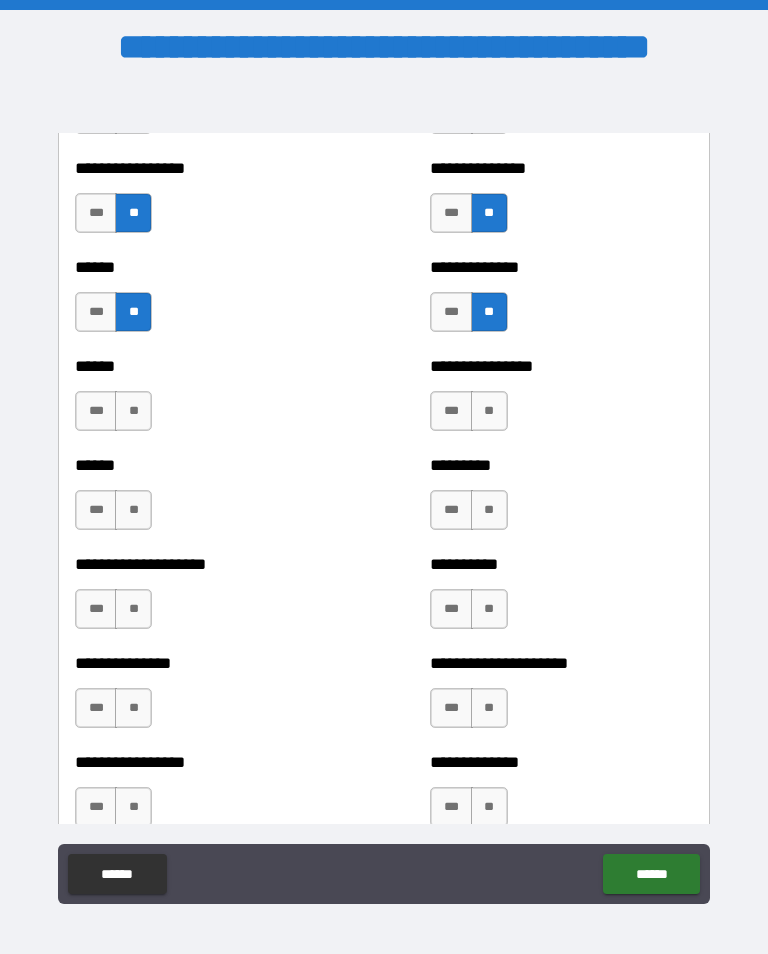 click on "**" at bounding box center [133, 411] 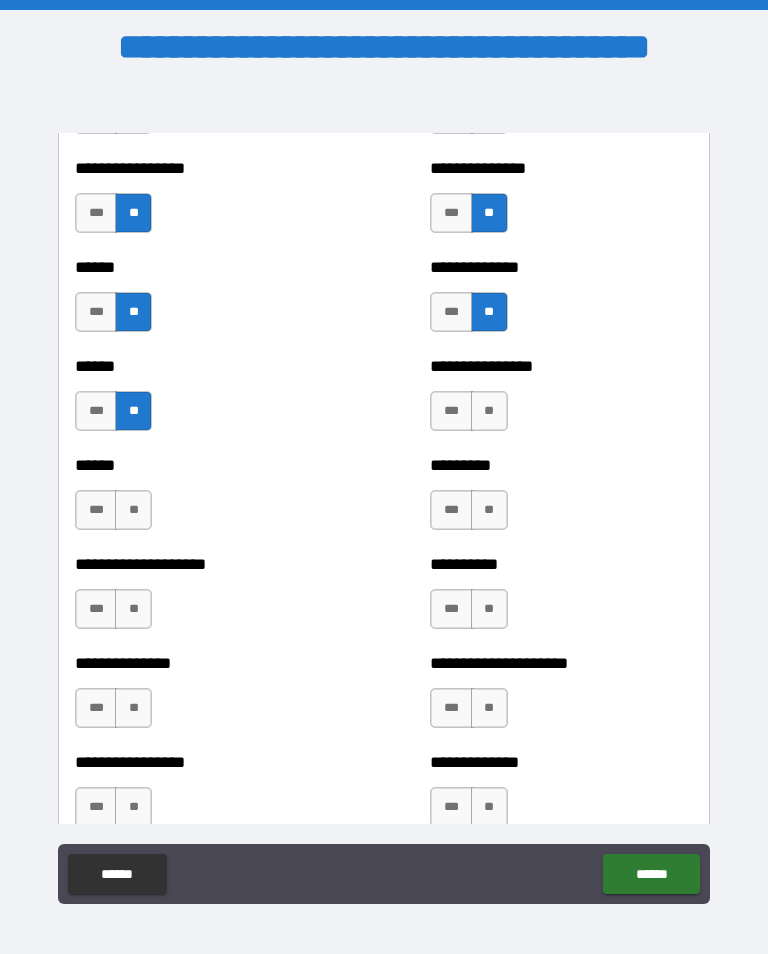 click on "**" at bounding box center [133, 510] 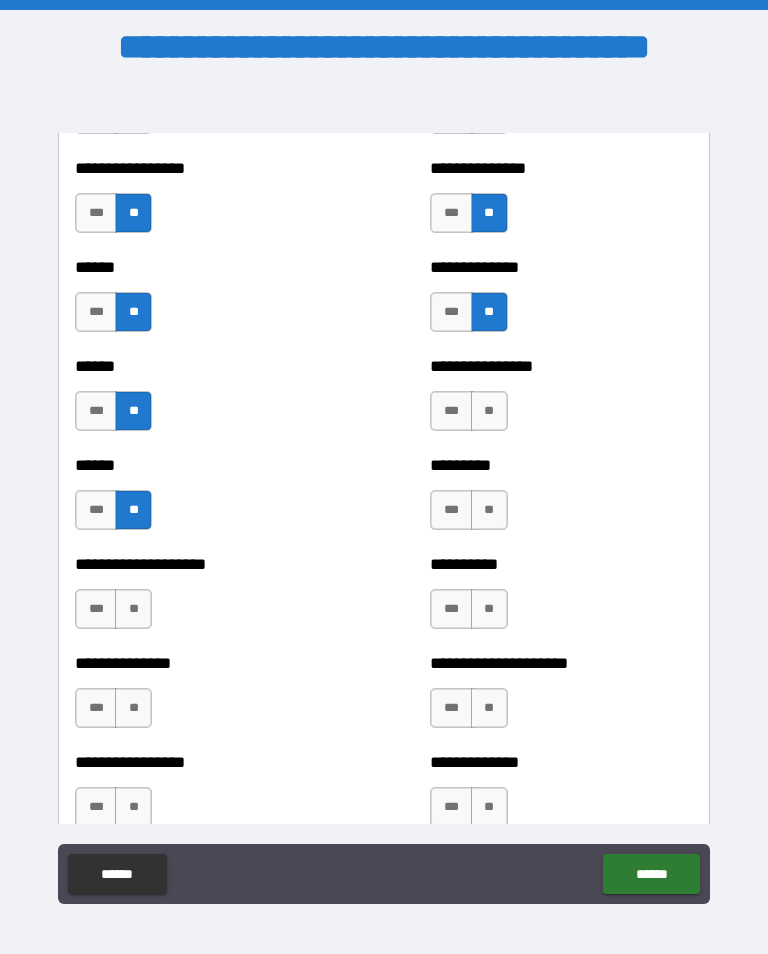 click on "**" at bounding box center [489, 411] 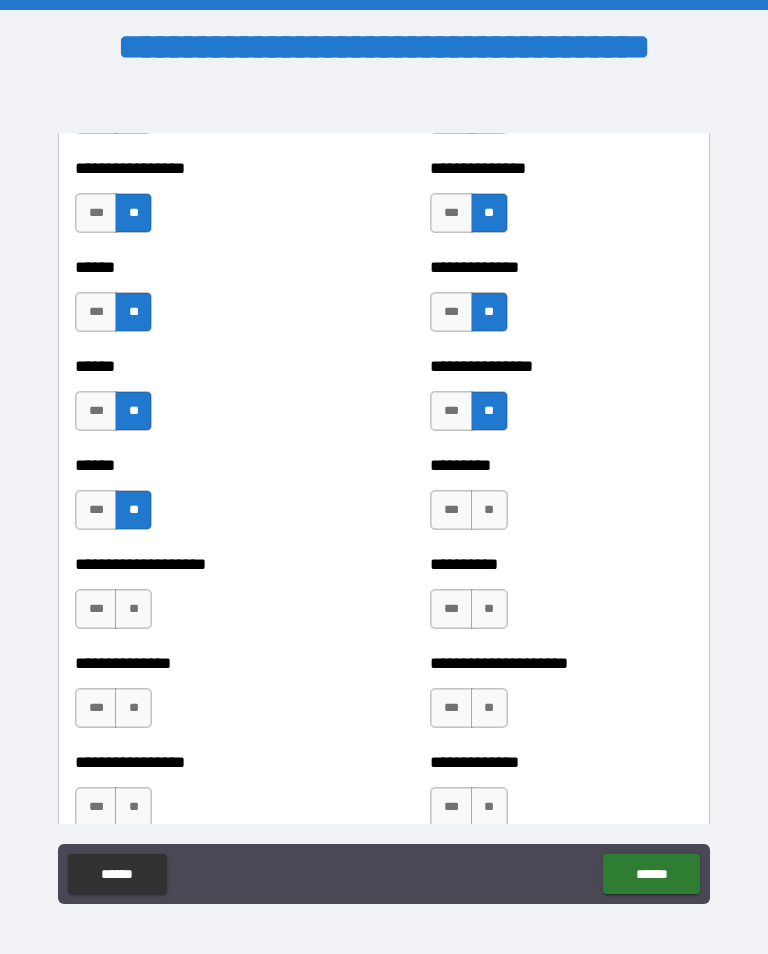 click on "**" at bounding box center [489, 510] 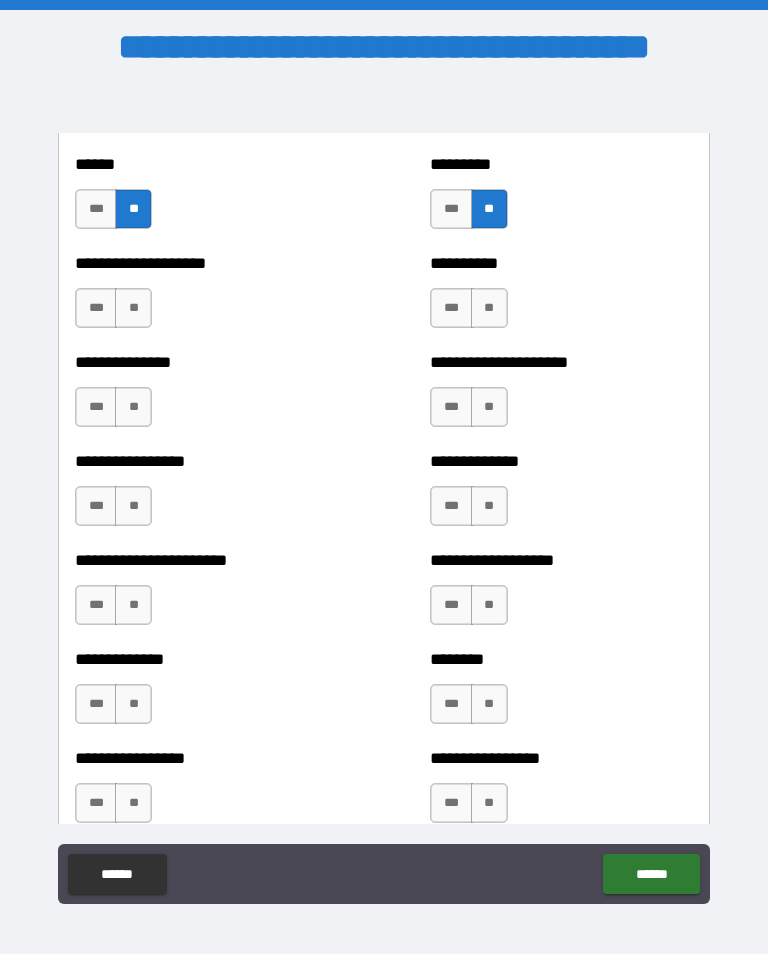 scroll, scrollTop: 3375, scrollLeft: 0, axis: vertical 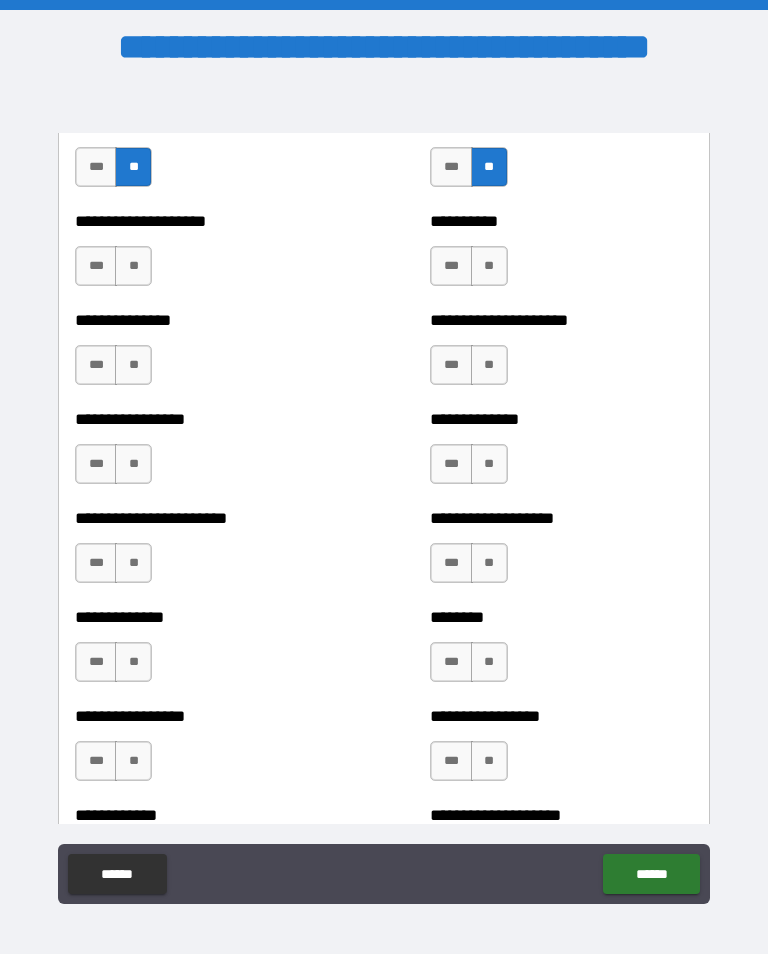 click on "**" at bounding box center (489, 266) 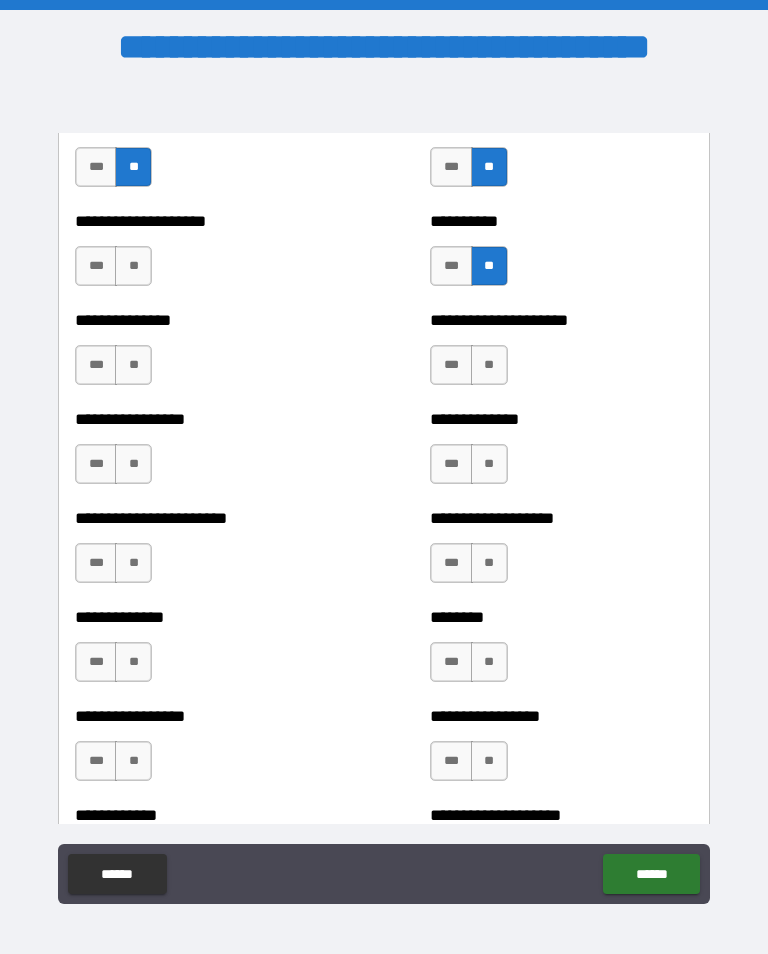 click on "**********" at bounding box center [206, 256] 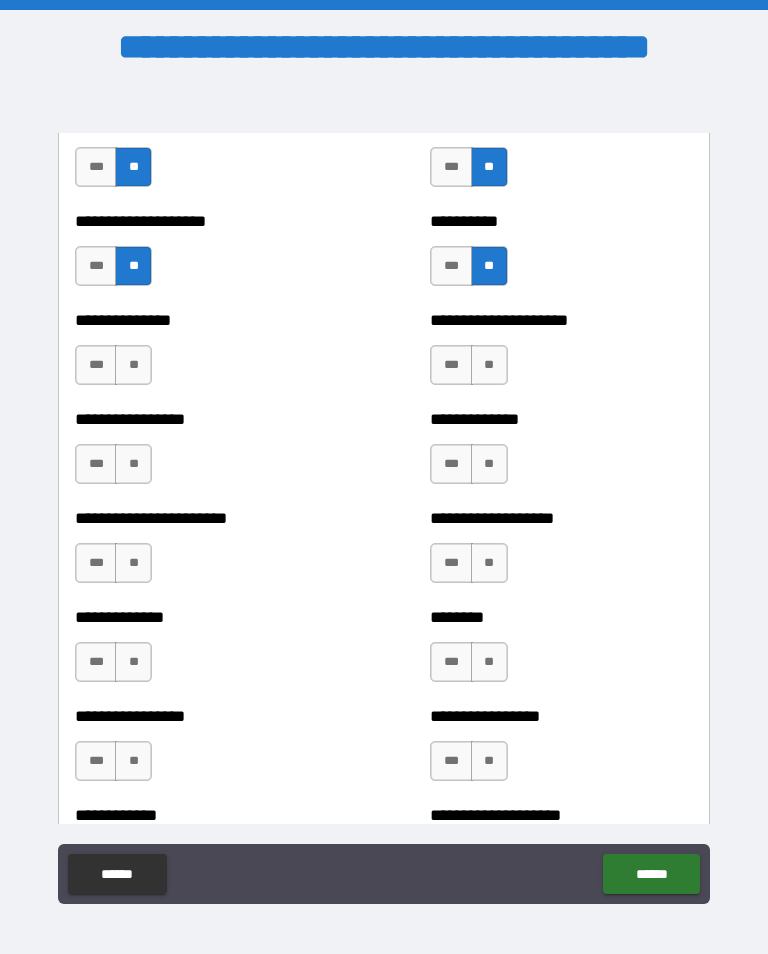 click on "**" at bounding box center [133, 365] 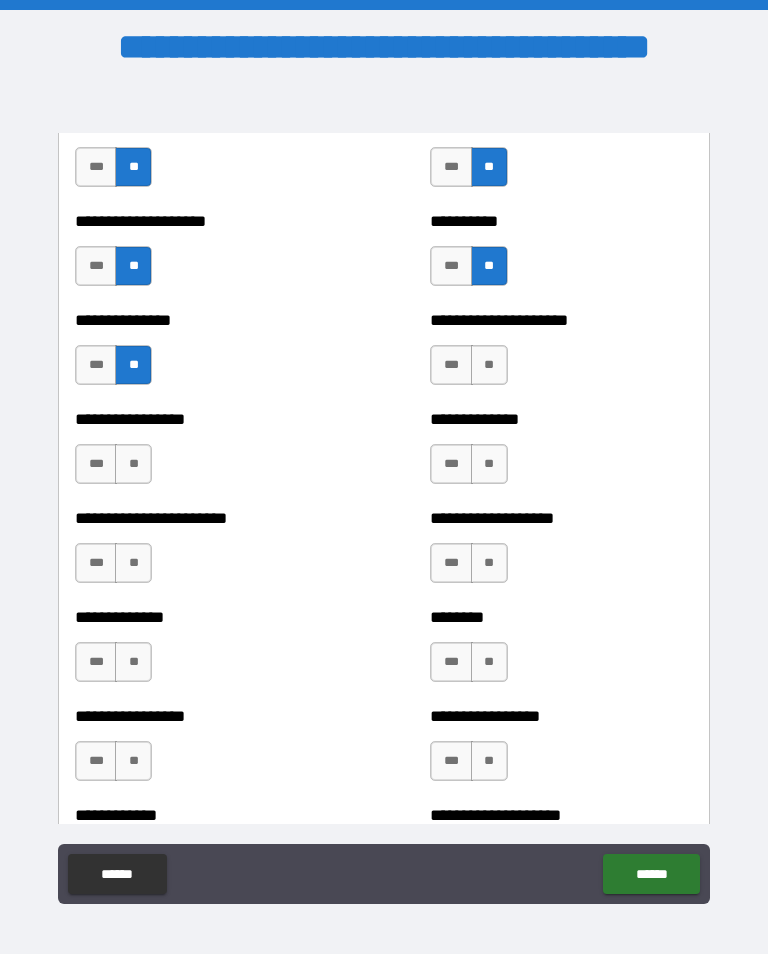 click on "**" at bounding box center (489, 365) 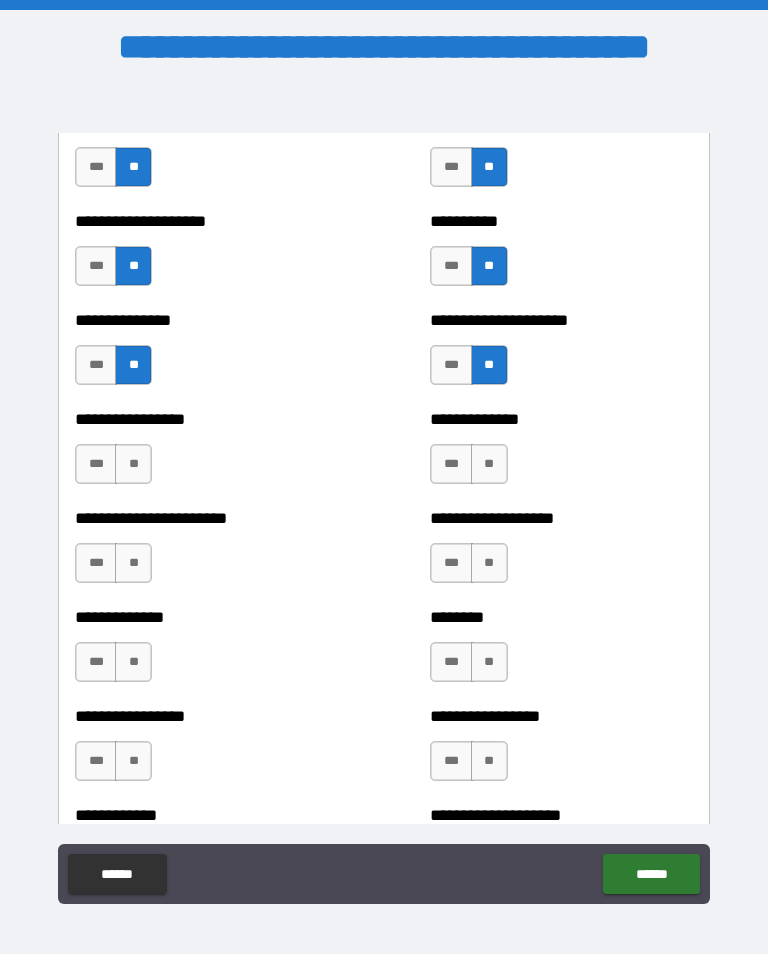 click on "**" at bounding box center (489, 464) 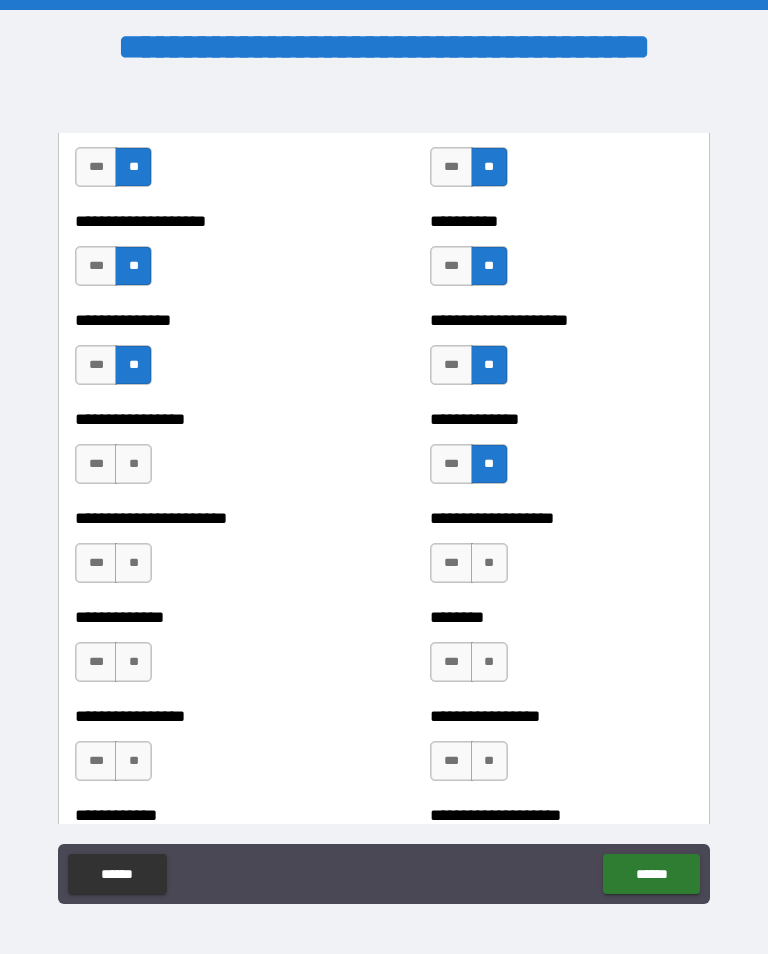 click on "**" at bounding box center (133, 464) 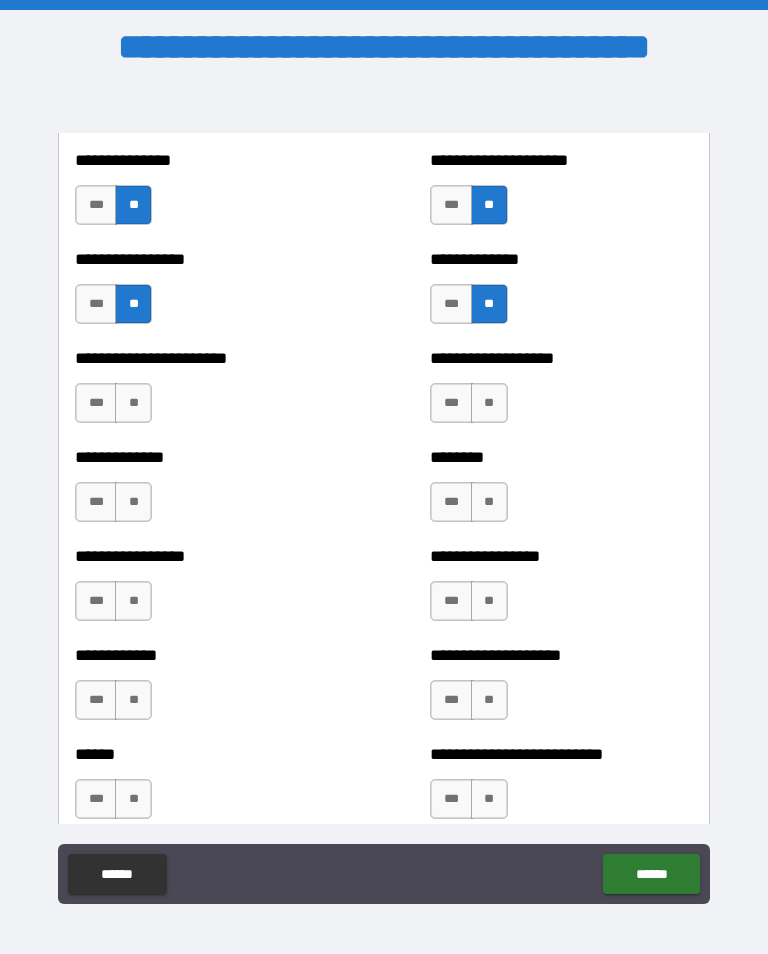 scroll, scrollTop: 3538, scrollLeft: 0, axis: vertical 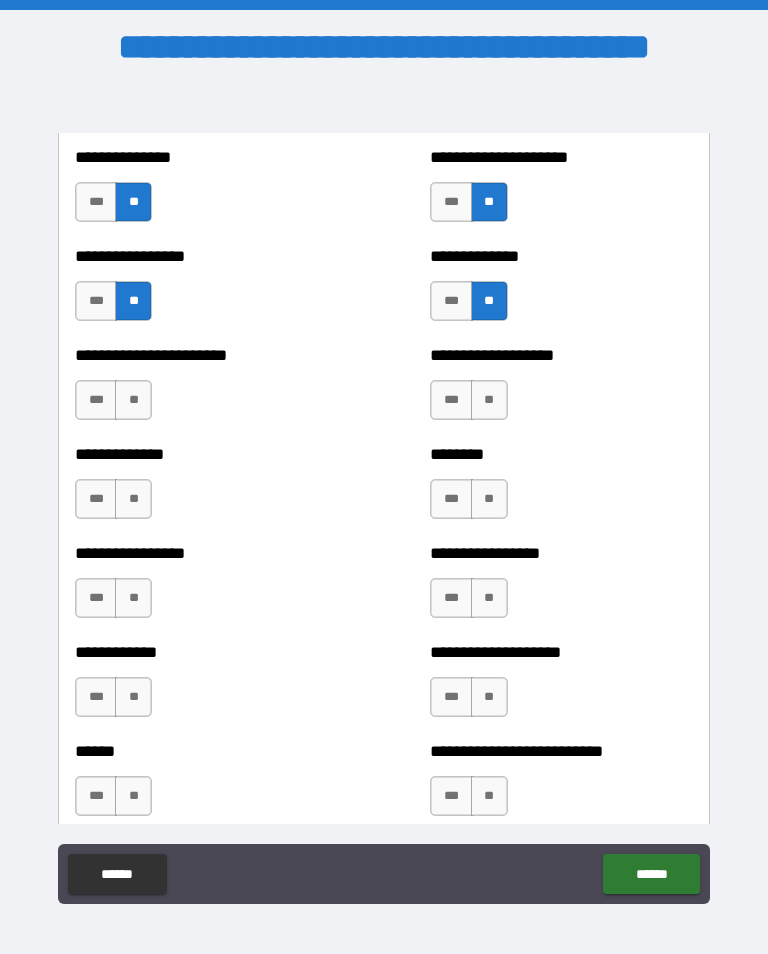 click on "**" at bounding box center [133, 400] 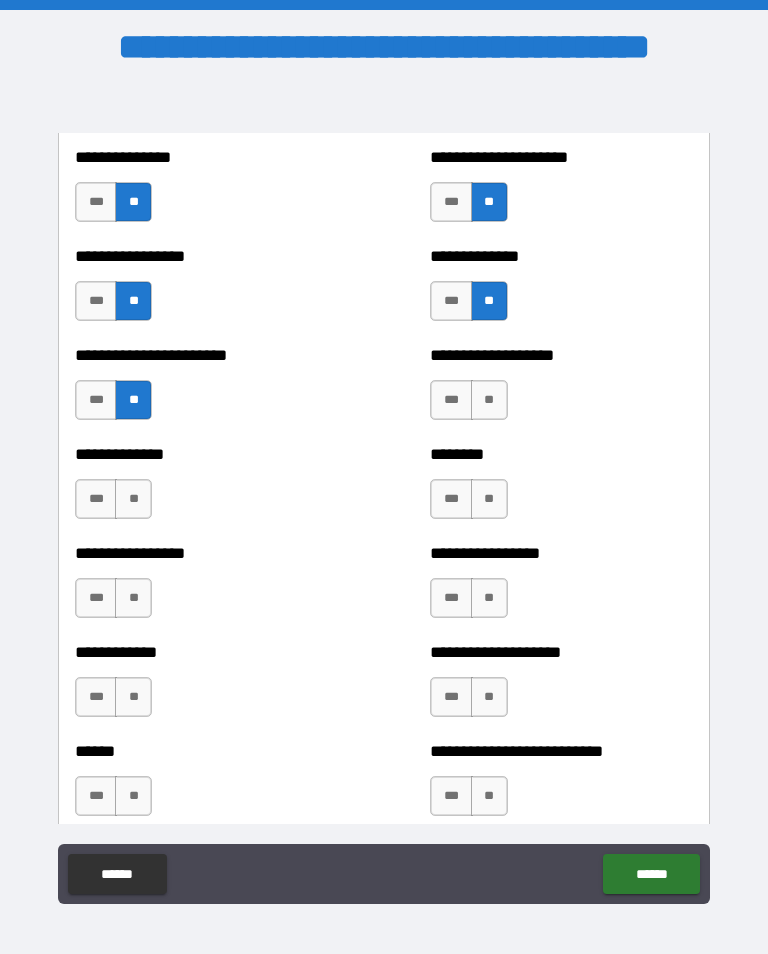 click on "**" at bounding box center (133, 499) 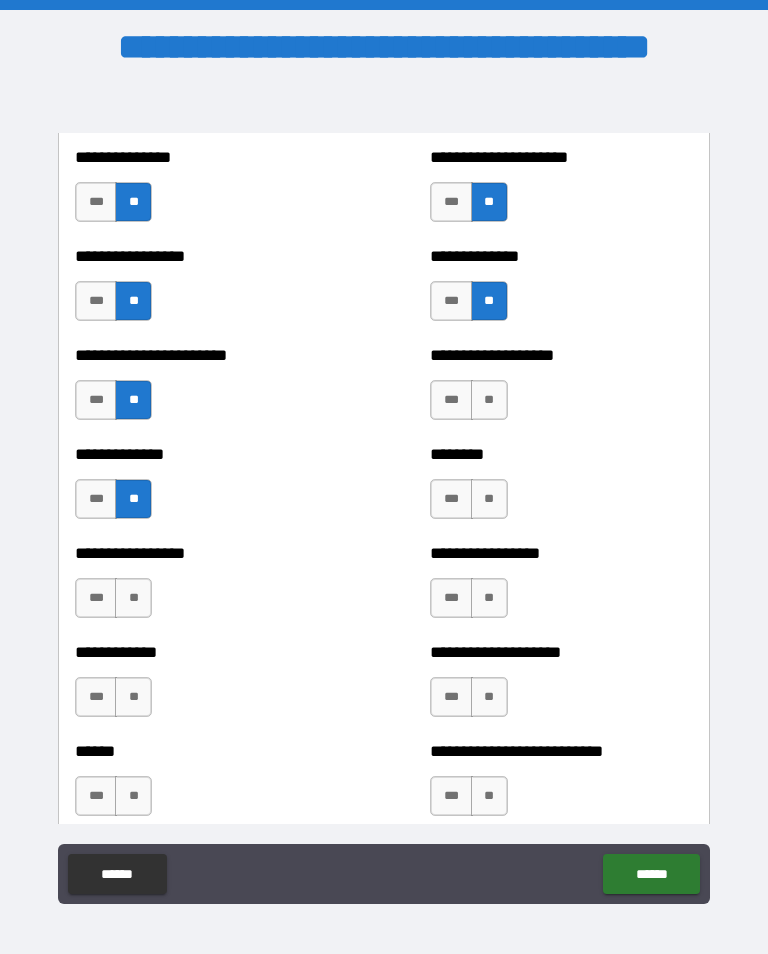 click on "**" at bounding box center (489, 400) 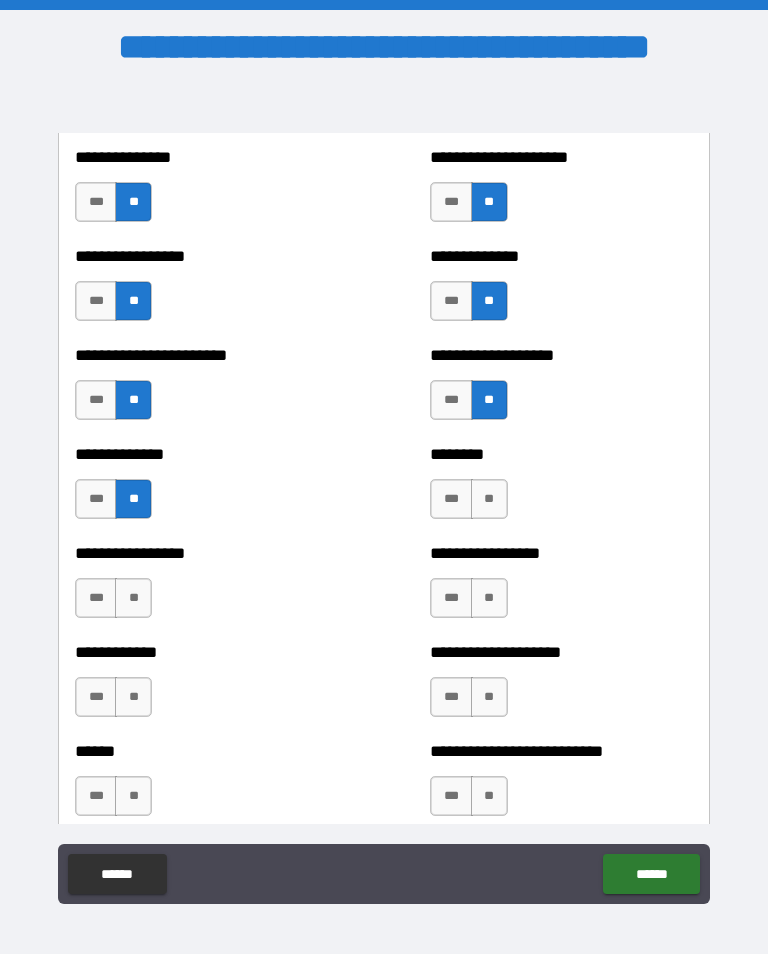 click on "**" at bounding box center [489, 499] 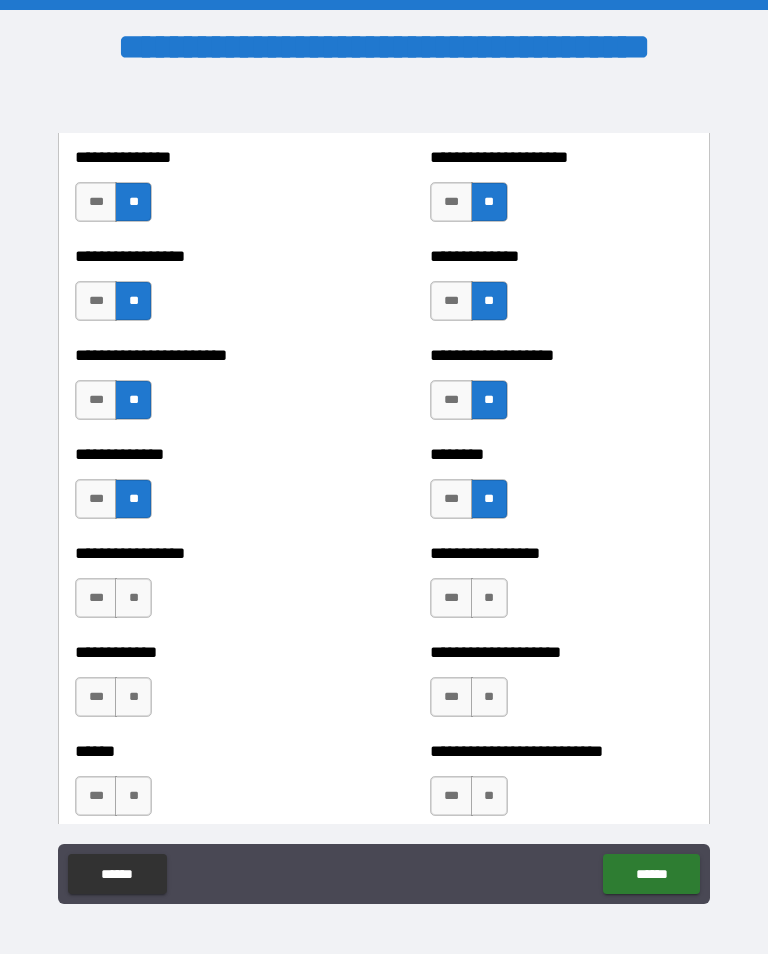 click on "**" at bounding box center [489, 598] 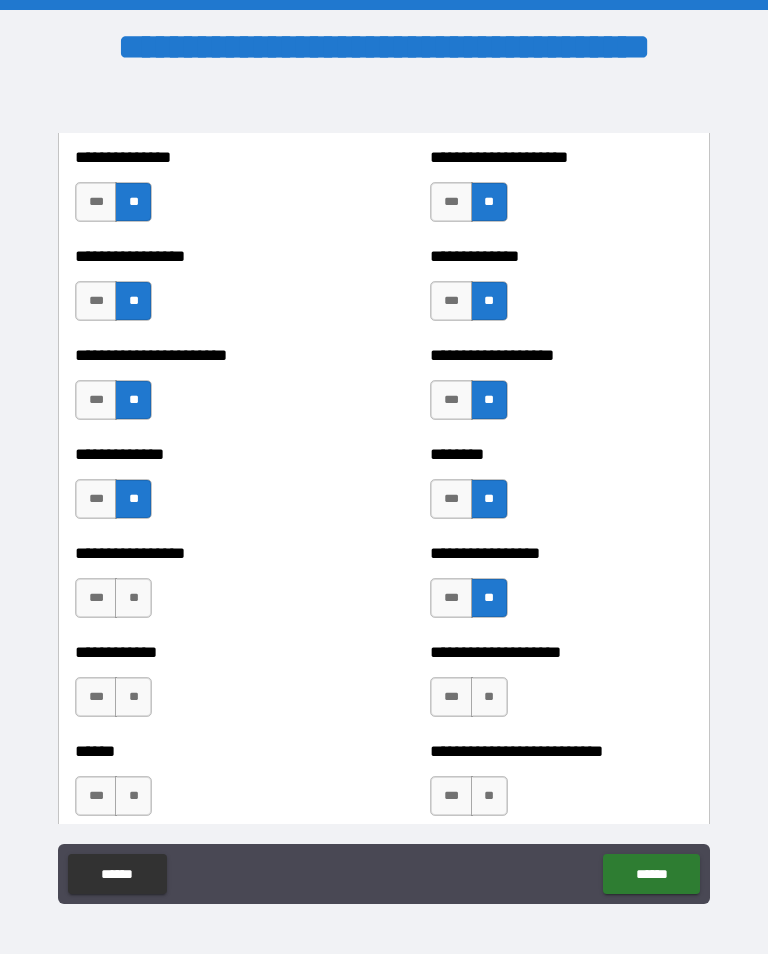 click on "**" at bounding box center [489, 697] 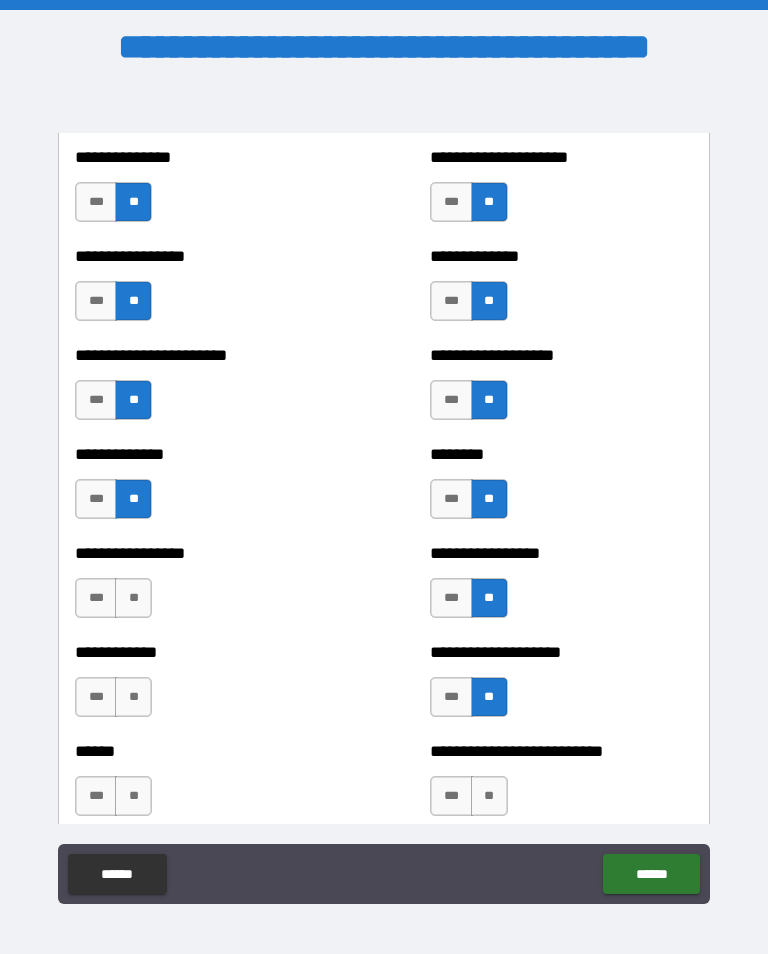 click on "**********" at bounding box center (206, 588) 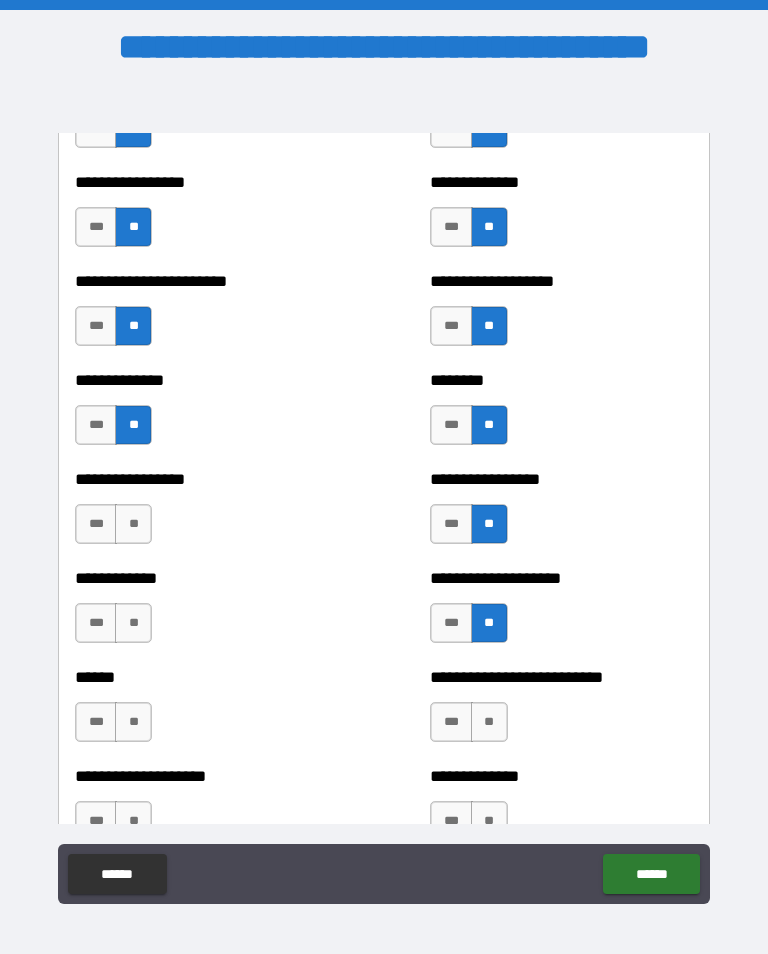 click on "**" at bounding box center (133, 524) 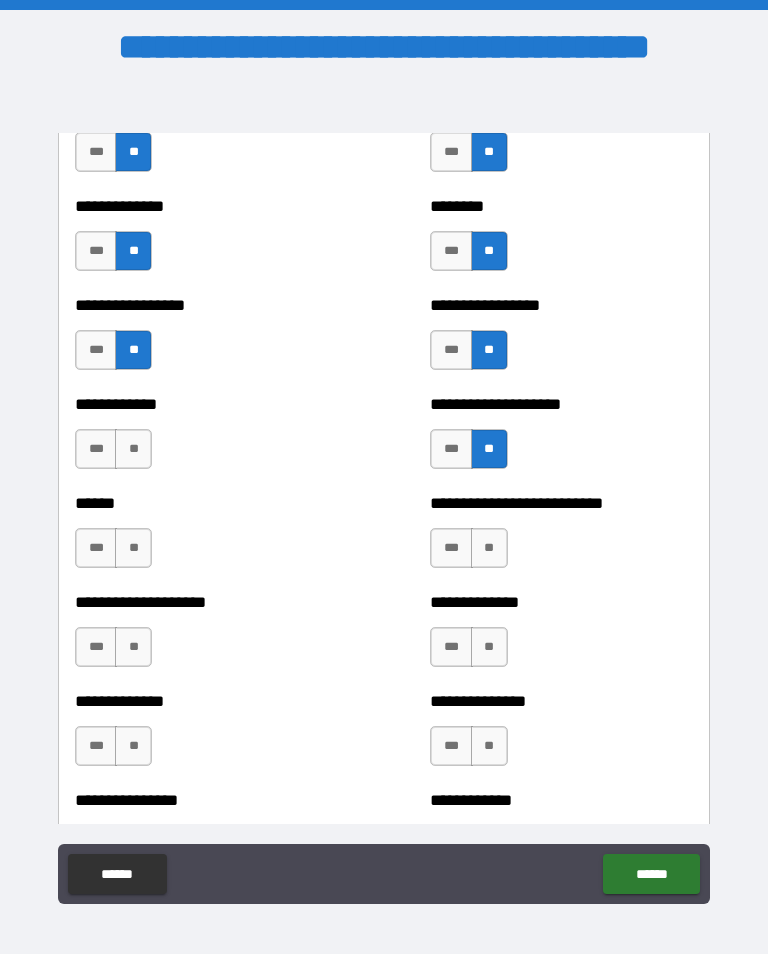 scroll, scrollTop: 3785, scrollLeft: 0, axis: vertical 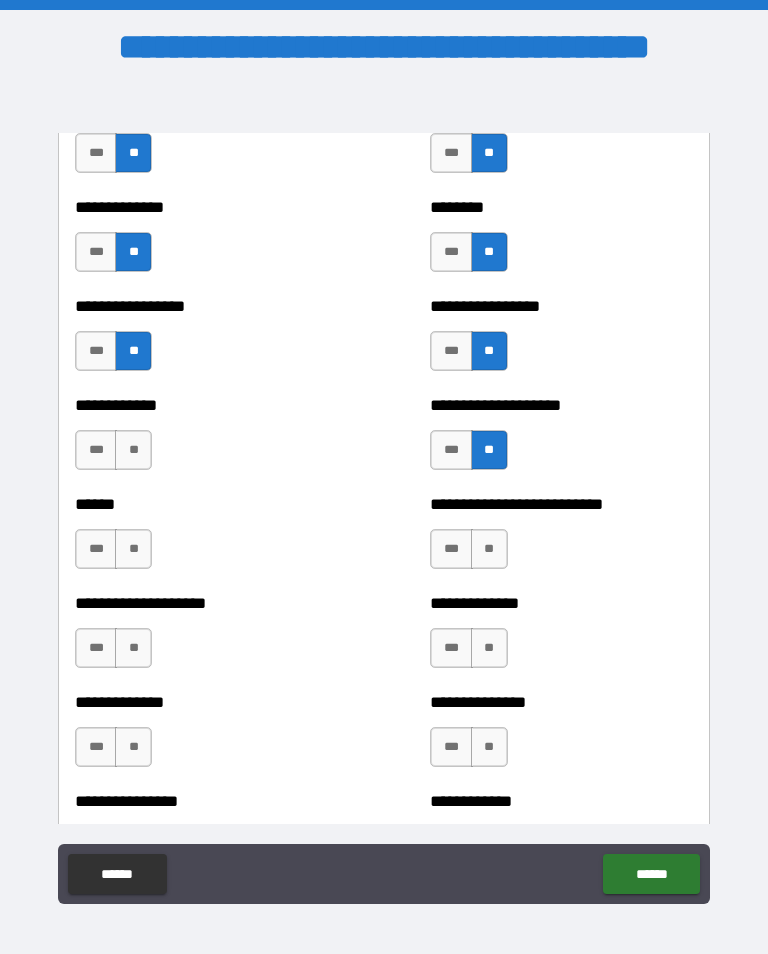 click on "**" at bounding box center (133, 450) 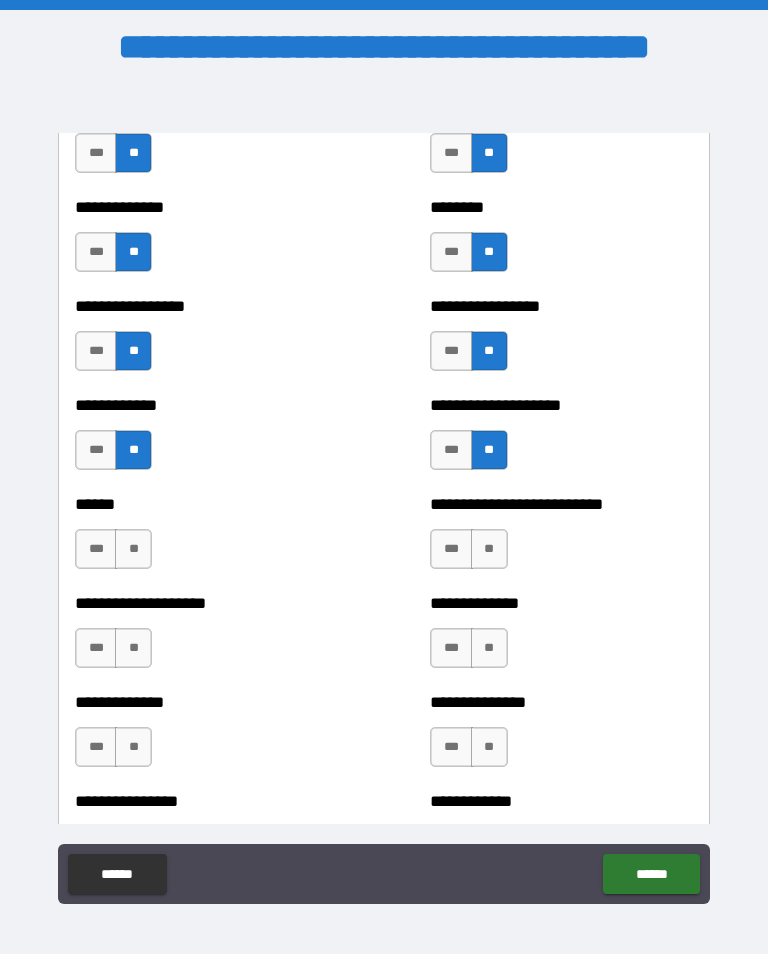 click on "**" at bounding box center (489, 549) 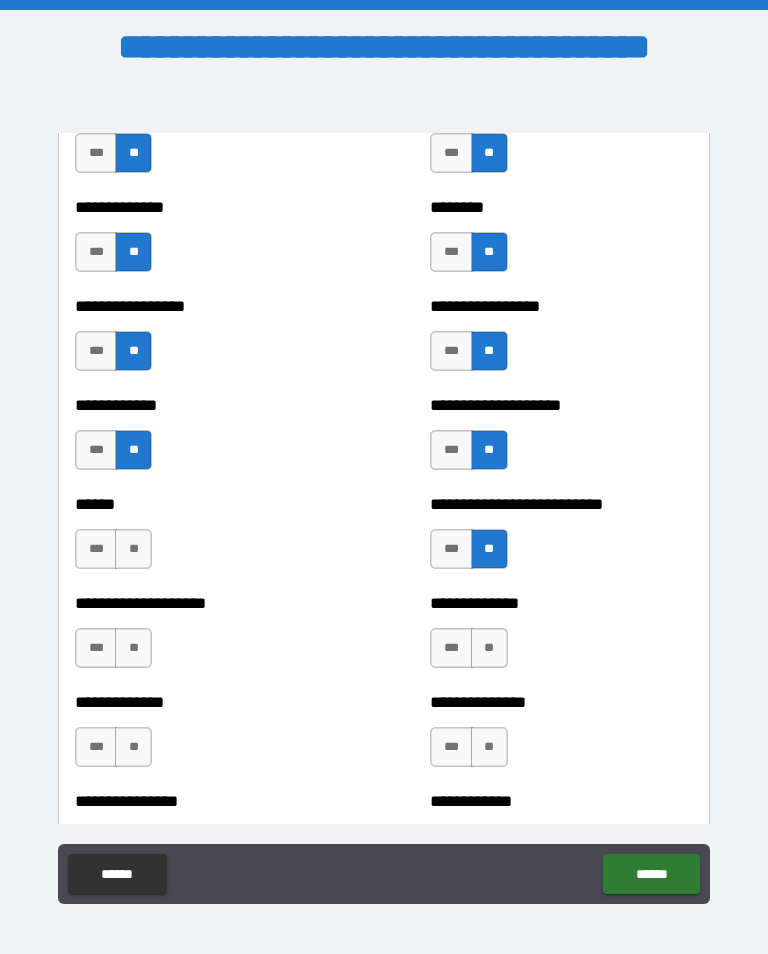 click on "**" at bounding box center (133, 549) 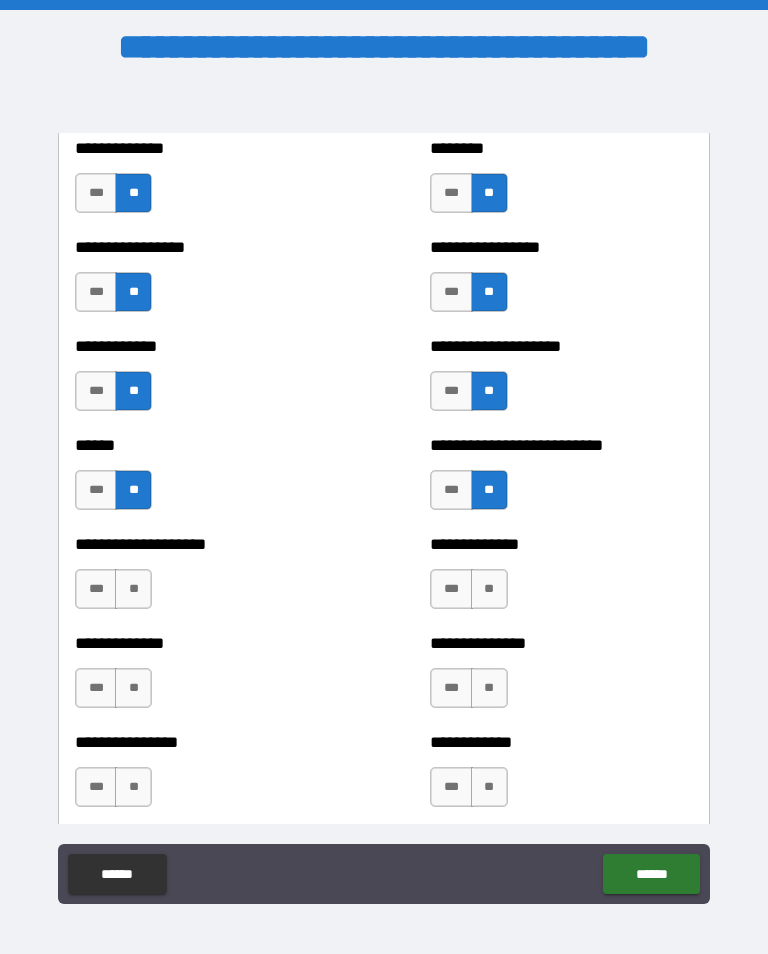 scroll, scrollTop: 3845, scrollLeft: 0, axis: vertical 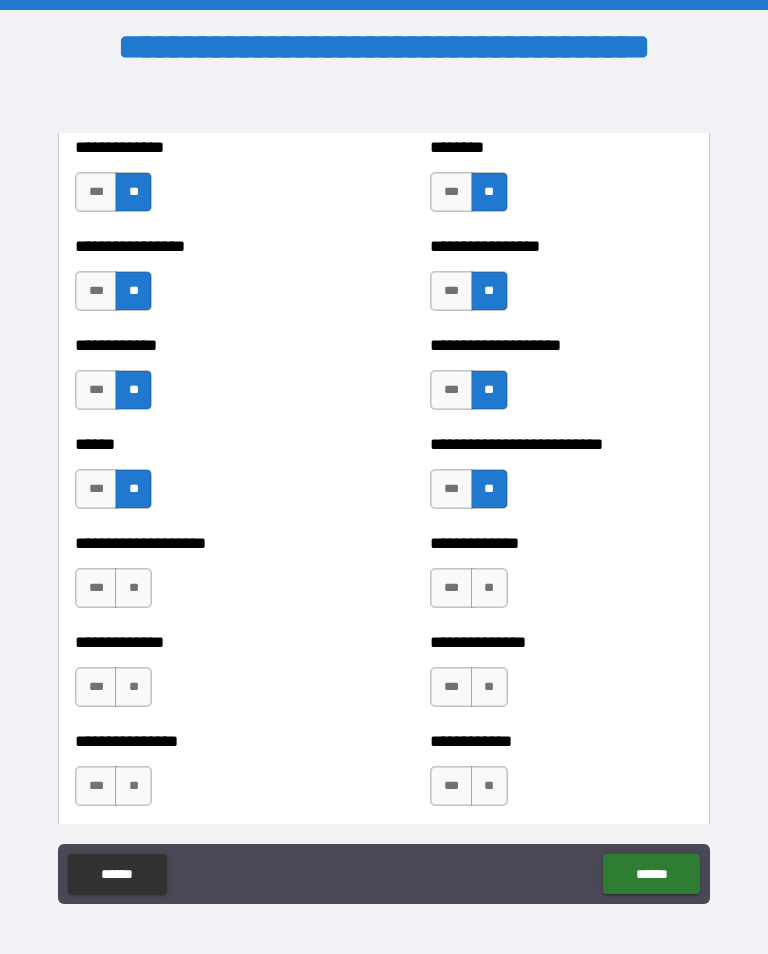 click on "***" at bounding box center [96, 489] 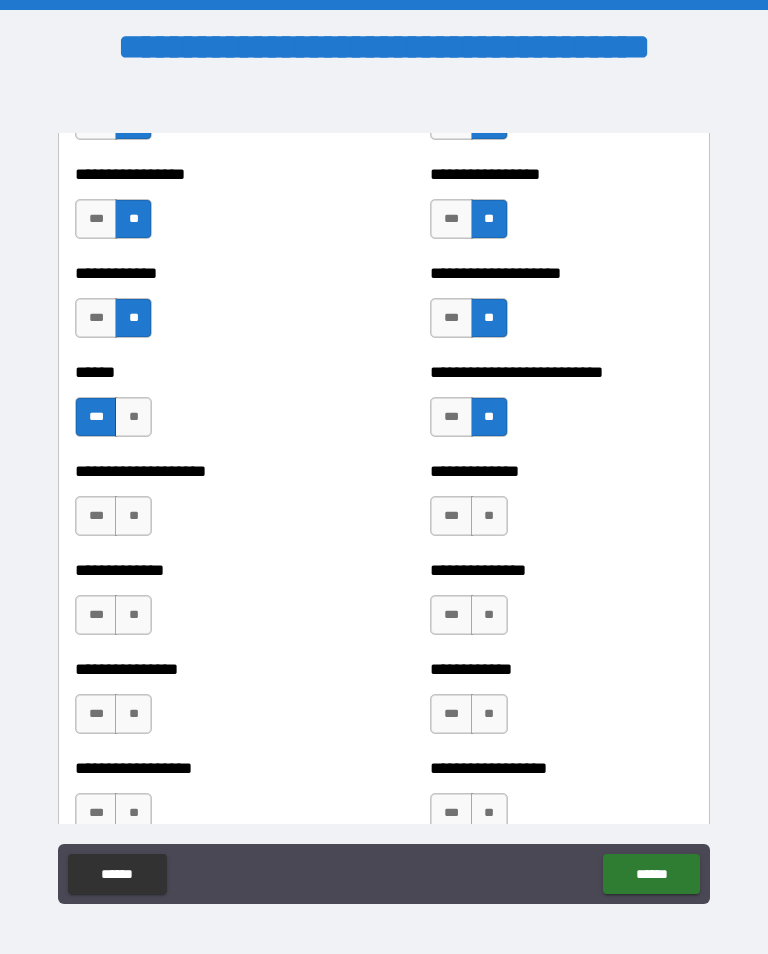 scroll, scrollTop: 3920, scrollLeft: 0, axis: vertical 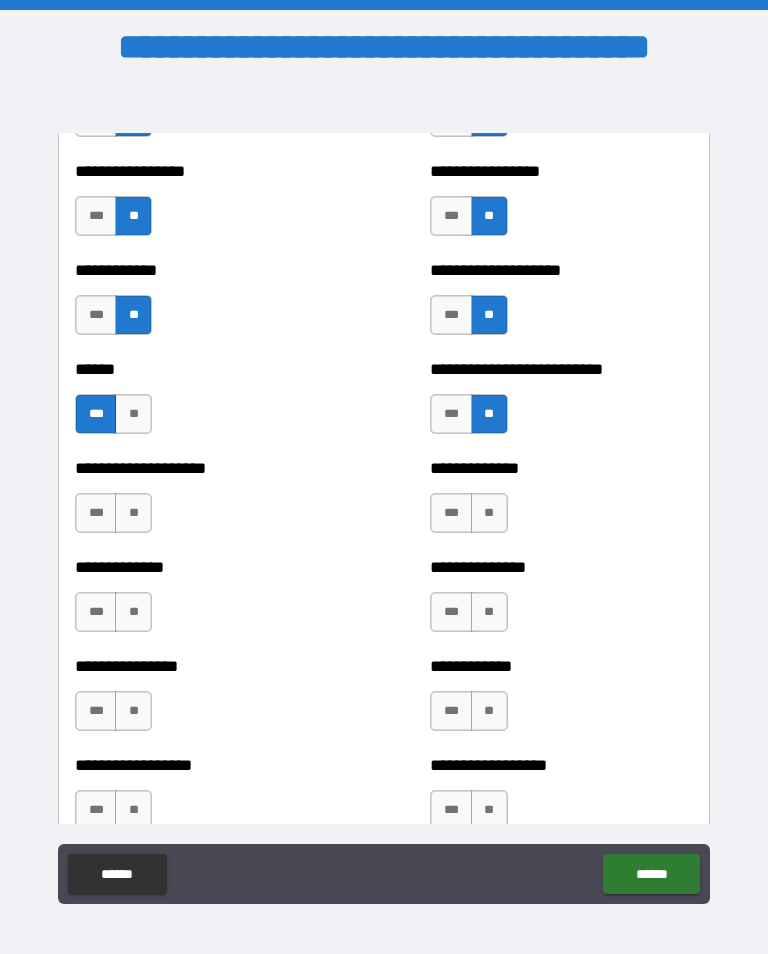click on "**********" at bounding box center (206, 503) 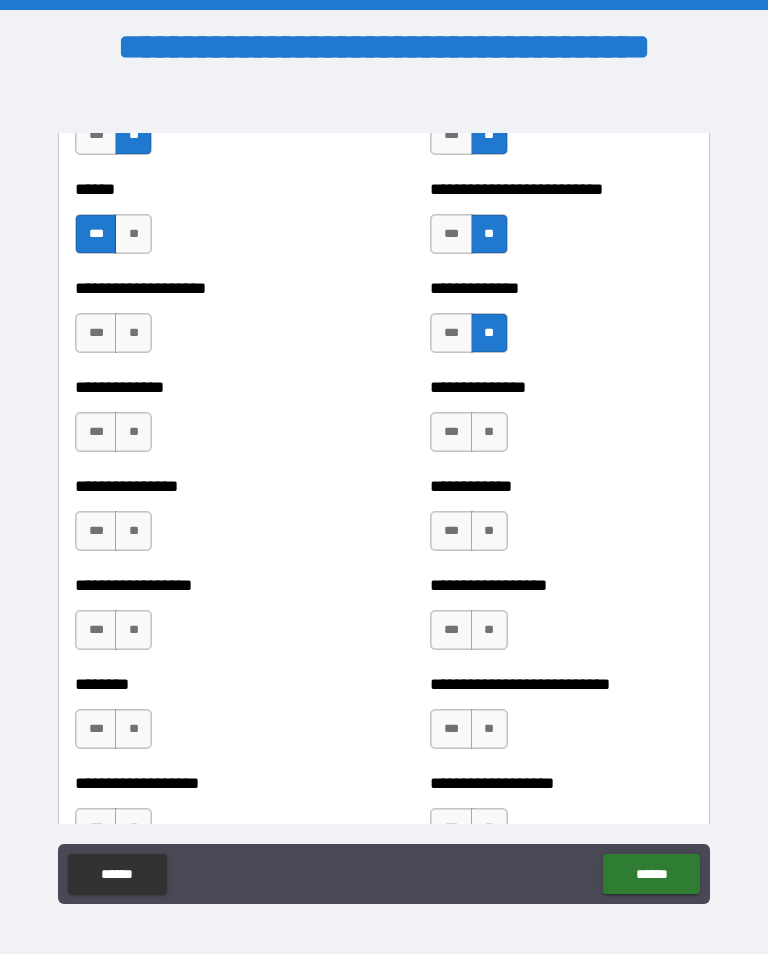 scroll, scrollTop: 4103, scrollLeft: 0, axis: vertical 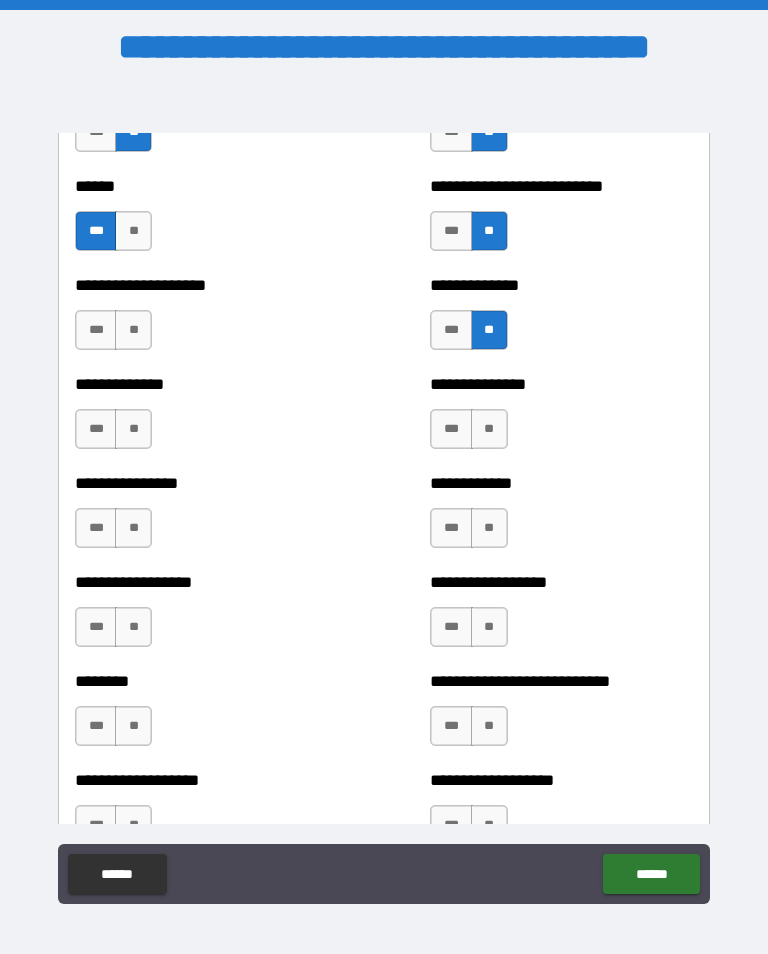 click on "**" at bounding box center (133, 330) 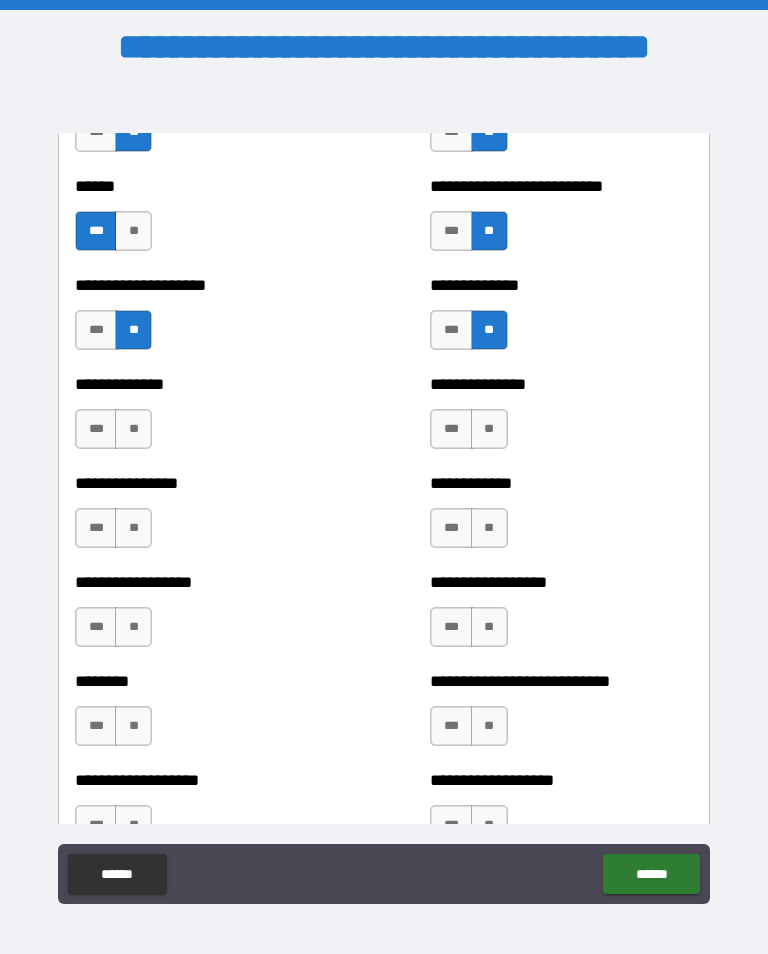 click on "**" at bounding box center (133, 429) 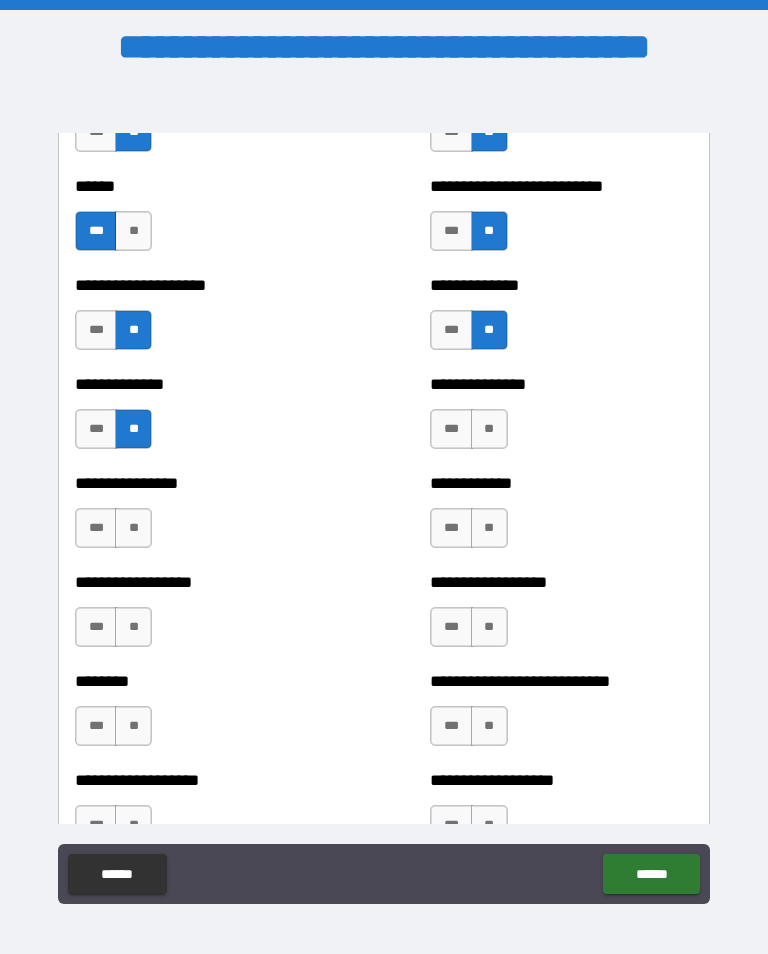 click on "**" at bounding box center [133, 528] 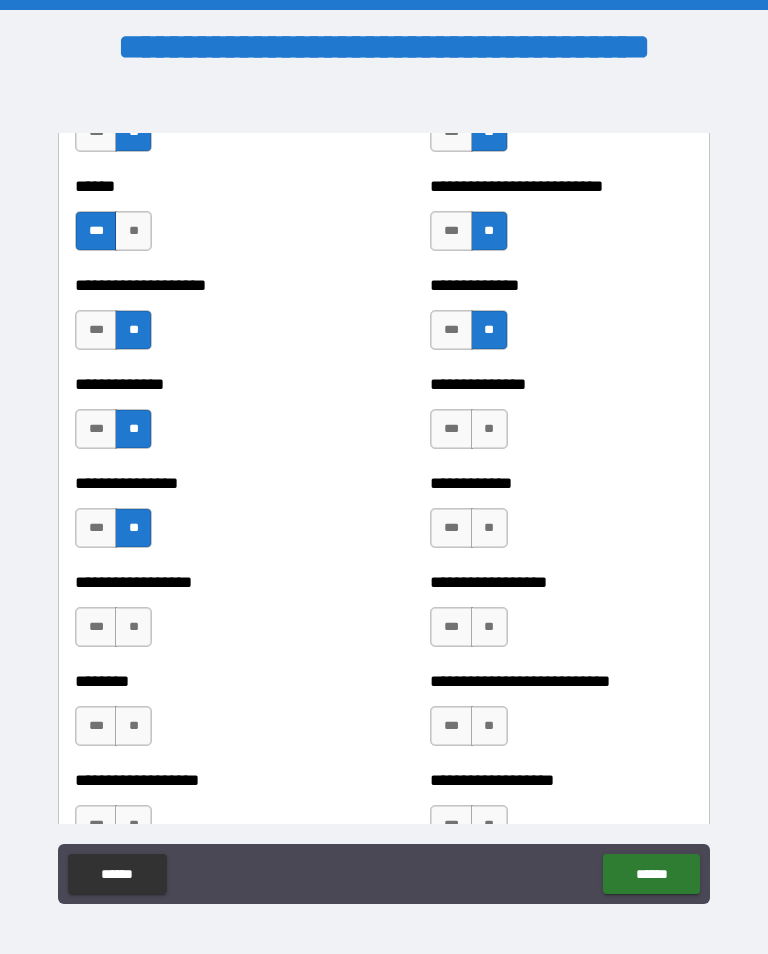 click on "**" at bounding box center (489, 429) 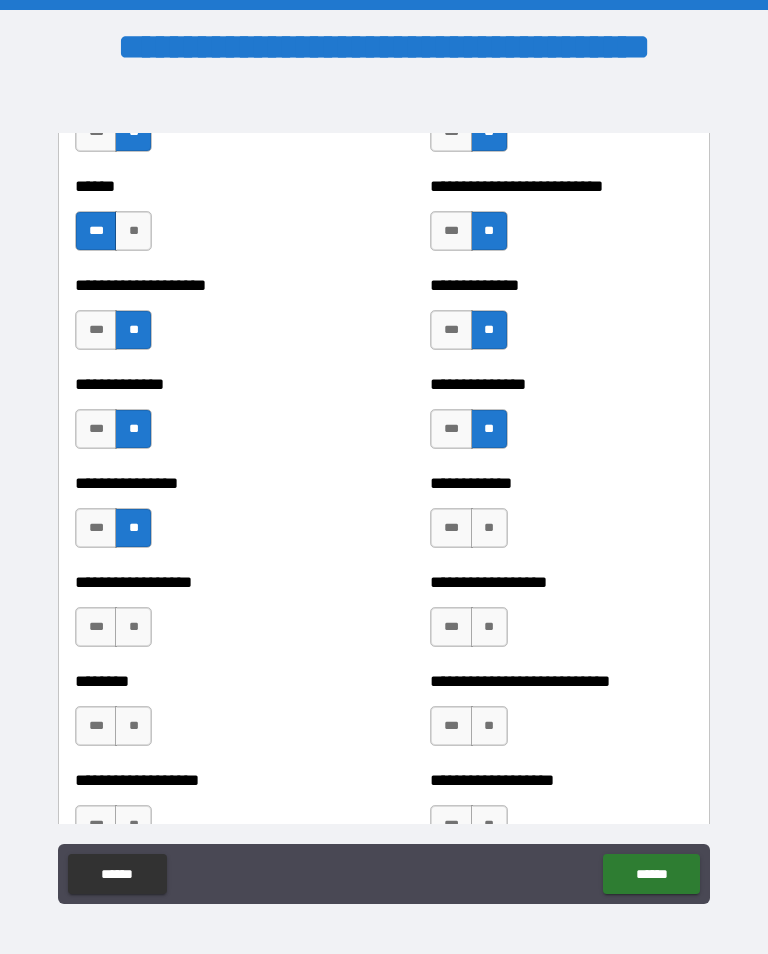 click on "**" at bounding box center (489, 528) 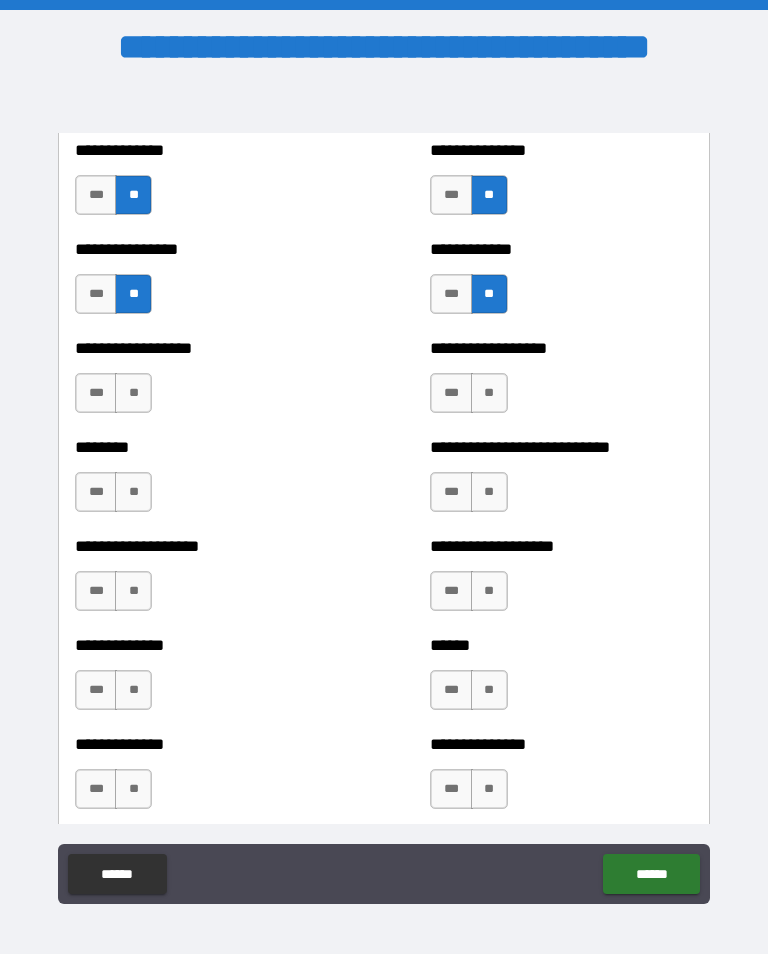 scroll, scrollTop: 4339, scrollLeft: 0, axis: vertical 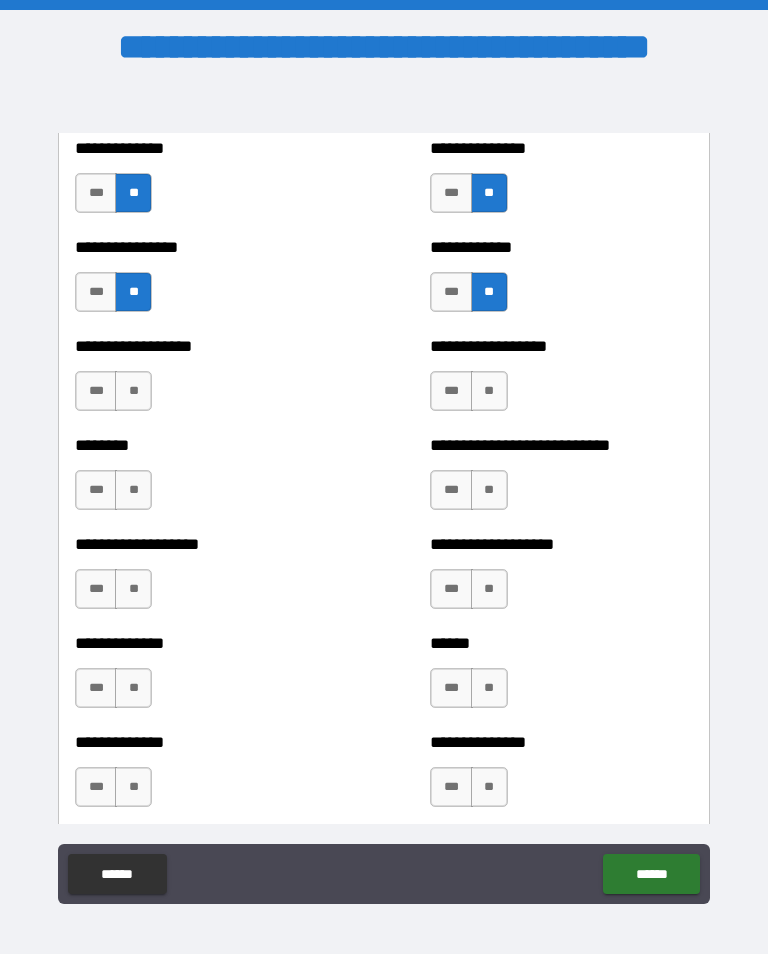 click on "**" at bounding box center (489, 391) 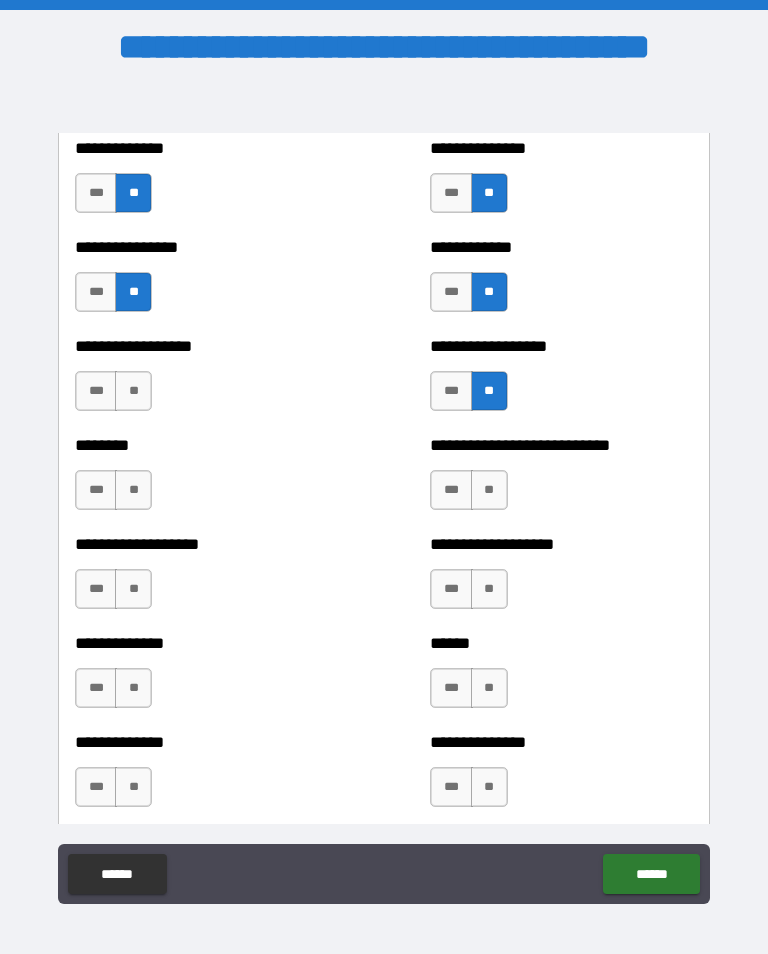 click on "**" at bounding box center [489, 490] 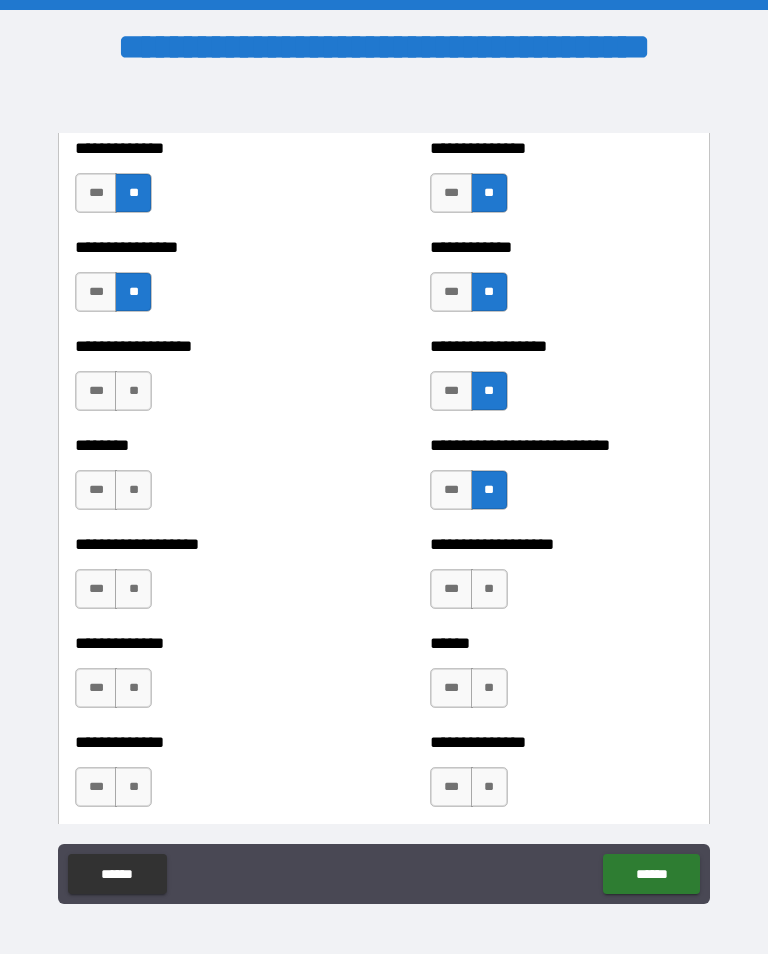 click on "**" at bounding box center [489, 589] 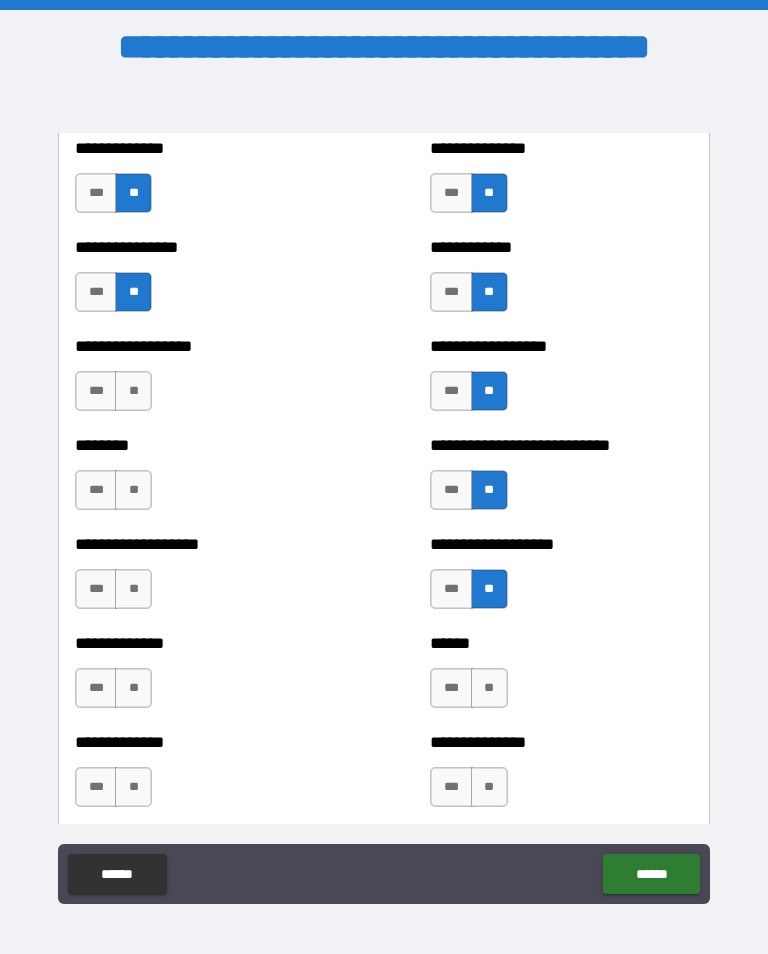 click on "**" at bounding box center [489, 688] 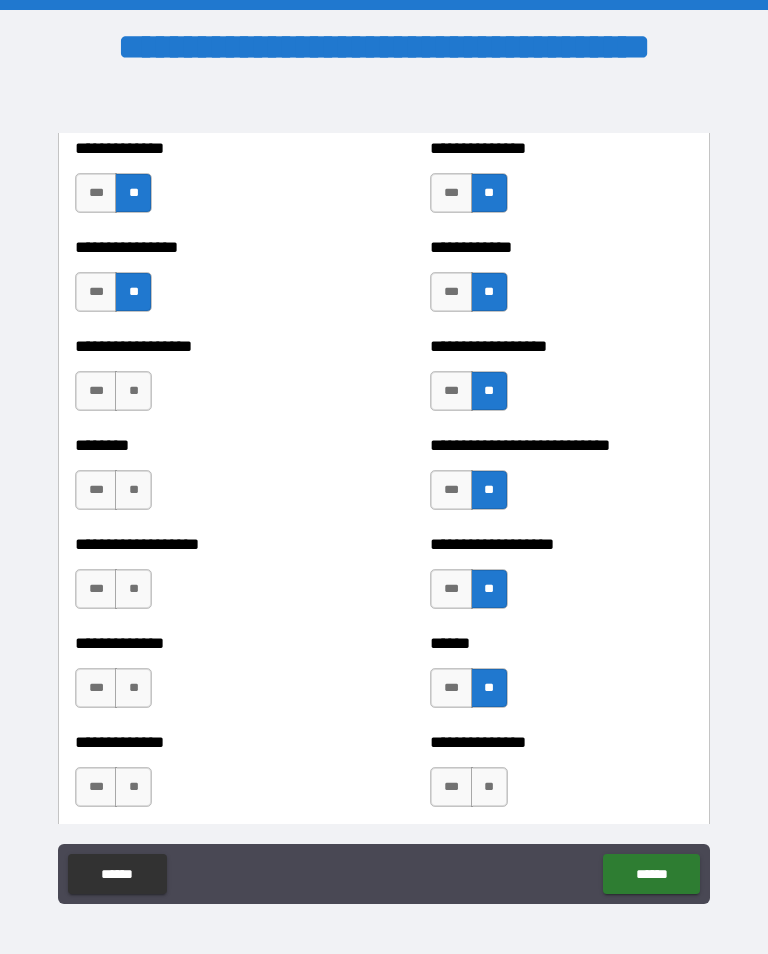 click on "**" at bounding box center (489, 787) 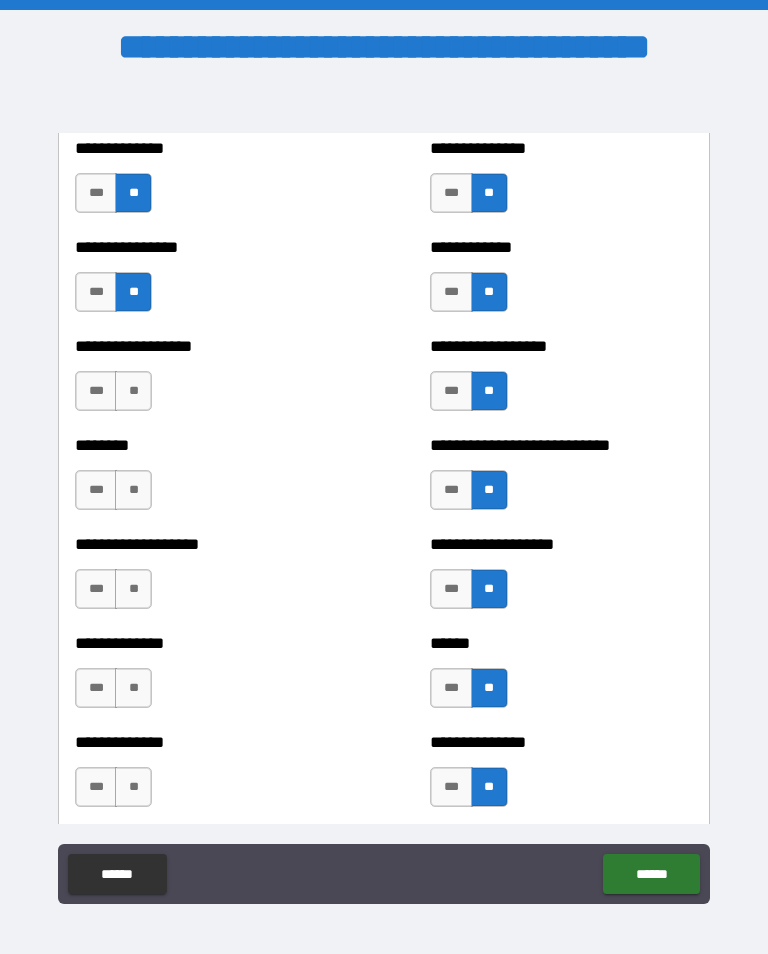 click on "**" at bounding box center [133, 391] 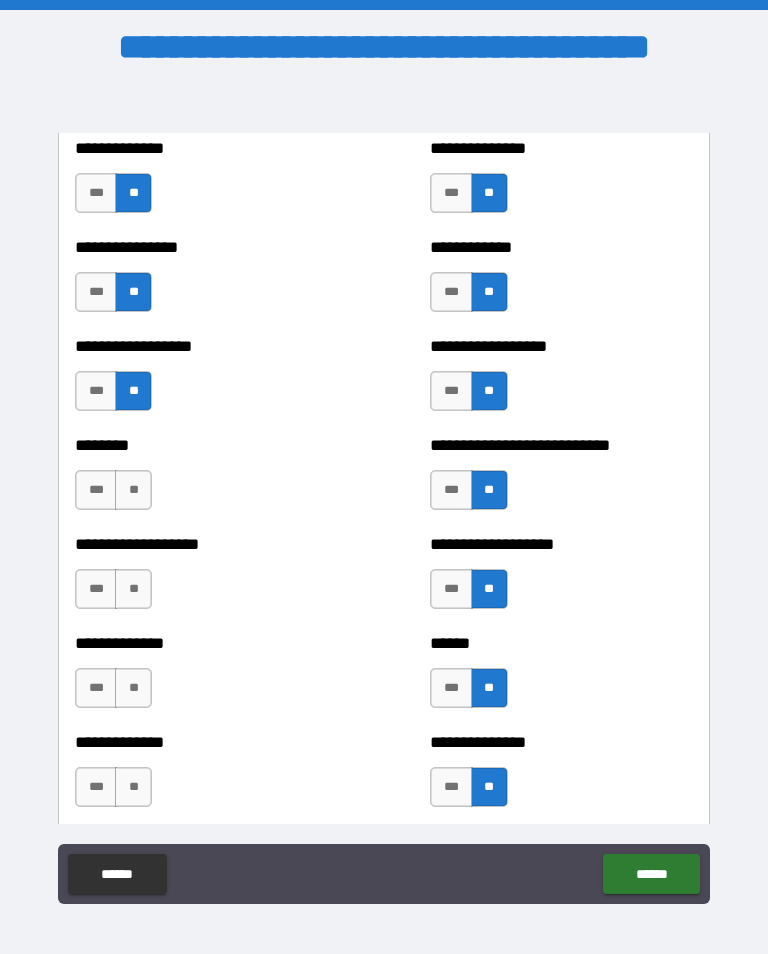 click on "**" at bounding box center (133, 490) 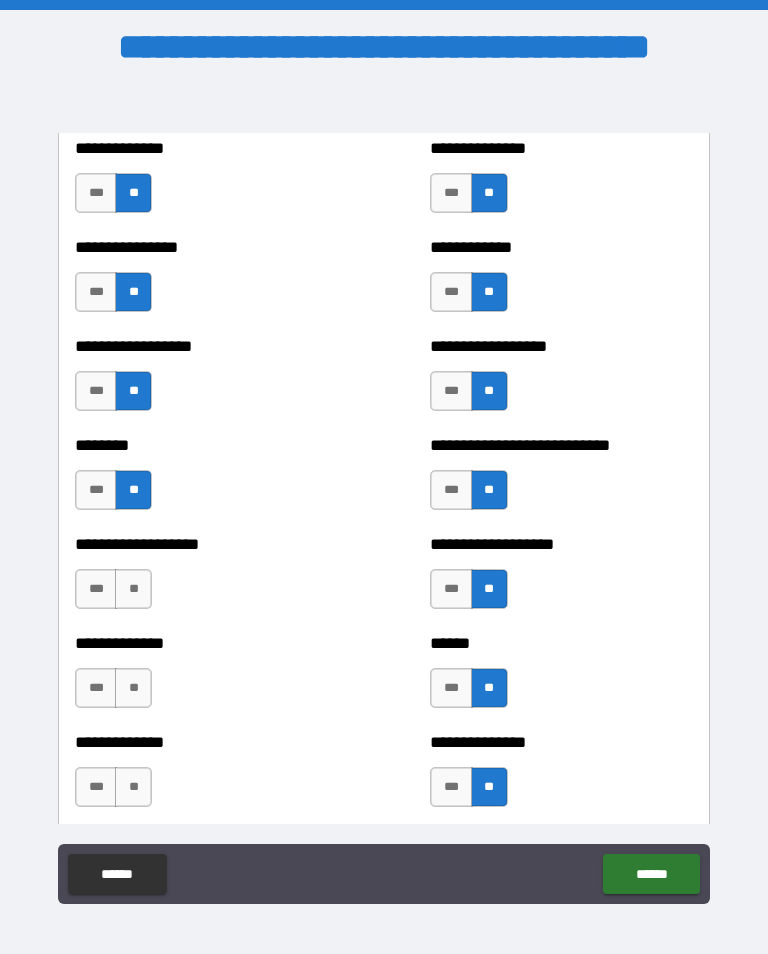 click on "**" at bounding box center (133, 589) 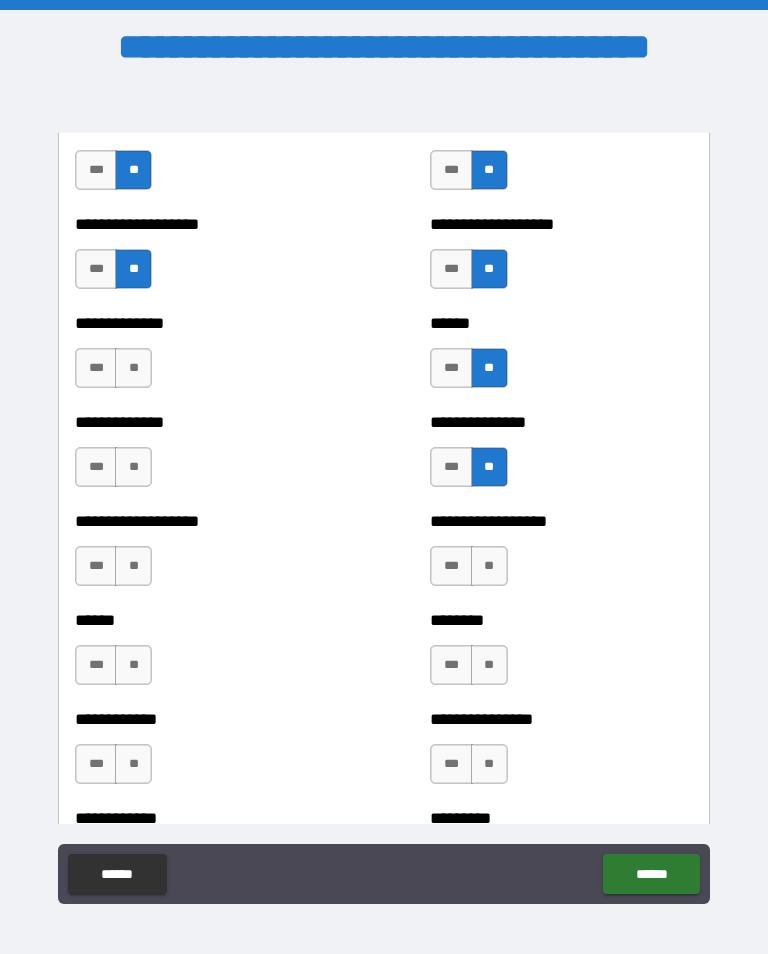 scroll, scrollTop: 4660, scrollLeft: 0, axis: vertical 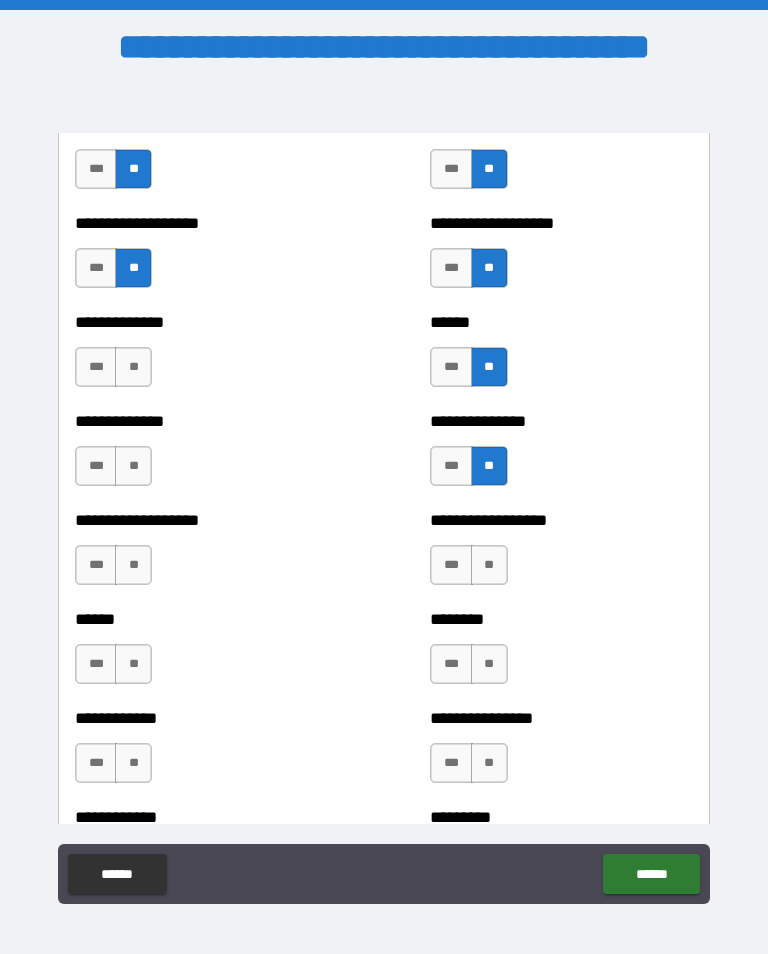 click on "**" at bounding box center [133, 367] 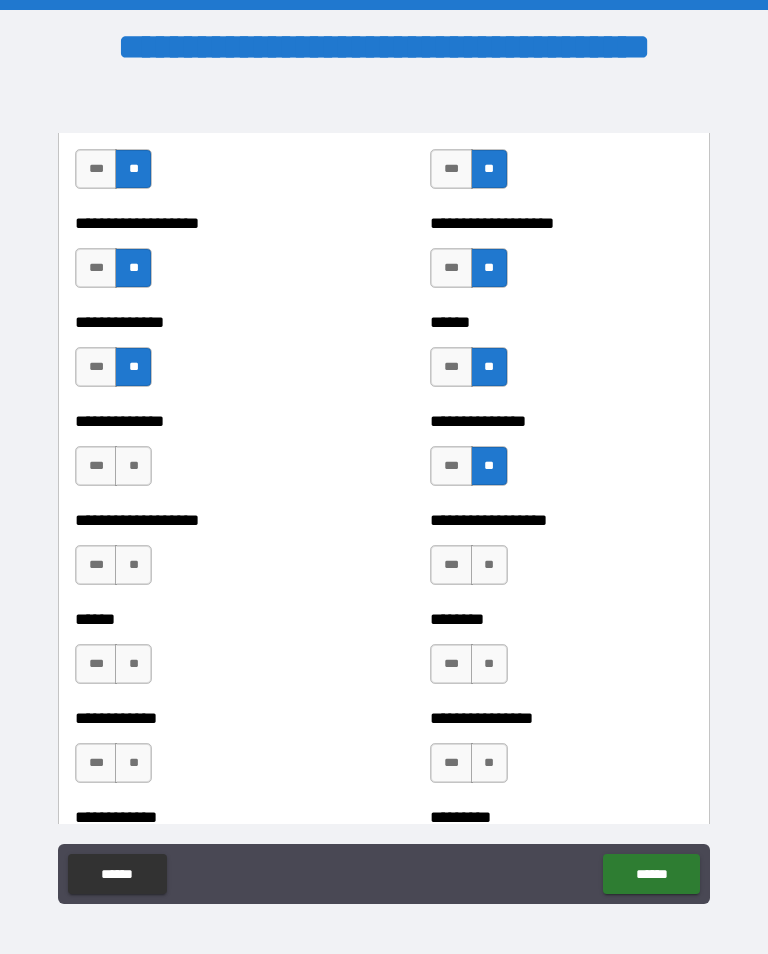 click on "**" at bounding box center [133, 466] 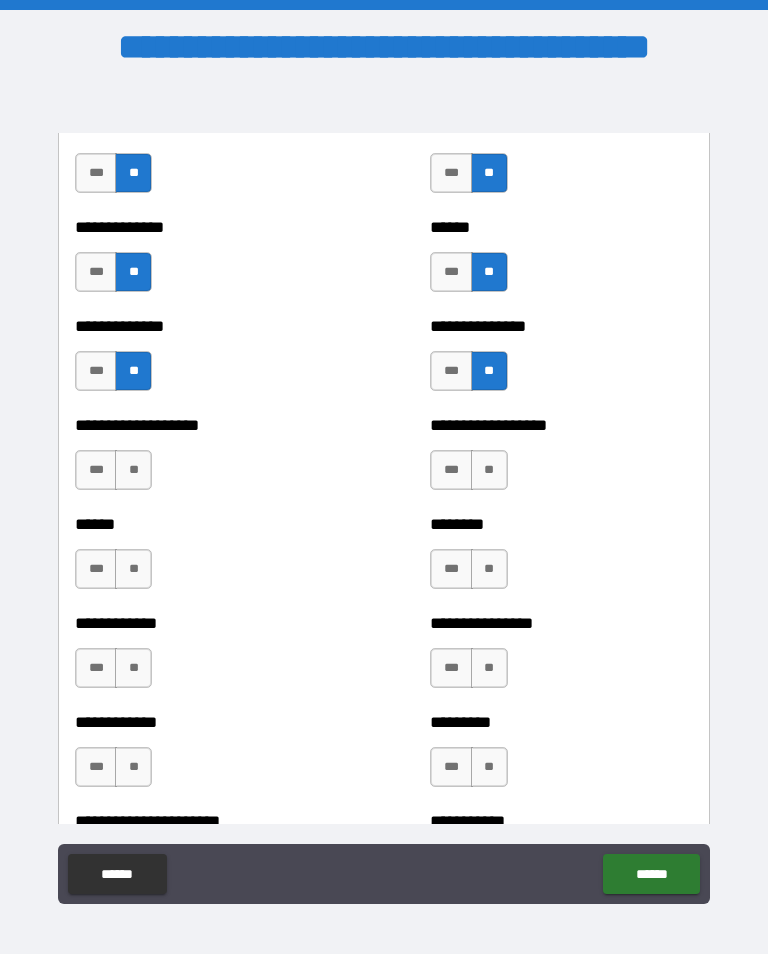 scroll, scrollTop: 4755, scrollLeft: 0, axis: vertical 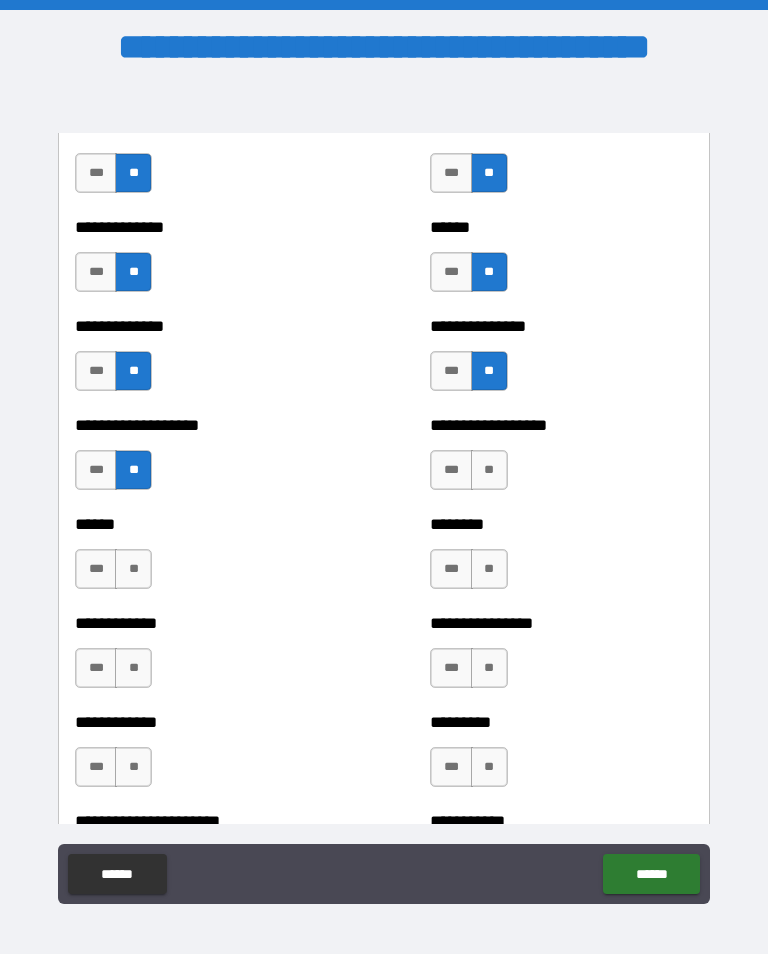 click on "**" at bounding box center (133, 569) 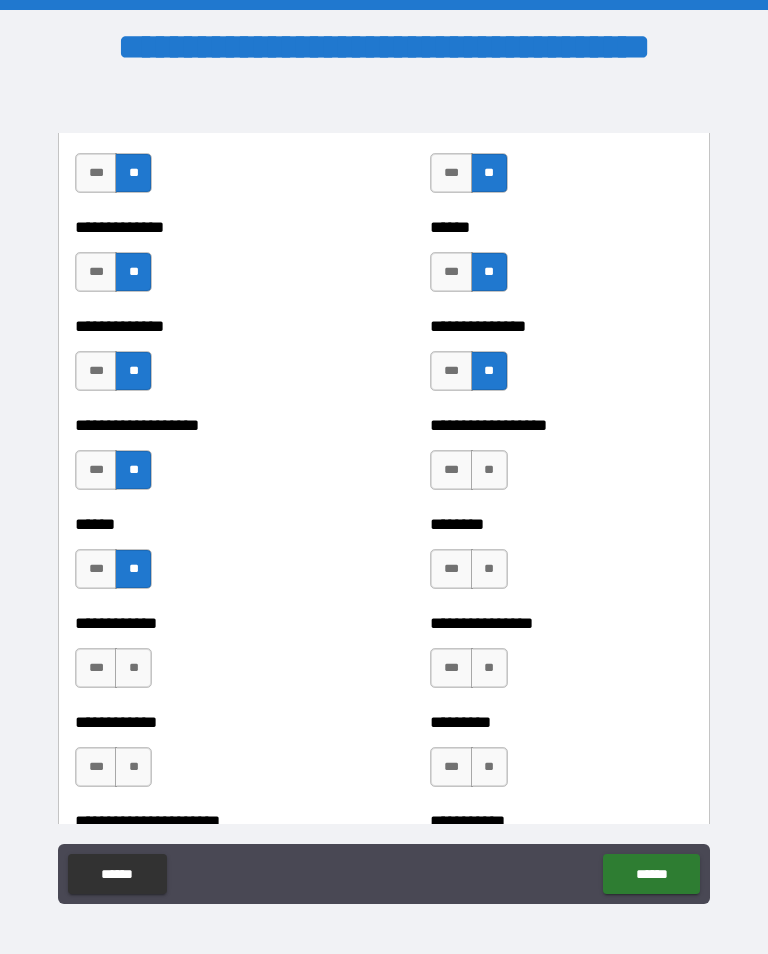 click on "**" at bounding box center [133, 668] 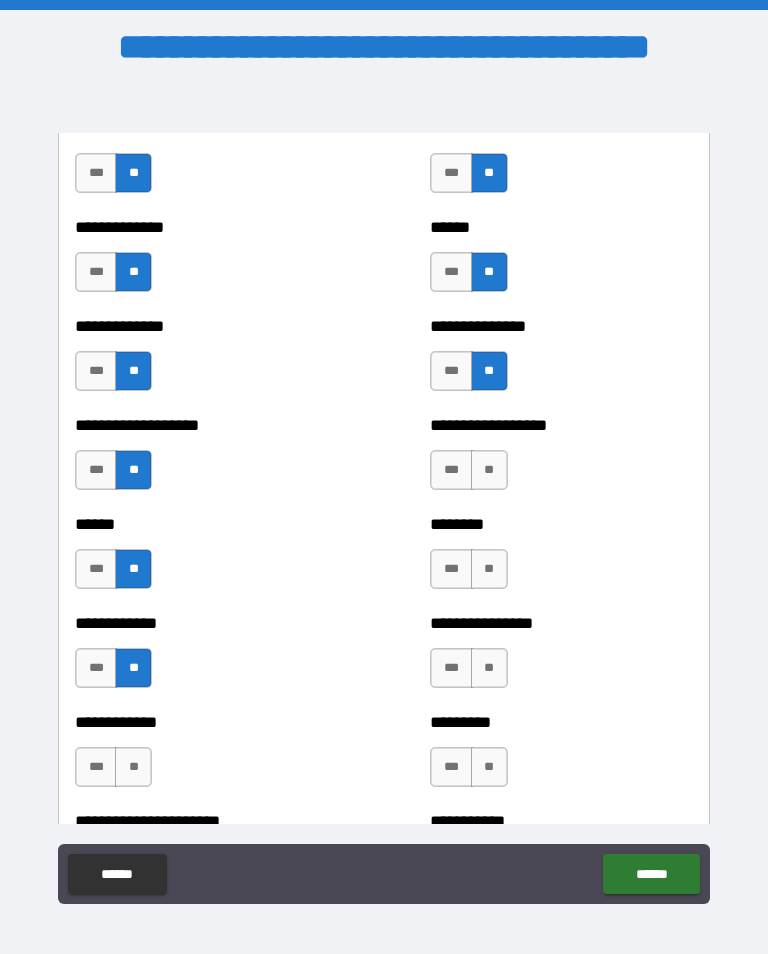 click on "**" at bounding box center (489, 470) 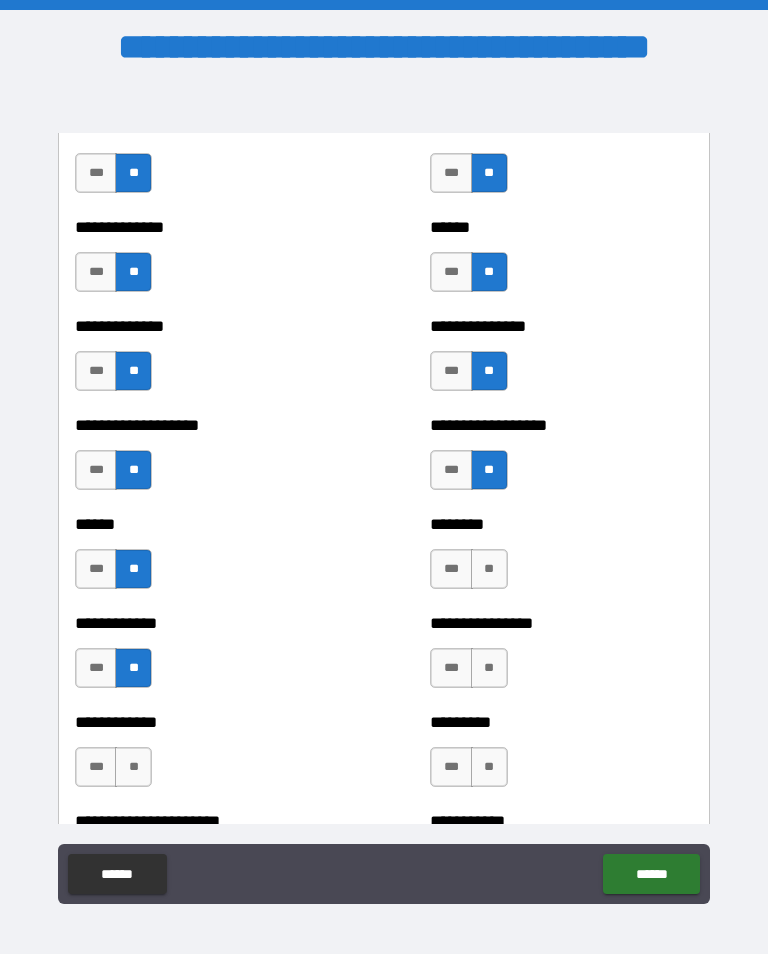 click on "**" at bounding box center [489, 569] 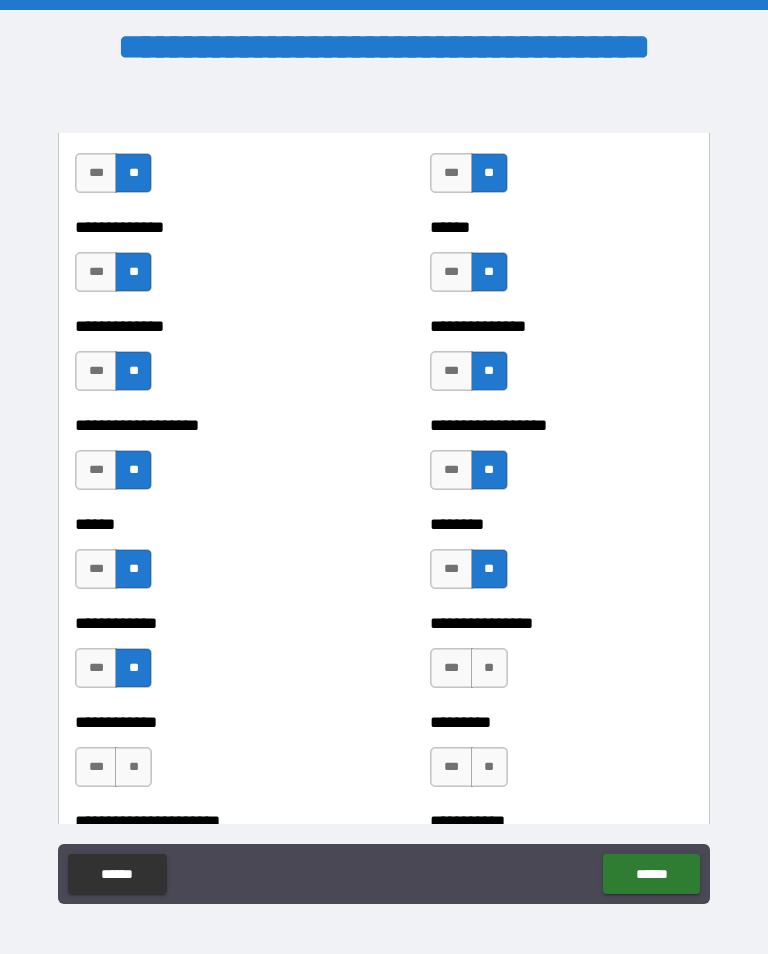 click on "**" at bounding box center (489, 668) 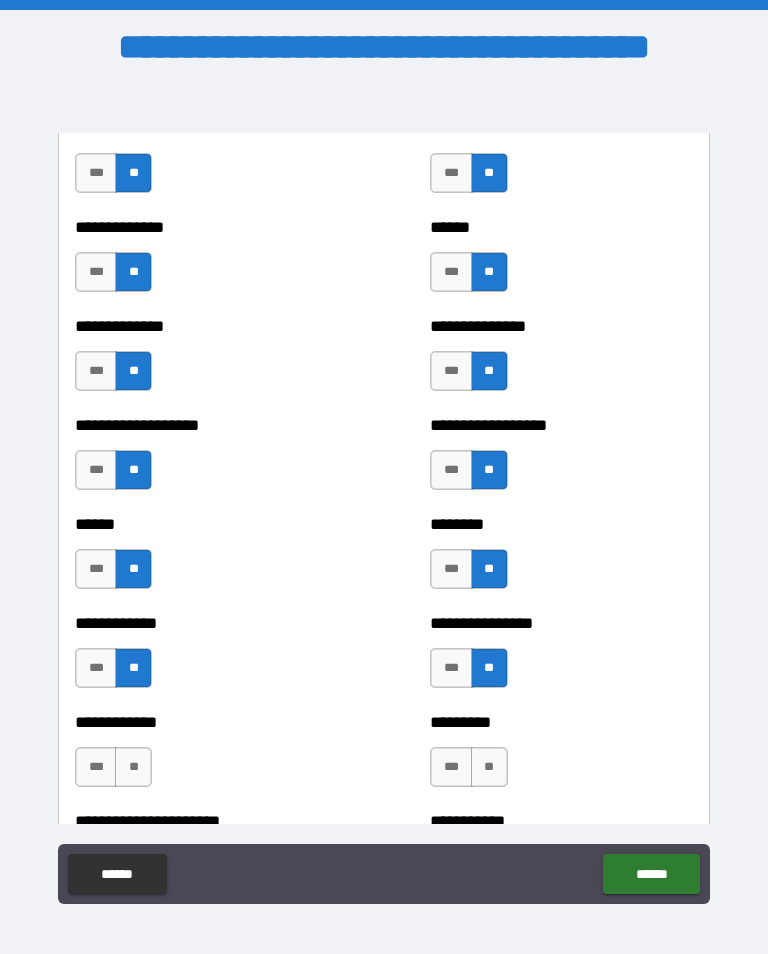click on "**" at bounding box center [489, 767] 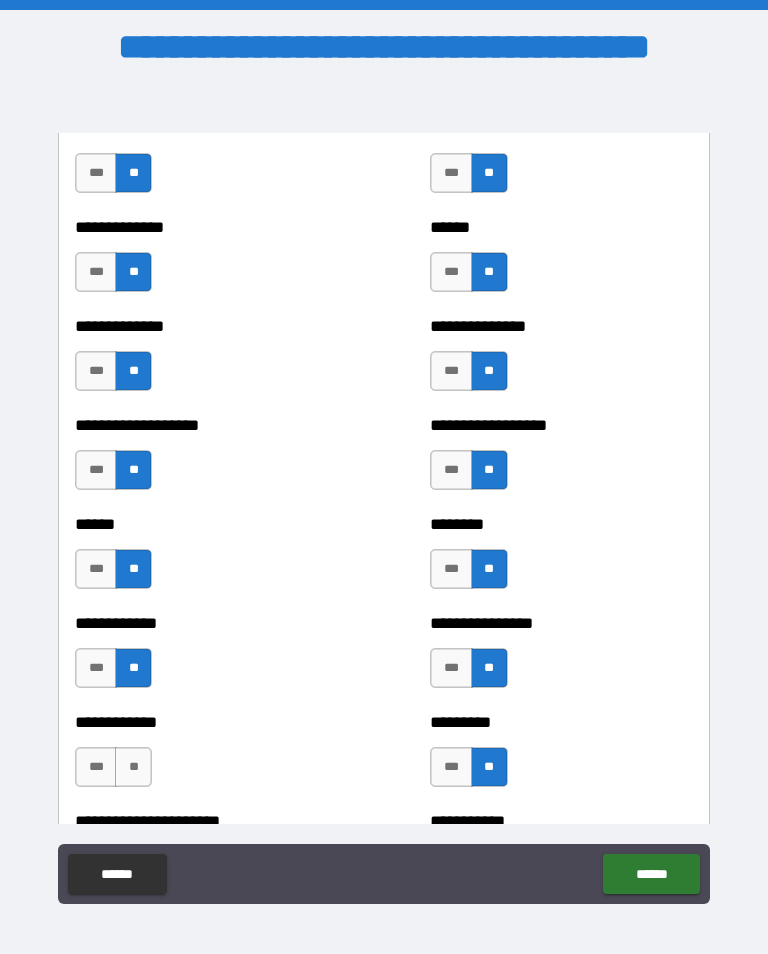 click on "**" at bounding box center [133, 767] 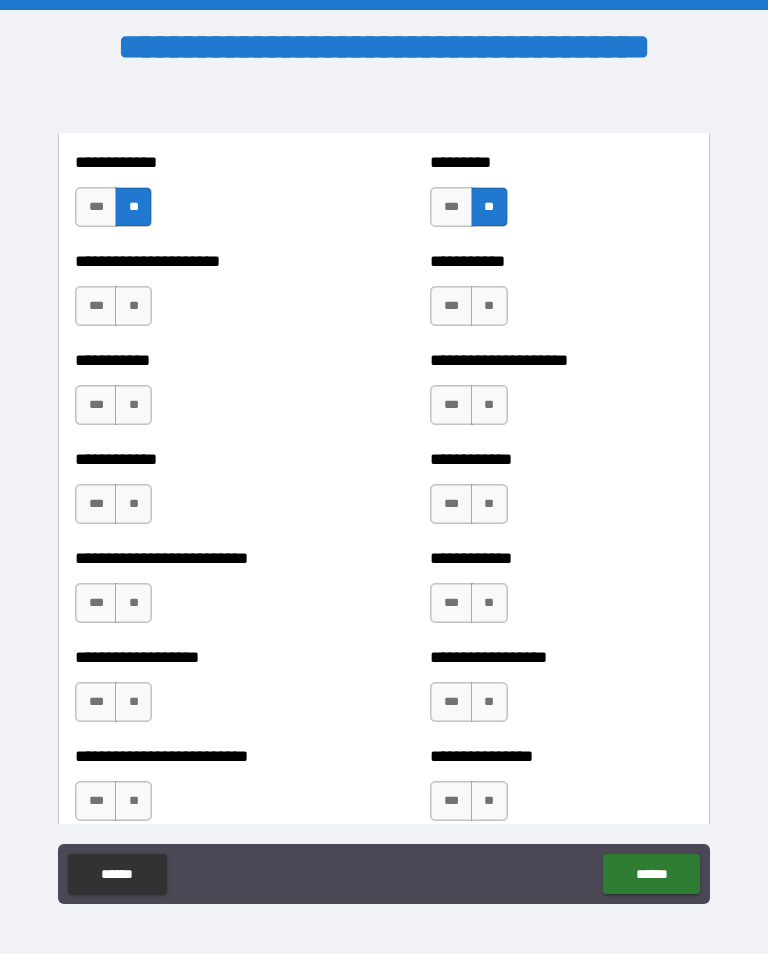 scroll, scrollTop: 5318, scrollLeft: 0, axis: vertical 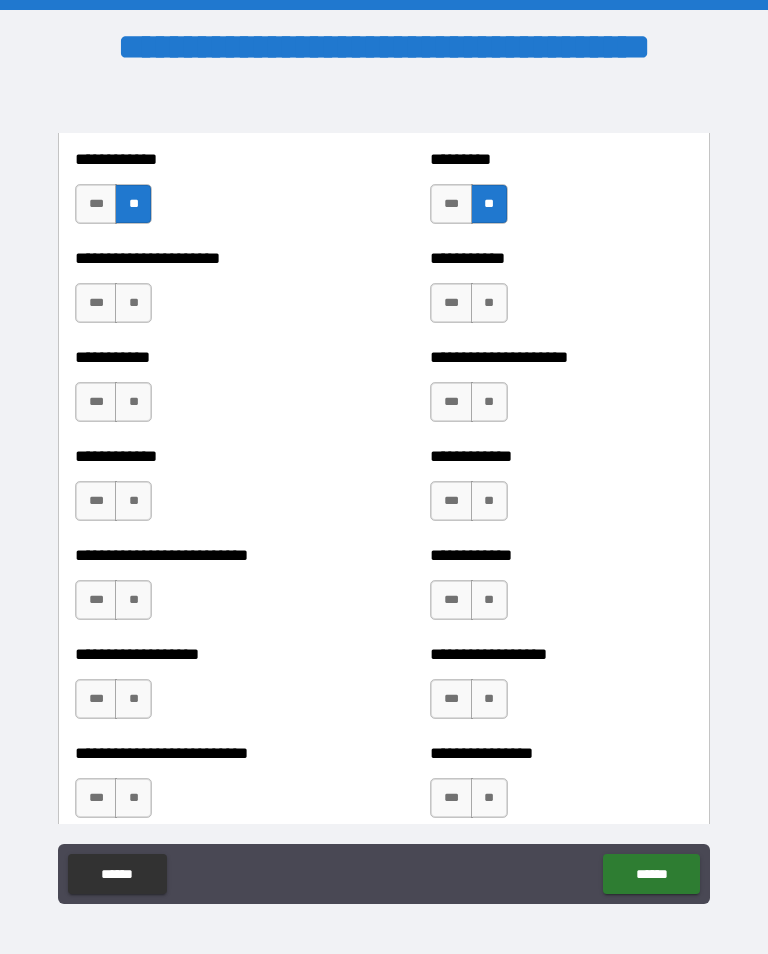 click on "**" at bounding box center [133, 303] 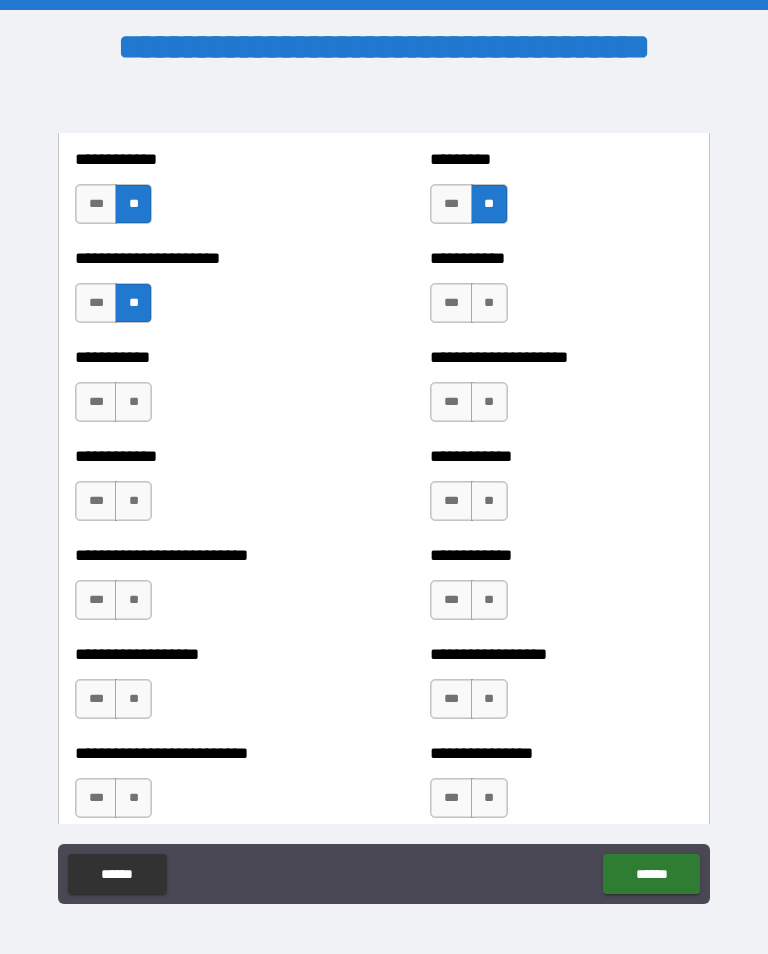 click on "**" at bounding box center (133, 402) 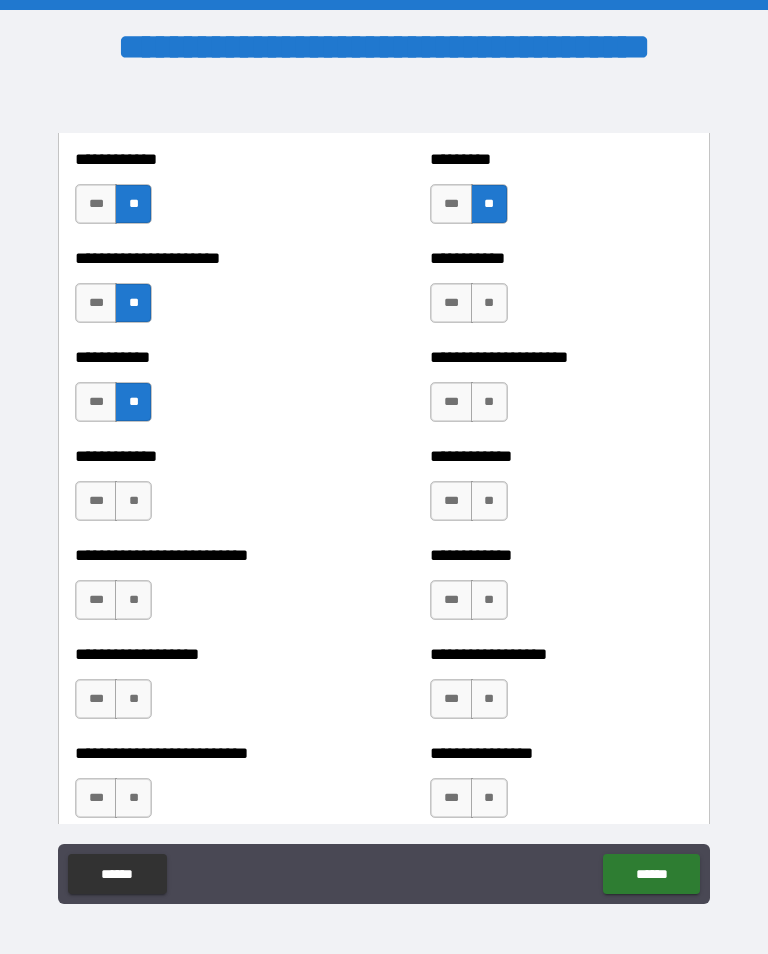 click on "**" at bounding box center [133, 501] 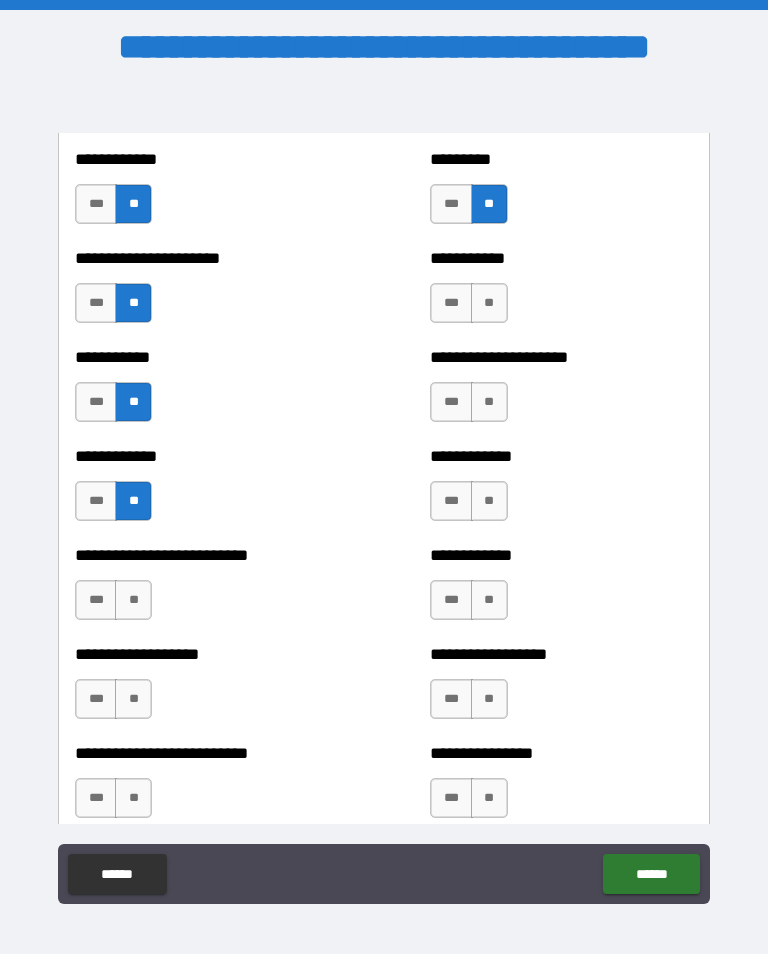 click on "**" at bounding box center (133, 600) 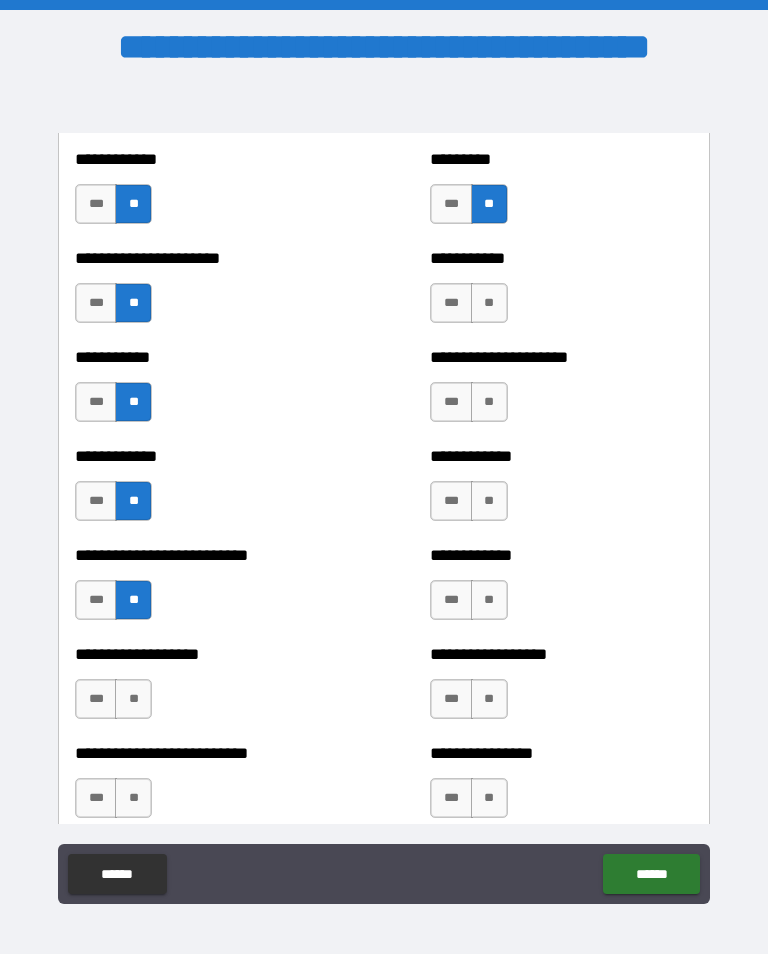 click on "**" at bounding box center [133, 699] 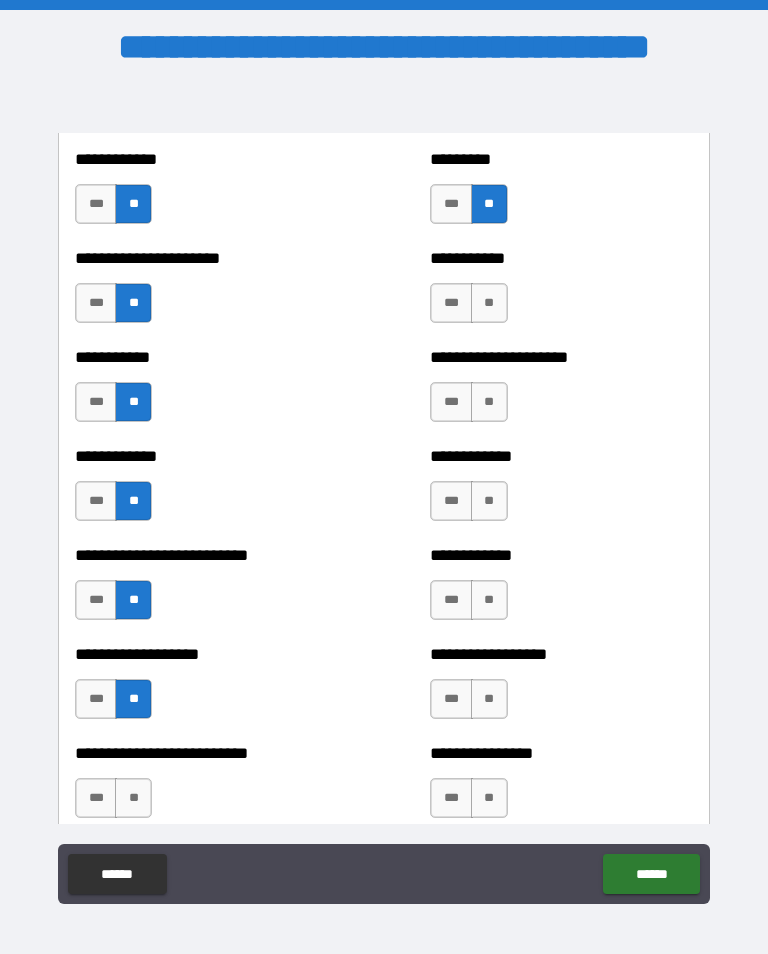 click on "**" at bounding box center (489, 303) 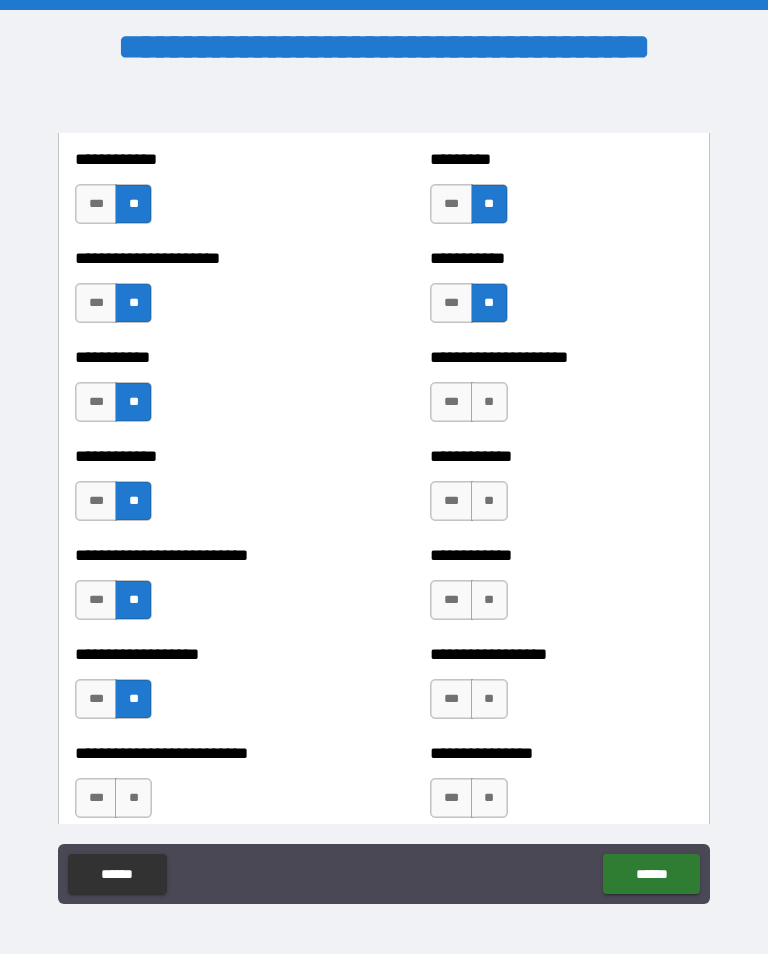 click on "**" at bounding box center (489, 402) 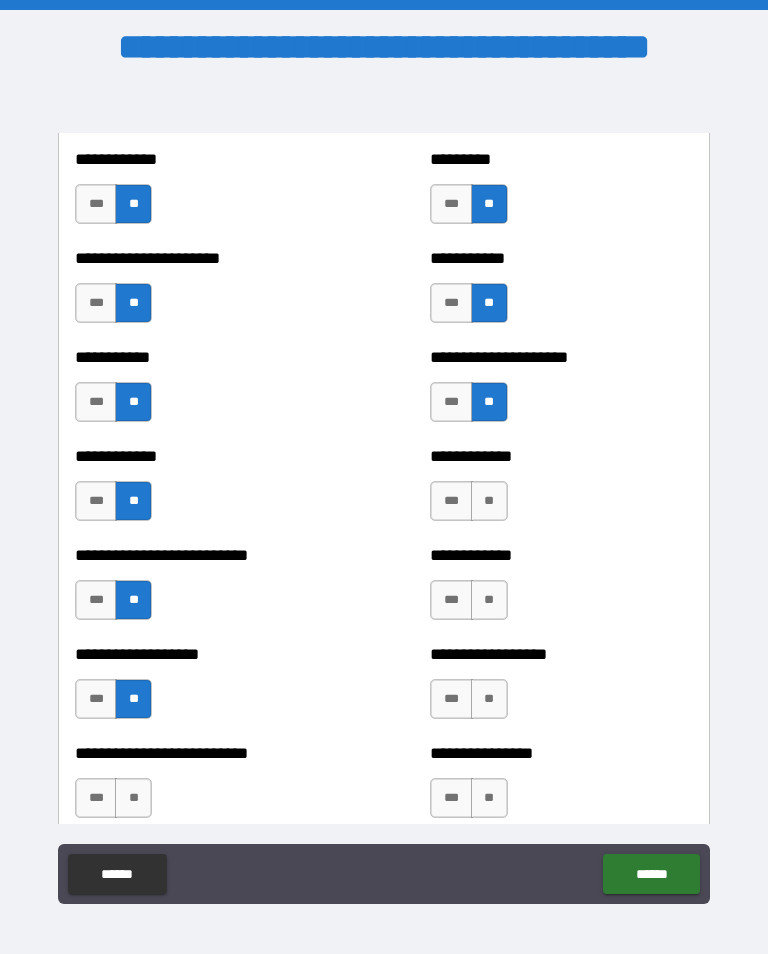 click on "**" at bounding box center (489, 501) 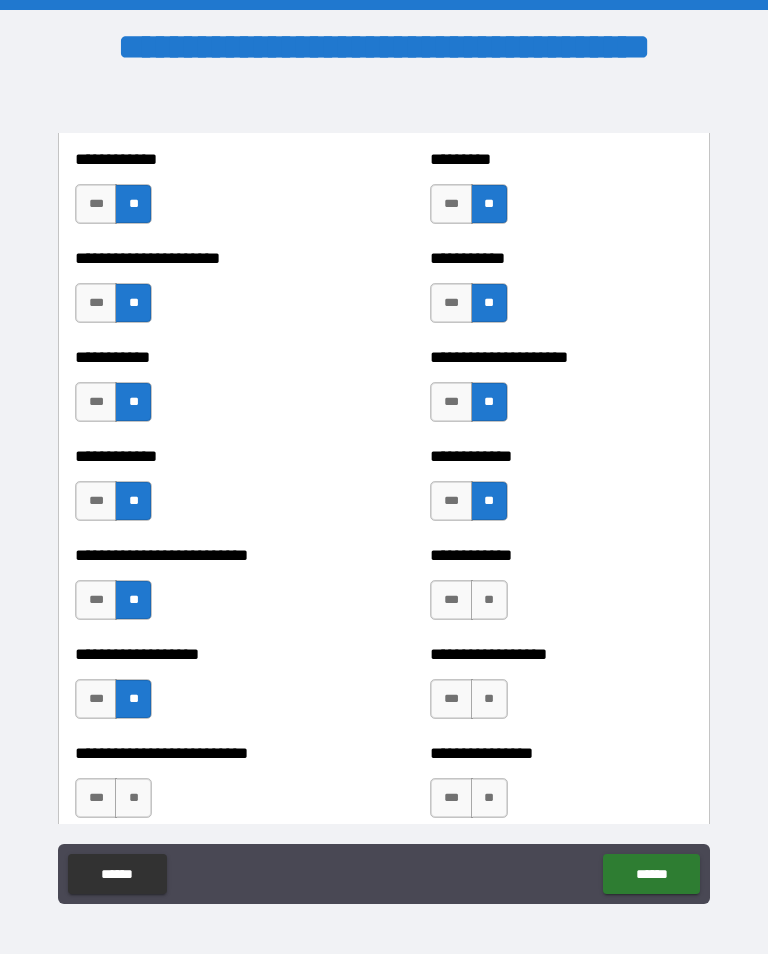 click on "**" at bounding box center (489, 600) 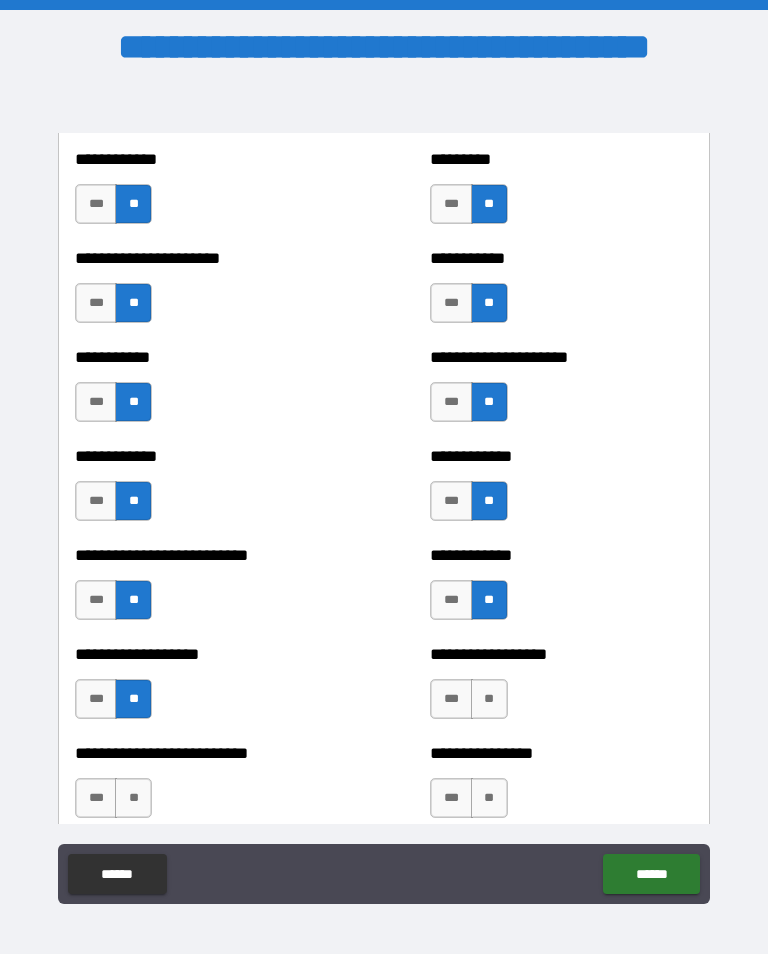 click on "**" at bounding box center (489, 699) 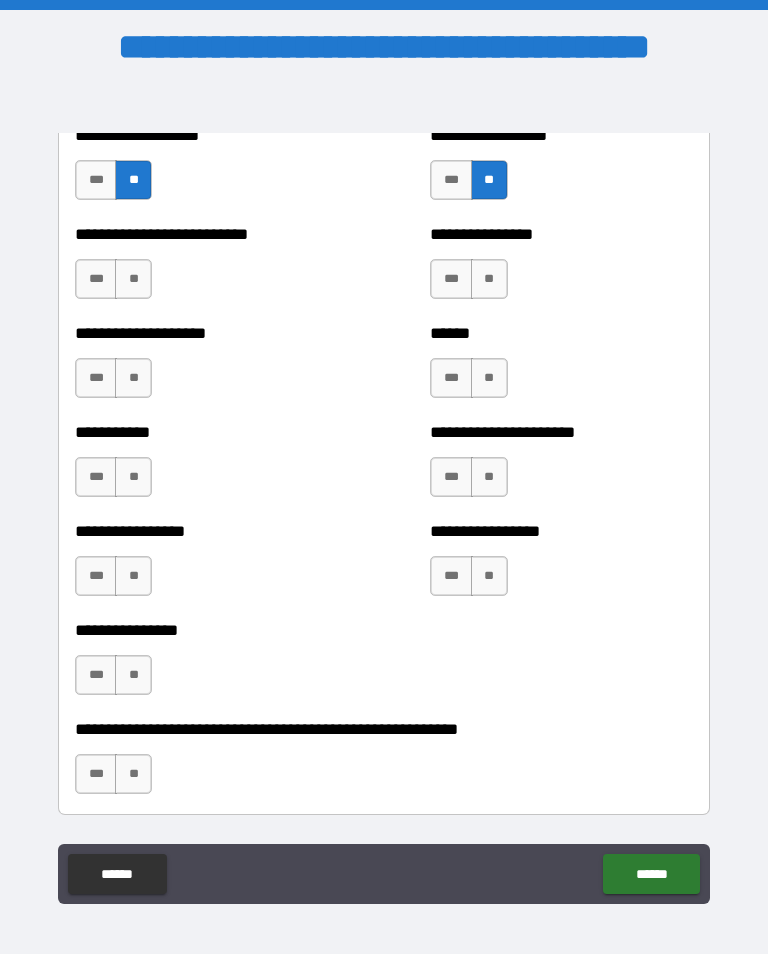 scroll, scrollTop: 5833, scrollLeft: 0, axis: vertical 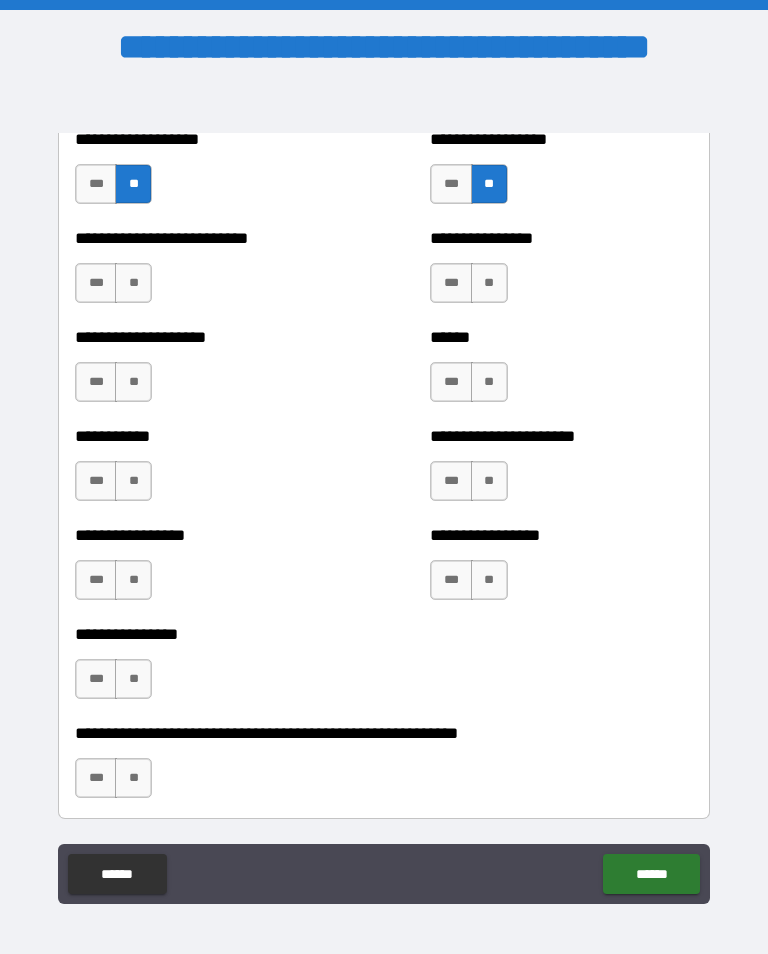 click on "**" at bounding box center [133, 283] 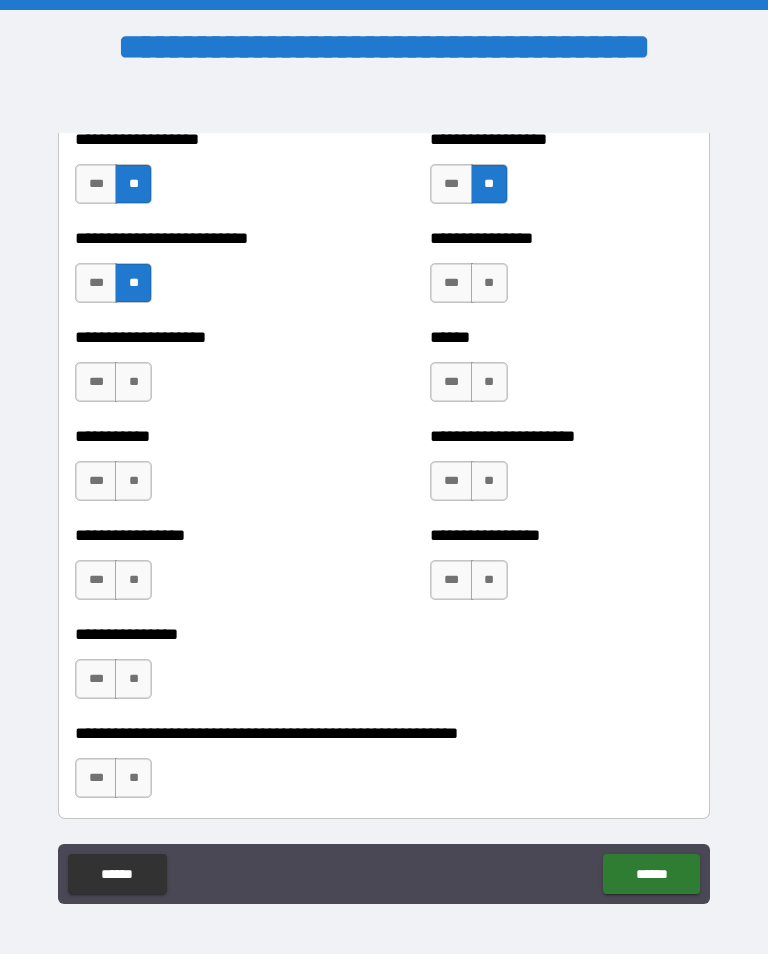 click on "**" at bounding box center [133, 382] 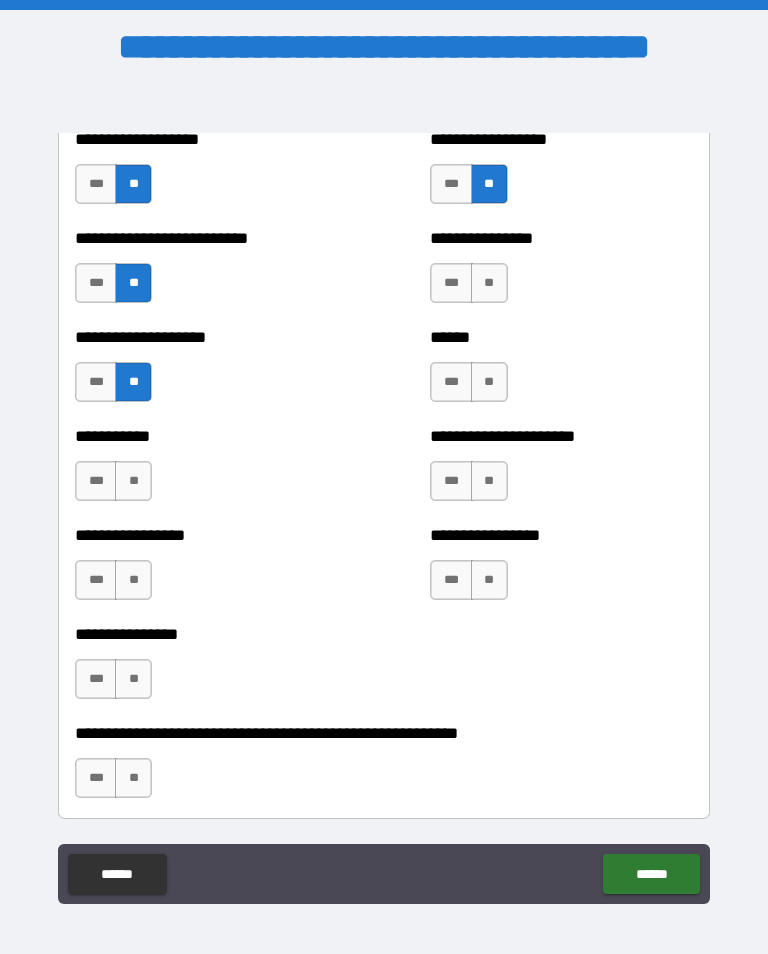 click on "**" at bounding box center [133, 481] 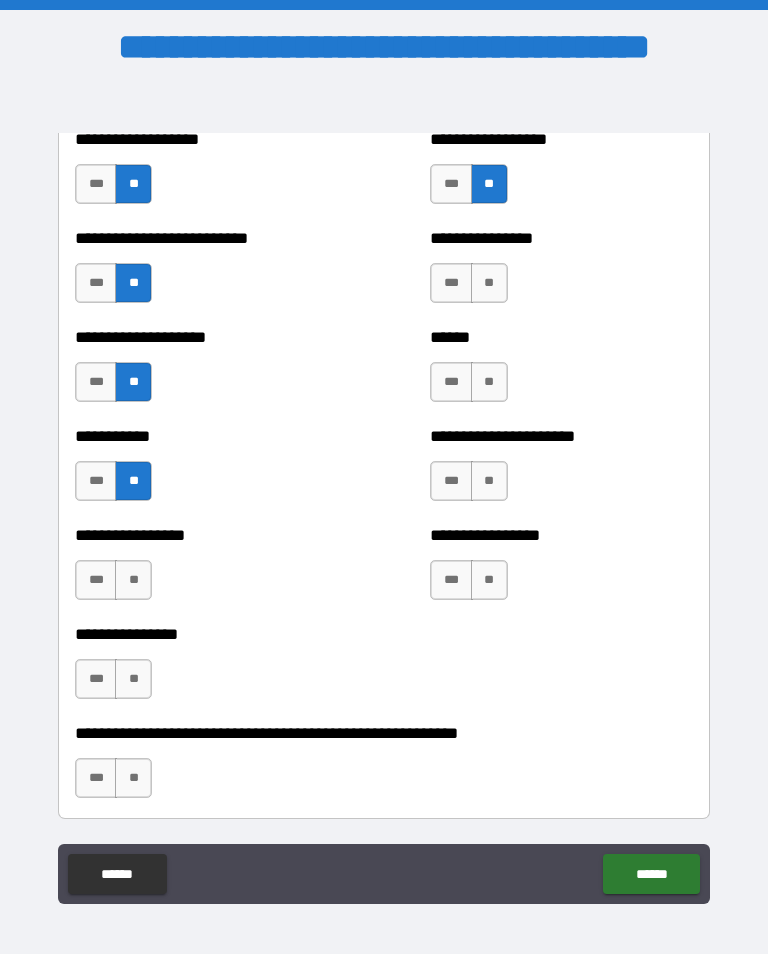 click on "*** **" at bounding box center [113, 580] 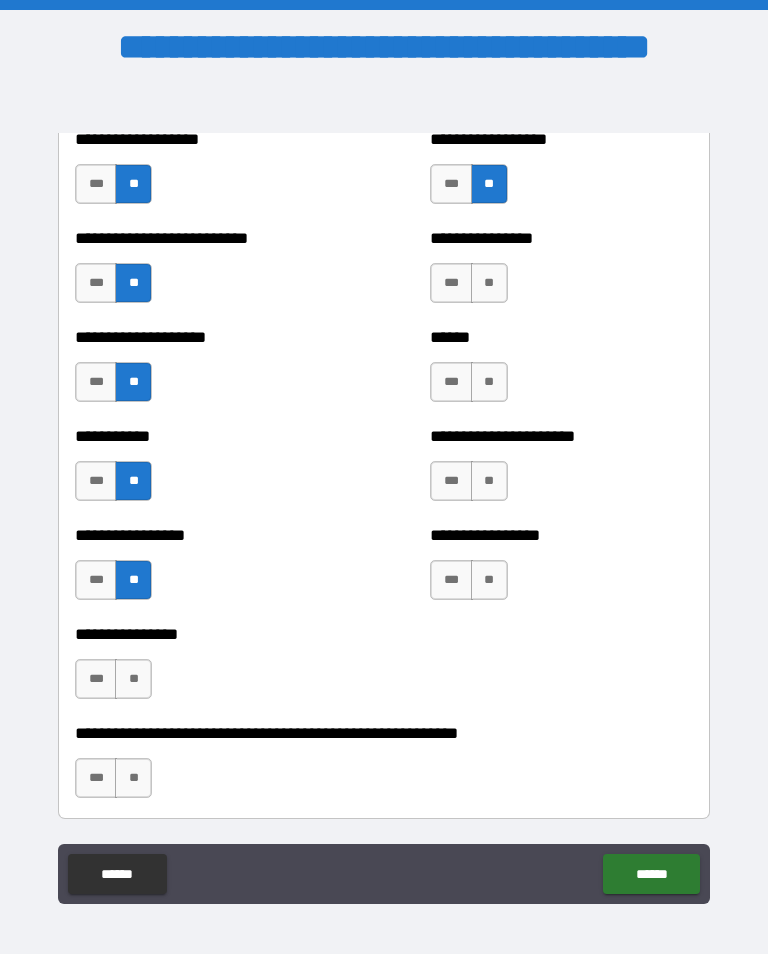 click on "**" at bounding box center [133, 679] 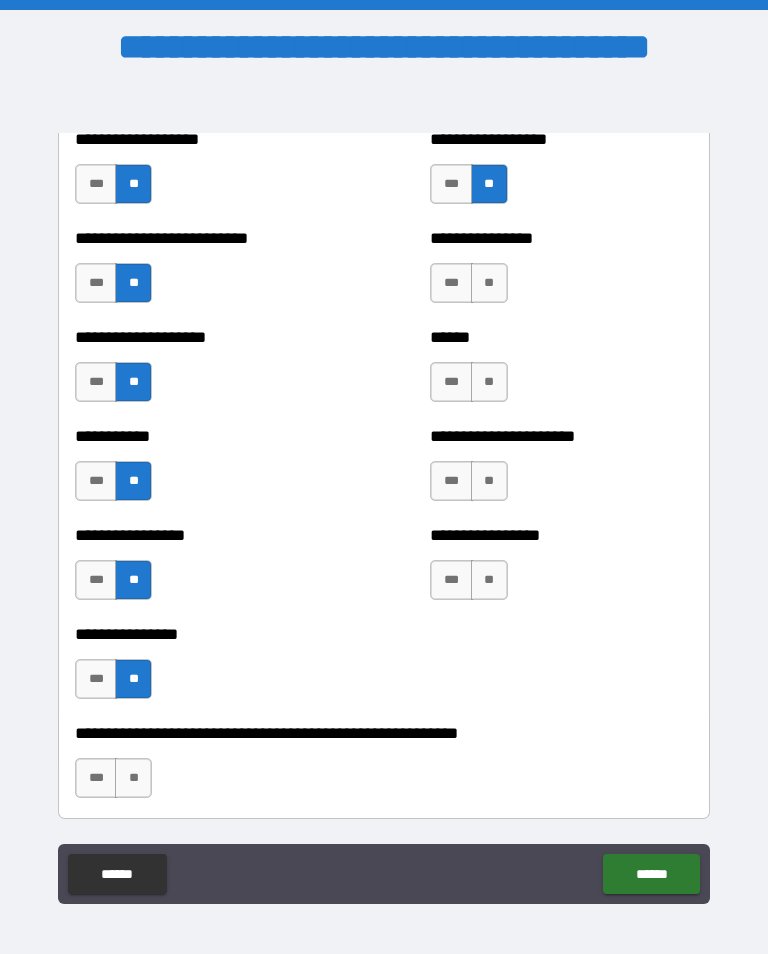 click on "**" at bounding box center (133, 778) 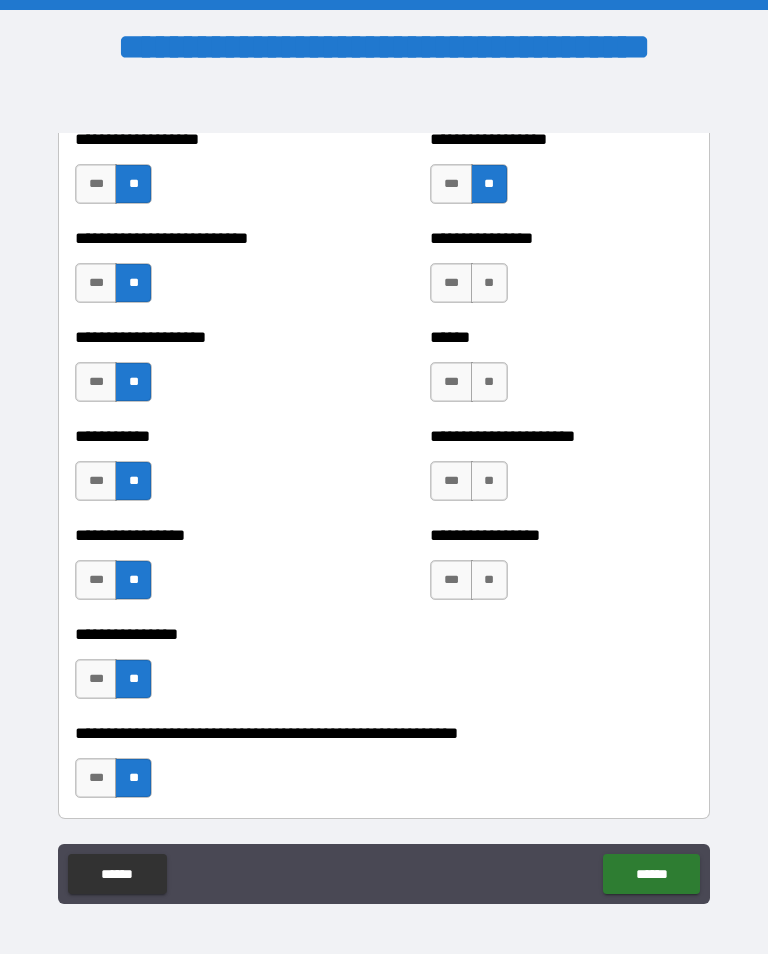 click on "**" at bounding box center (489, 580) 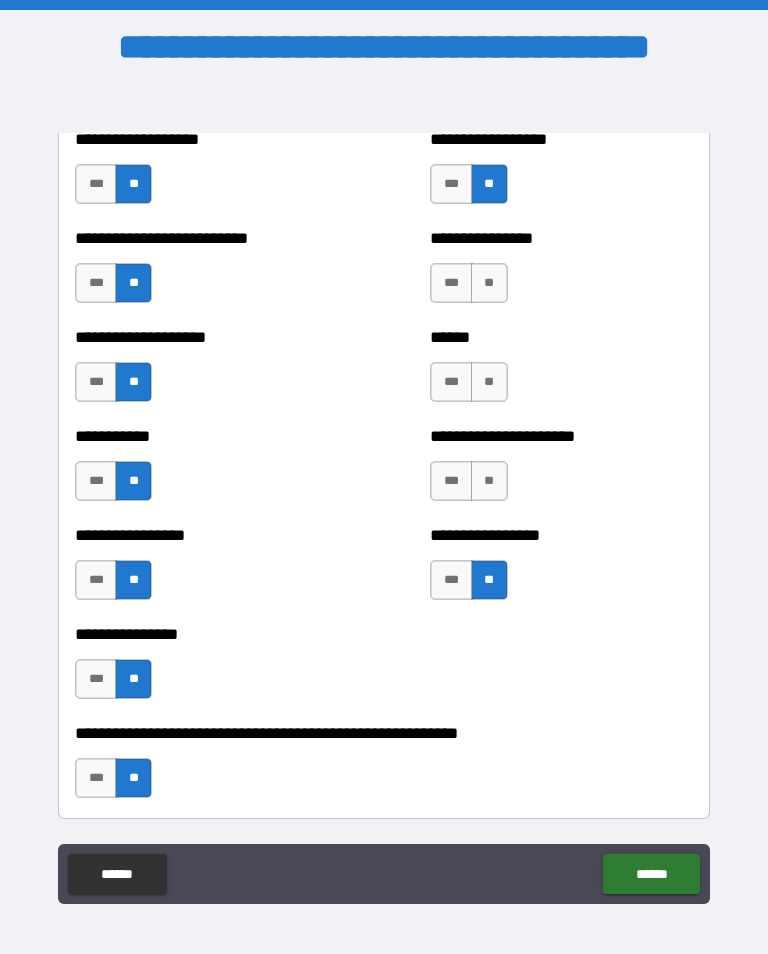 click on "**" at bounding box center [489, 481] 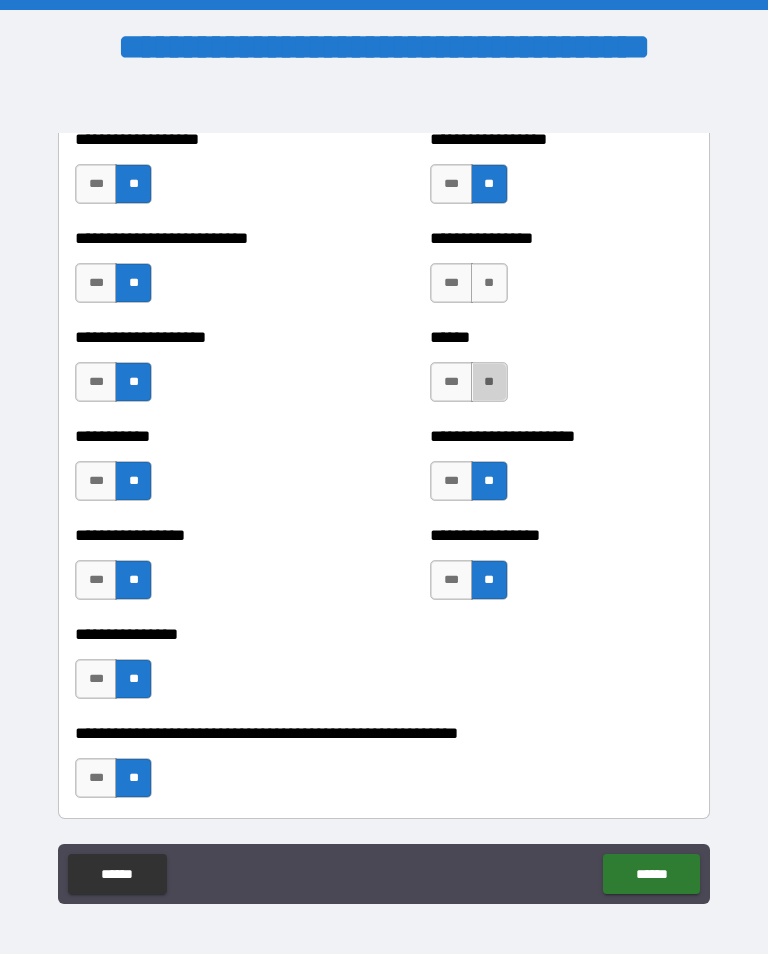 click on "**" at bounding box center (489, 382) 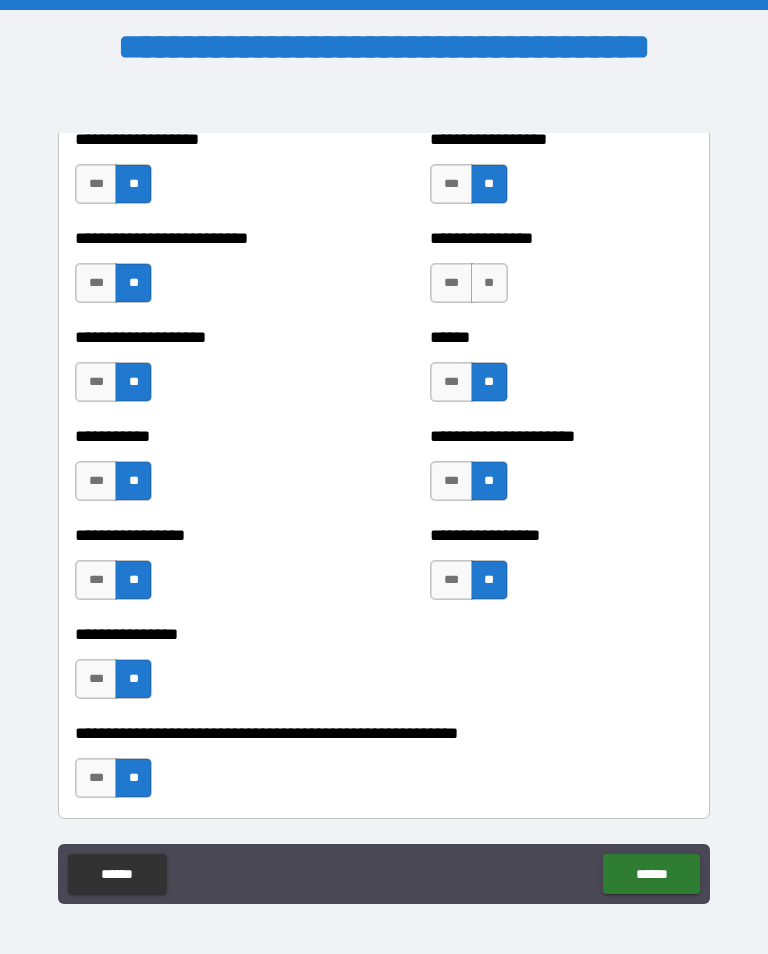 click on "**" at bounding box center (489, 283) 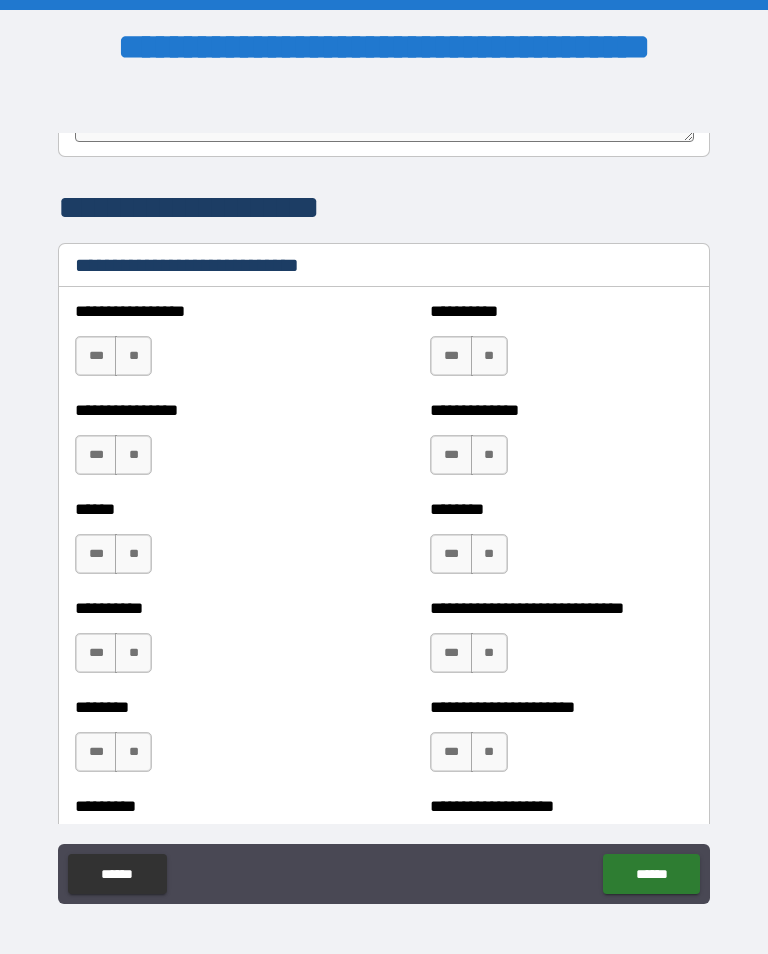 scroll, scrollTop: 6704, scrollLeft: 0, axis: vertical 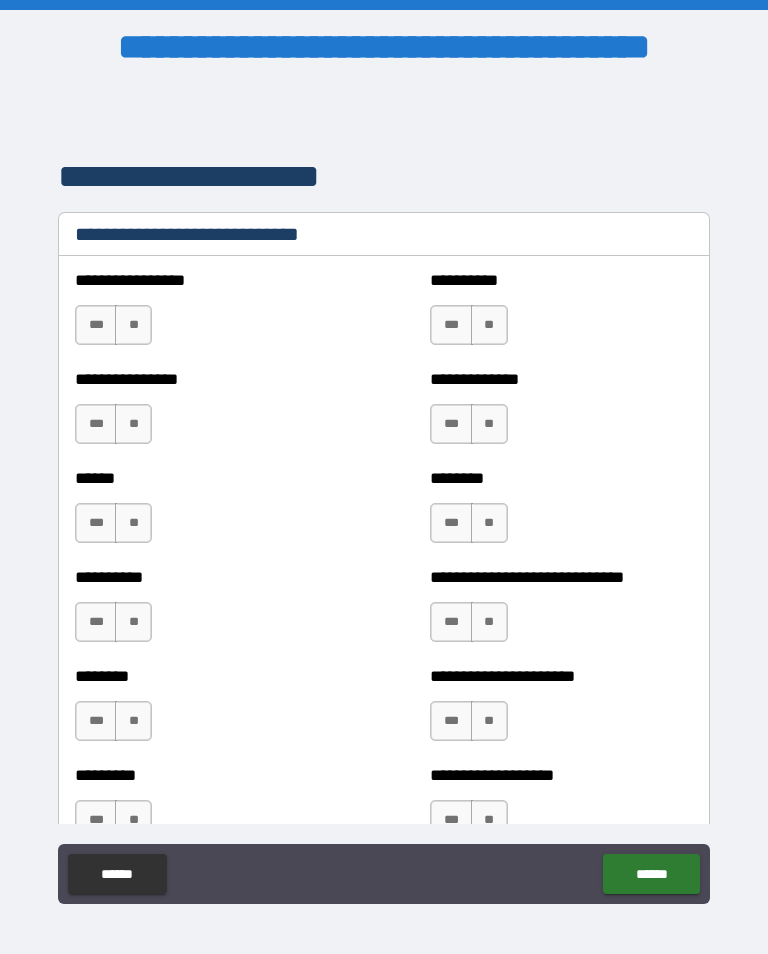 click on "***" at bounding box center (96, 325) 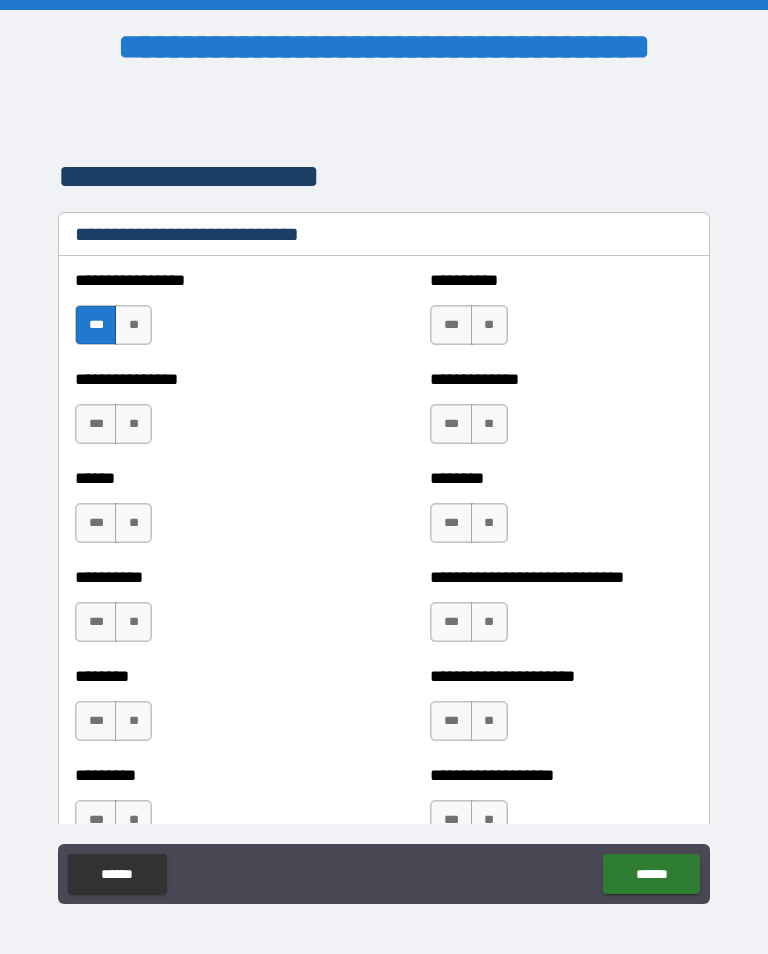 click on "**" at bounding box center [133, 325] 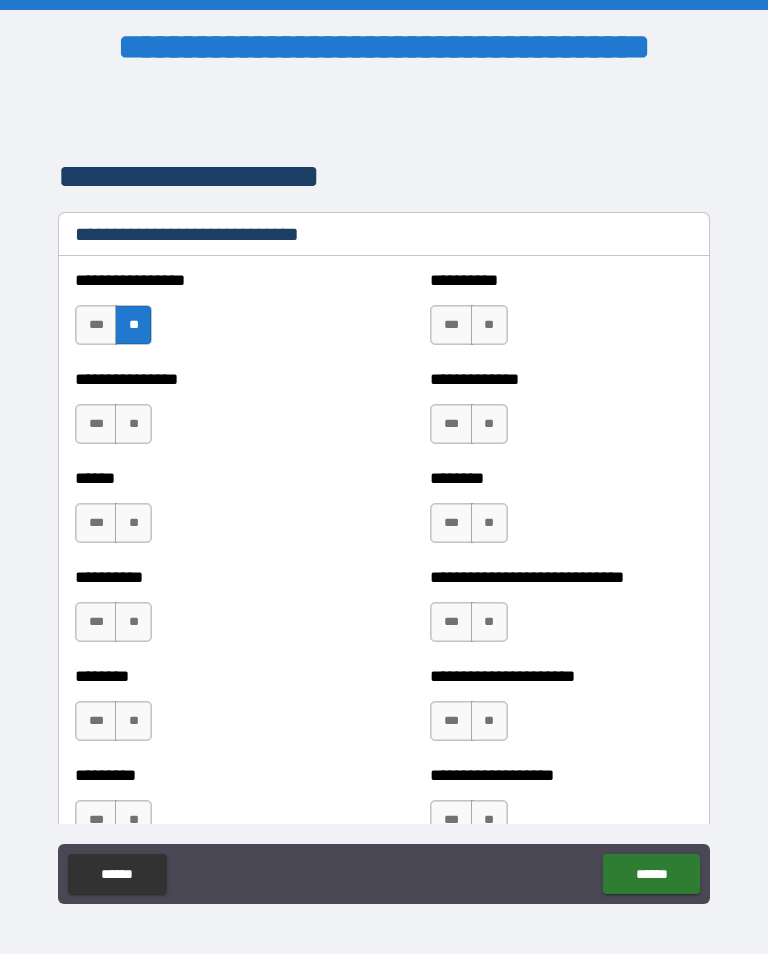 click on "***" at bounding box center (451, 325) 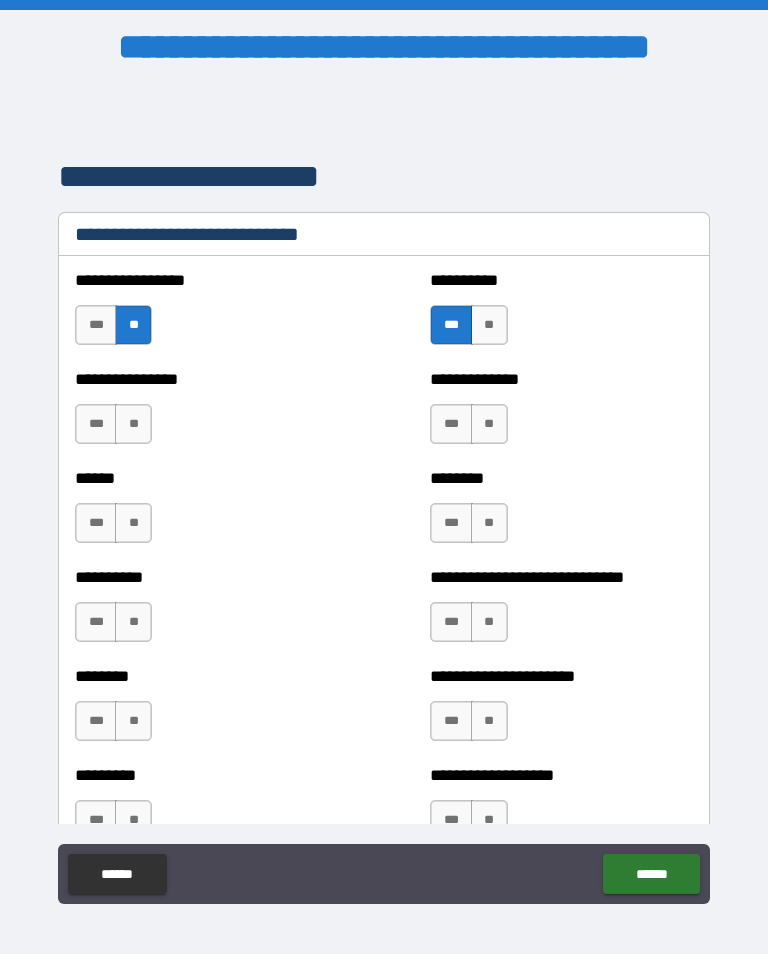 click on "**" at bounding box center (133, 424) 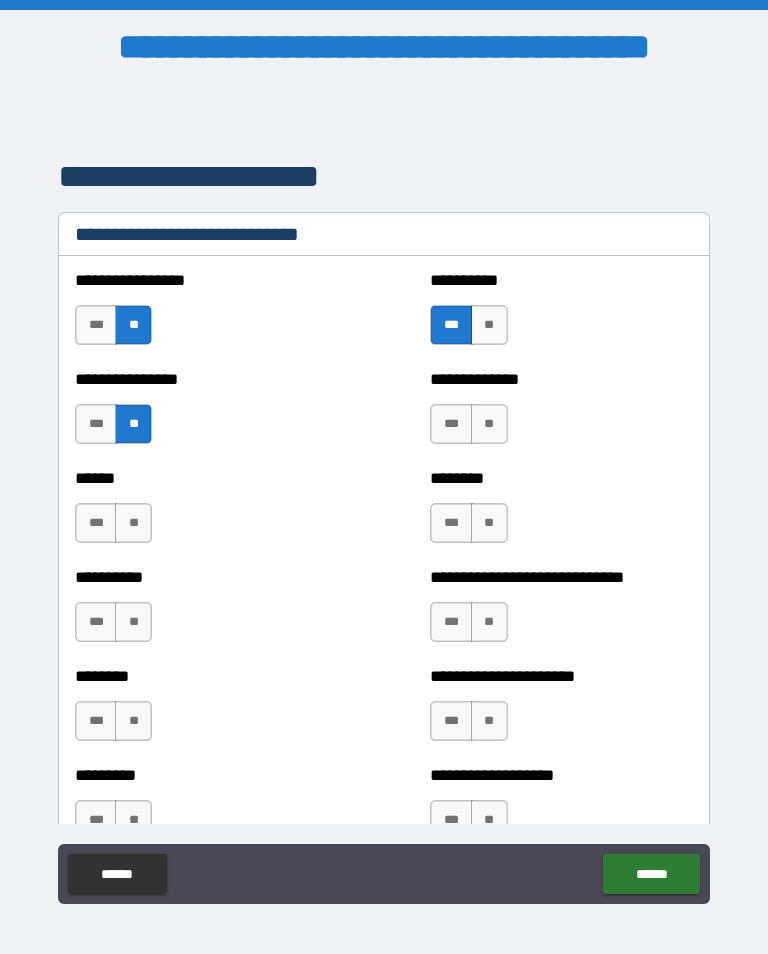 click on "**" at bounding box center [489, 424] 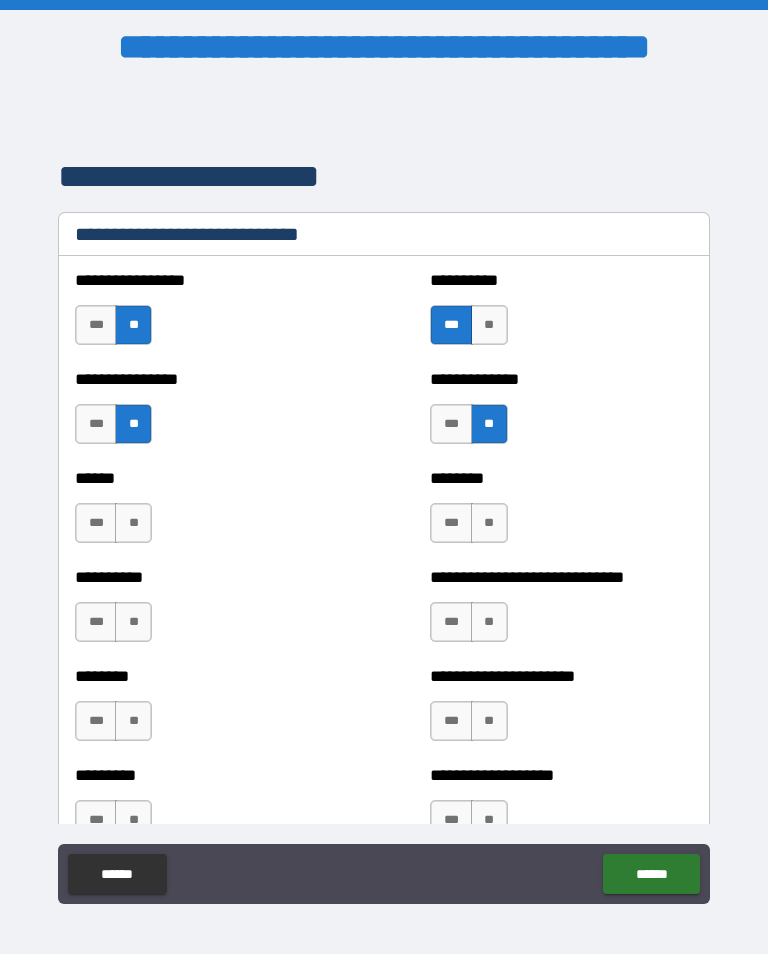 click on "**" at bounding box center (489, 523) 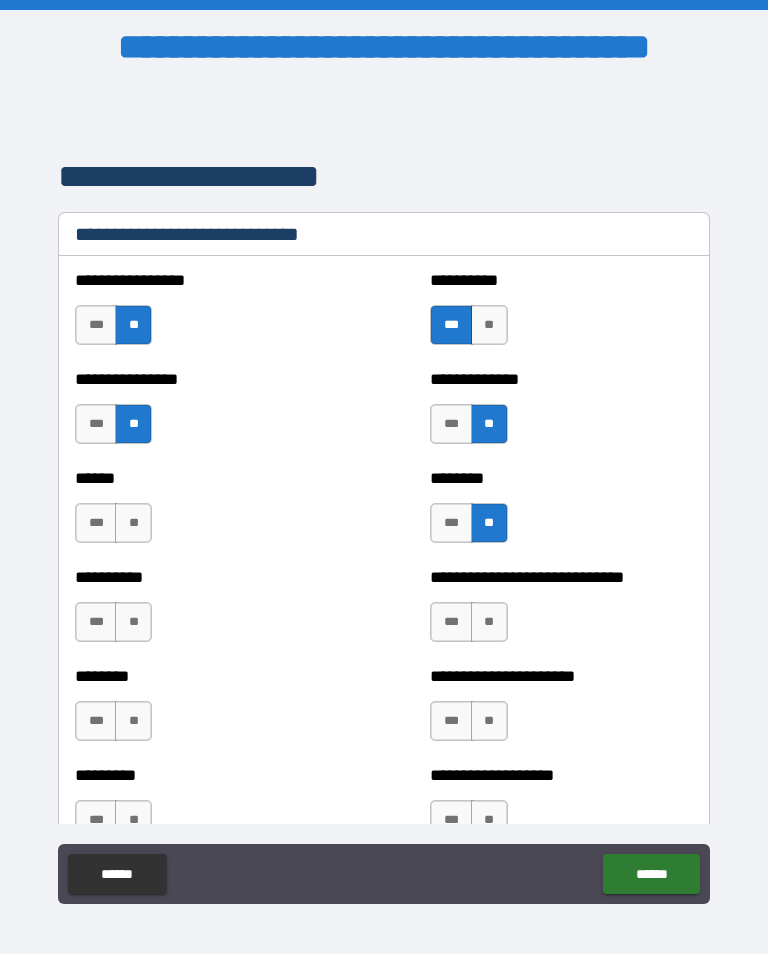 click on "**" at bounding box center (133, 523) 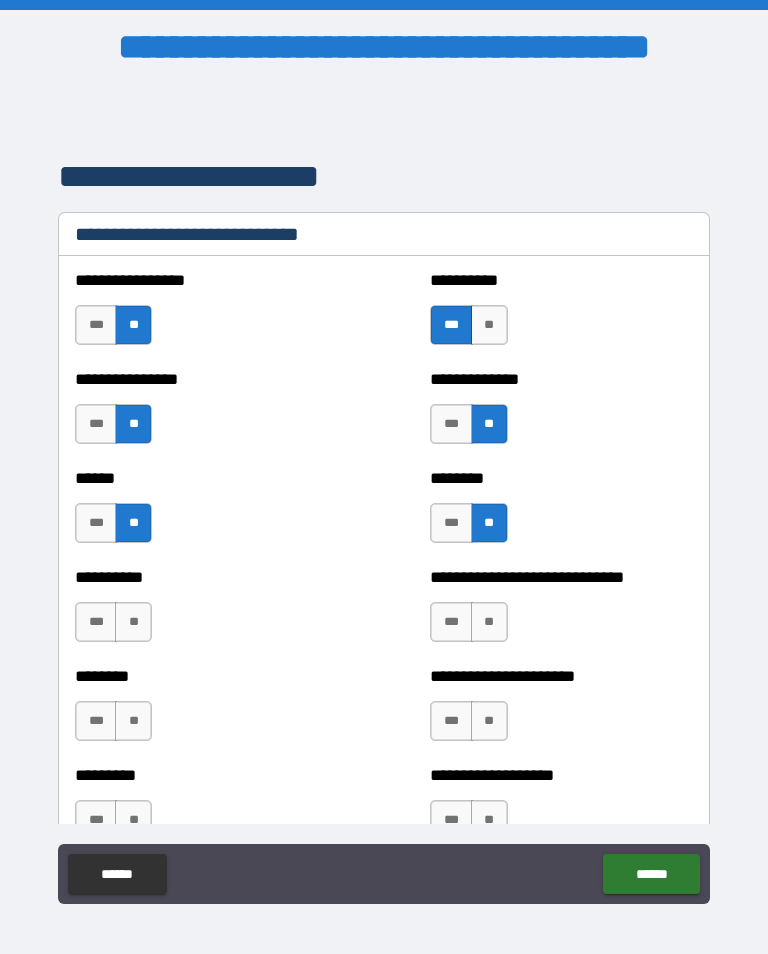 click on "***" at bounding box center (96, 523) 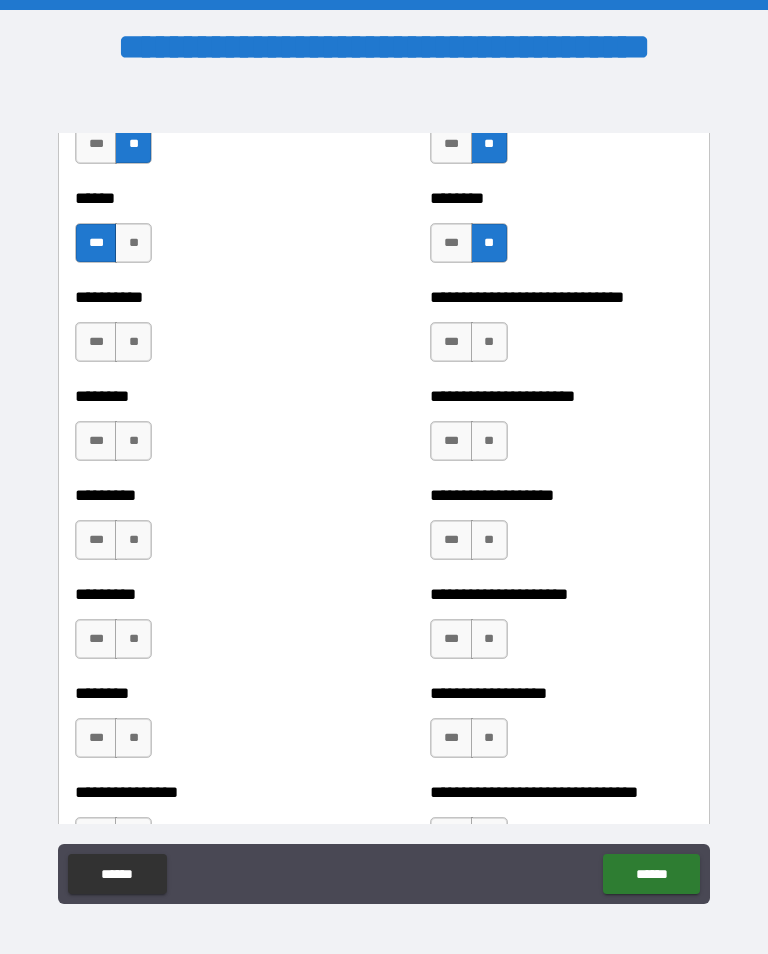 scroll, scrollTop: 6994, scrollLeft: 0, axis: vertical 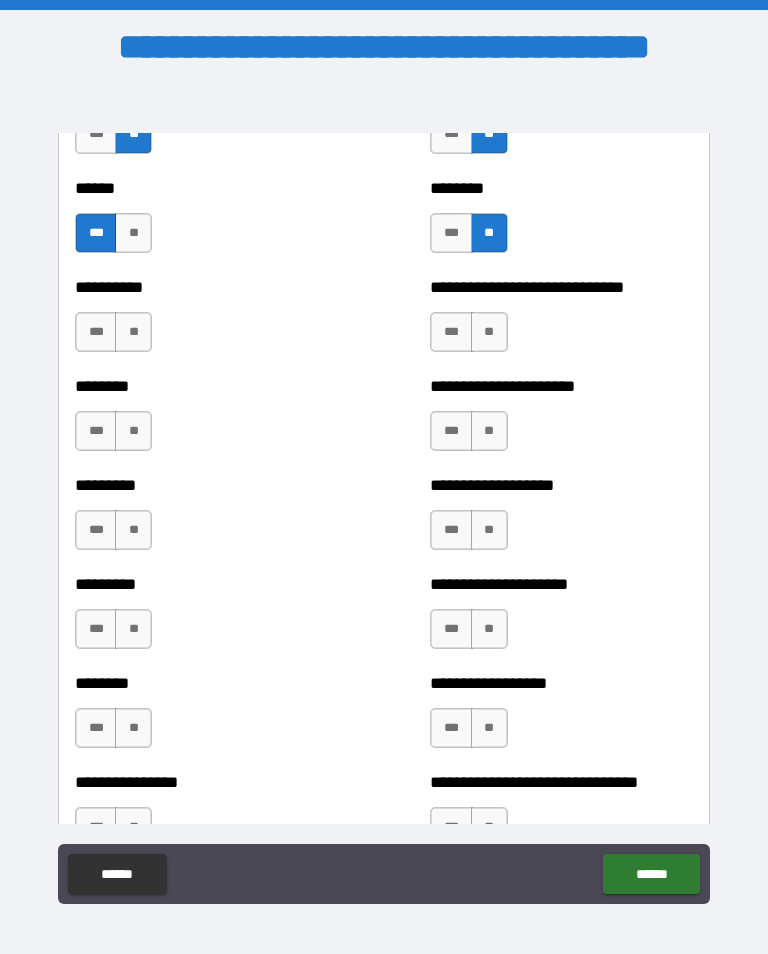 click on "**" at bounding box center (133, 332) 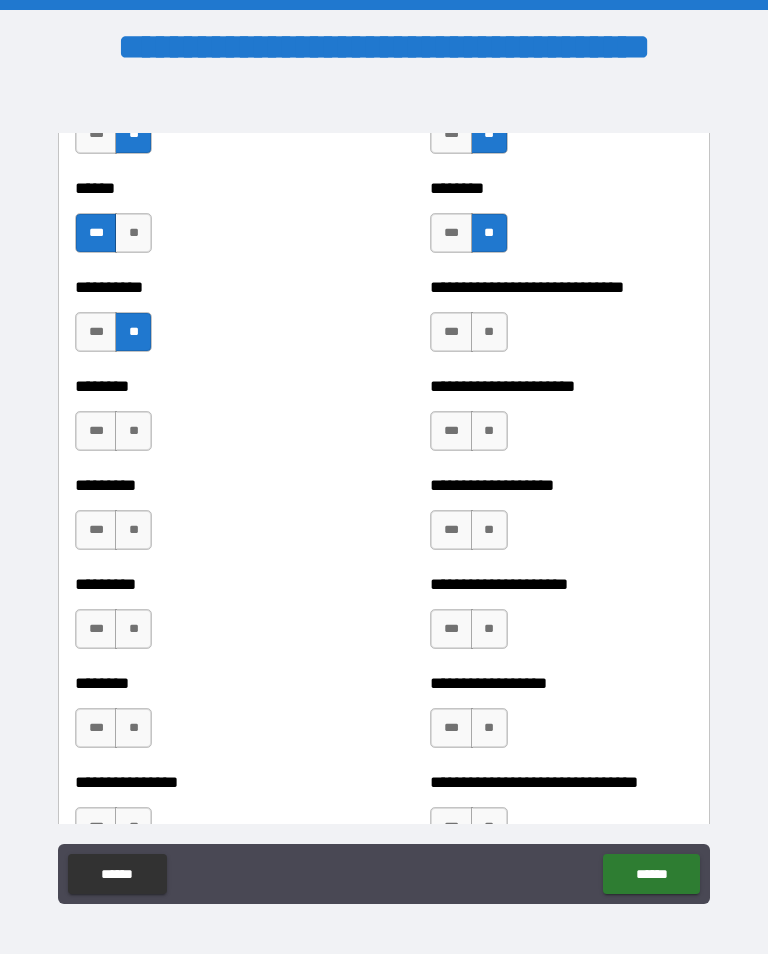 click on "**" at bounding box center (489, 332) 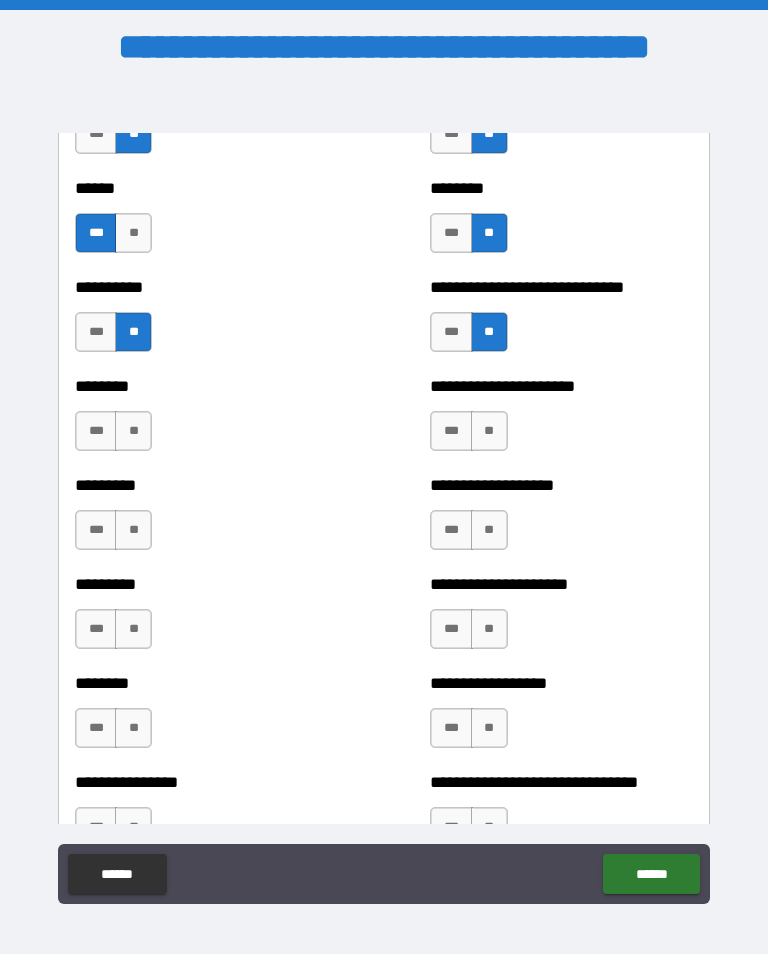 click on "**********" at bounding box center (384, 421) 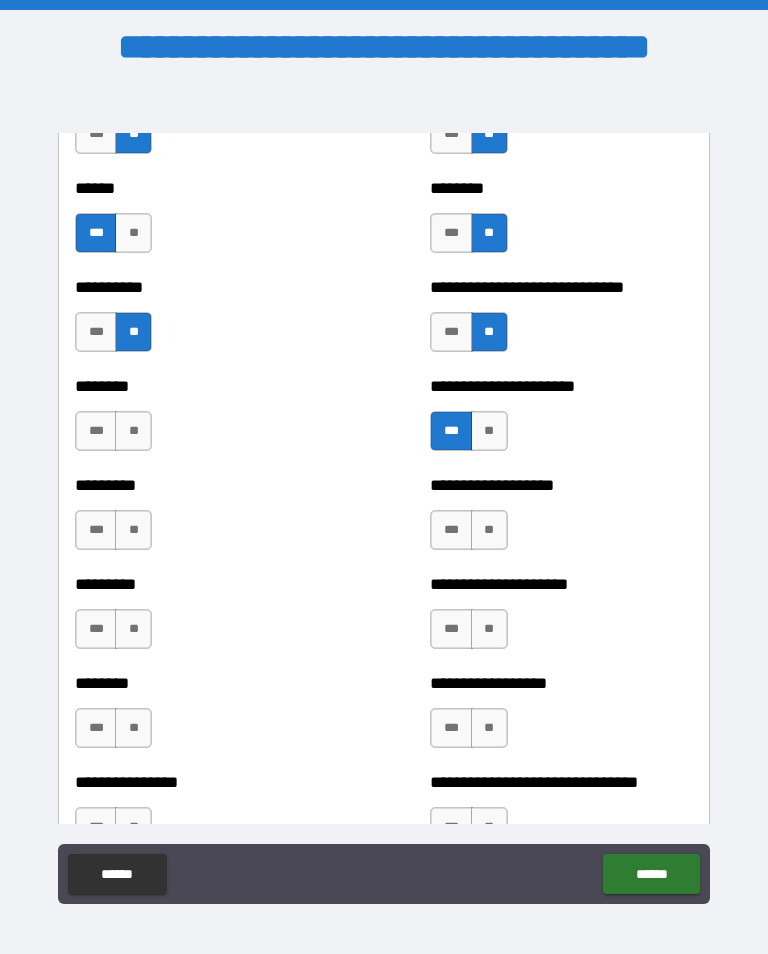 click on "**" at bounding box center (133, 431) 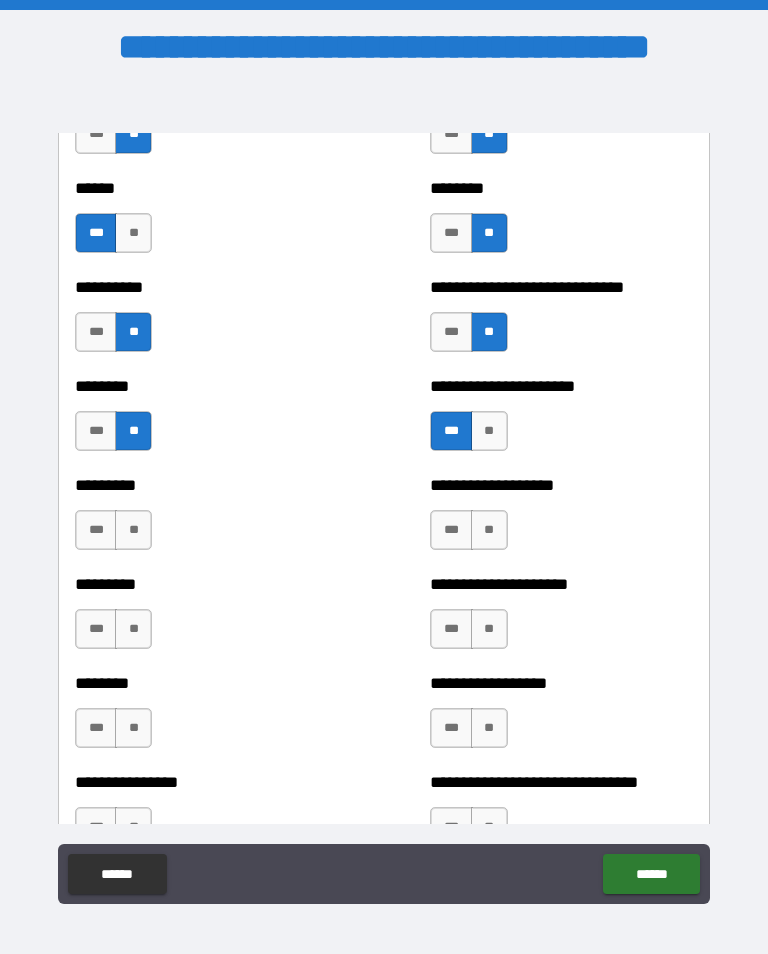 click on "**" at bounding box center [133, 530] 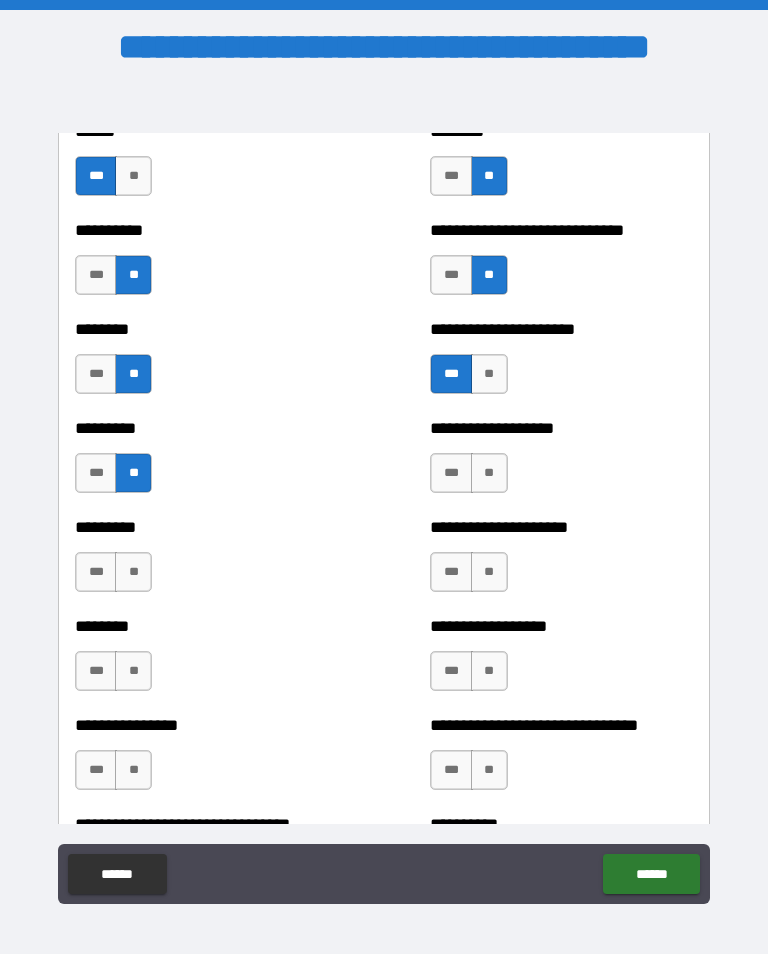 scroll, scrollTop: 7063, scrollLeft: 0, axis: vertical 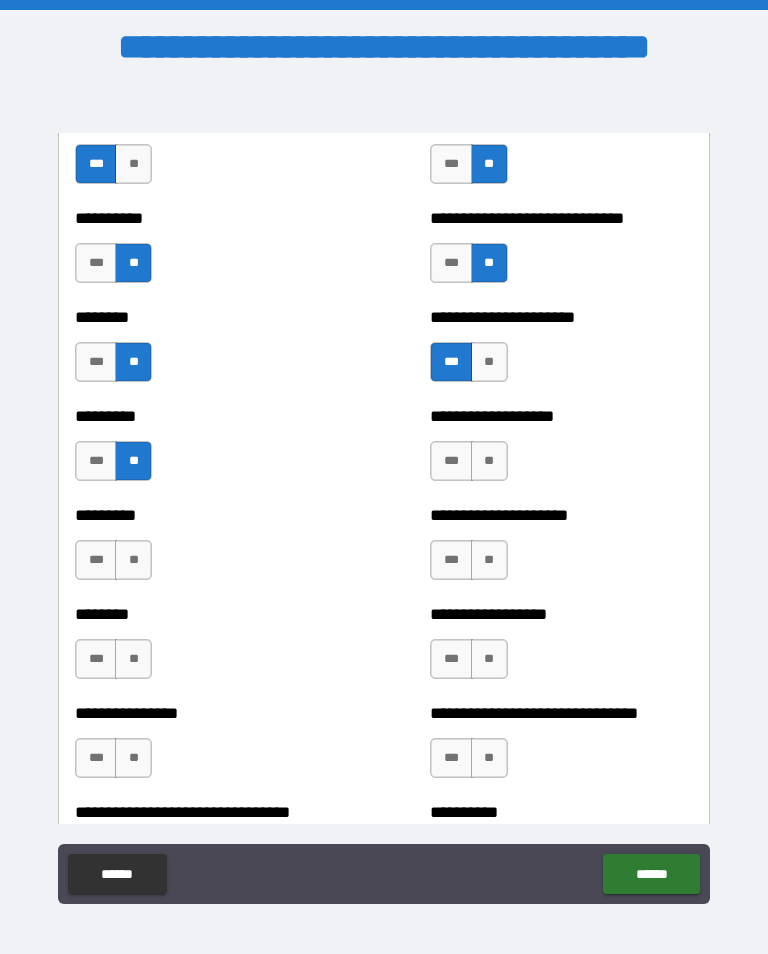 click on "**" at bounding box center (489, 461) 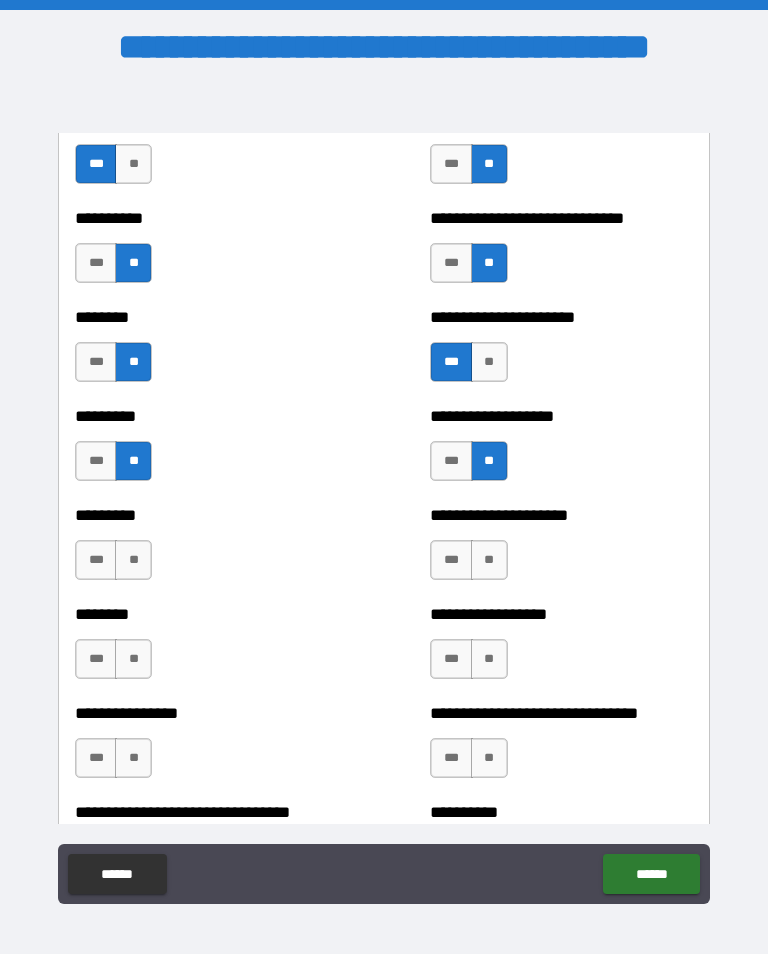 click on "**" at bounding box center [489, 560] 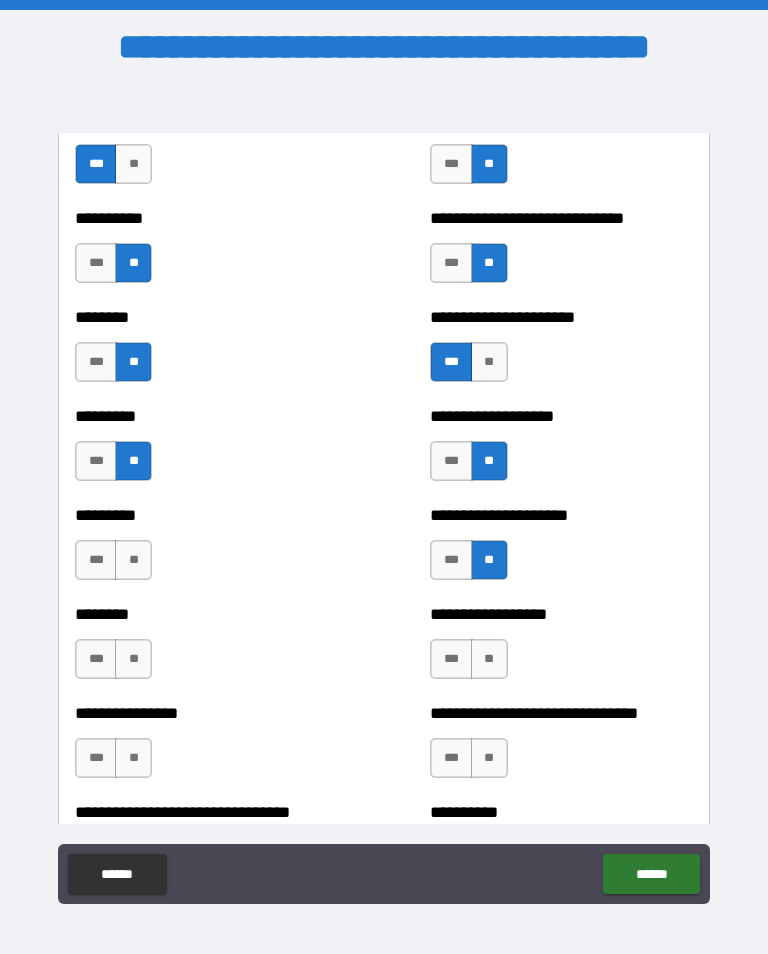 click on "***" at bounding box center [96, 560] 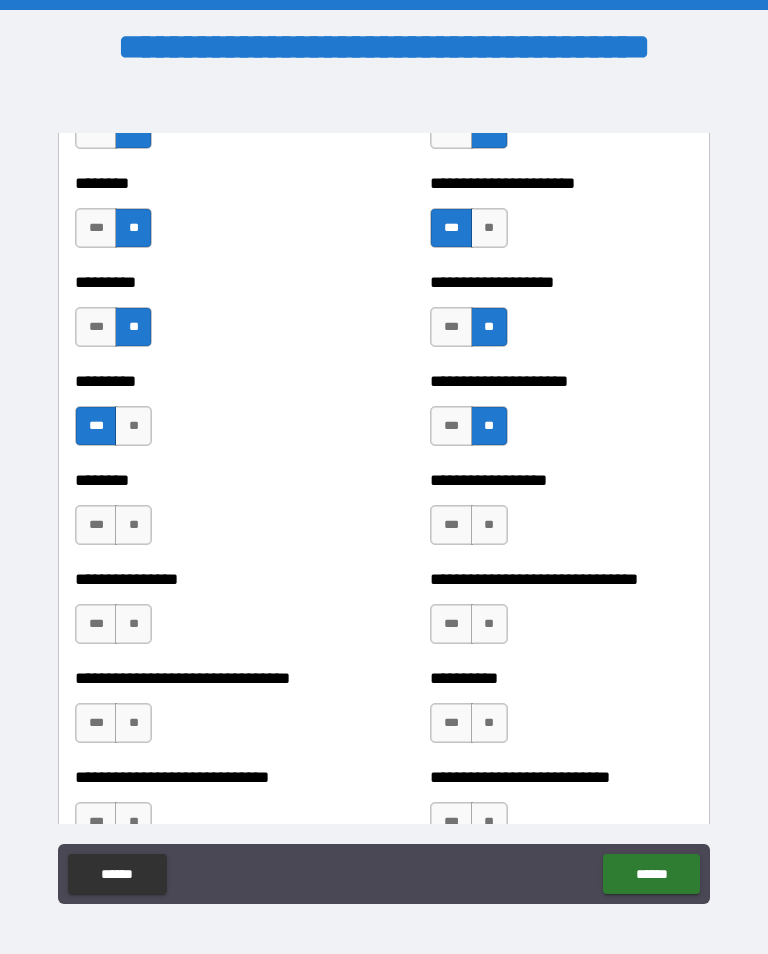 scroll, scrollTop: 7212, scrollLeft: 0, axis: vertical 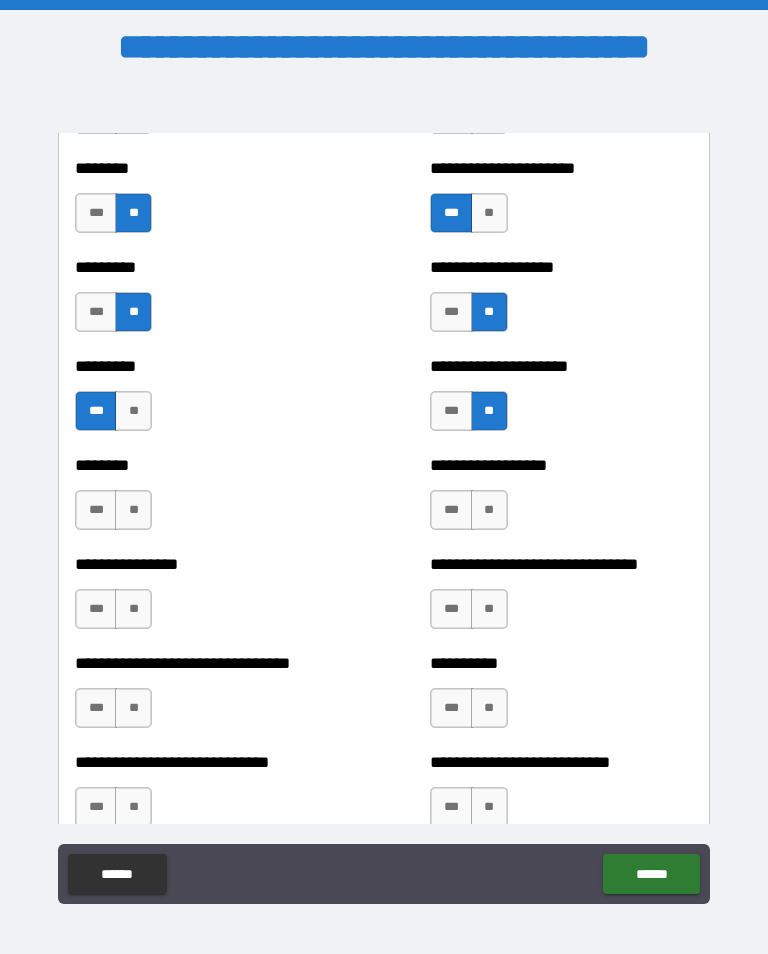 click on "**" at bounding box center (133, 510) 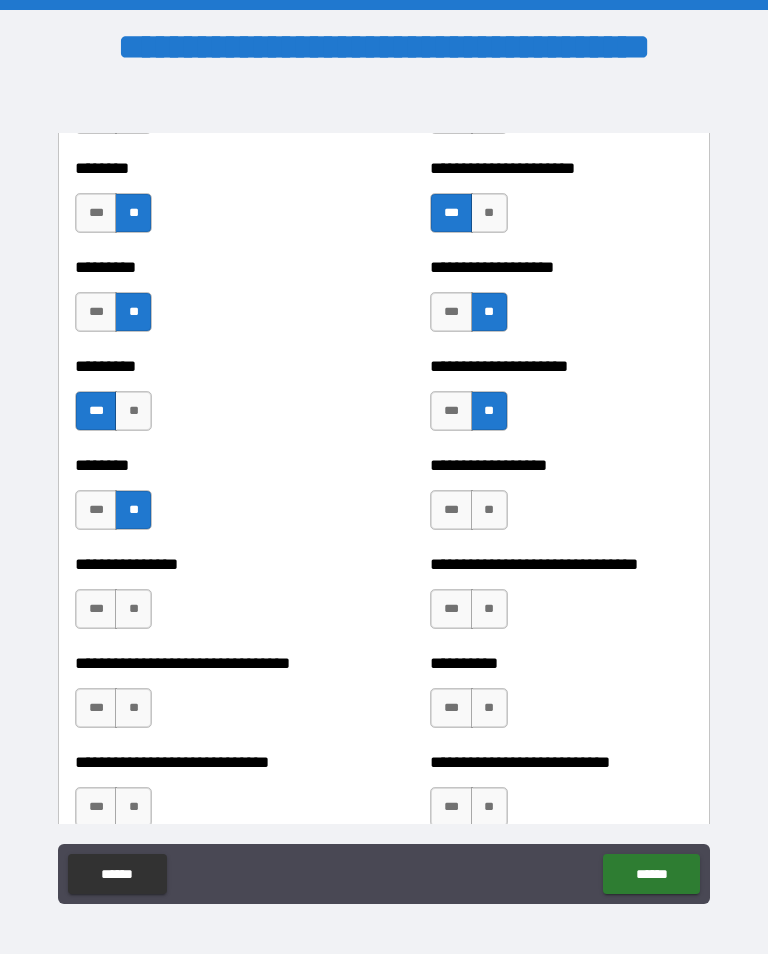 click on "**" at bounding box center [133, 609] 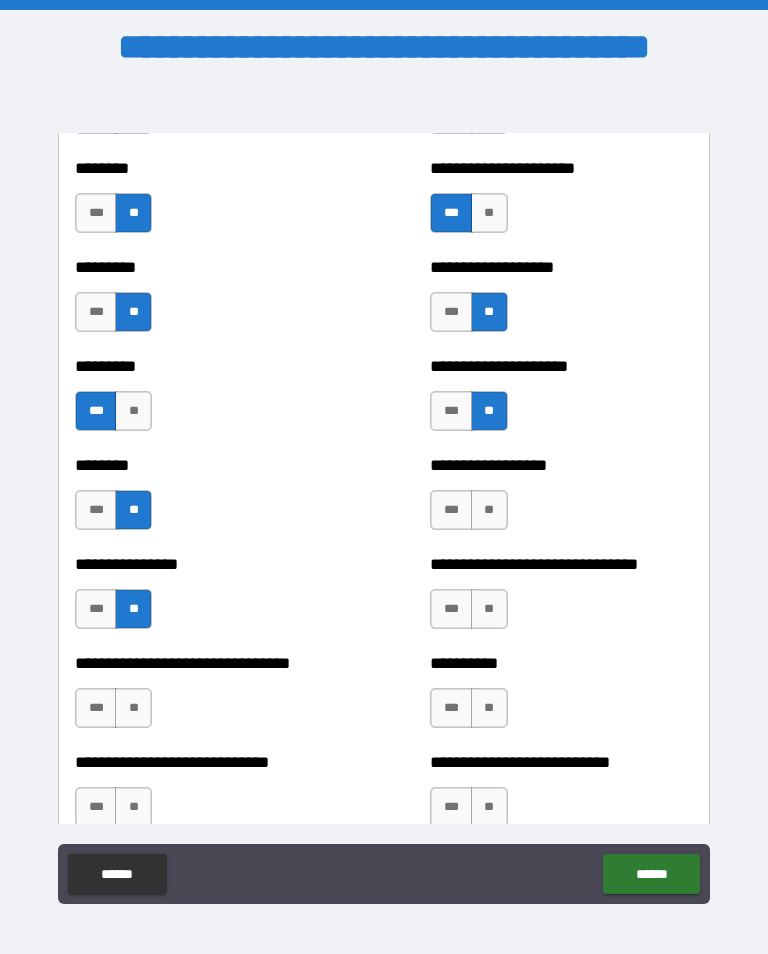 click on "**" at bounding box center (489, 510) 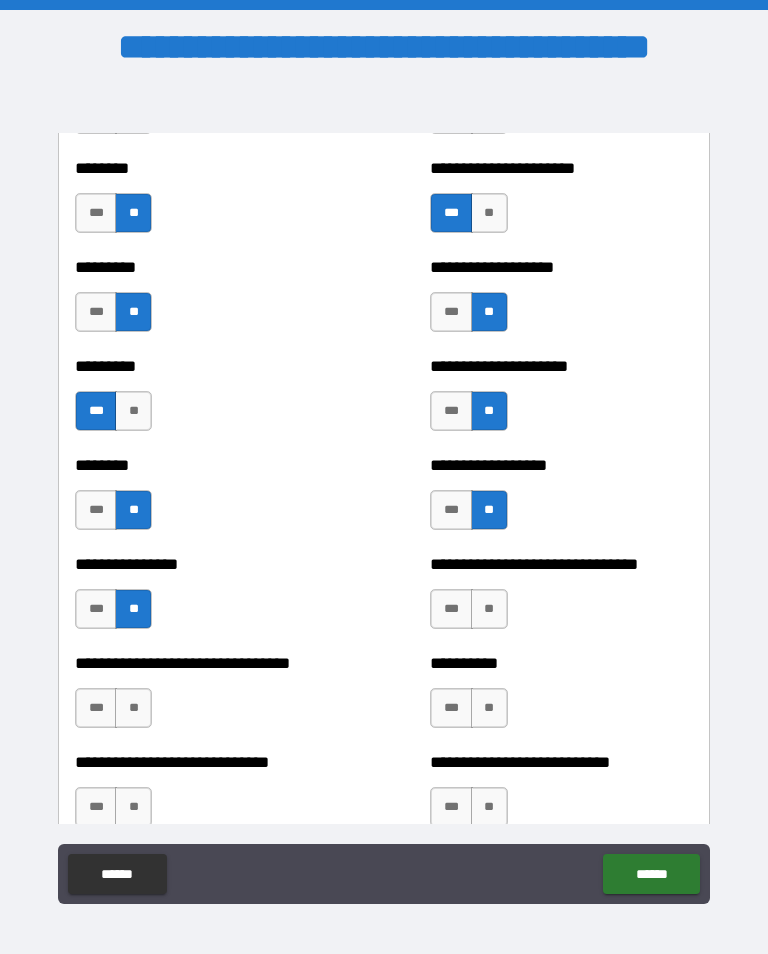 click on "**" at bounding box center [489, 609] 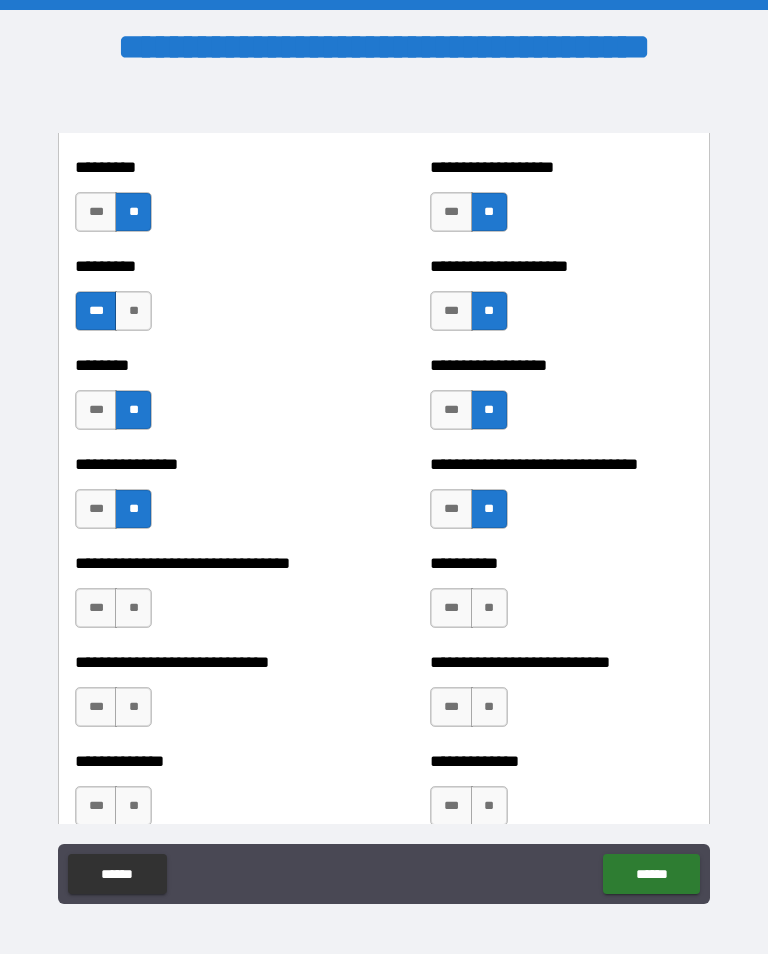 scroll, scrollTop: 7313, scrollLeft: 0, axis: vertical 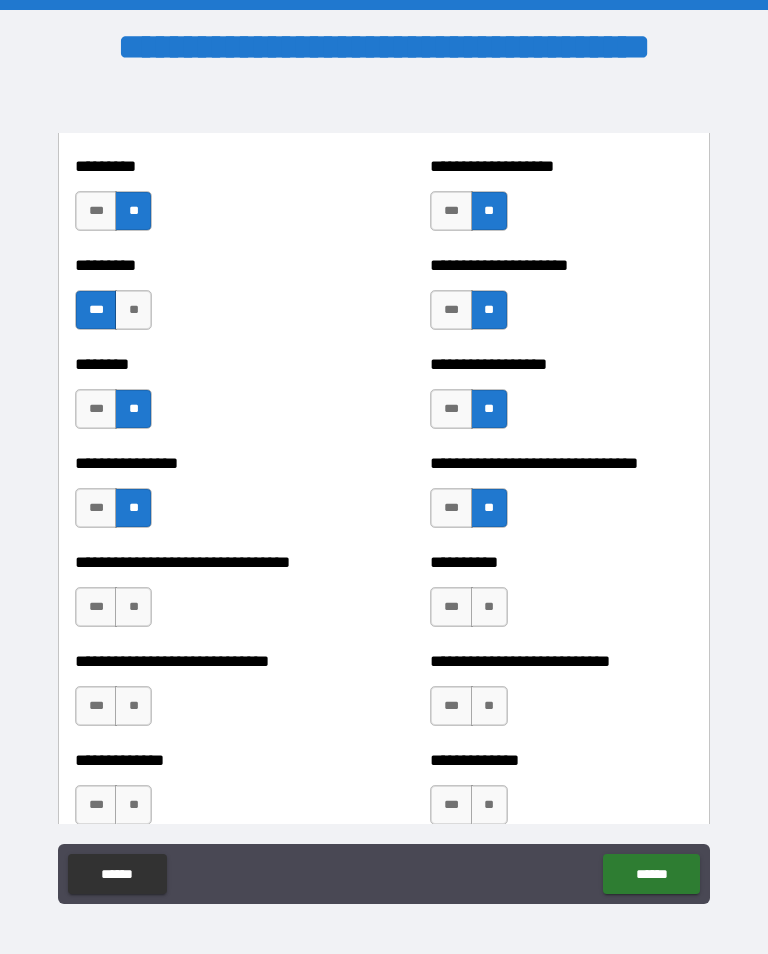 click on "**" at bounding box center (489, 607) 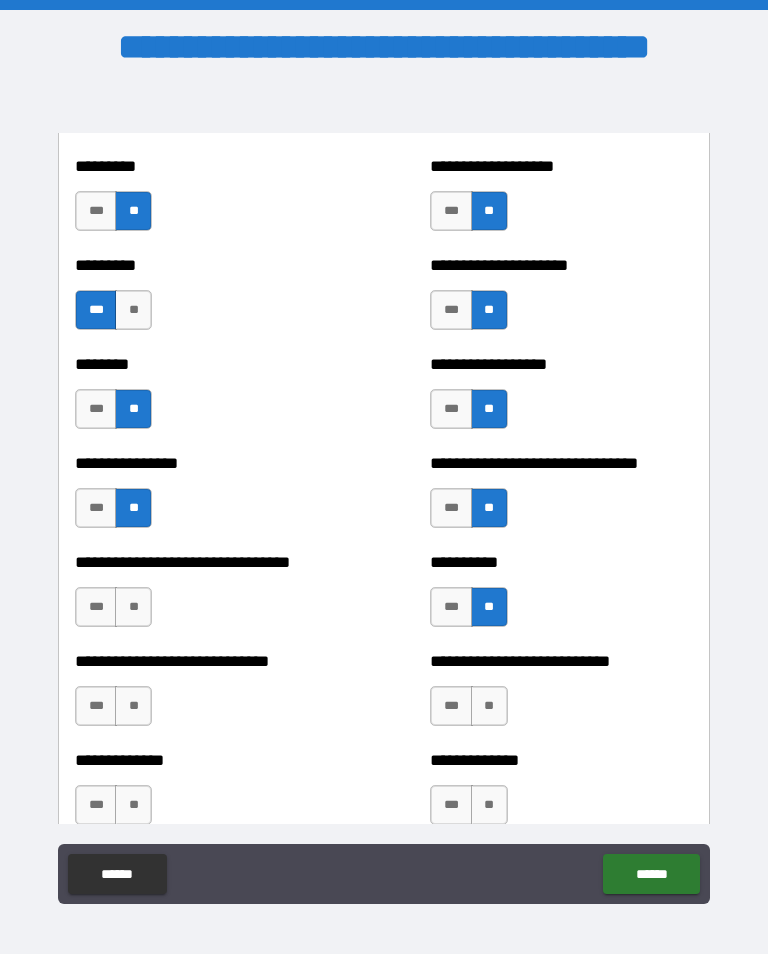 click on "**" at bounding box center [133, 607] 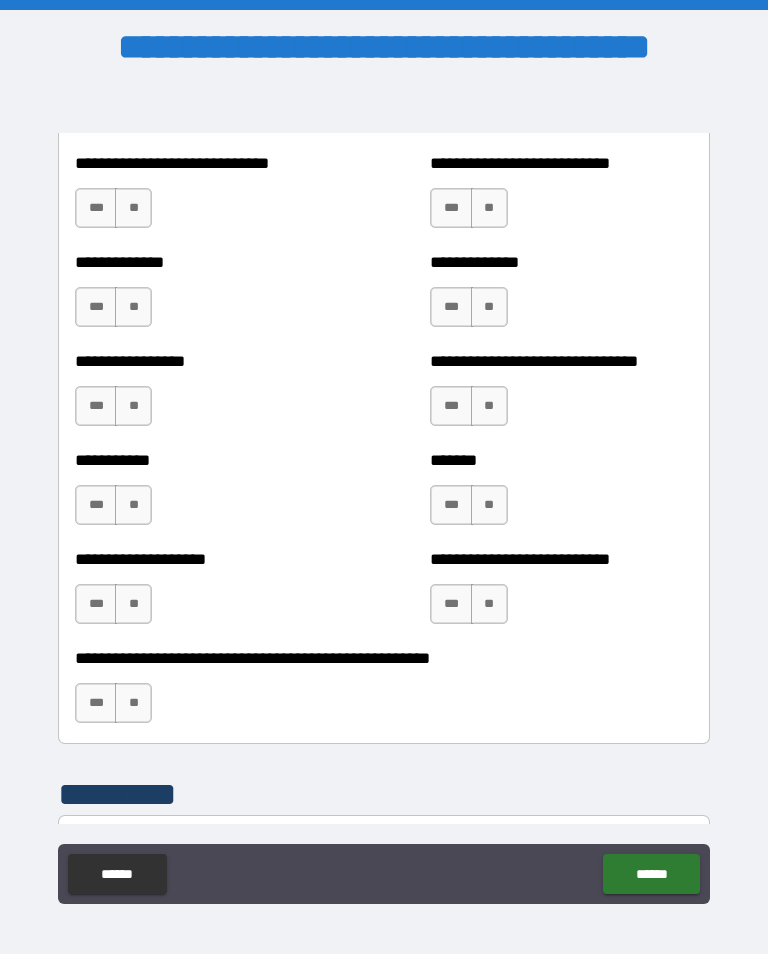 scroll, scrollTop: 7812, scrollLeft: 0, axis: vertical 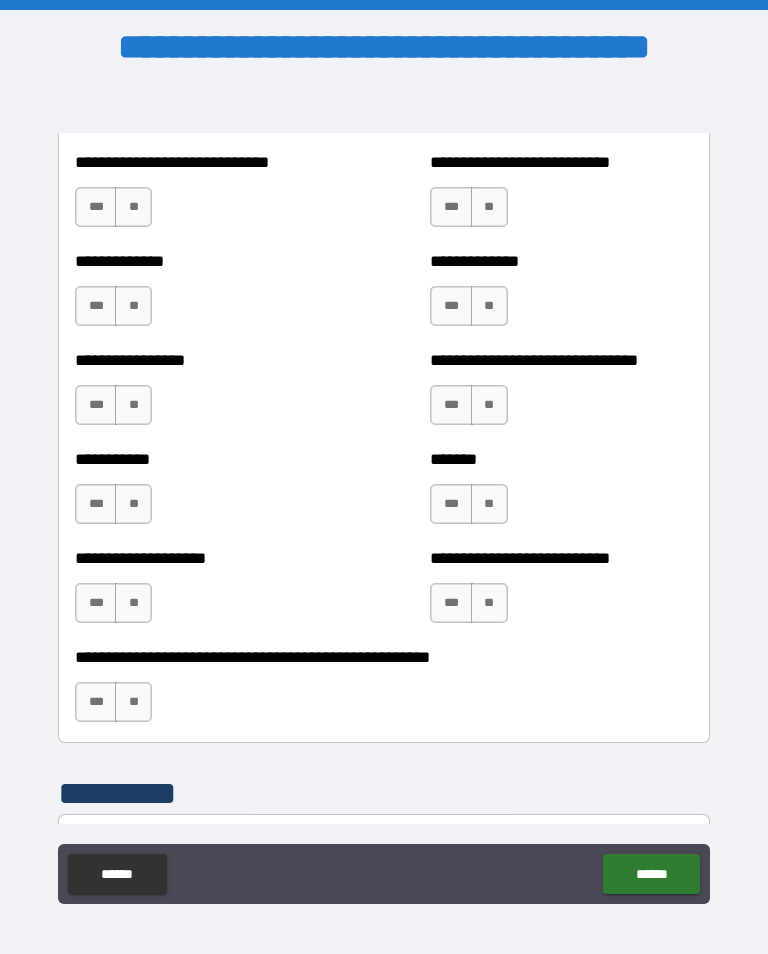 click on "**" at bounding box center [133, 207] 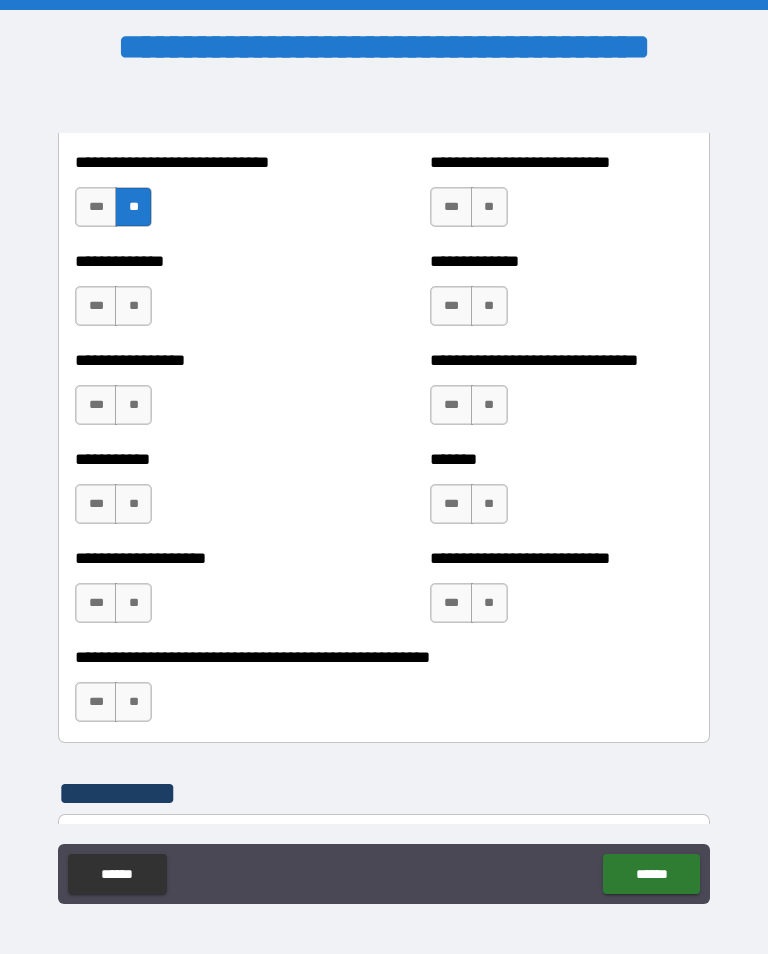 click on "**" at bounding box center (133, 306) 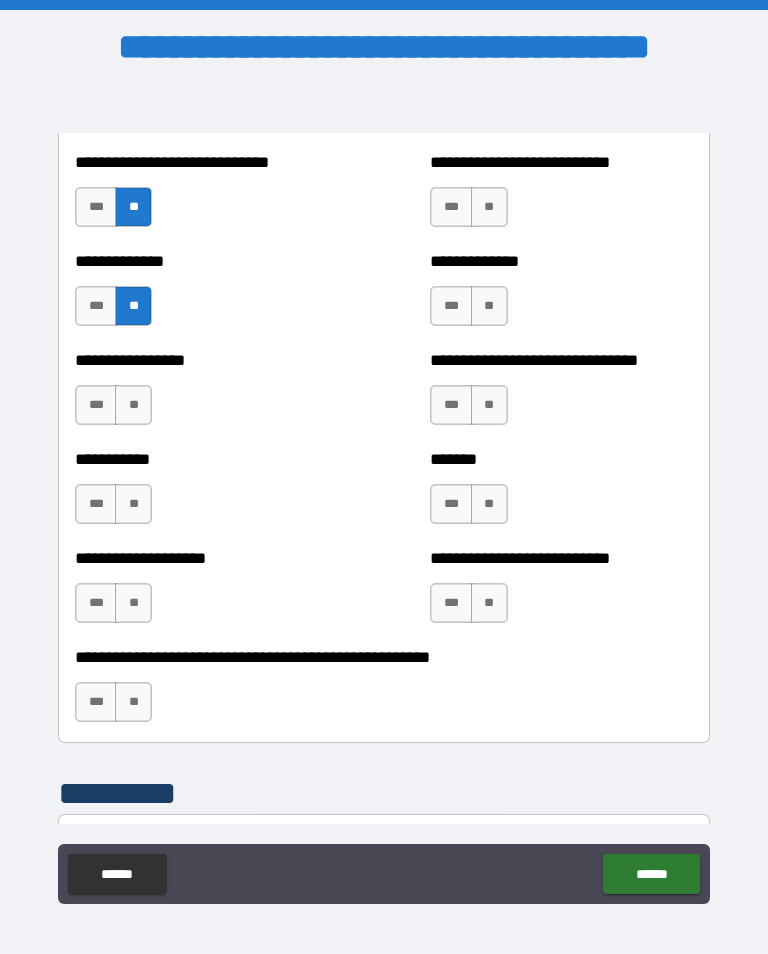 click on "**" at bounding box center [133, 405] 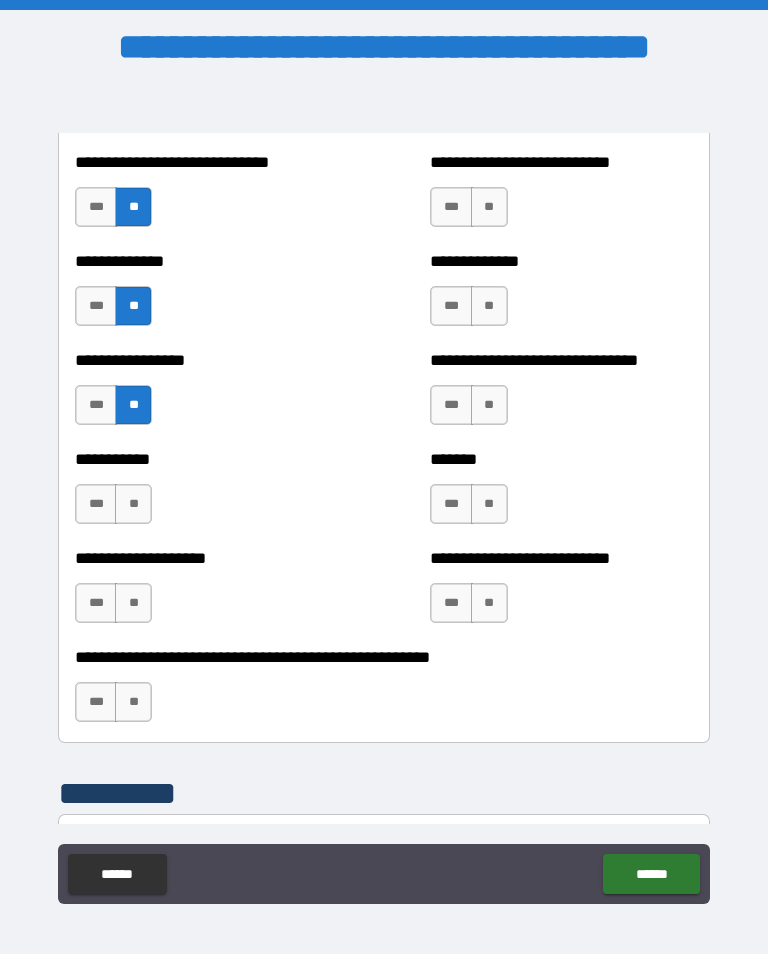 click on "**" at bounding box center (133, 504) 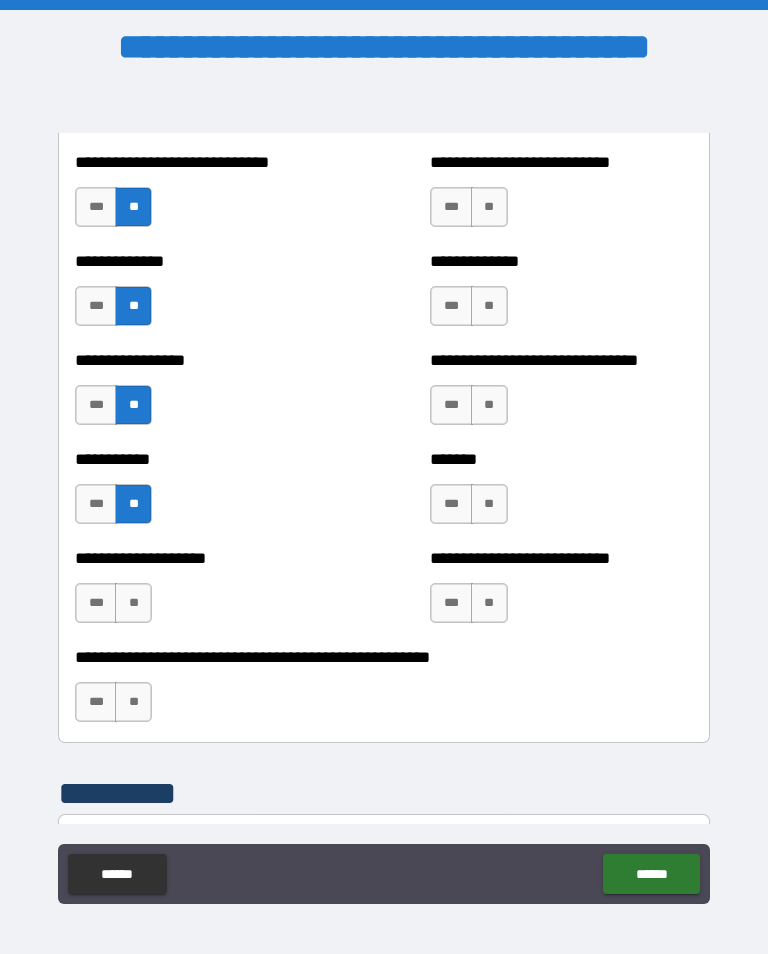 click on "**" at bounding box center (133, 603) 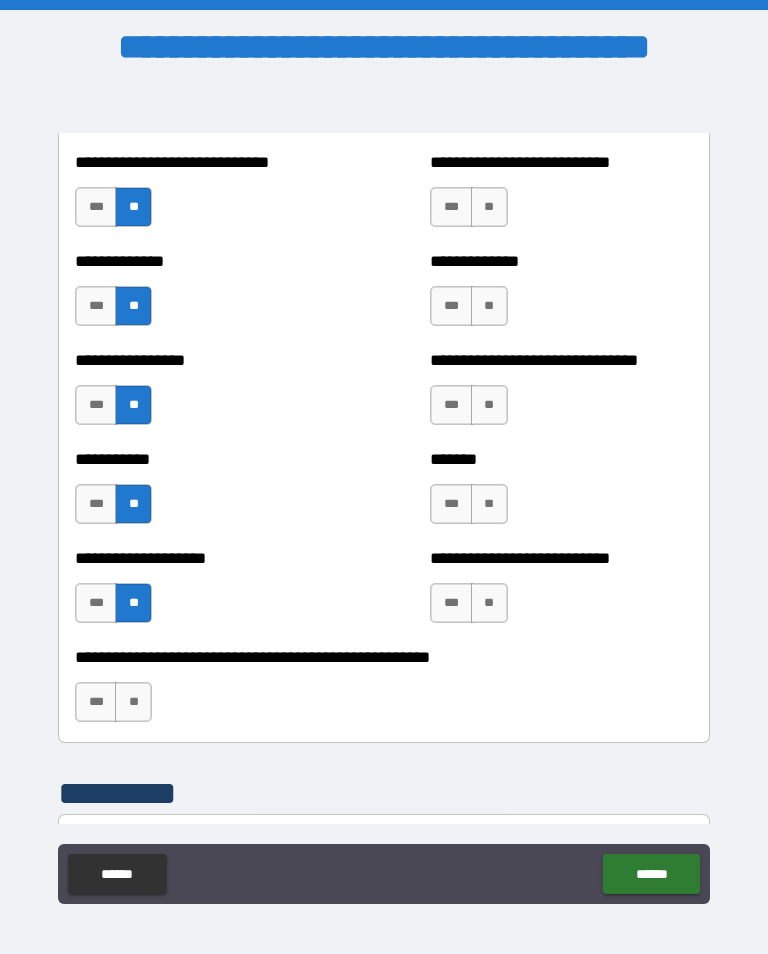 click on "**" at bounding box center [489, 207] 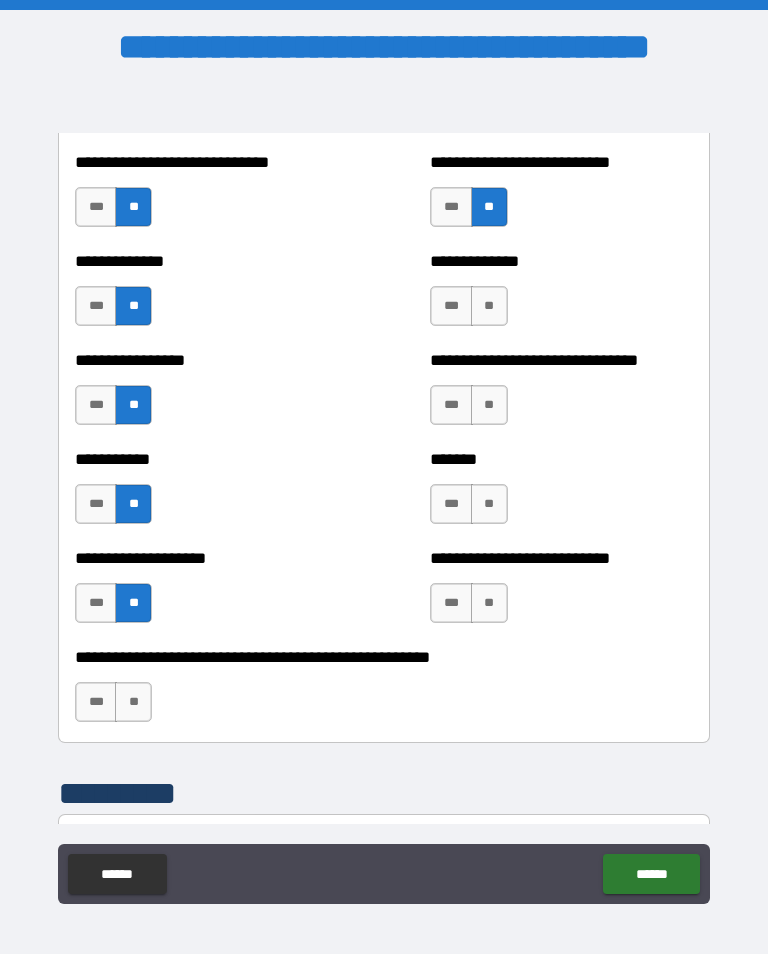 click on "**" at bounding box center (489, 306) 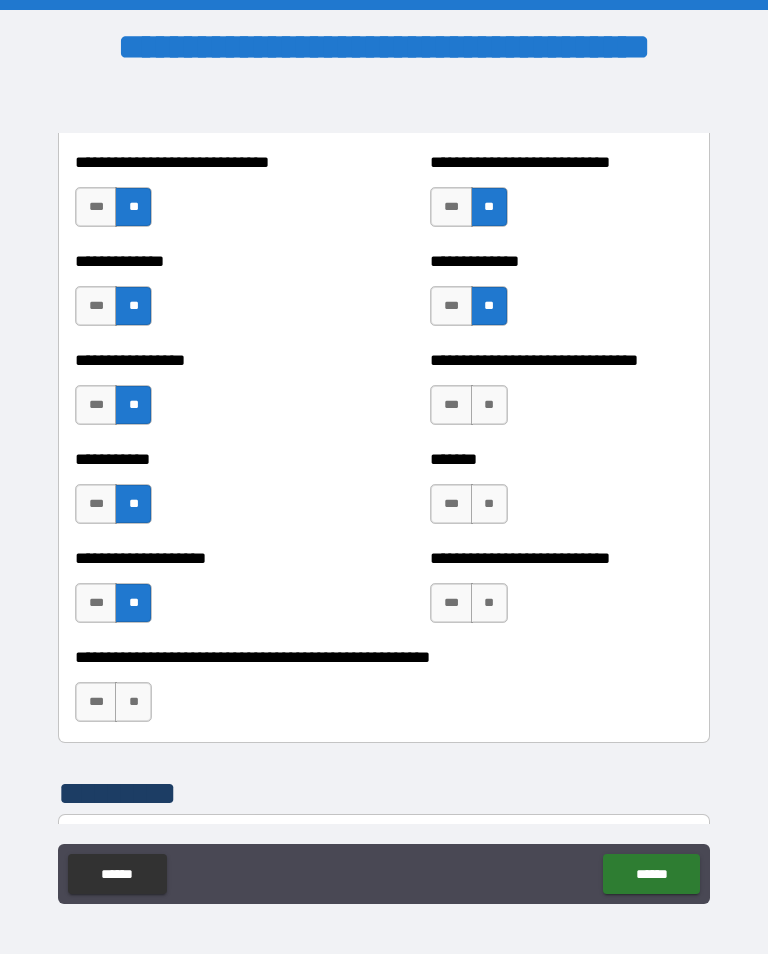 click on "**" at bounding box center (489, 405) 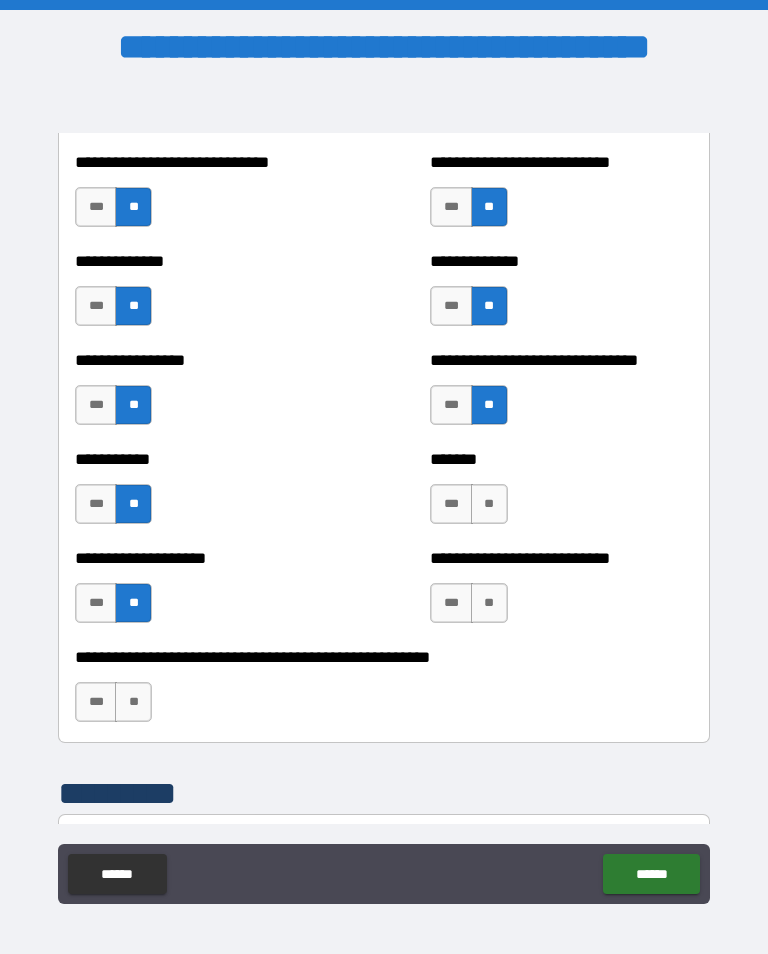 click on "**" at bounding box center (489, 504) 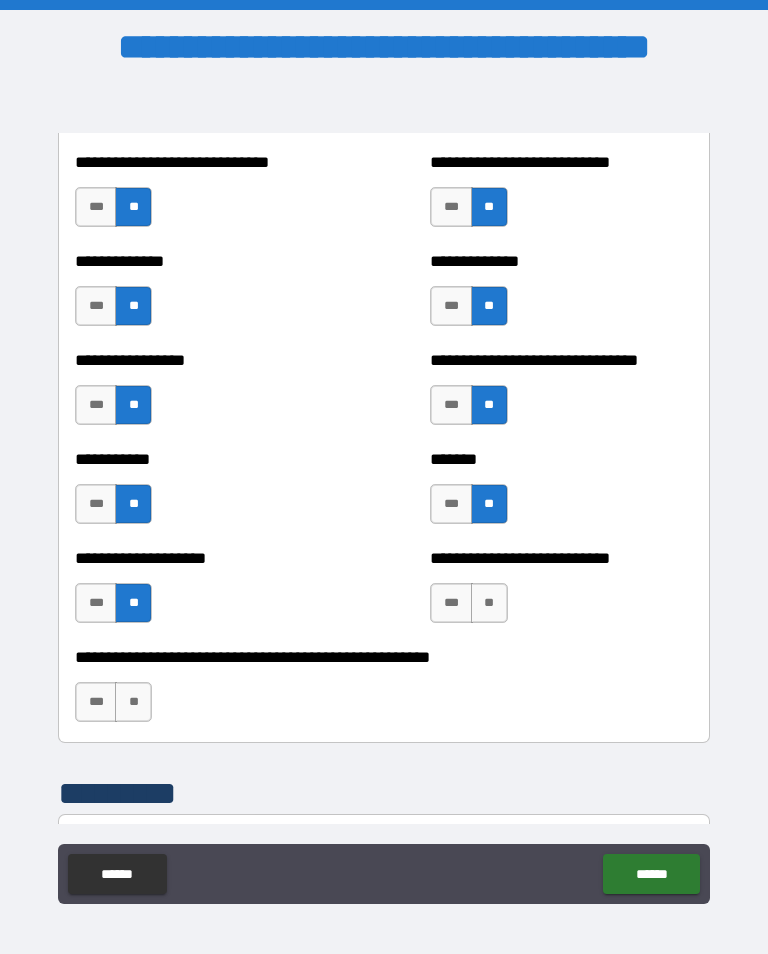 click on "**********" at bounding box center [561, 593] 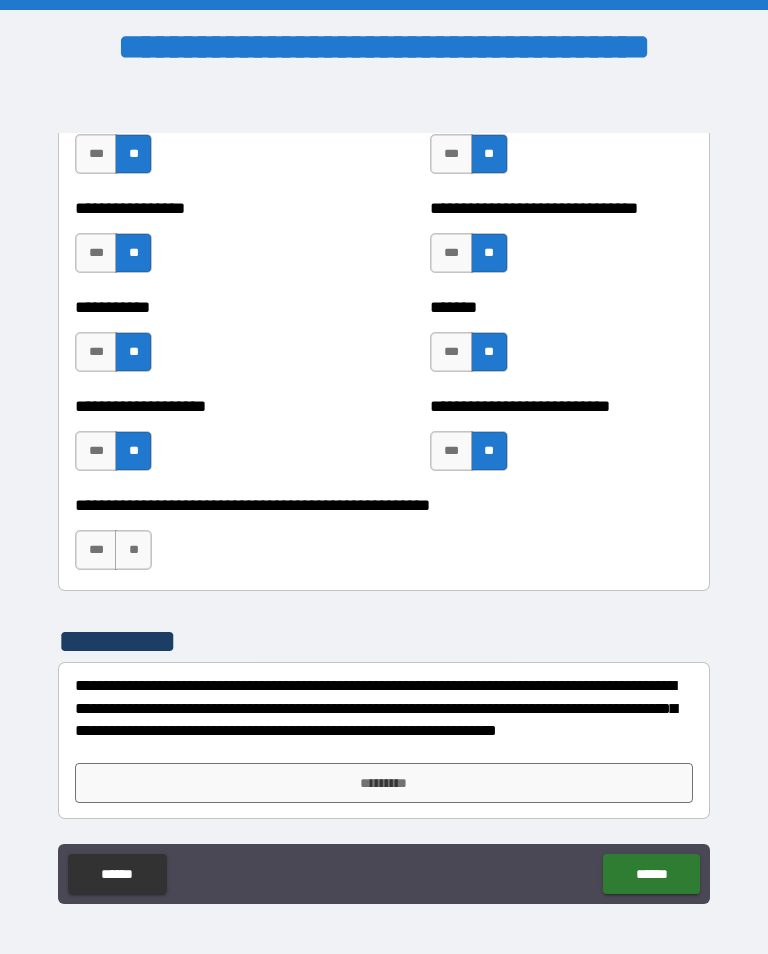 scroll, scrollTop: 7964, scrollLeft: 0, axis: vertical 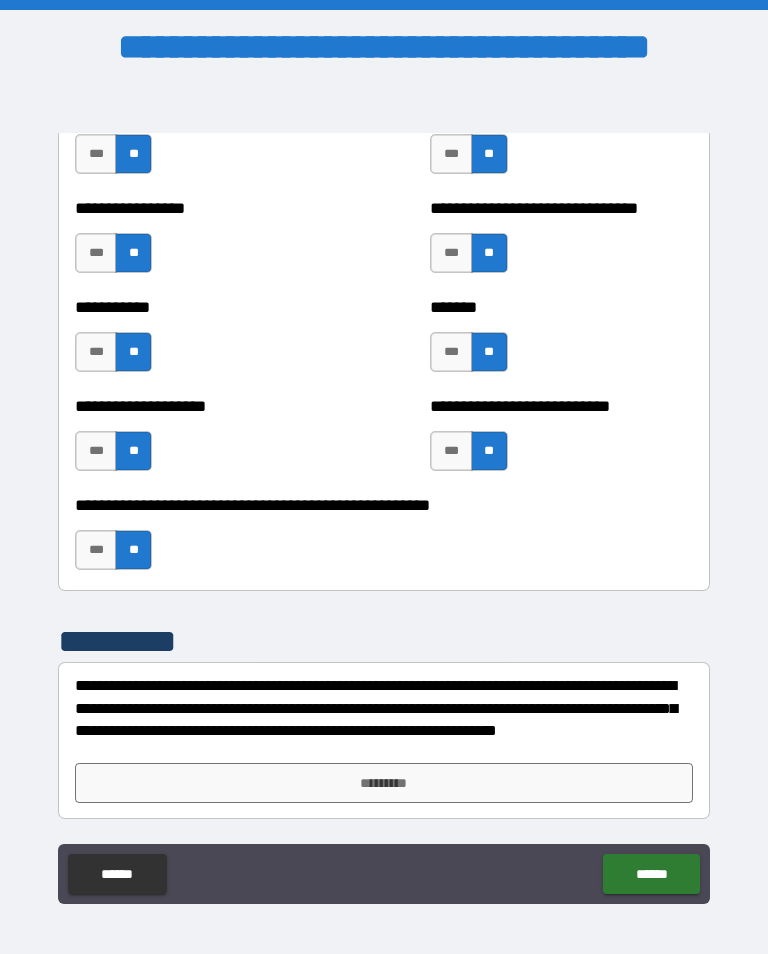 click on "*********" at bounding box center [384, 783] 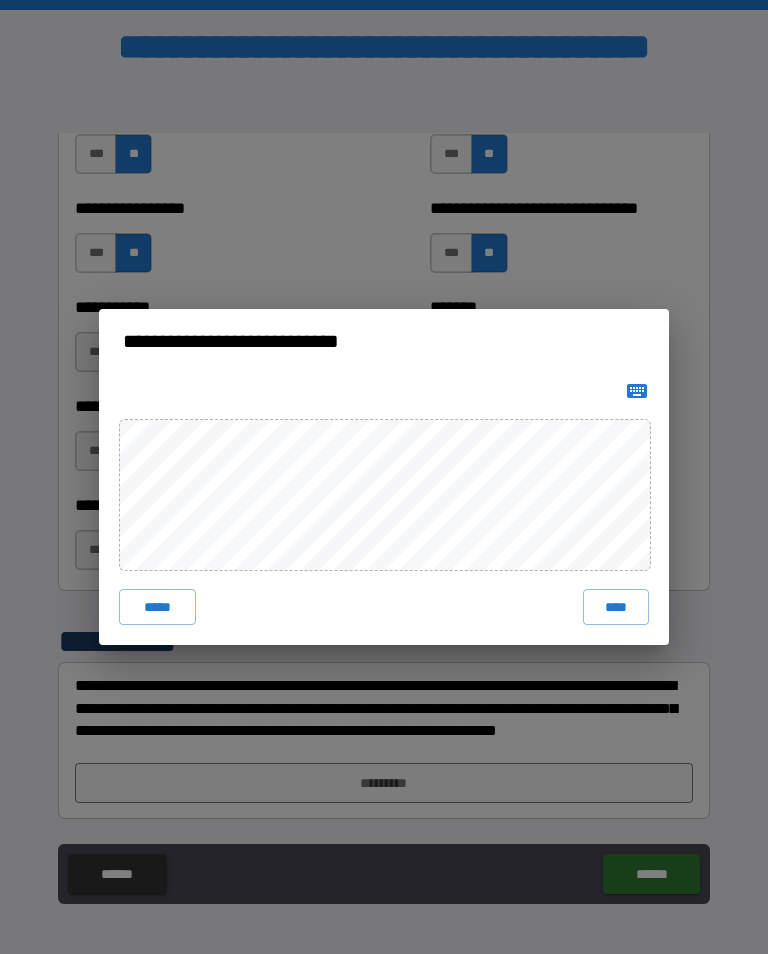 click on "****" at bounding box center [616, 607] 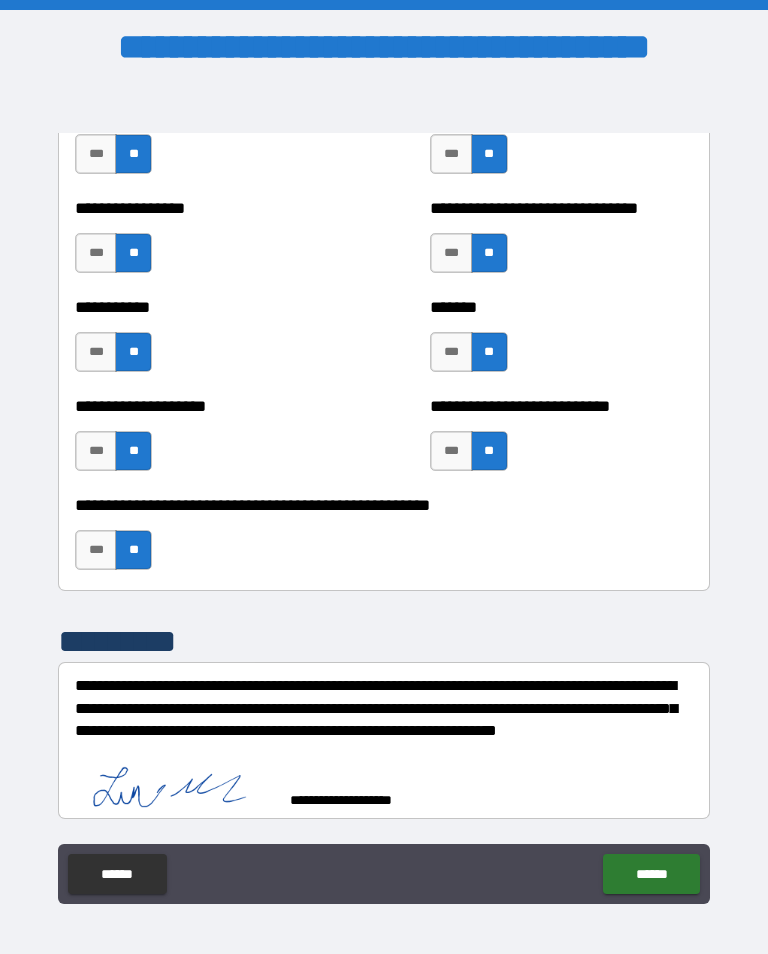 scroll, scrollTop: 7954, scrollLeft: 0, axis: vertical 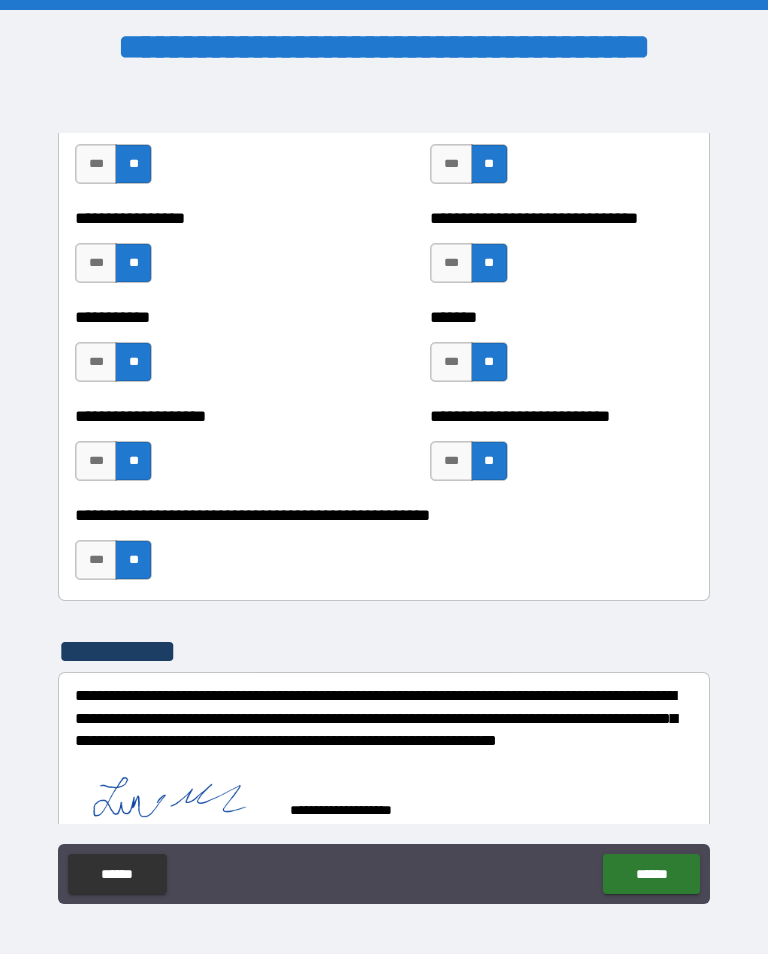 click on "******" at bounding box center (651, 874) 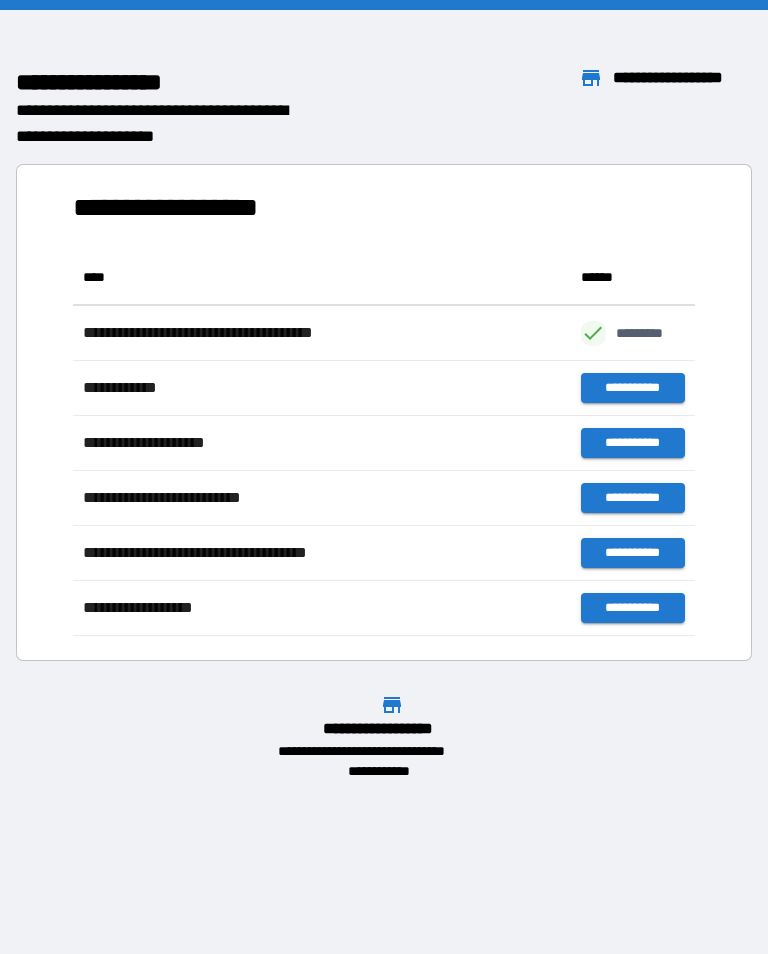 scroll, scrollTop: 386, scrollLeft: 622, axis: both 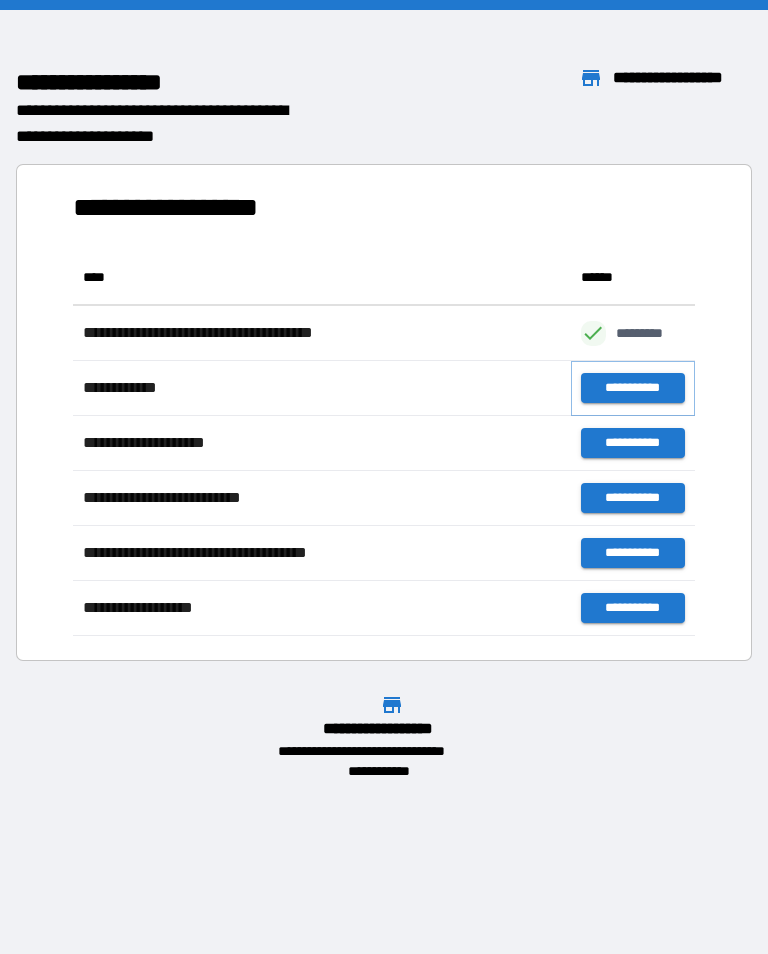 click on "**********" at bounding box center (633, 388) 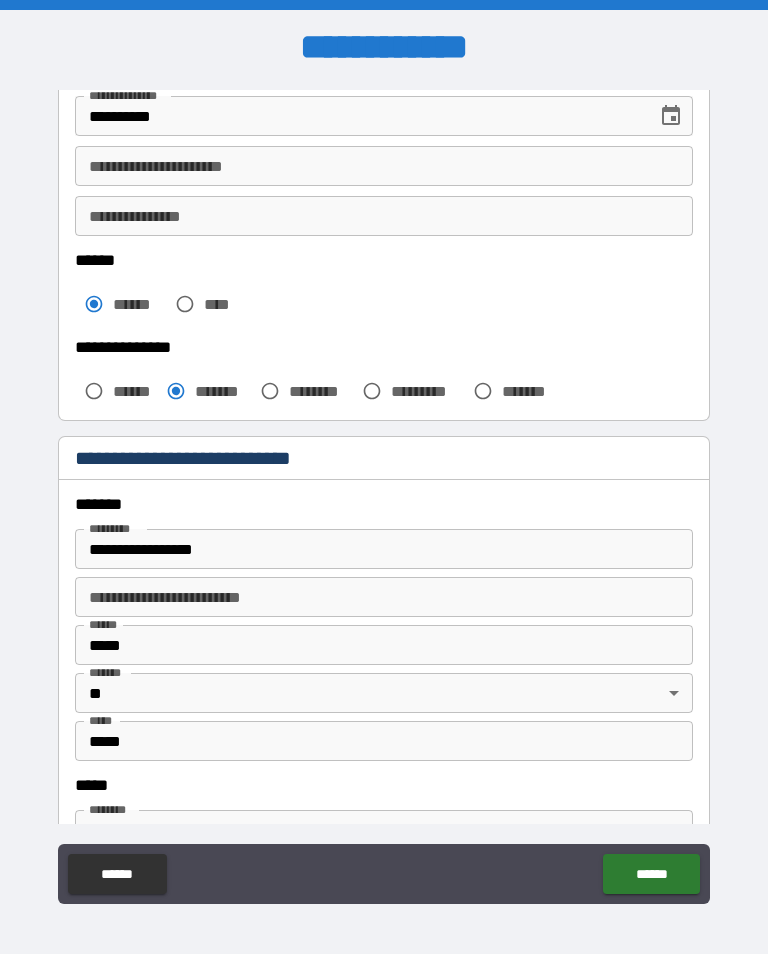scroll, scrollTop: 395, scrollLeft: 0, axis: vertical 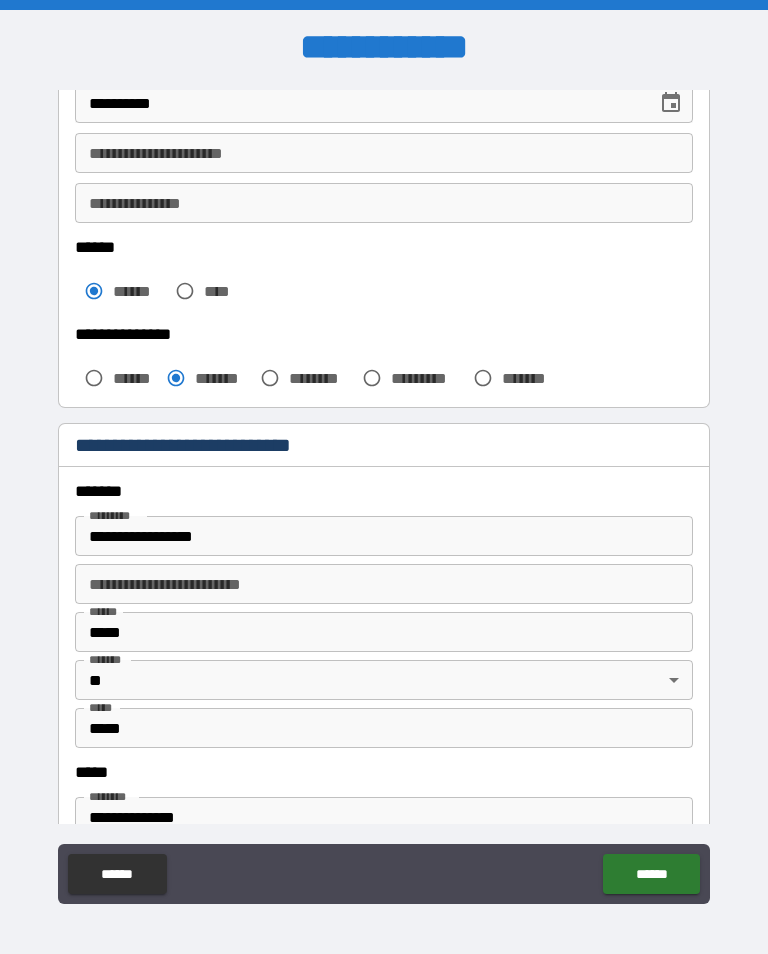 click on "*********" at bounding box center (428, 378) 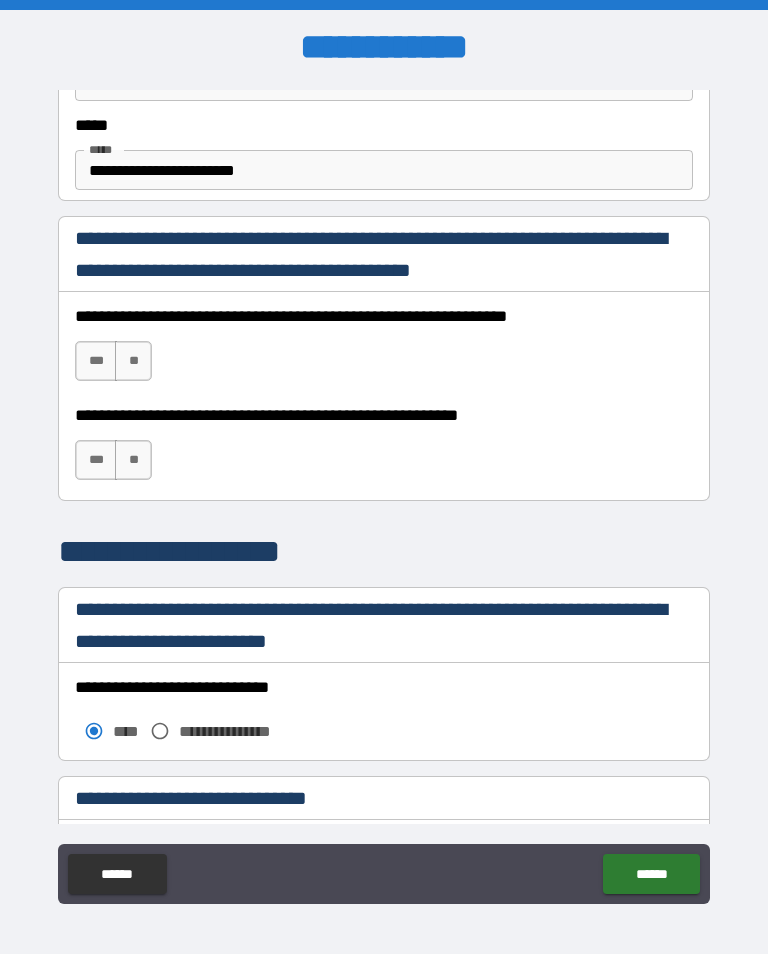 scroll, scrollTop: 1232, scrollLeft: 0, axis: vertical 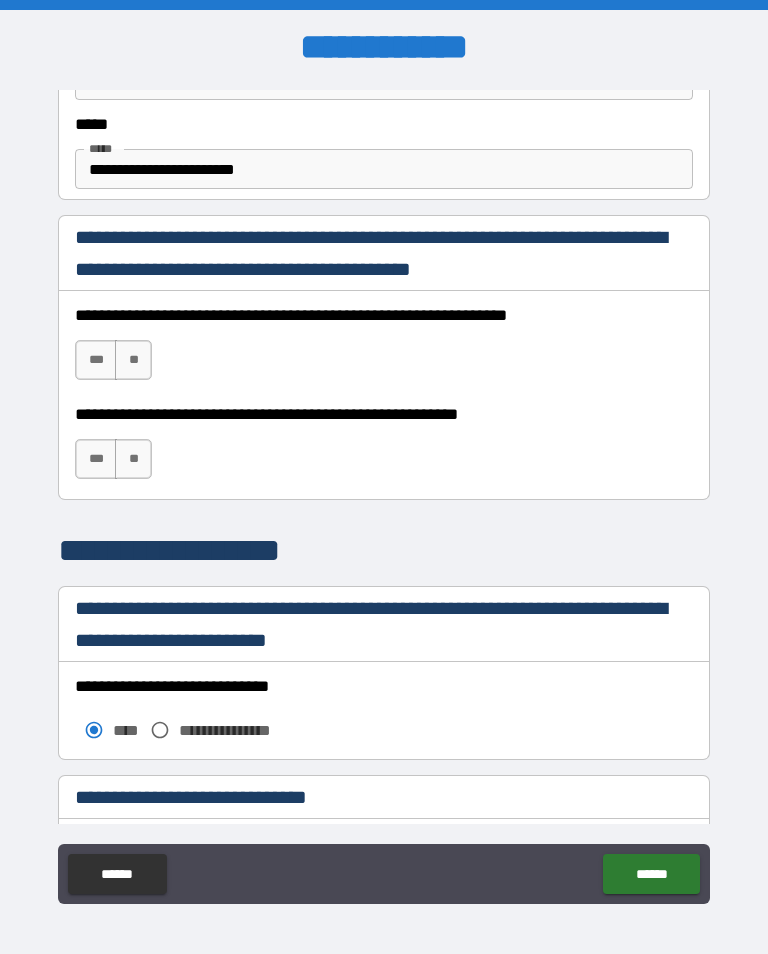 click on "**" at bounding box center (133, 360) 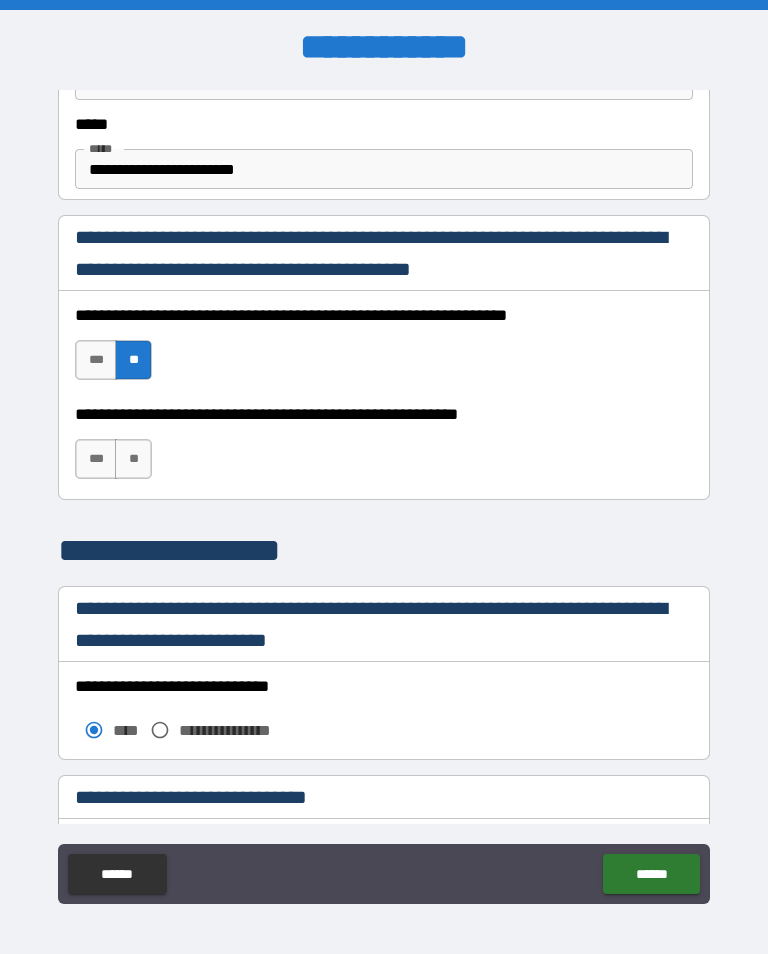 click on "***" at bounding box center [96, 360] 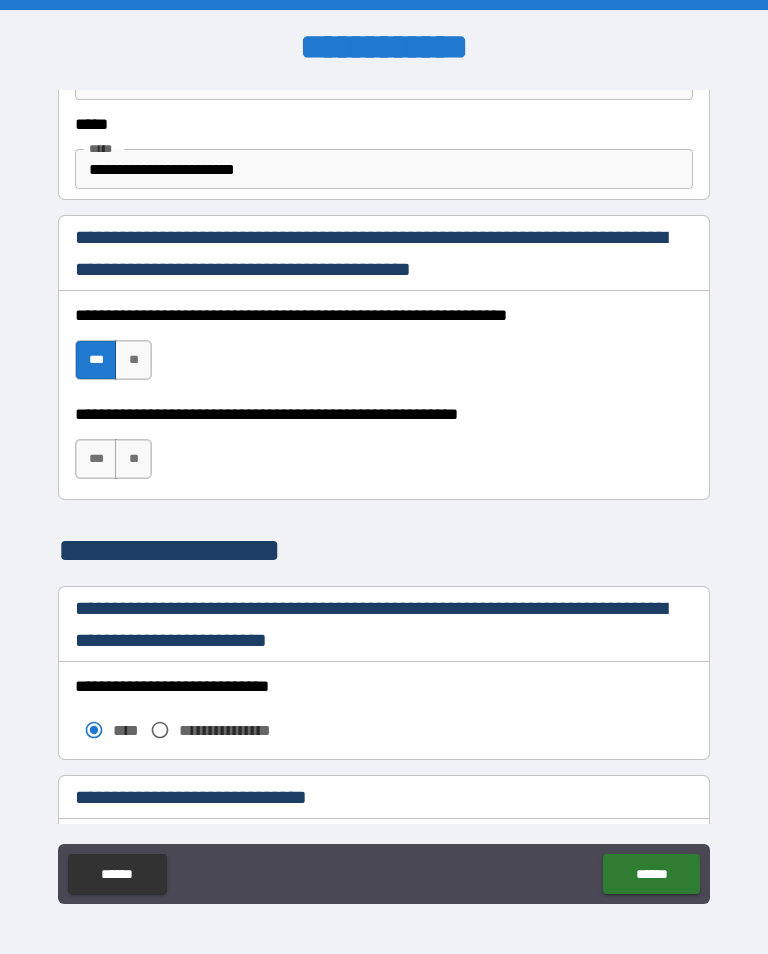 click on "***" at bounding box center [96, 459] 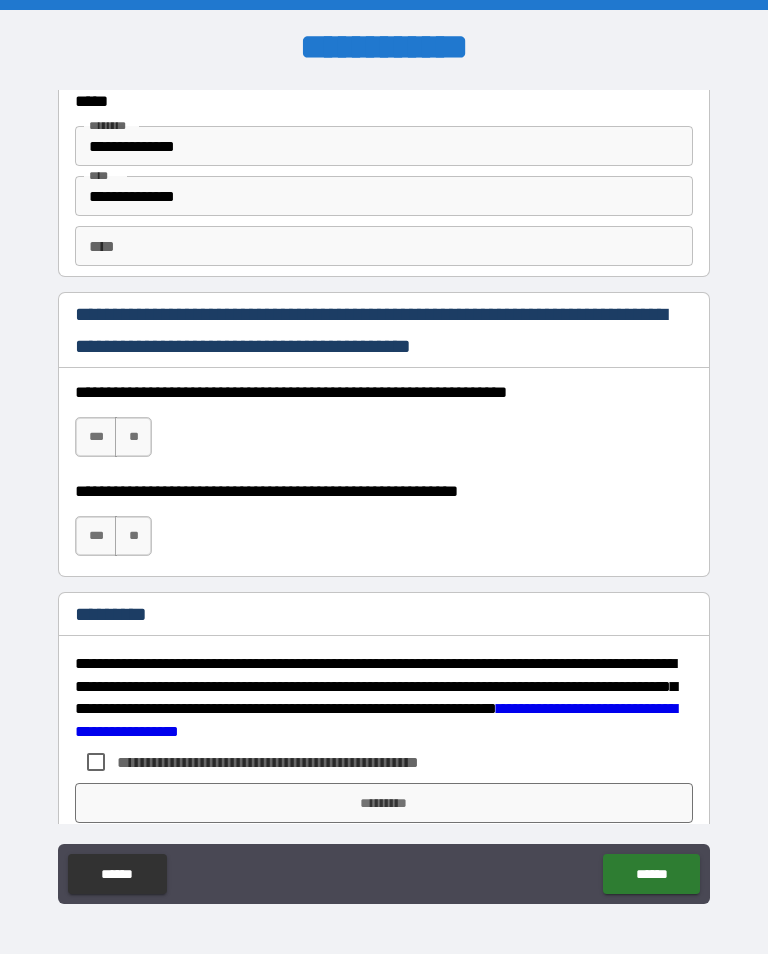scroll, scrollTop: 2793, scrollLeft: 0, axis: vertical 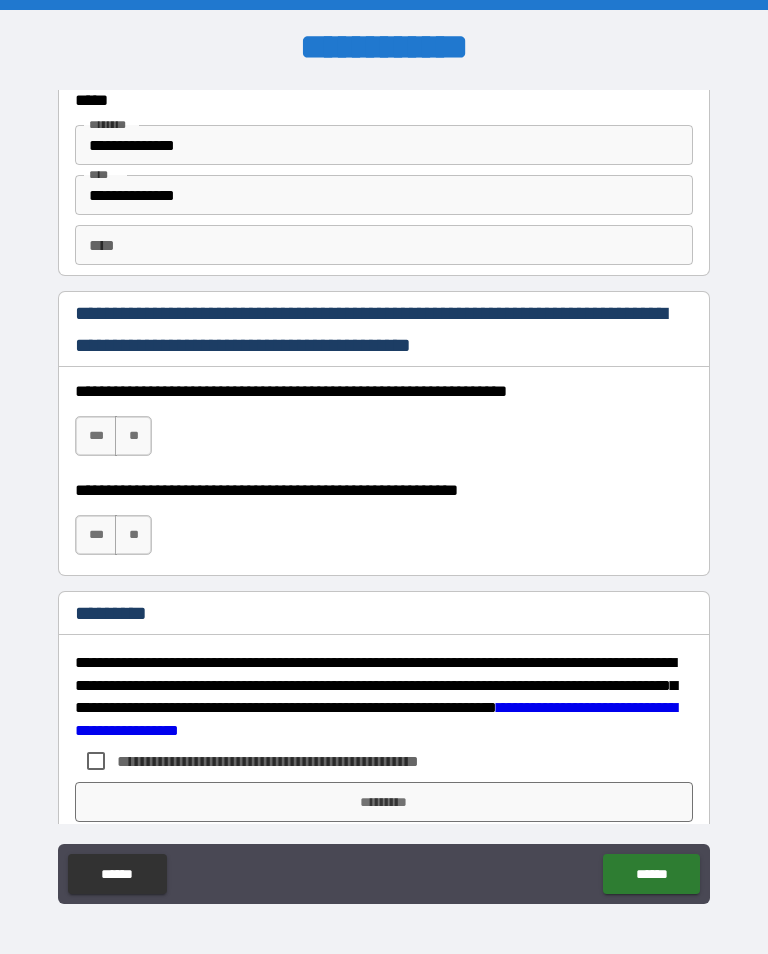 click on "***" at bounding box center (96, 436) 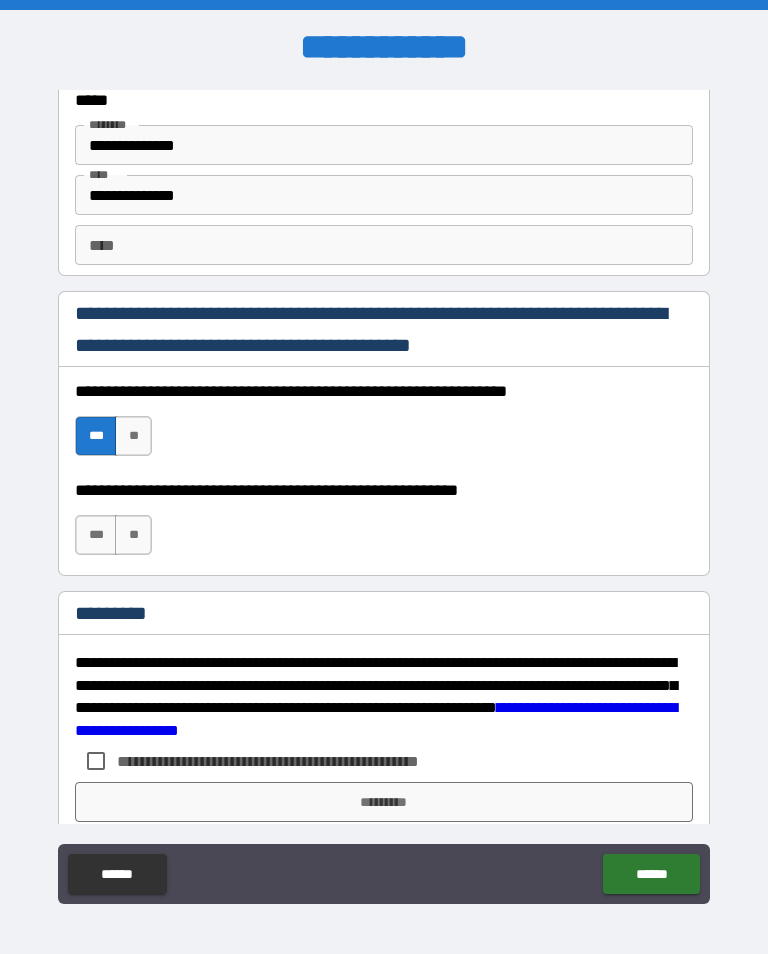 click on "***" at bounding box center [96, 535] 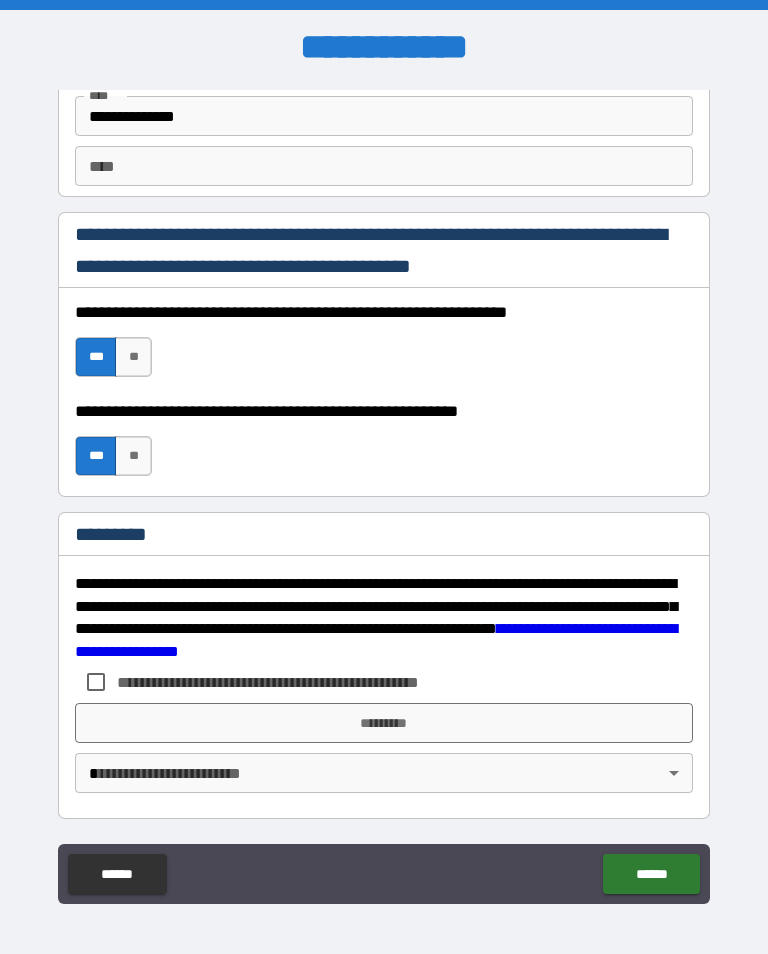 scroll, scrollTop: 2872, scrollLeft: 0, axis: vertical 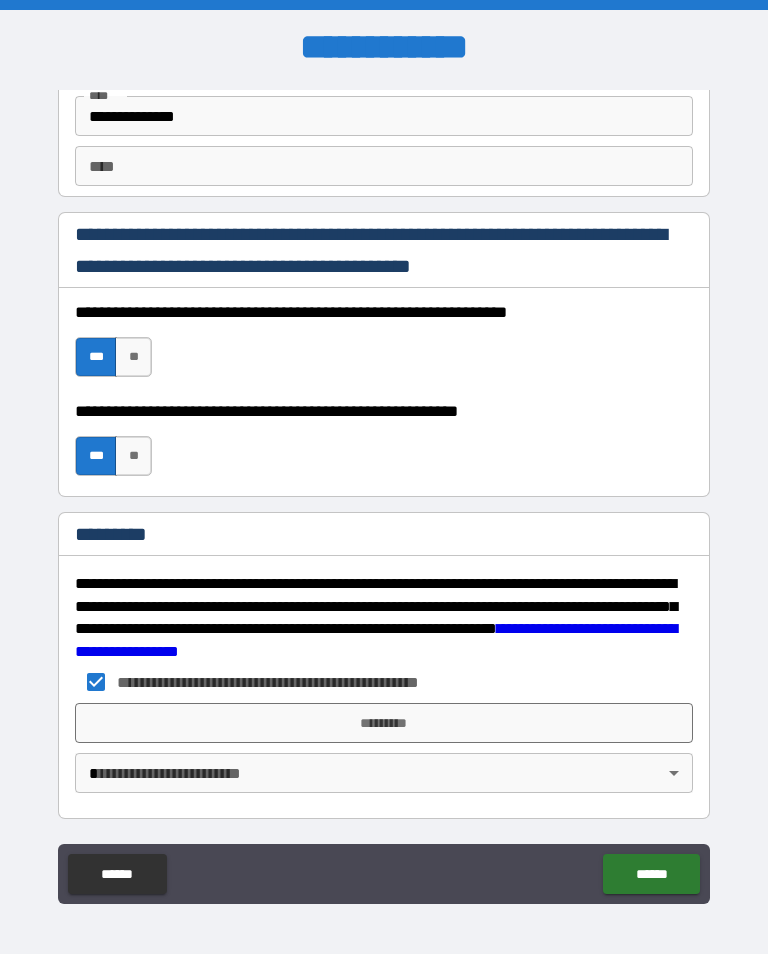 click on "*********" at bounding box center [384, 723] 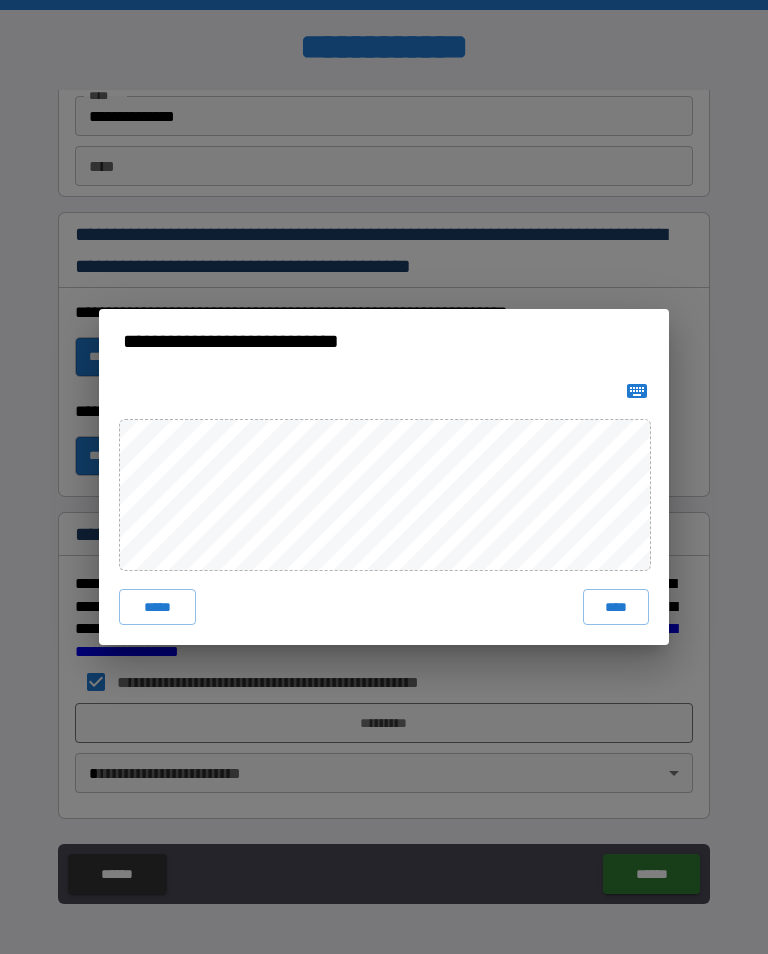 click on "****" at bounding box center (616, 607) 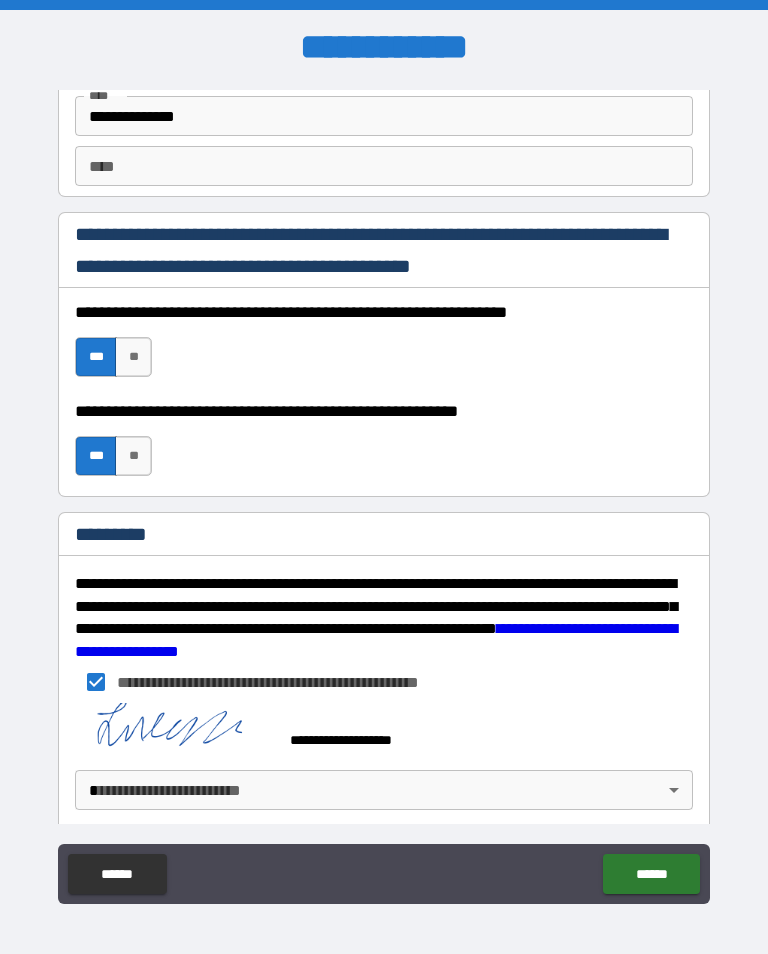 click on "******" at bounding box center [651, 874] 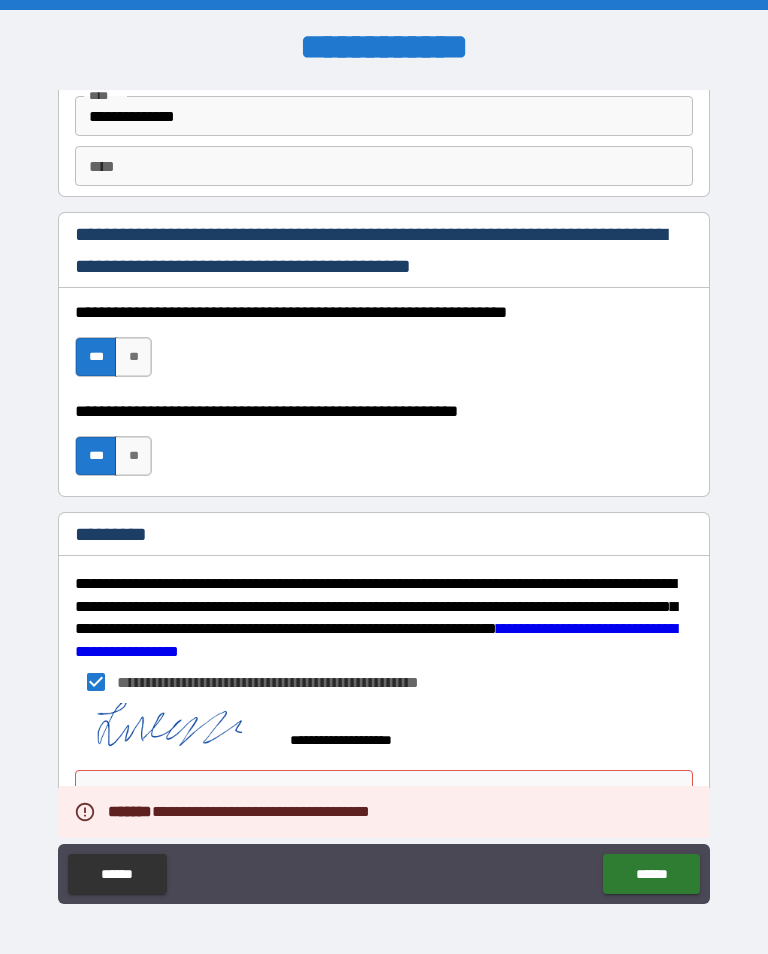 click on "******" at bounding box center [651, 874] 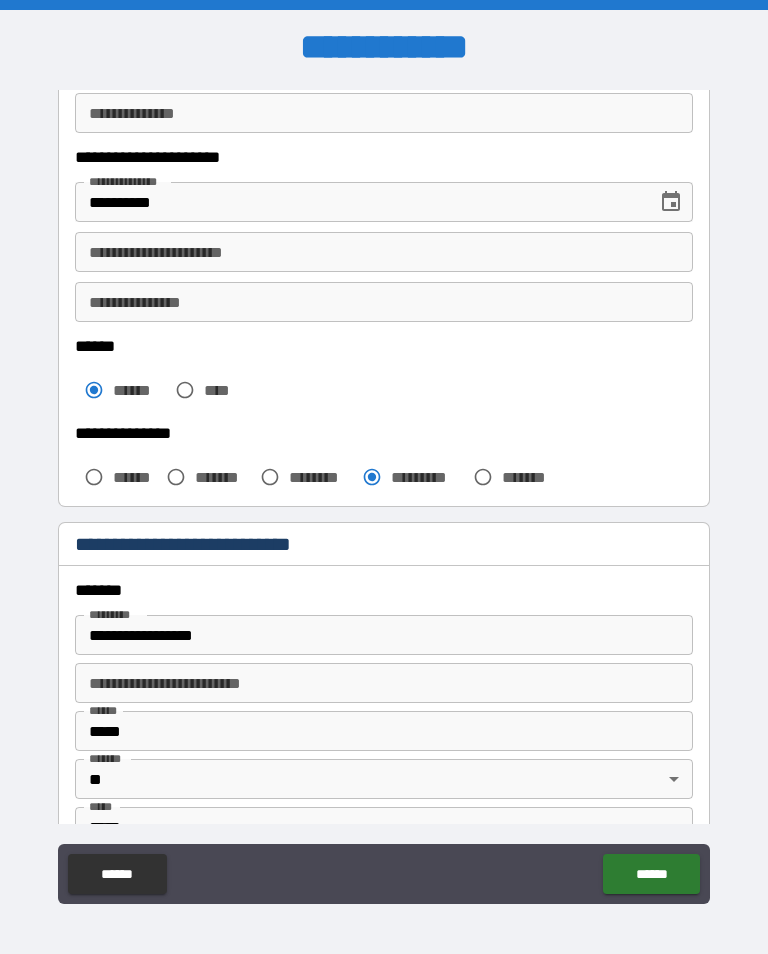 scroll, scrollTop: 292, scrollLeft: 0, axis: vertical 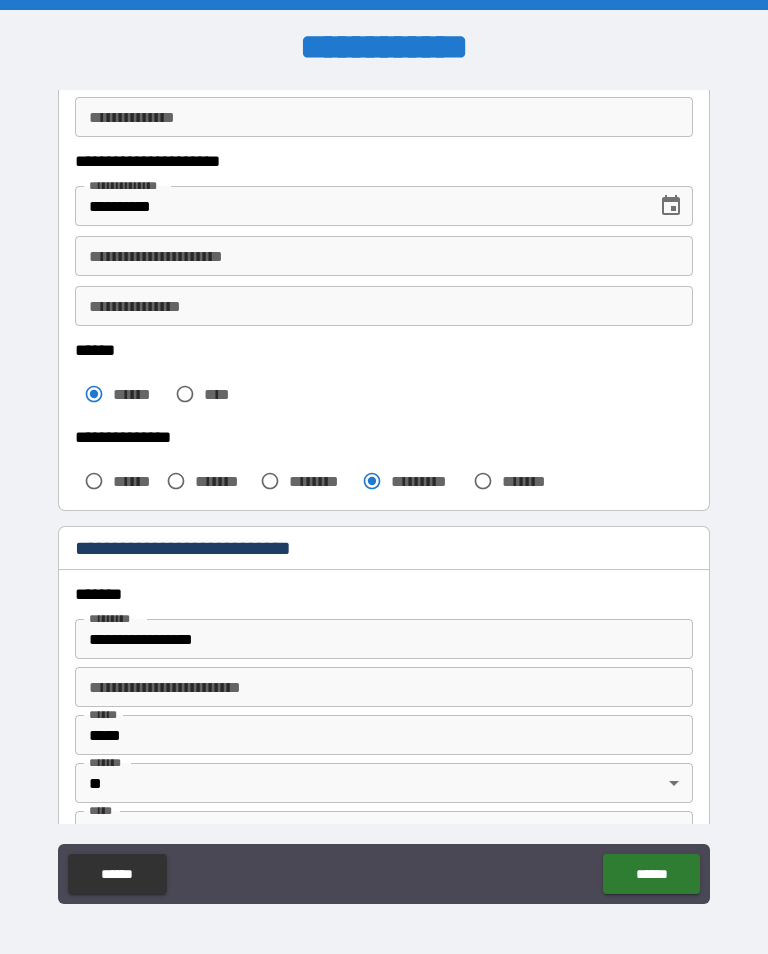click on "**********" at bounding box center (384, 256) 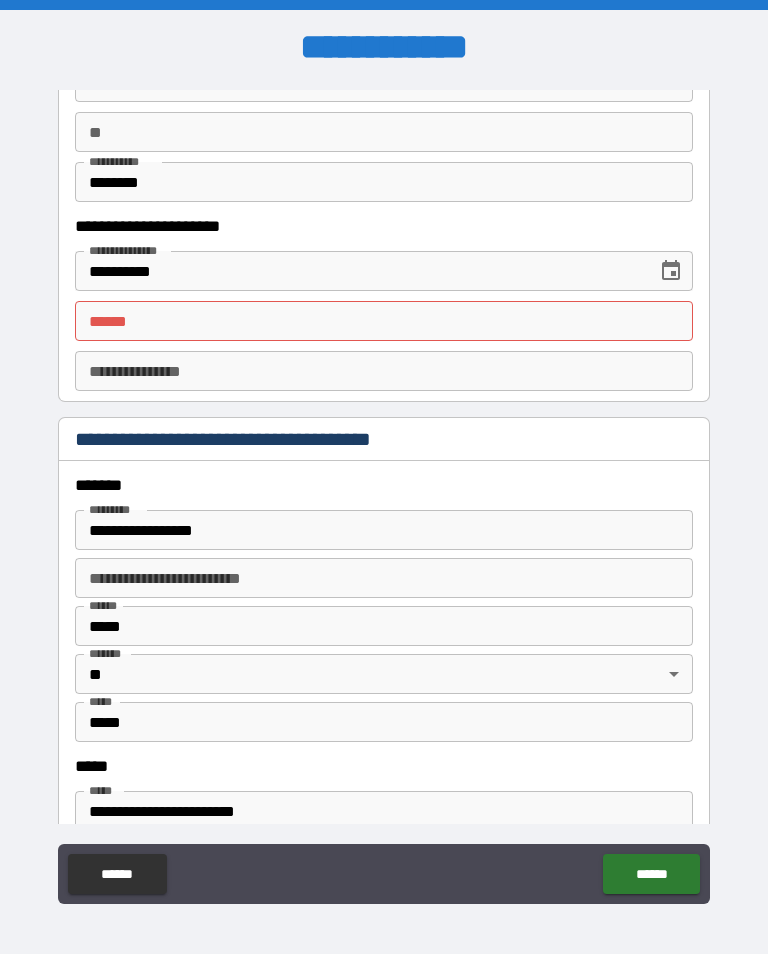 scroll, scrollTop: 2044, scrollLeft: 0, axis: vertical 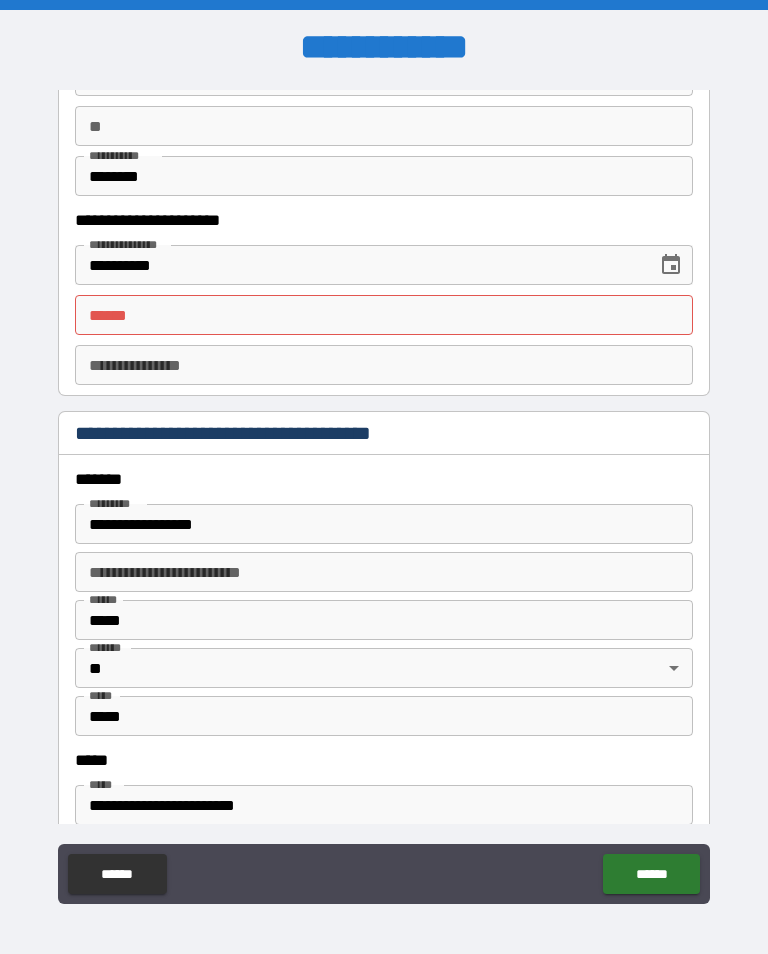 type on "**********" 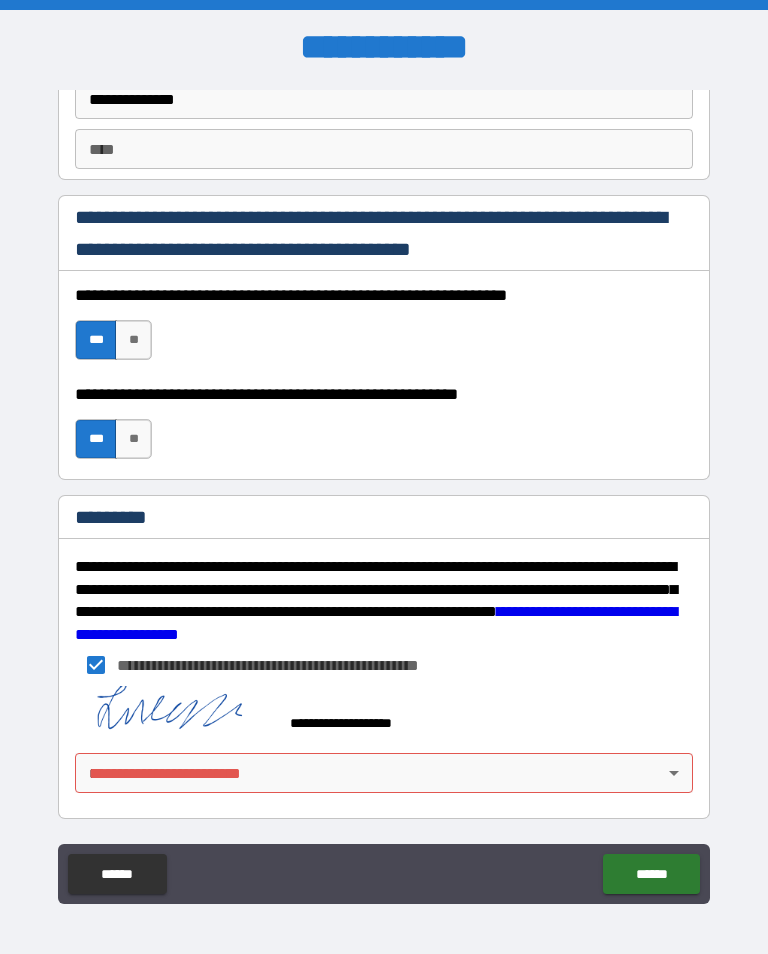 scroll, scrollTop: 2889, scrollLeft: 0, axis: vertical 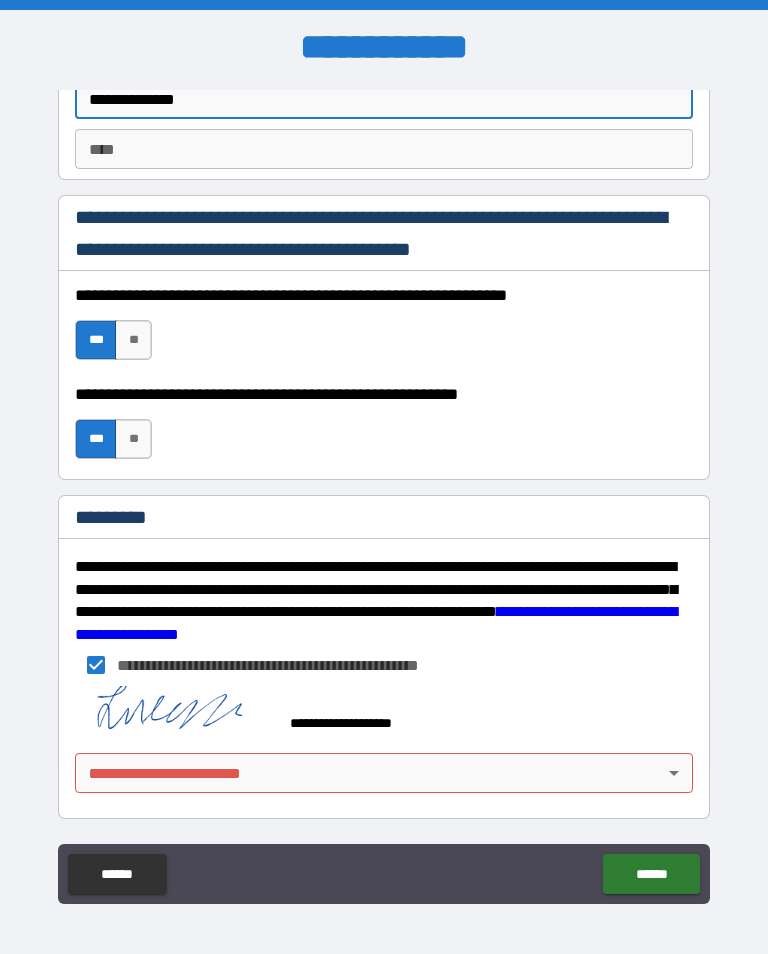 click on "*********" at bounding box center (384, 519) 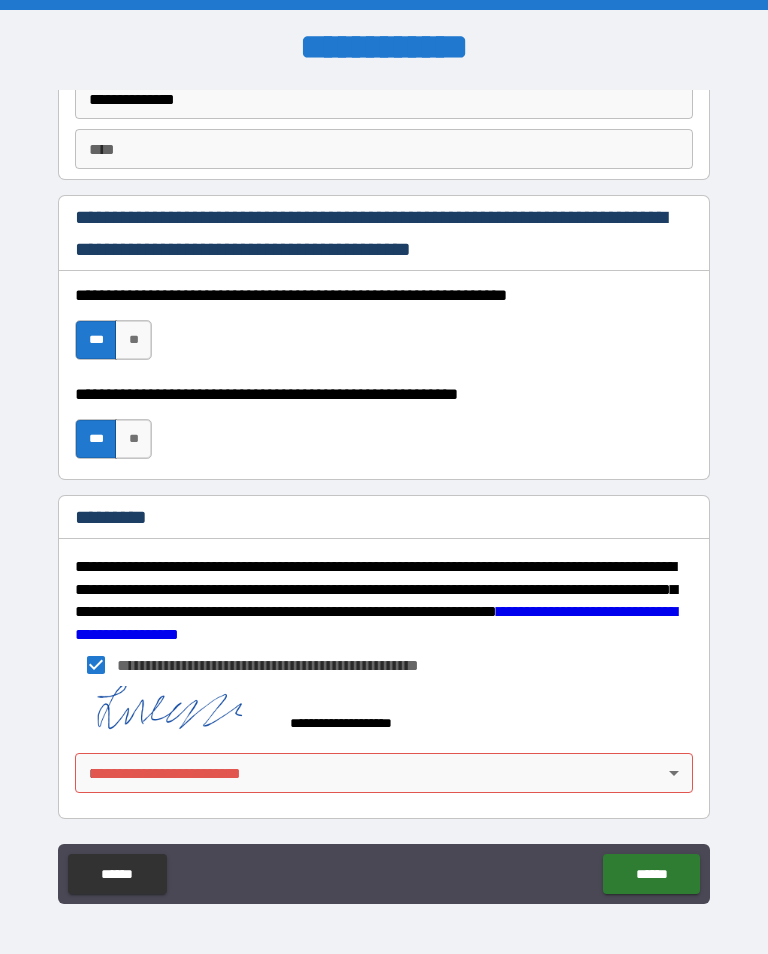 click on "******" at bounding box center (651, 874) 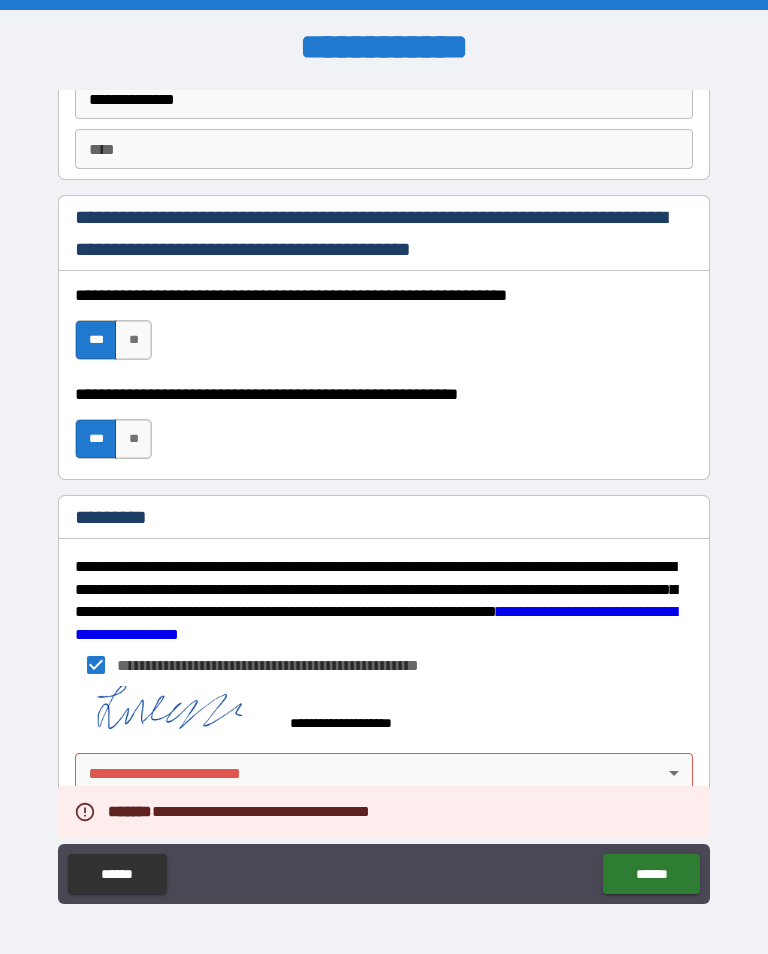 click on "******" at bounding box center [651, 874] 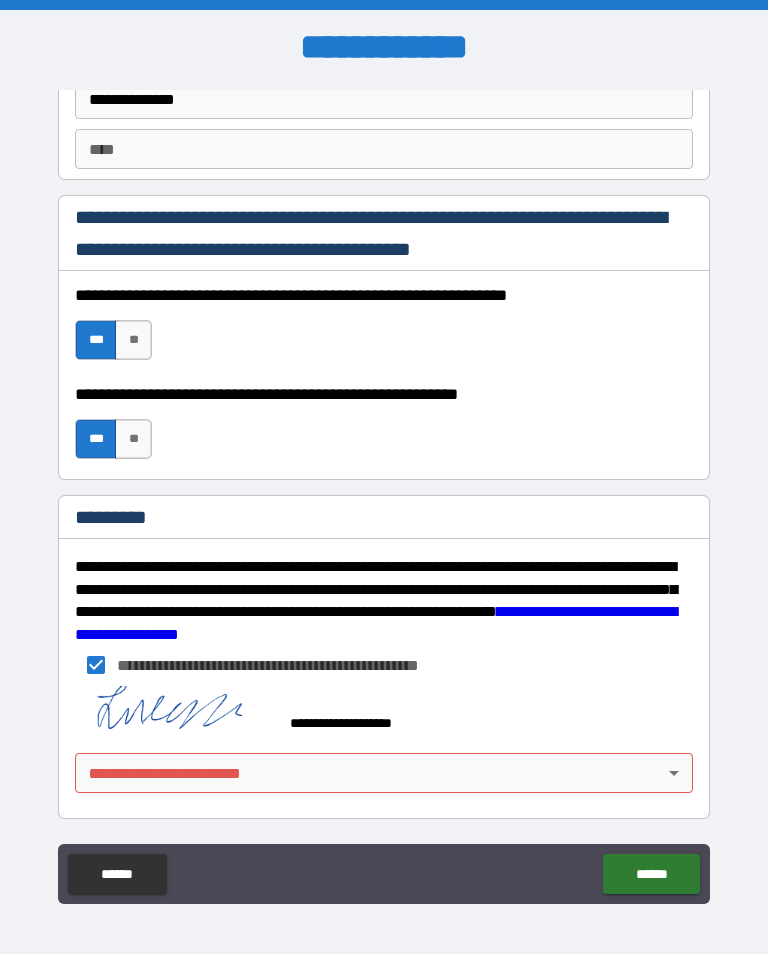 scroll, scrollTop: 2889, scrollLeft: 0, axis: vertical 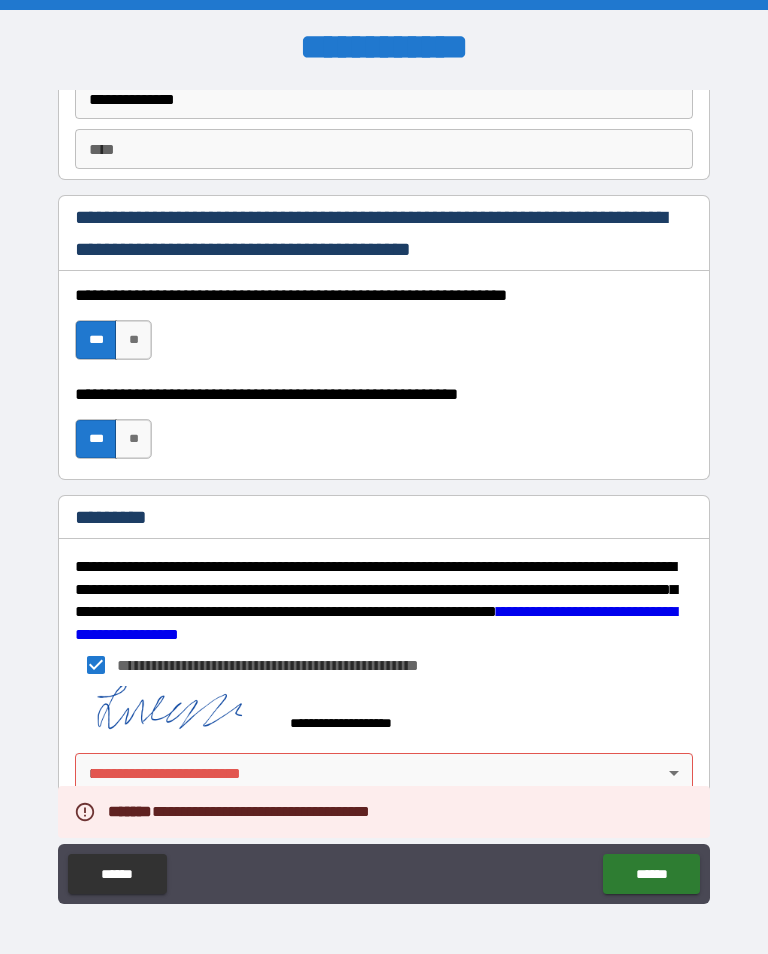 click on "**********" at bounding box center (384, 492) 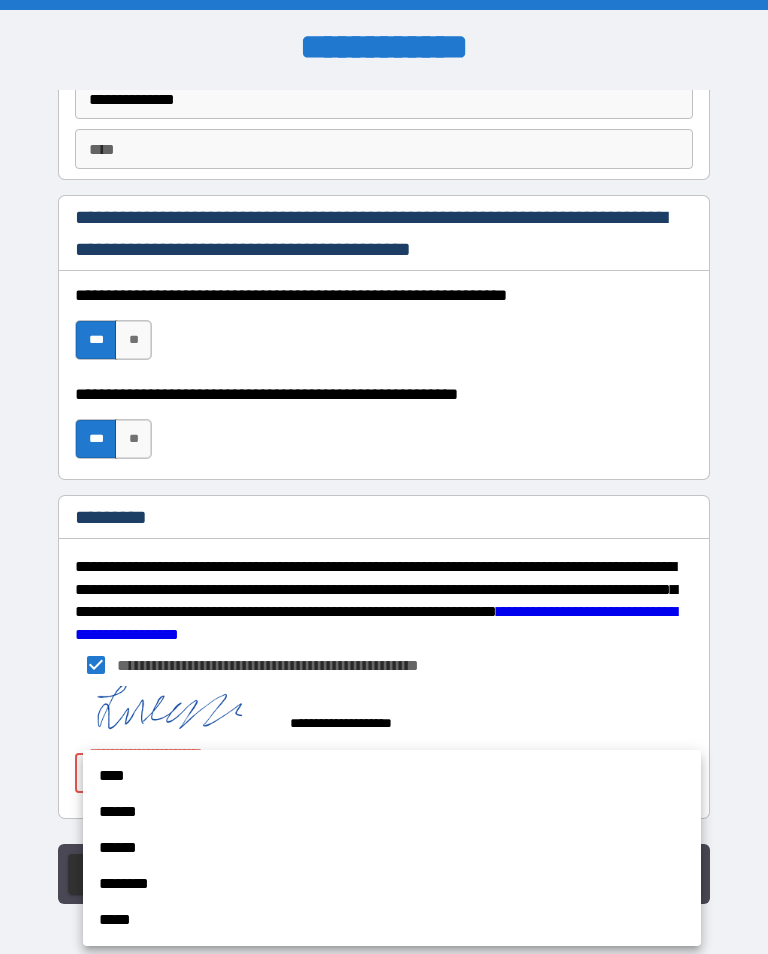 click on "****" at bounding box center [392, 776] 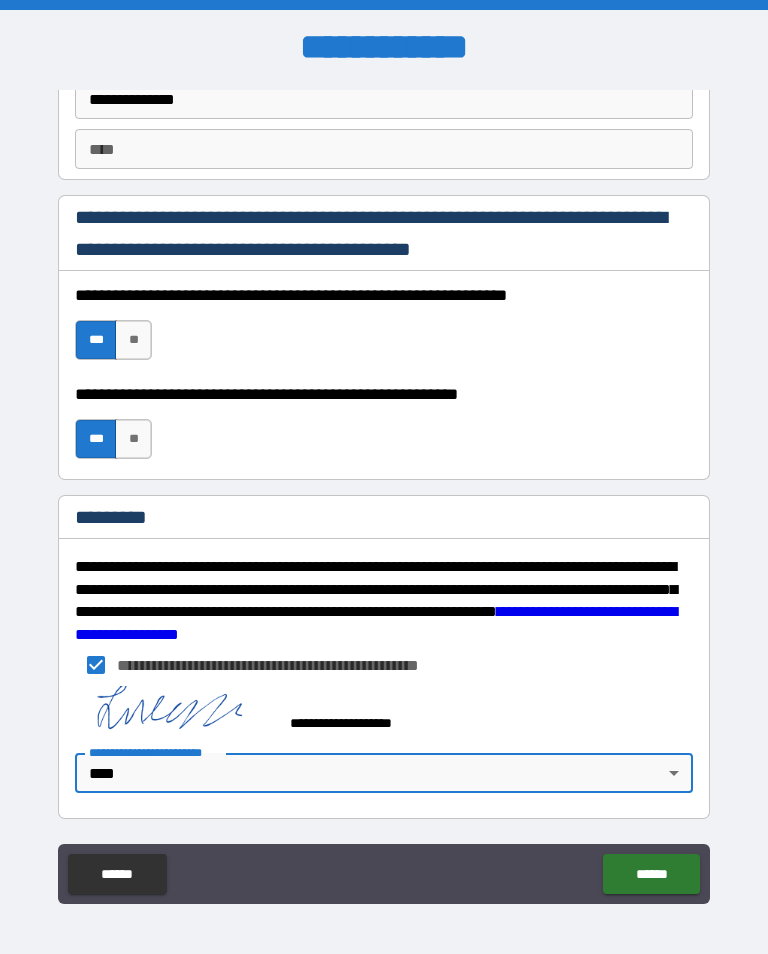 type on "*" 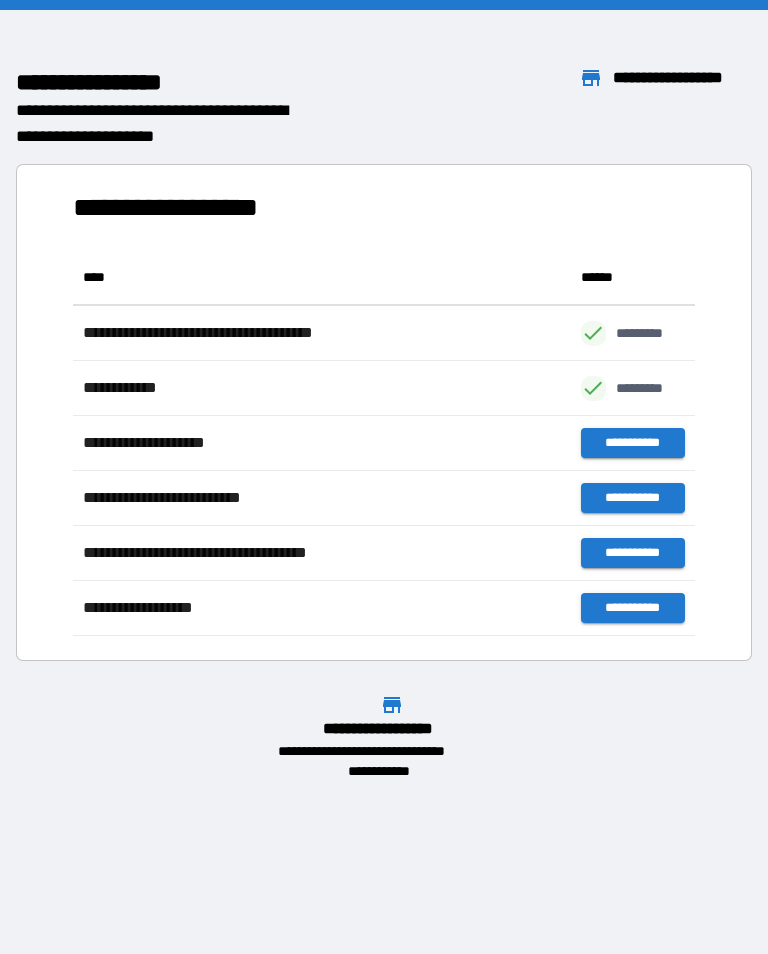 scroll, scrollTop: 1, scrollLeft: 1, axis: both 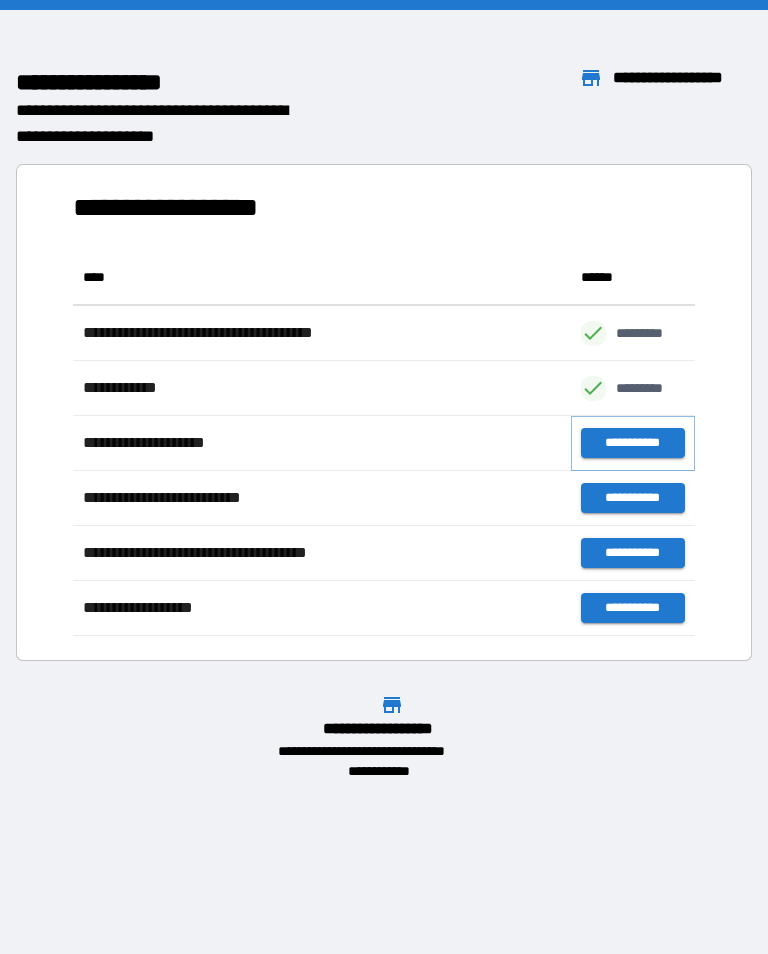 click on "**********" at bounding box center (633, 443) 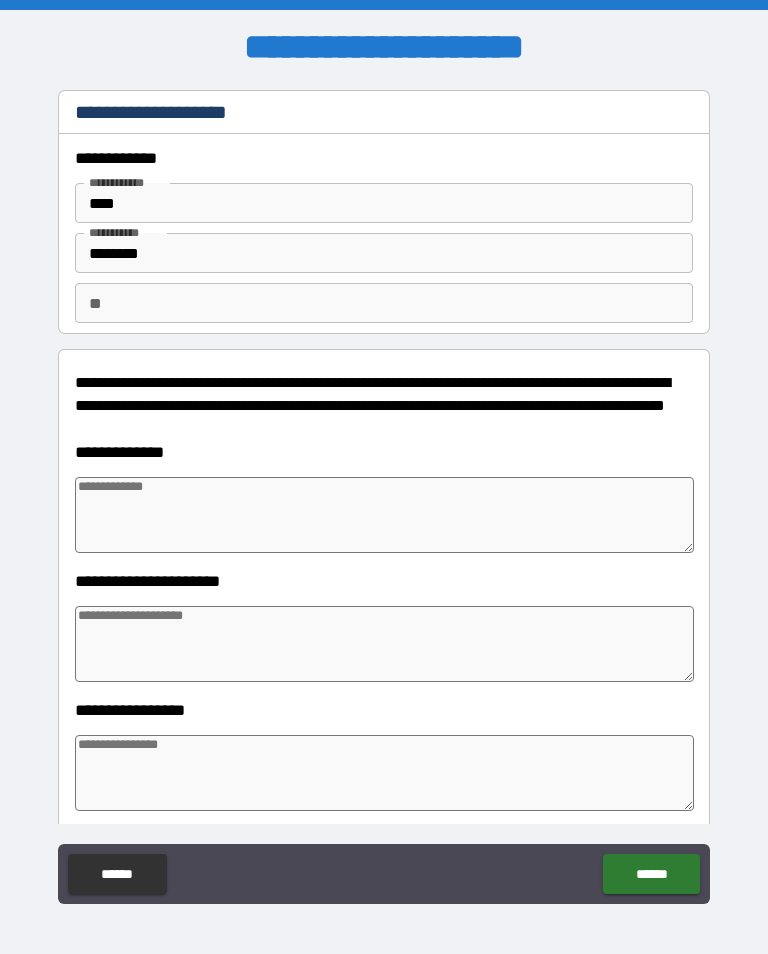 type on "*" 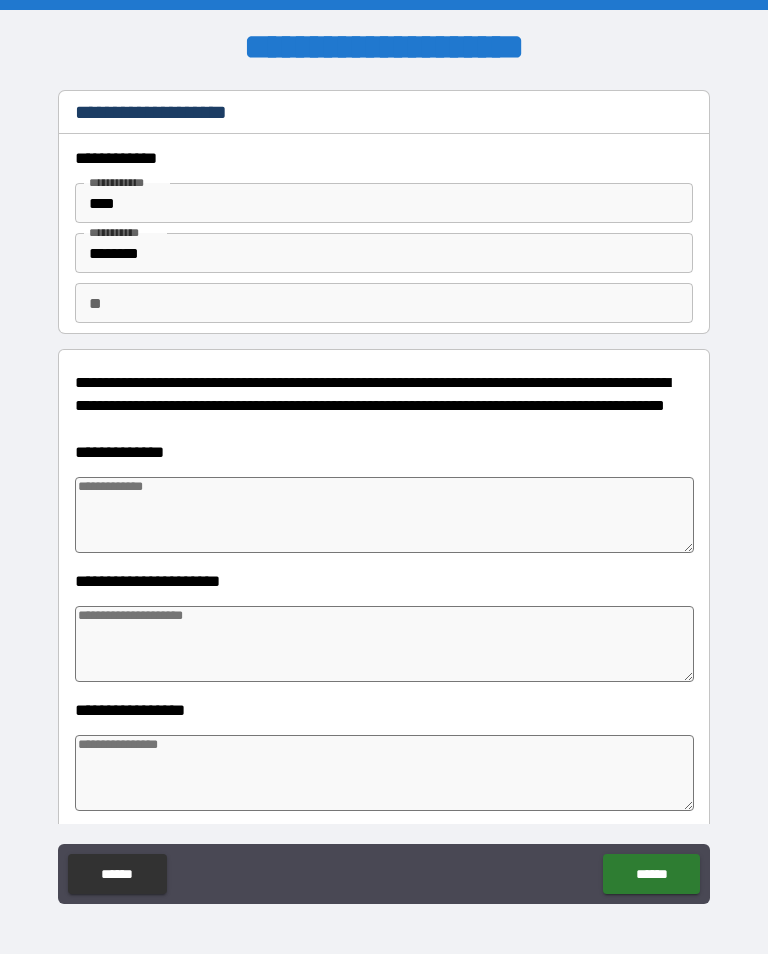 type on "*" 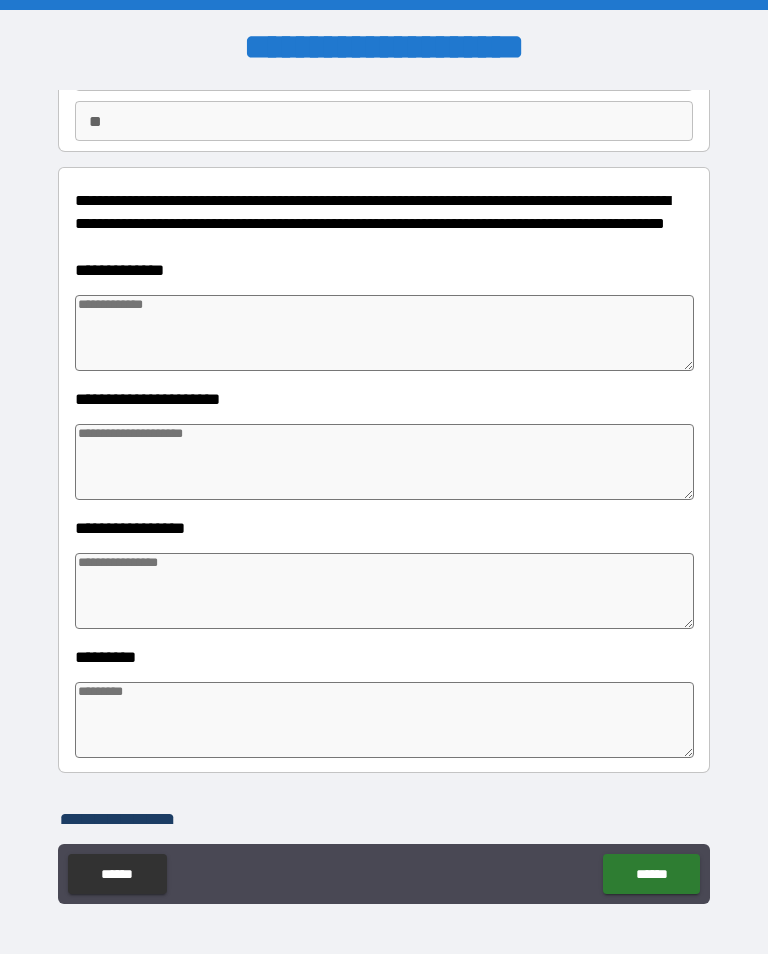 scroll, scrollTop: 175, scrollLeft: 0, axis: vertical 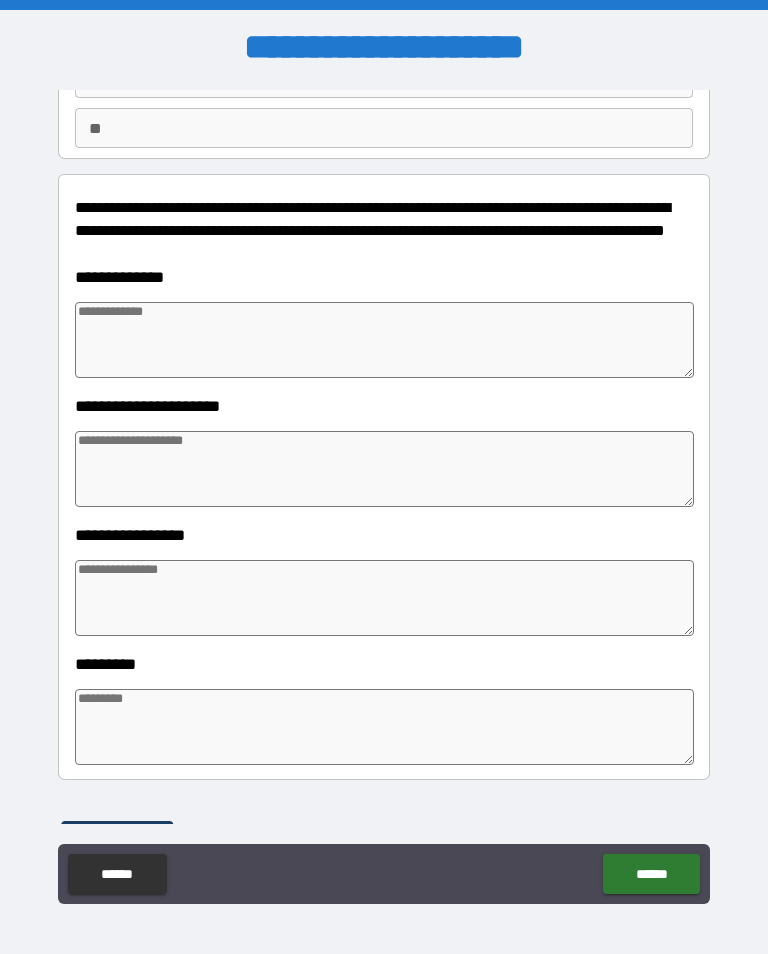 click at bounding box center [384, 340] 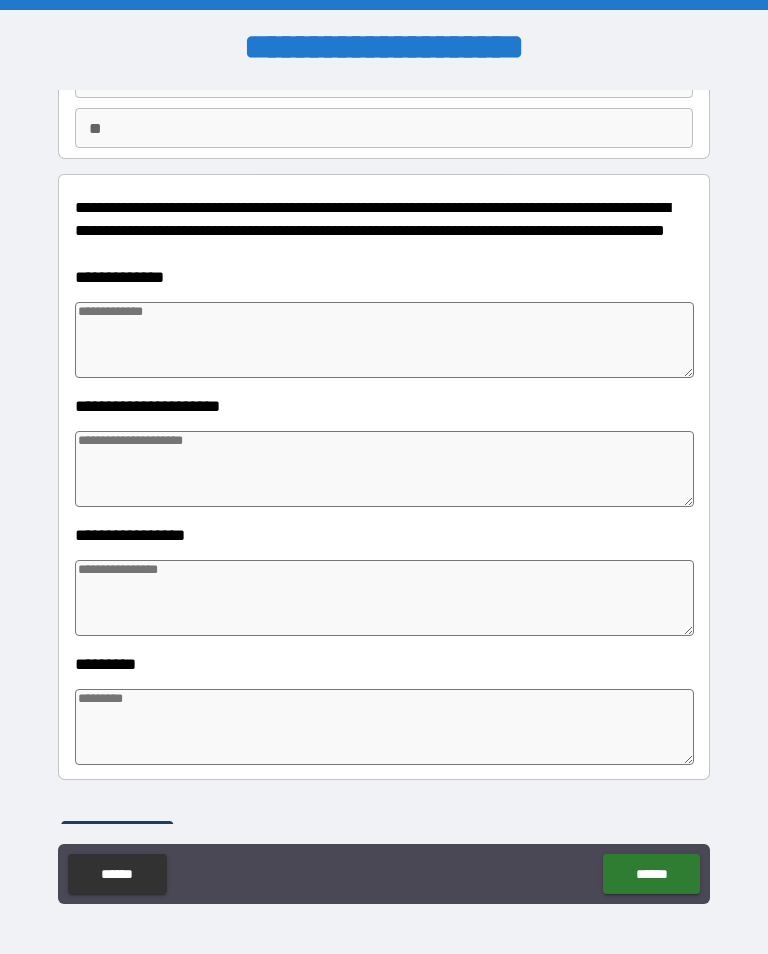 type on "*" 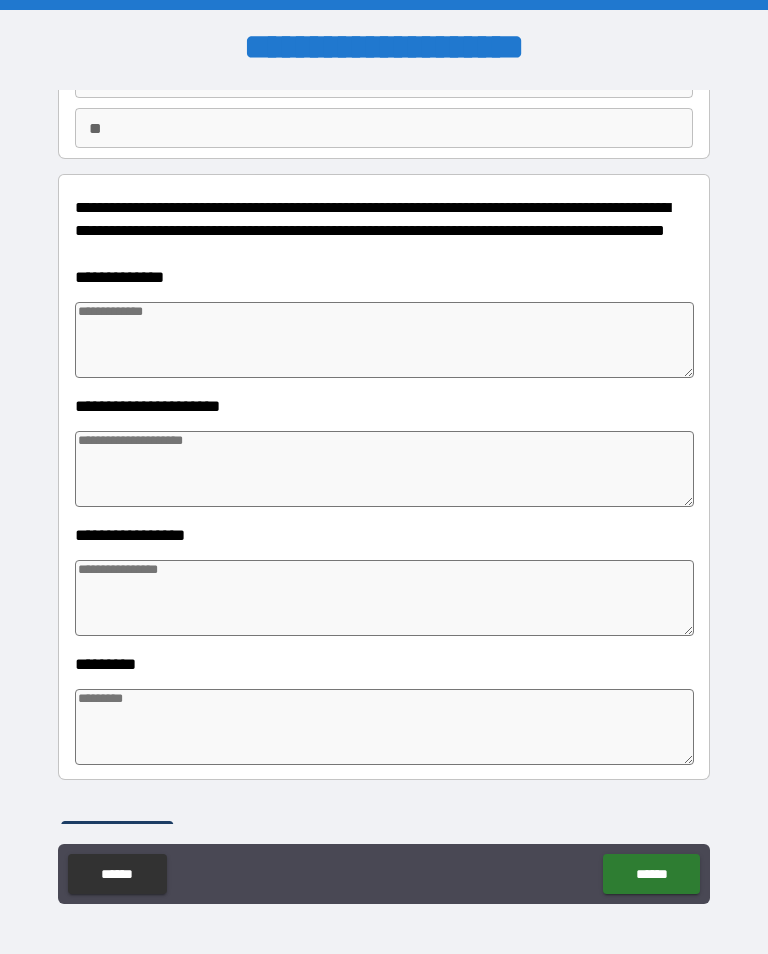 type on "*" 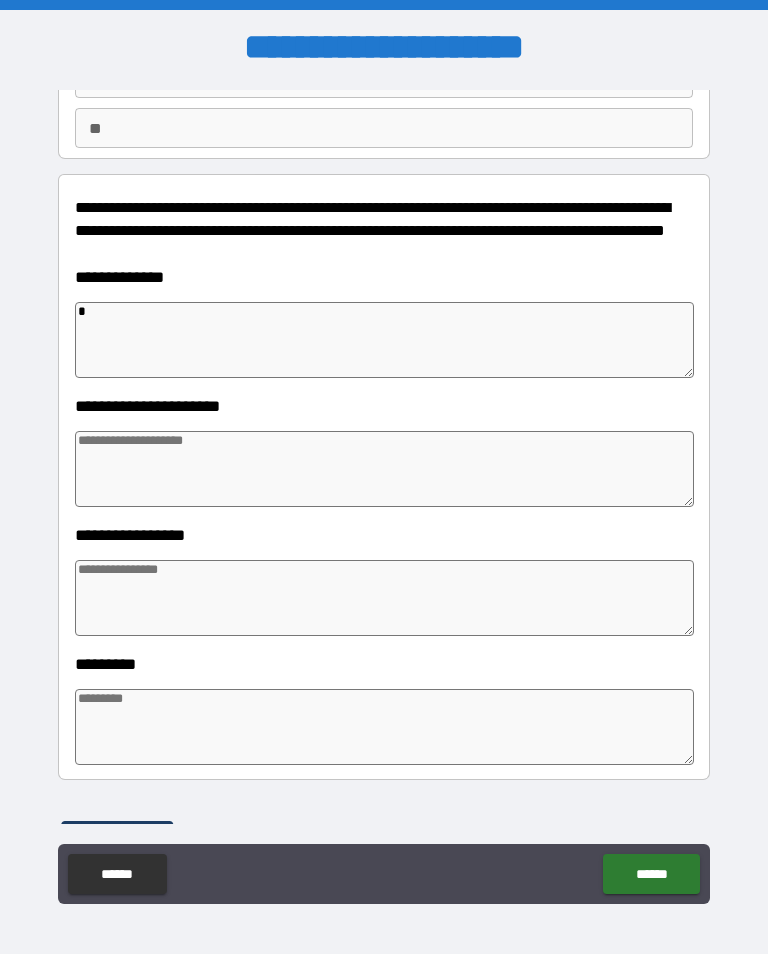 type on "**" 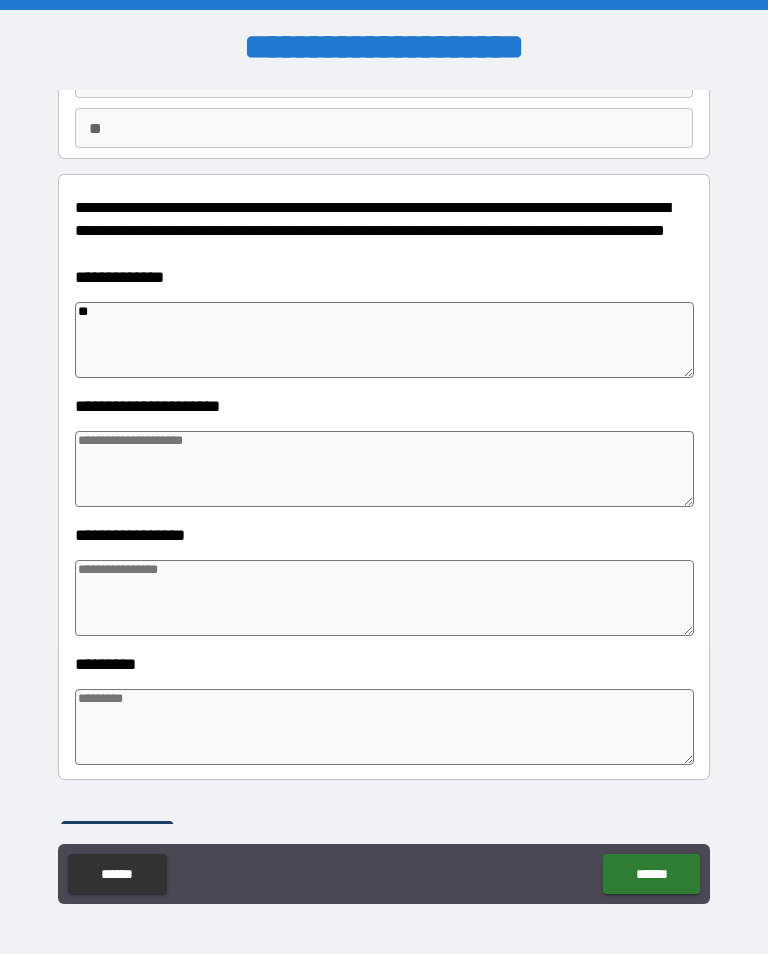type on "*" 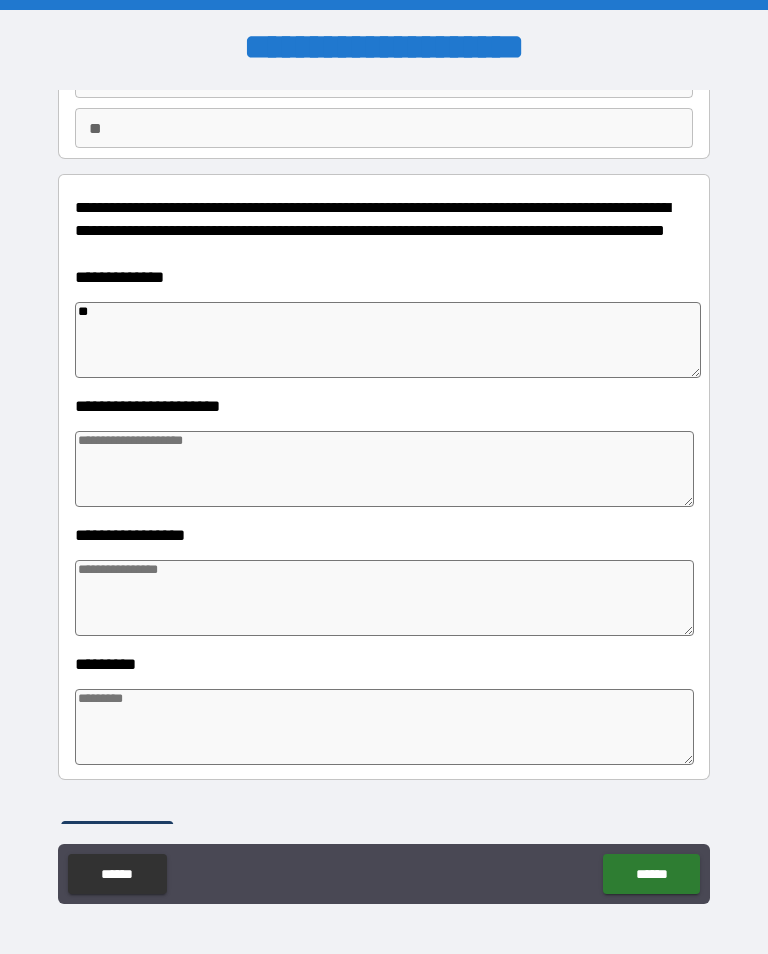 type on "*" 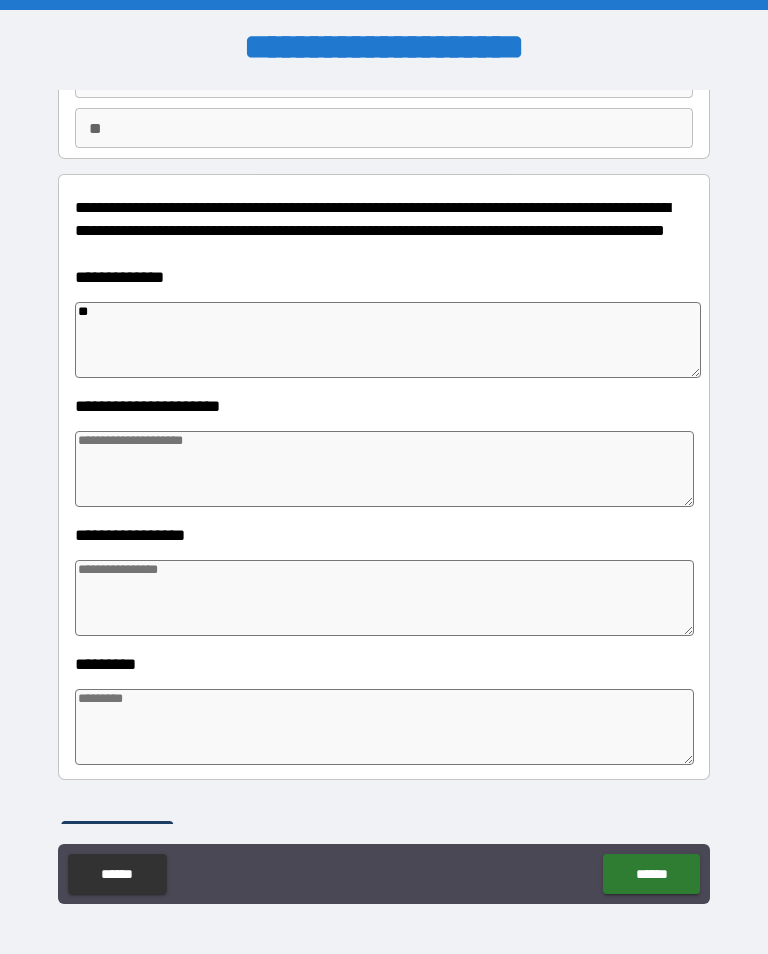 type on "*" 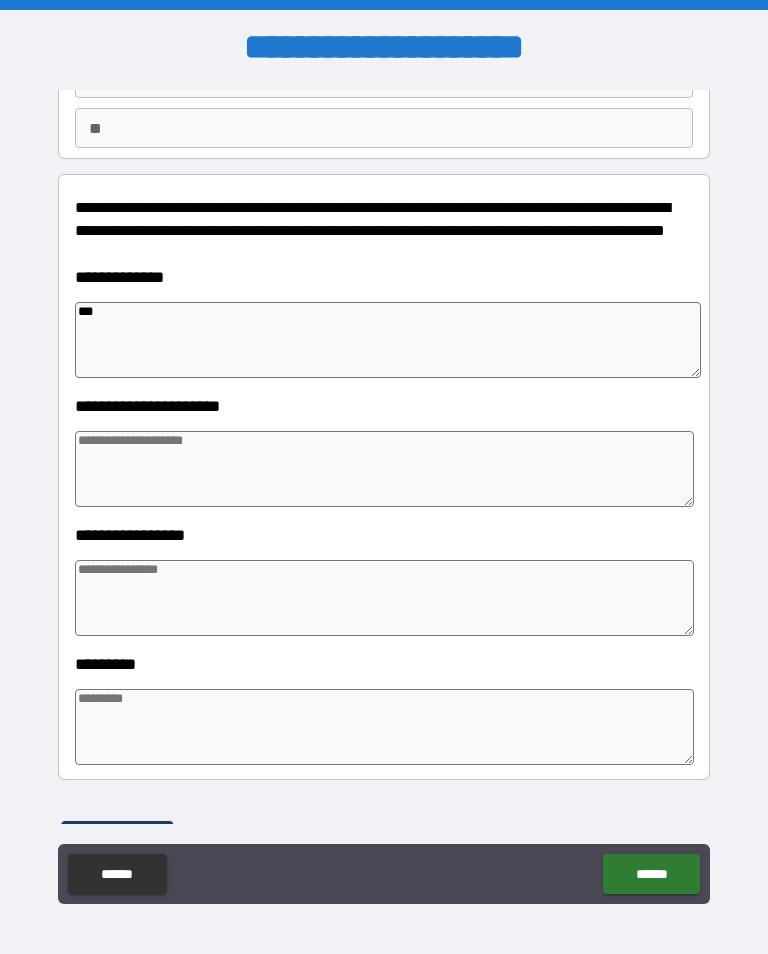 type on "*" 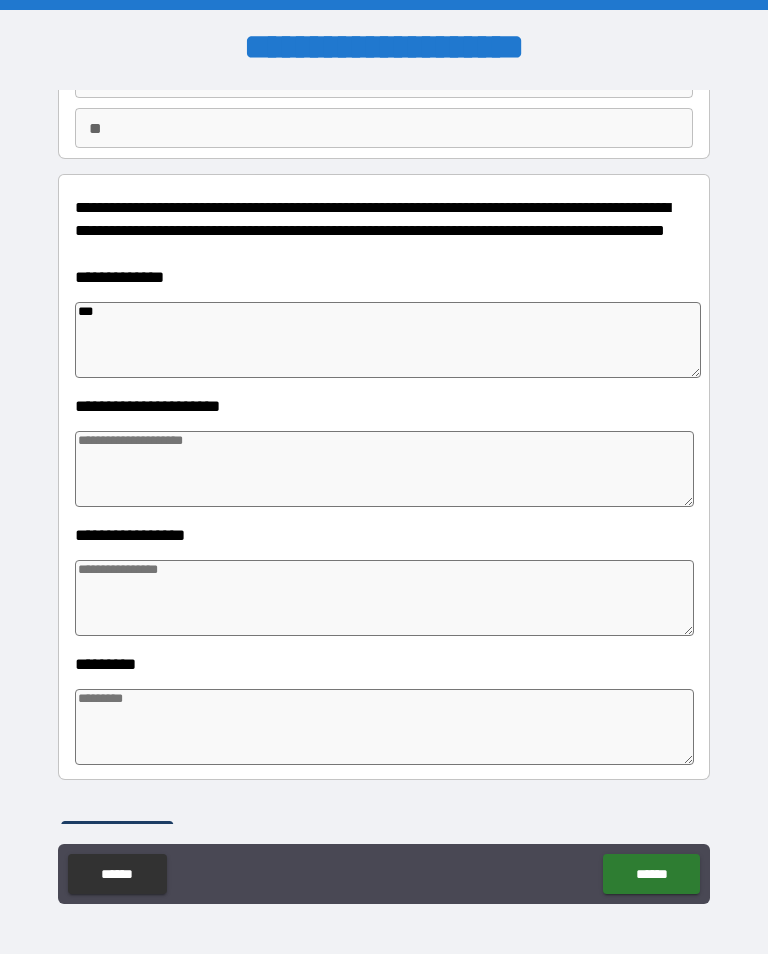 type on "*" 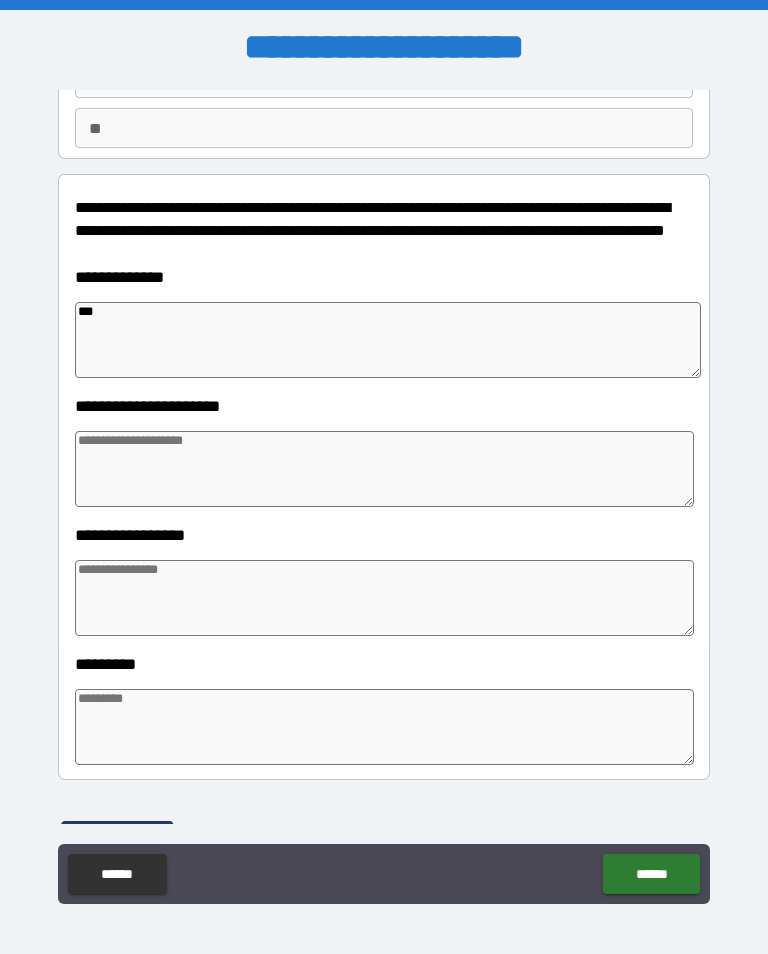 type on "*" 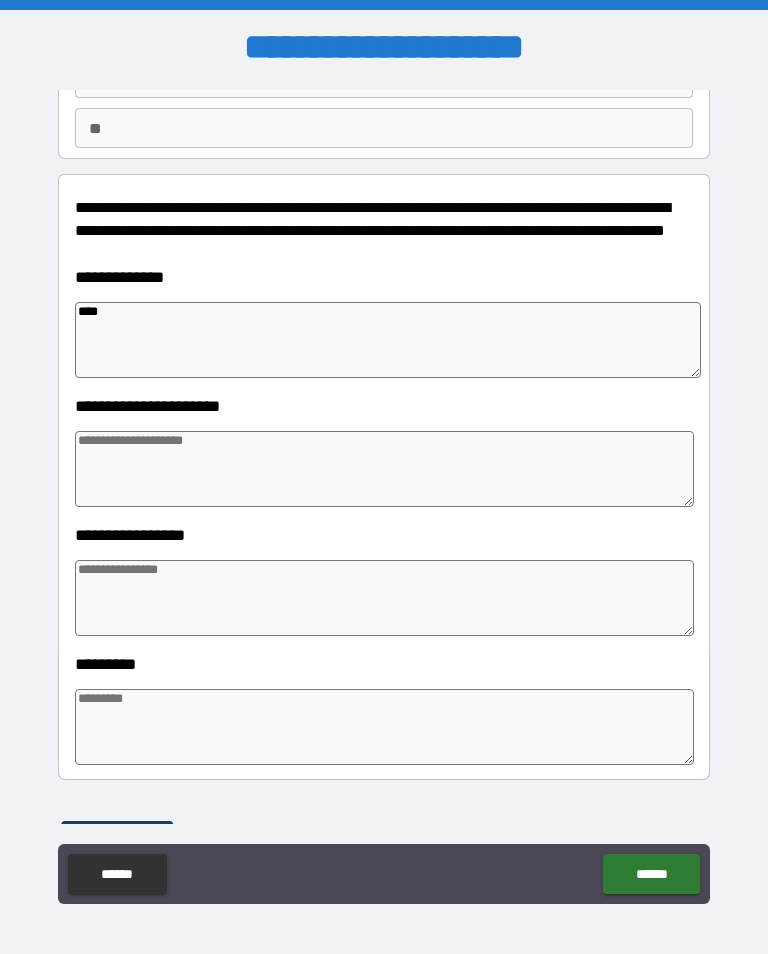 type on "*" 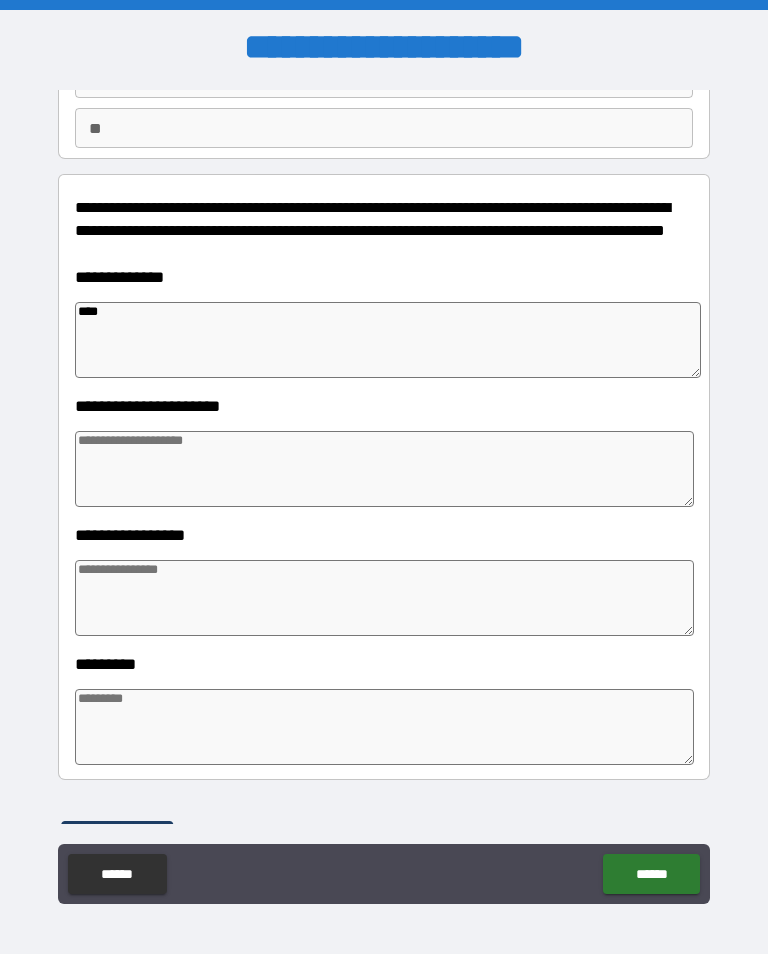 type on "*" 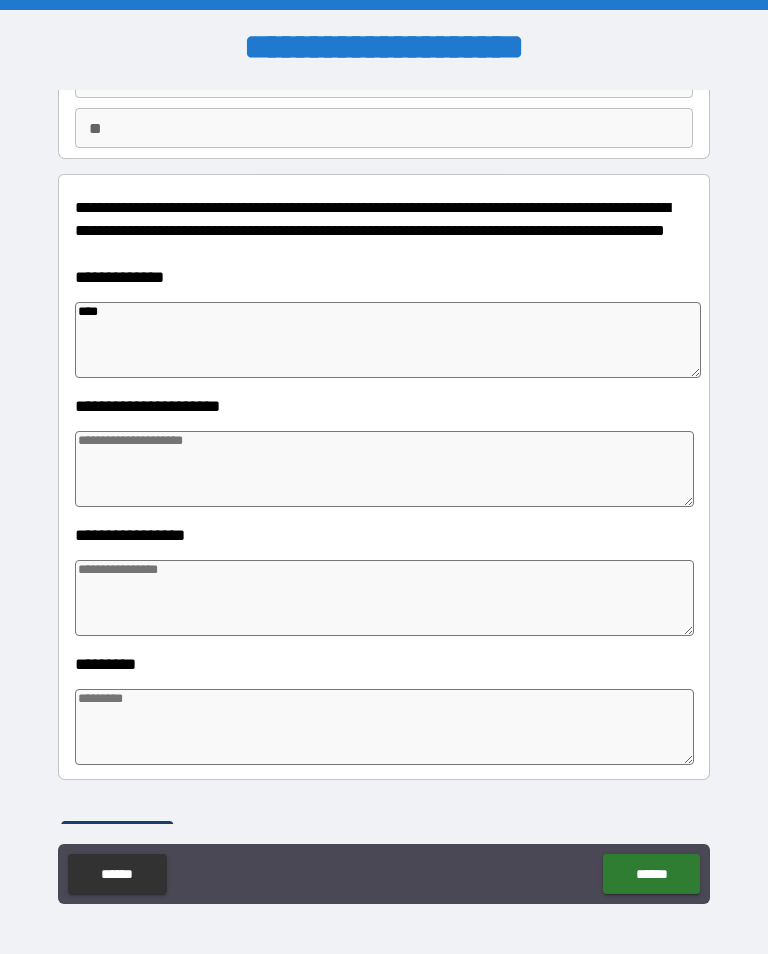 type on "*" 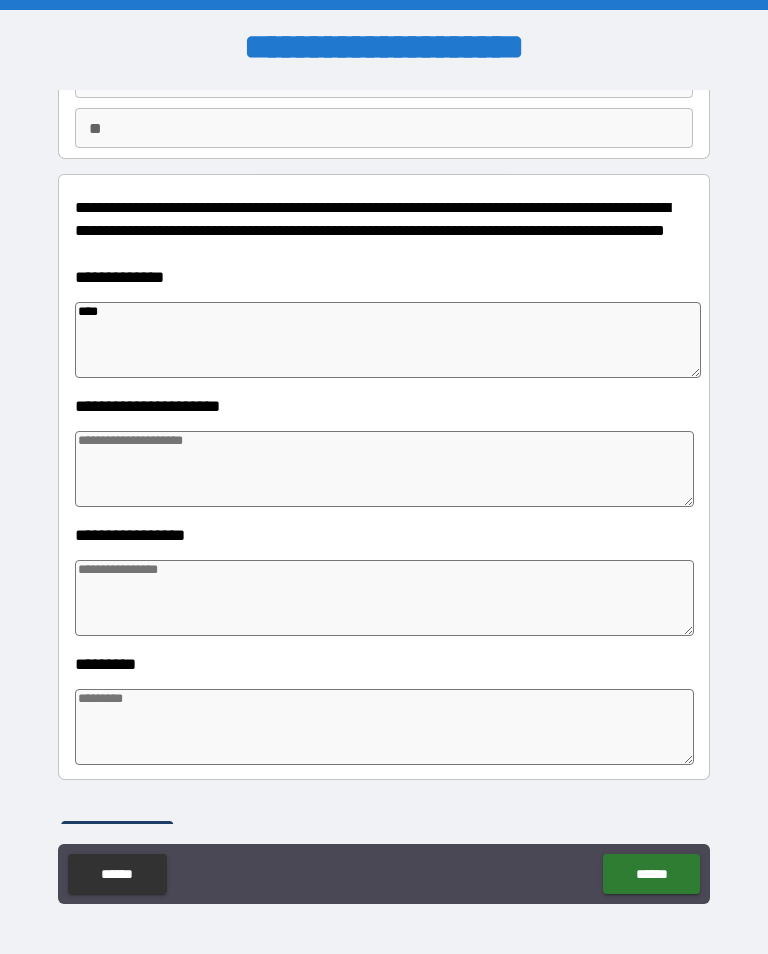 type on "*" 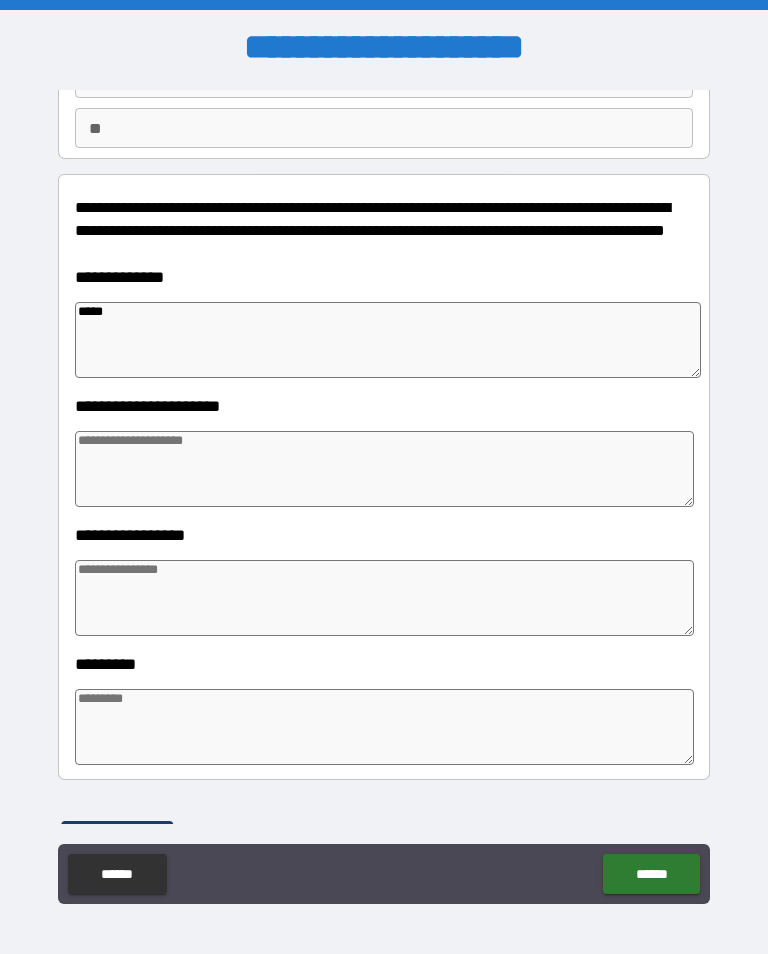 type on "*" 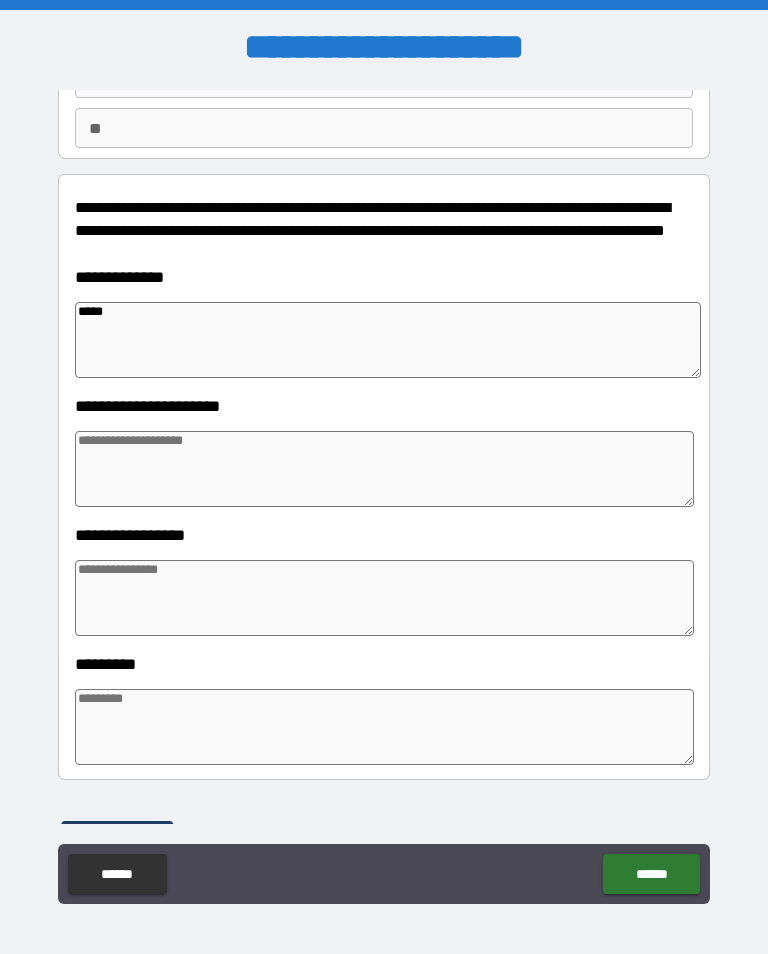 type on "*" 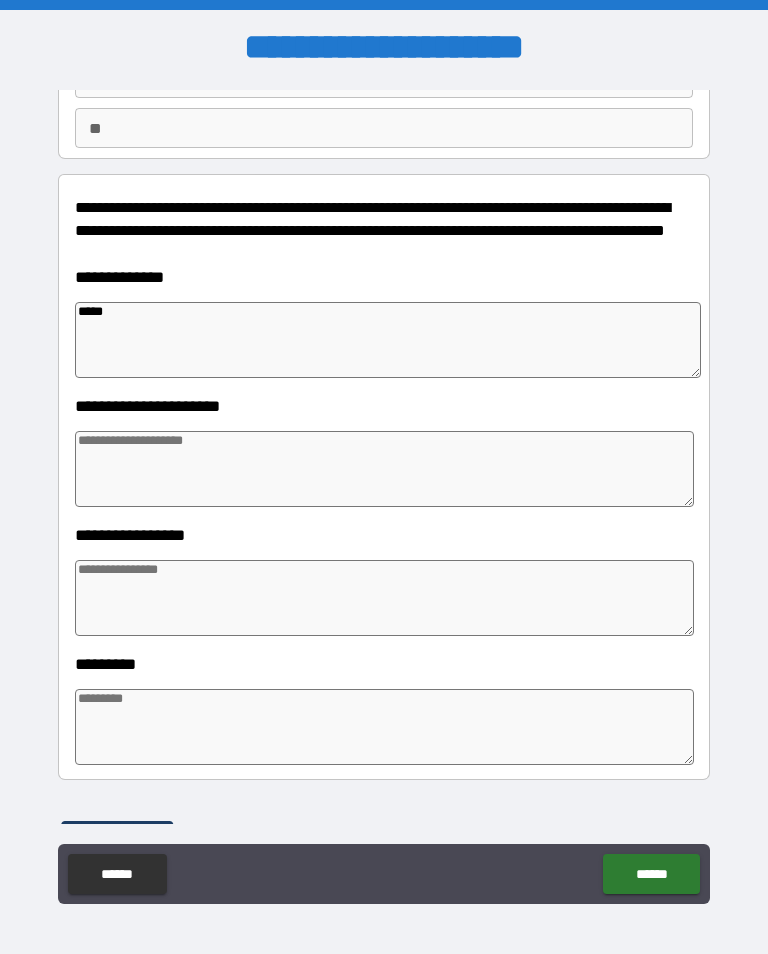 type on "*" 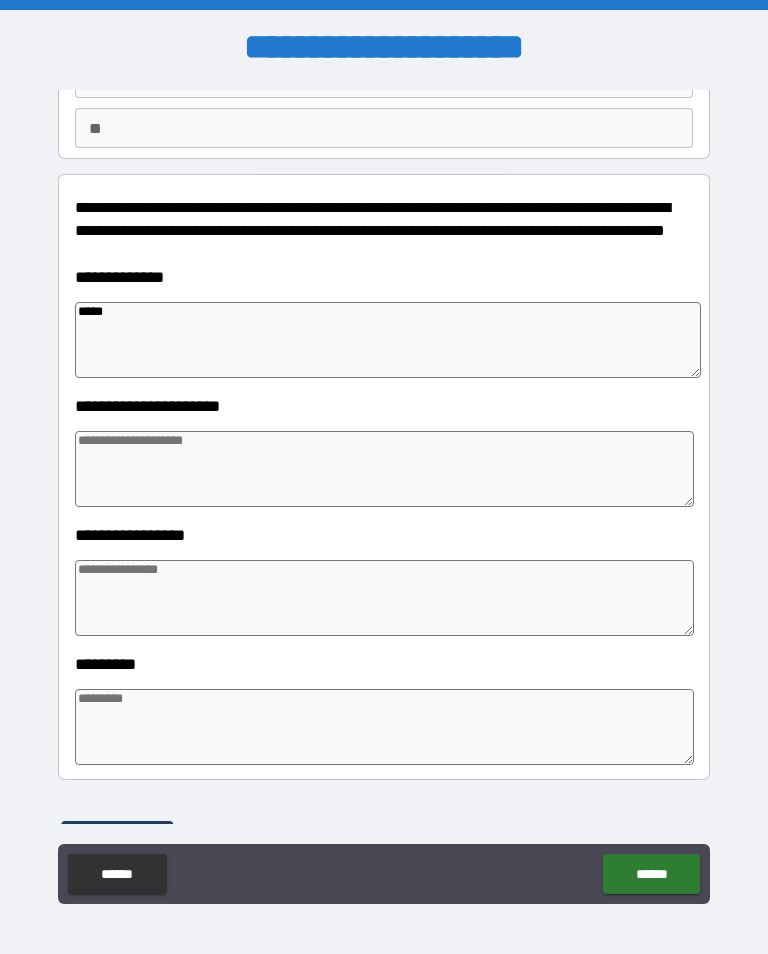 type on "****" 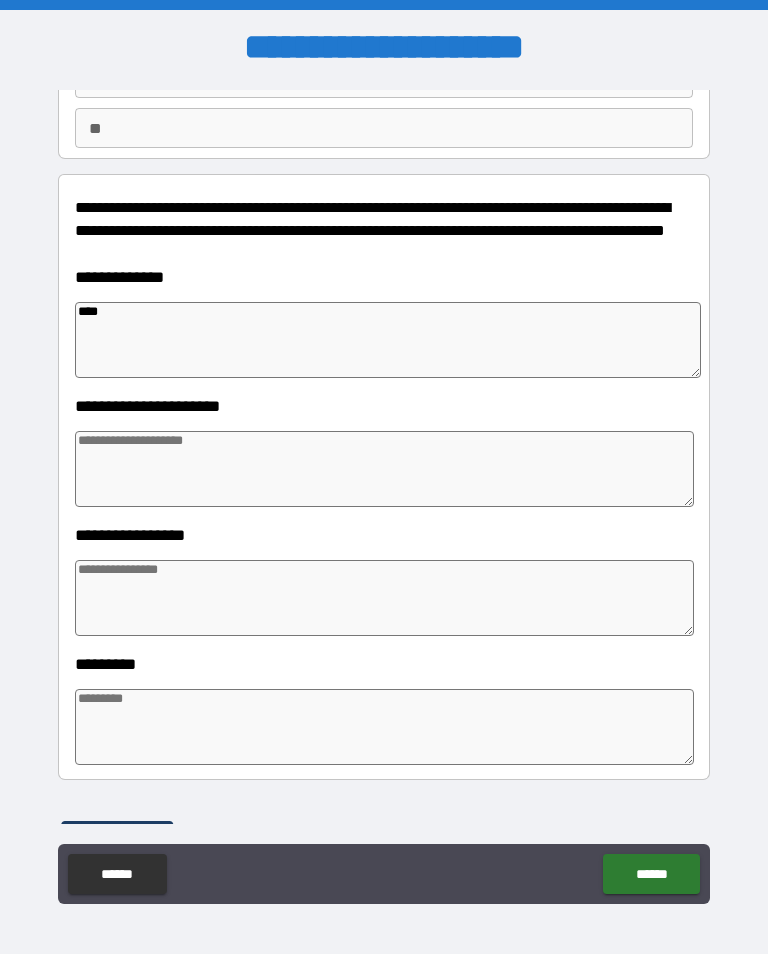 type on "*" 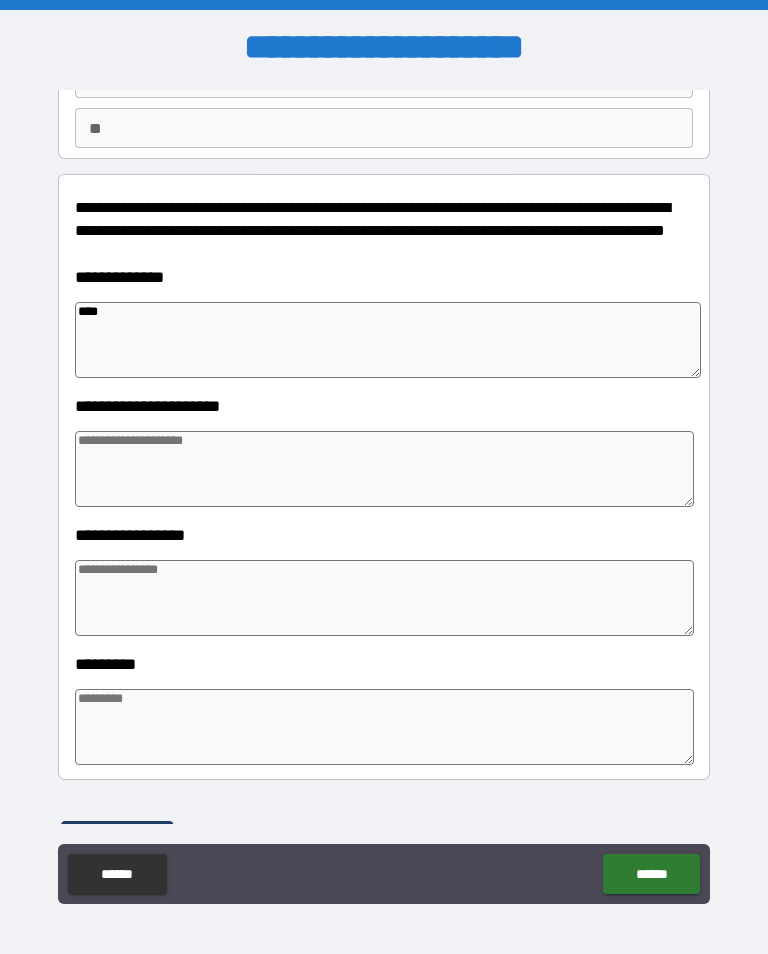 type on "*" 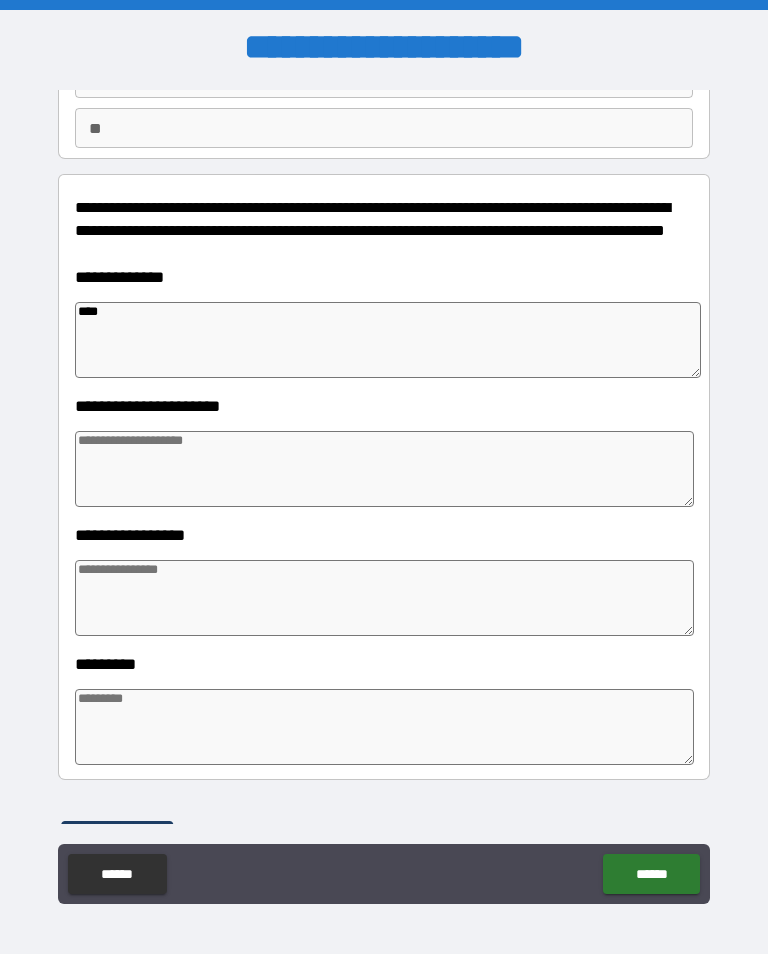 type on "*" 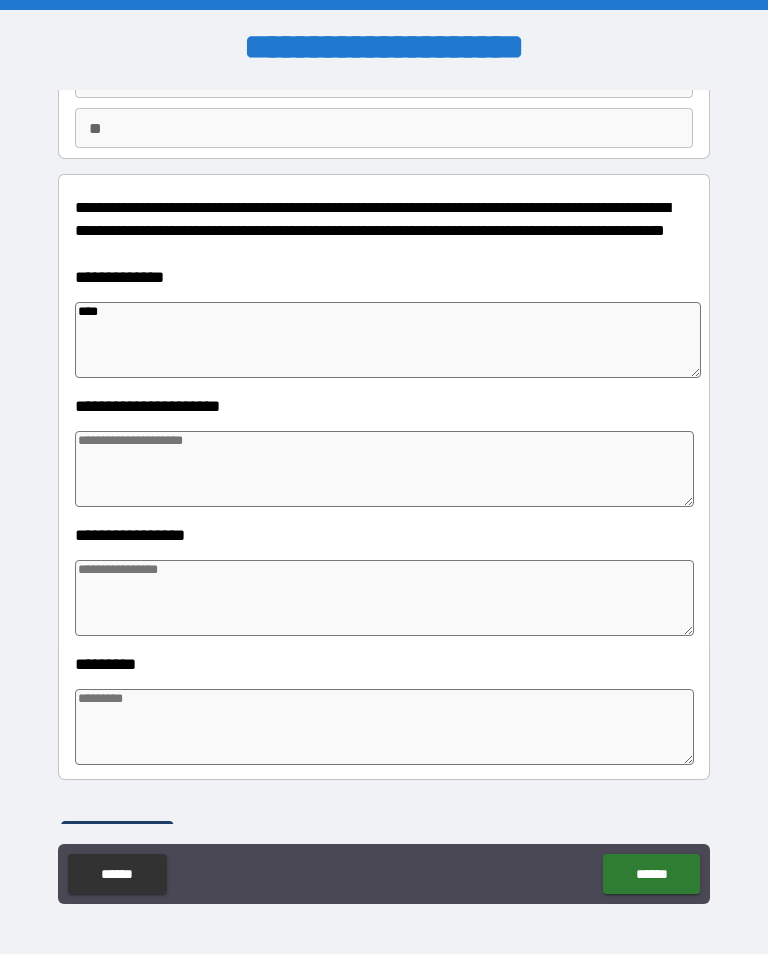type on "*" 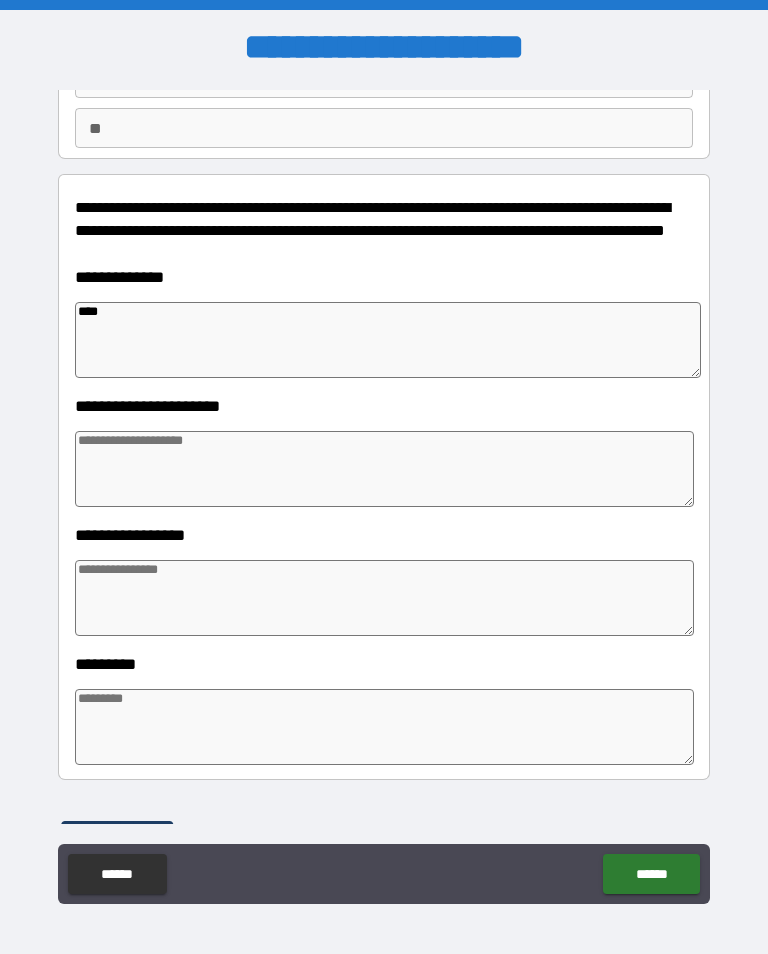 type on "*" 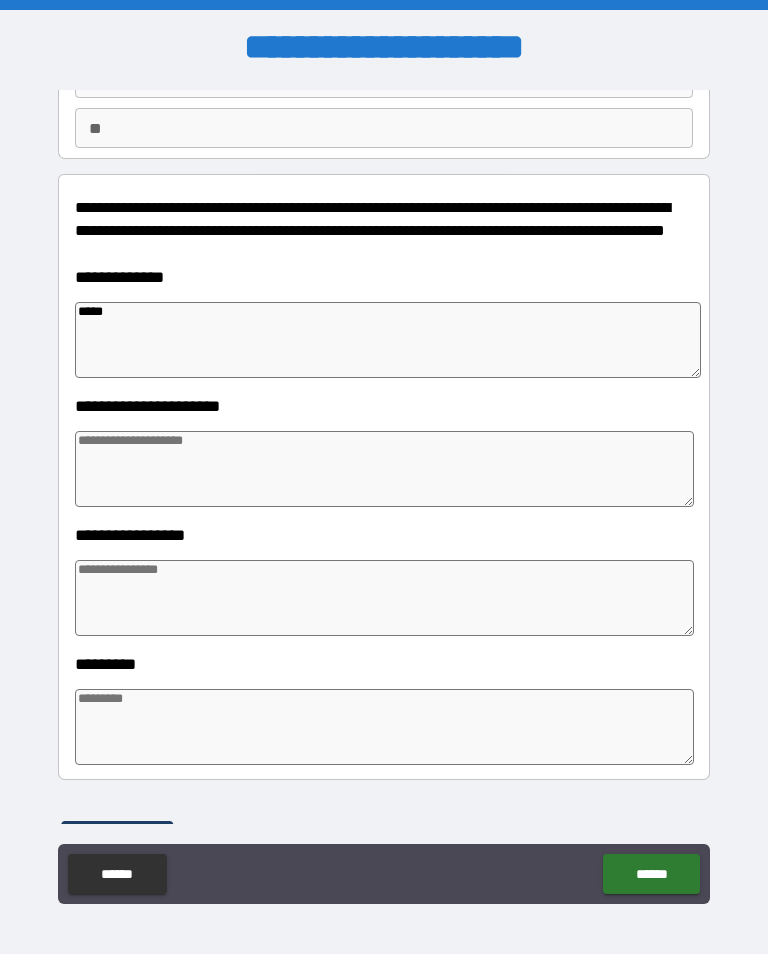 type on "*" 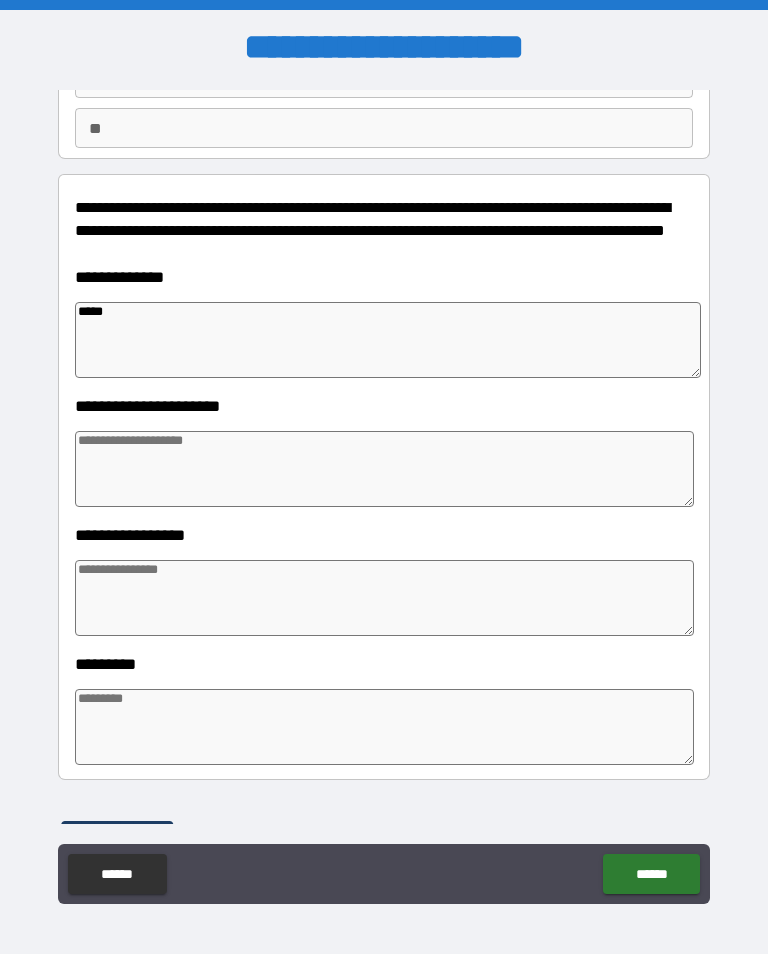 type on "*" 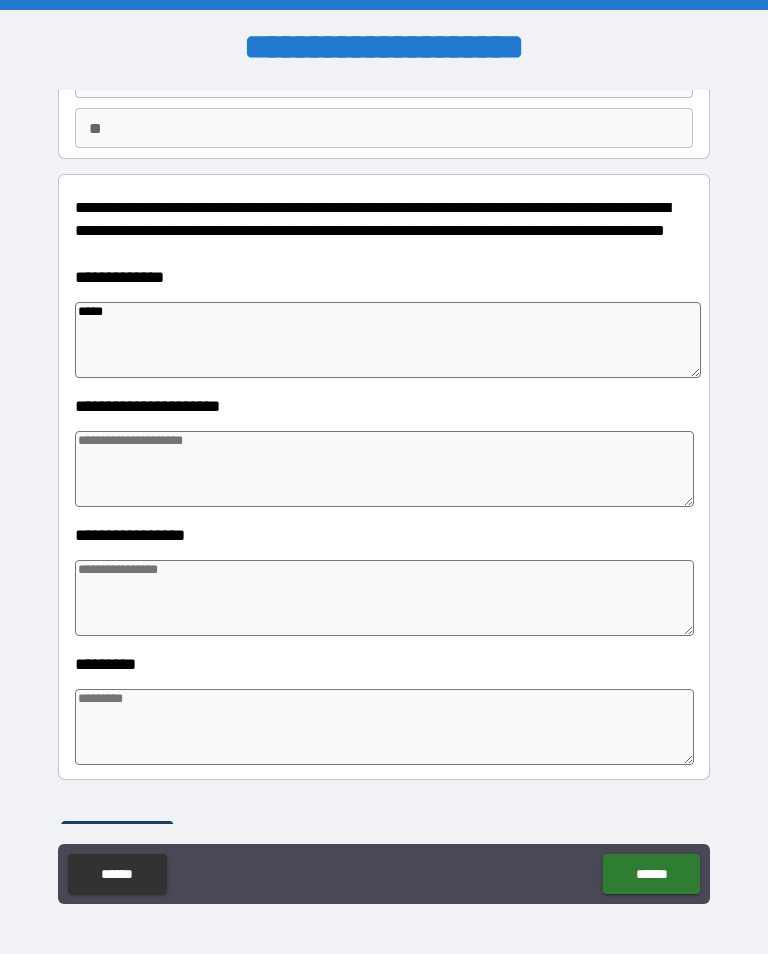 type on "*" 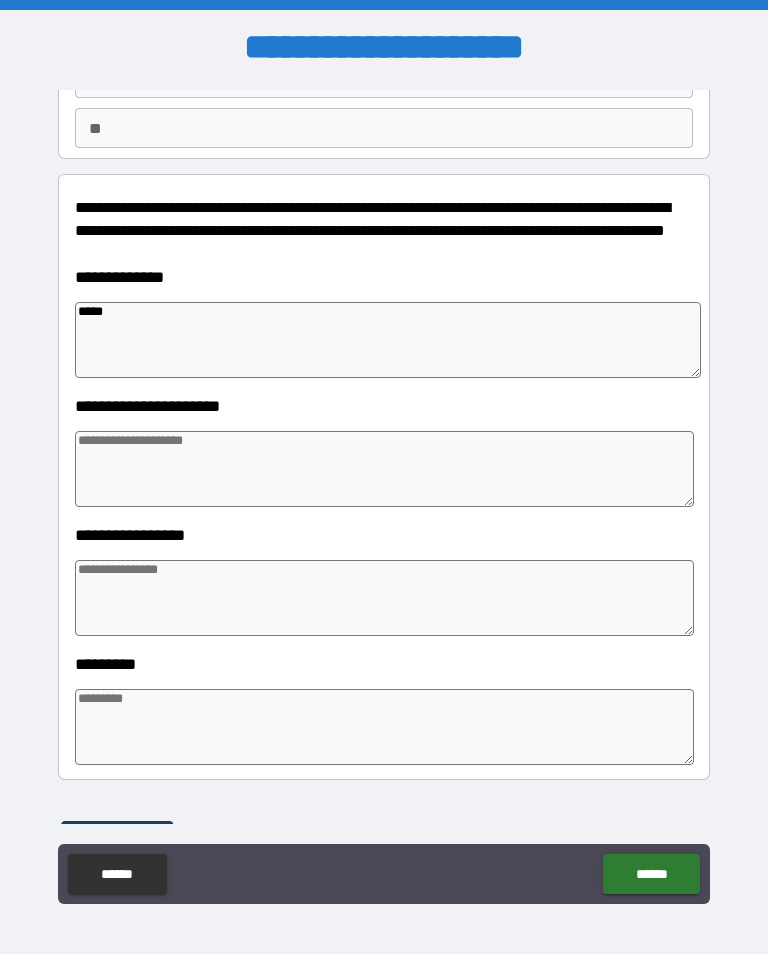 type on "******" 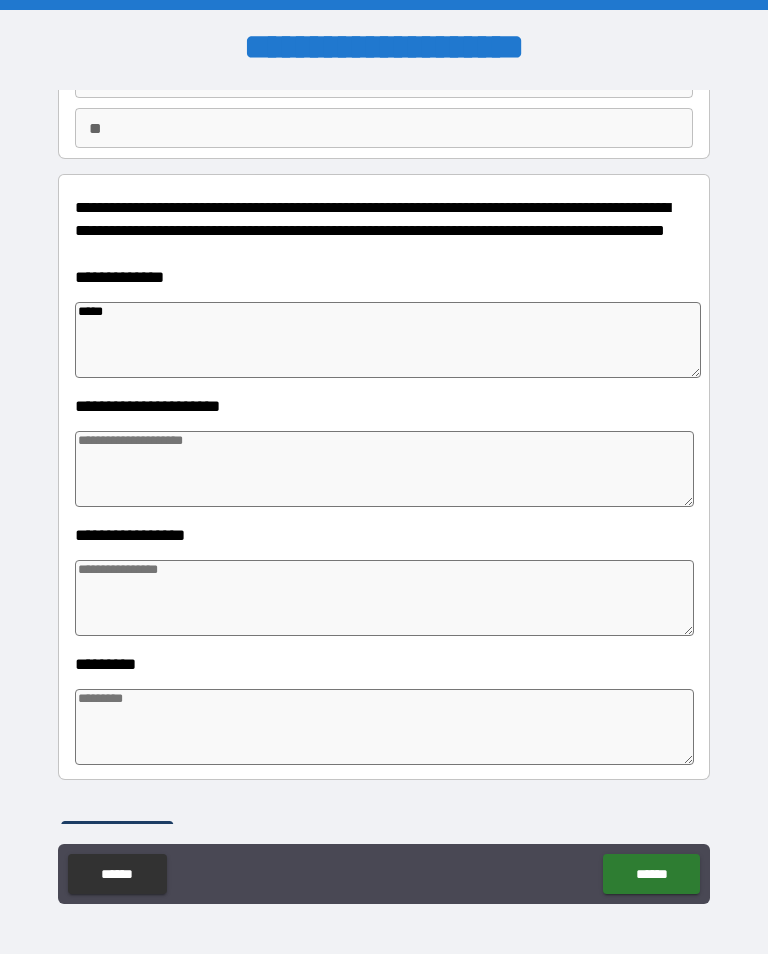 type on "*" 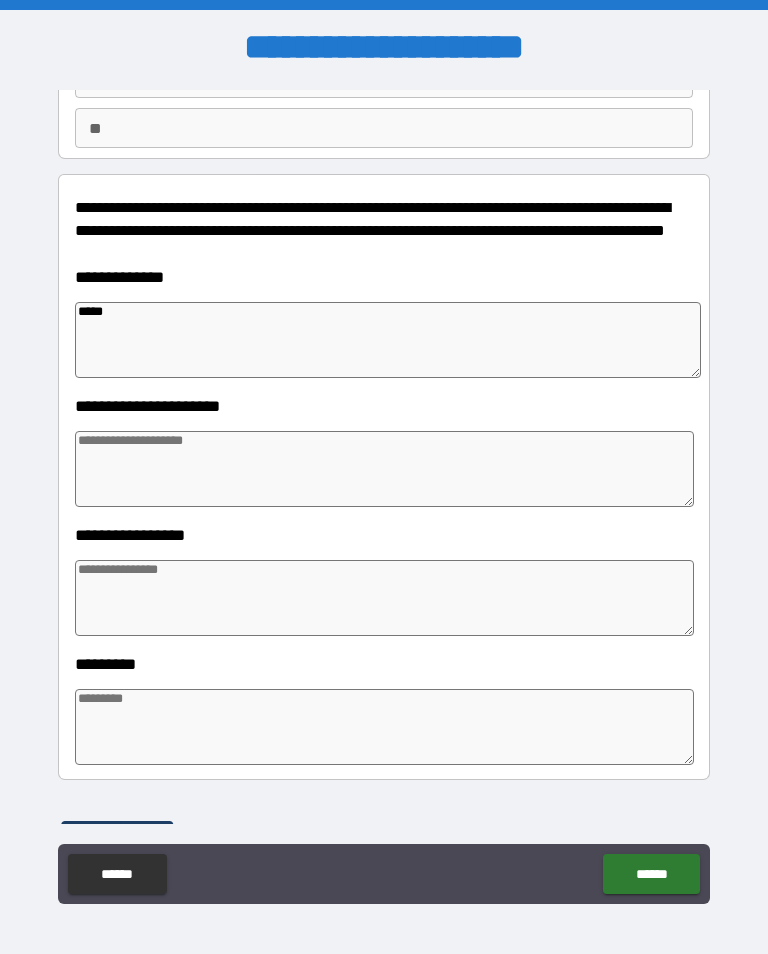 type on "*" 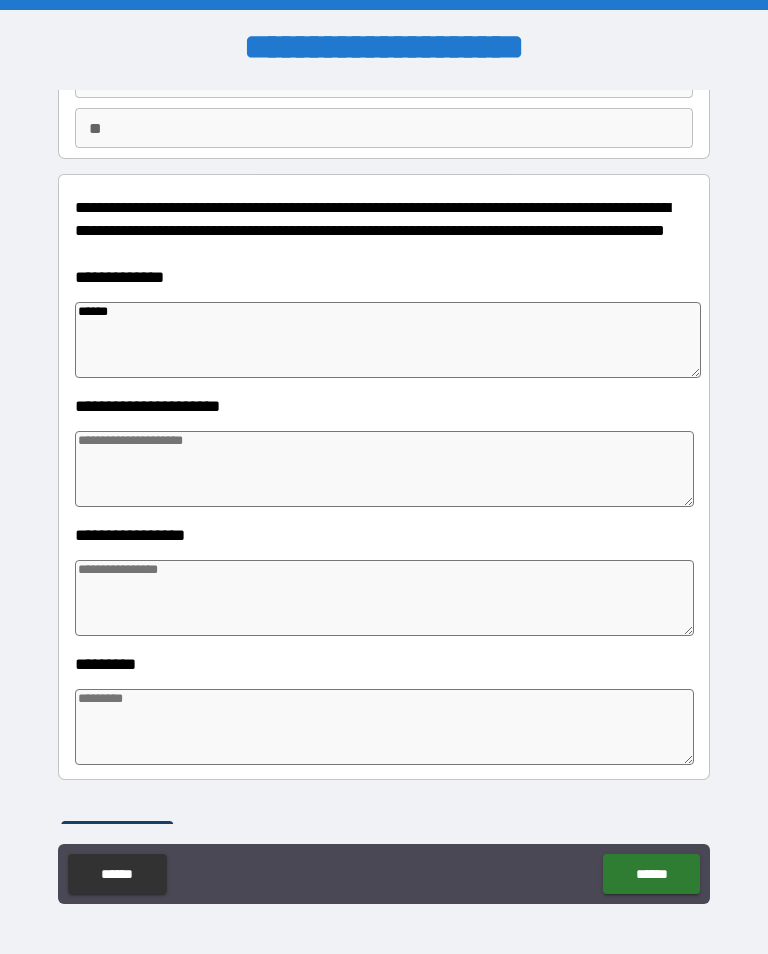 type on "*" 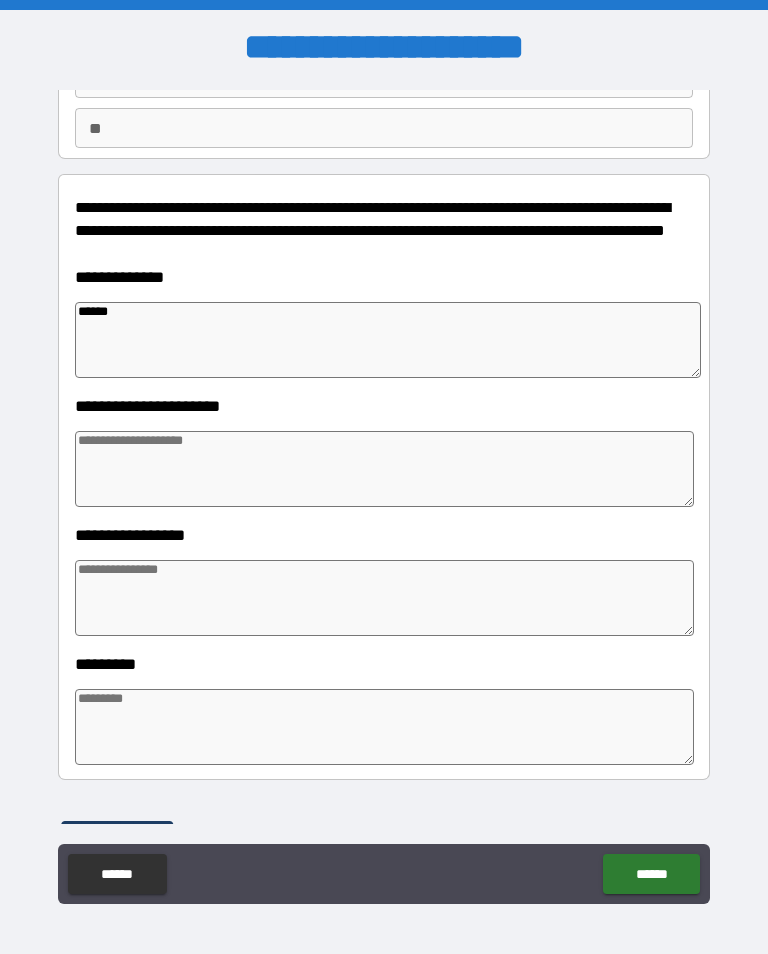 type on "*" 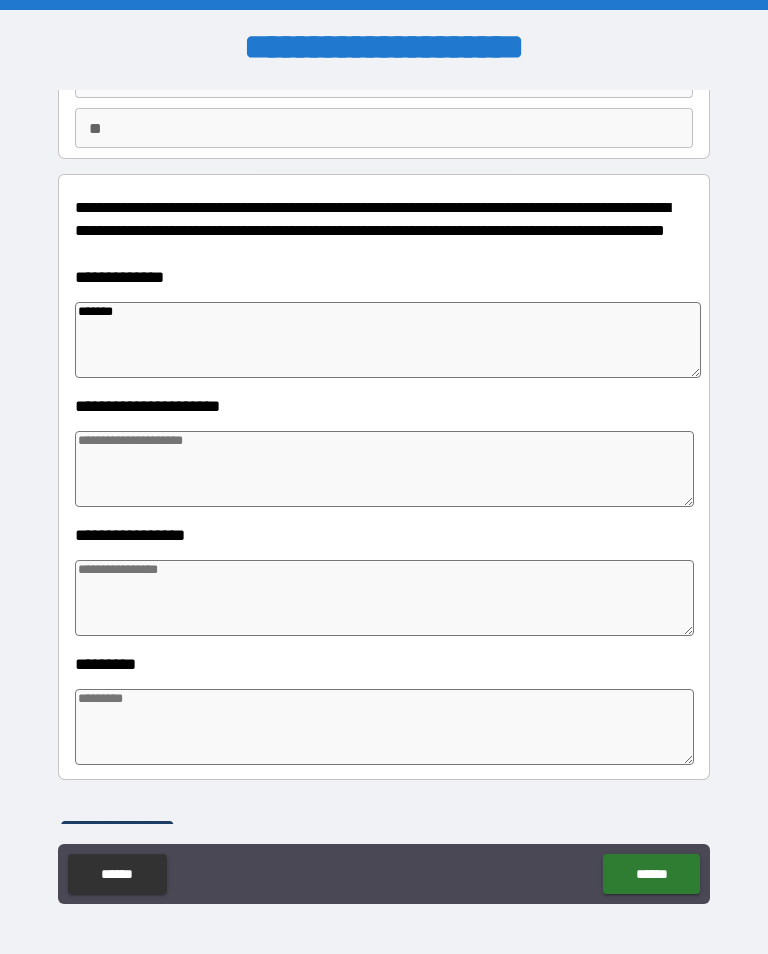 type on "*" 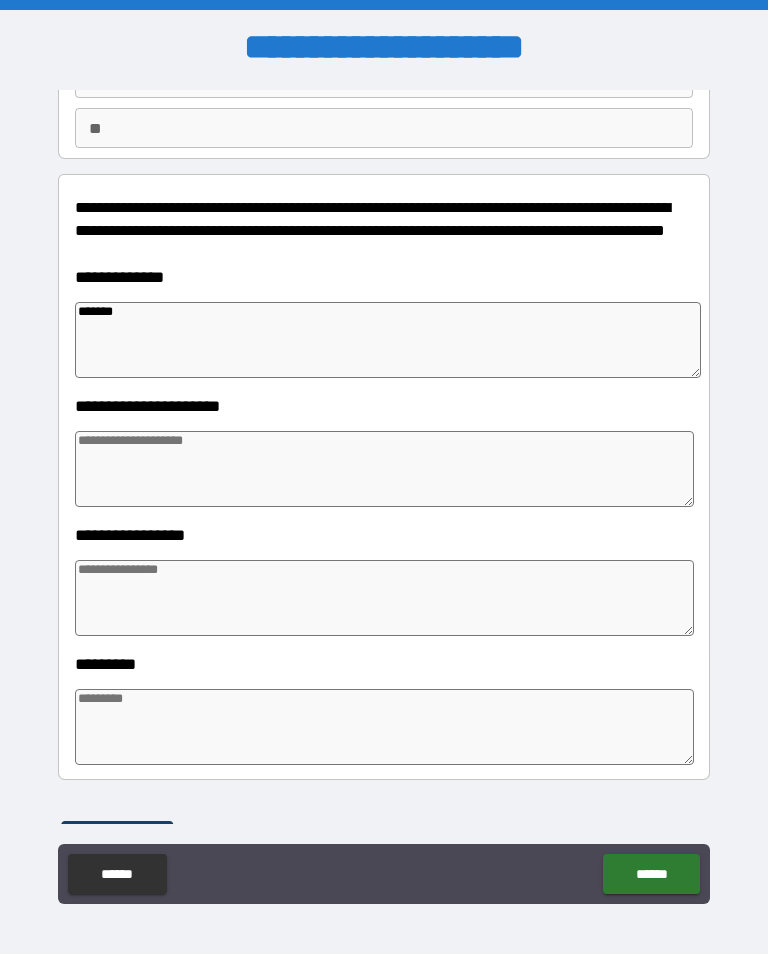 type on "*" 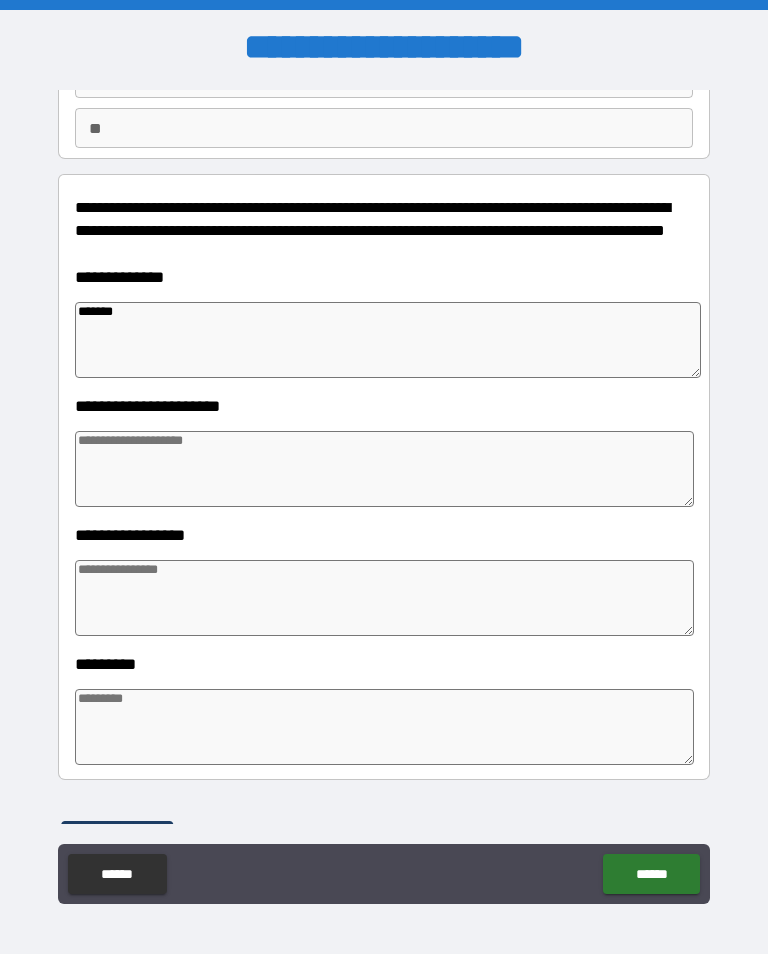 type on "*" 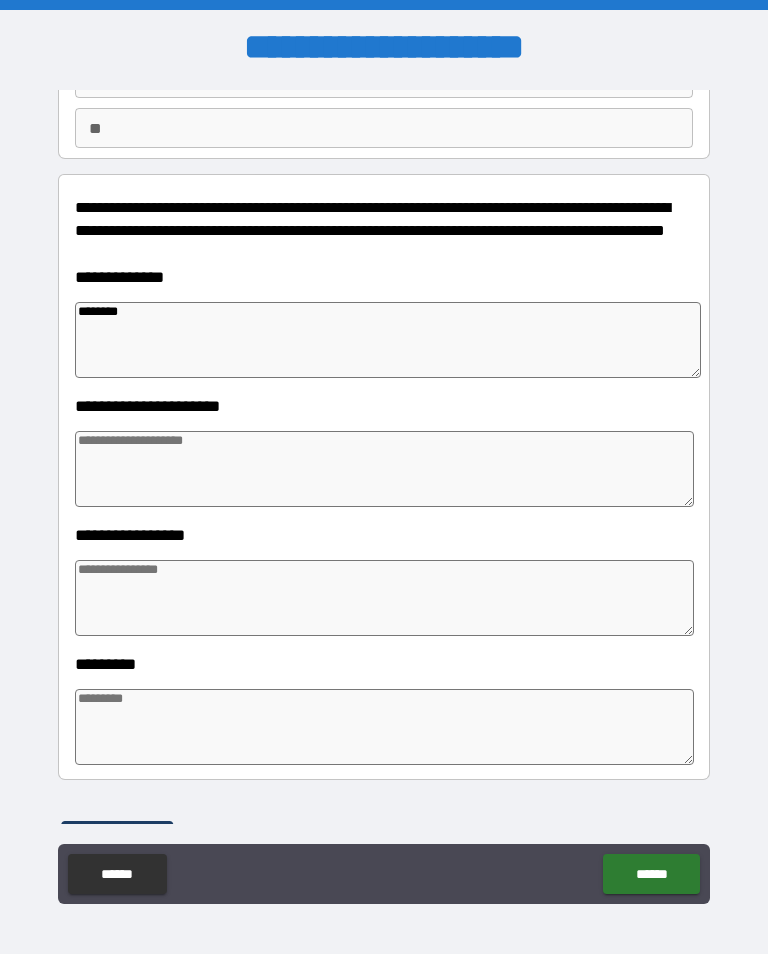 type on "*" 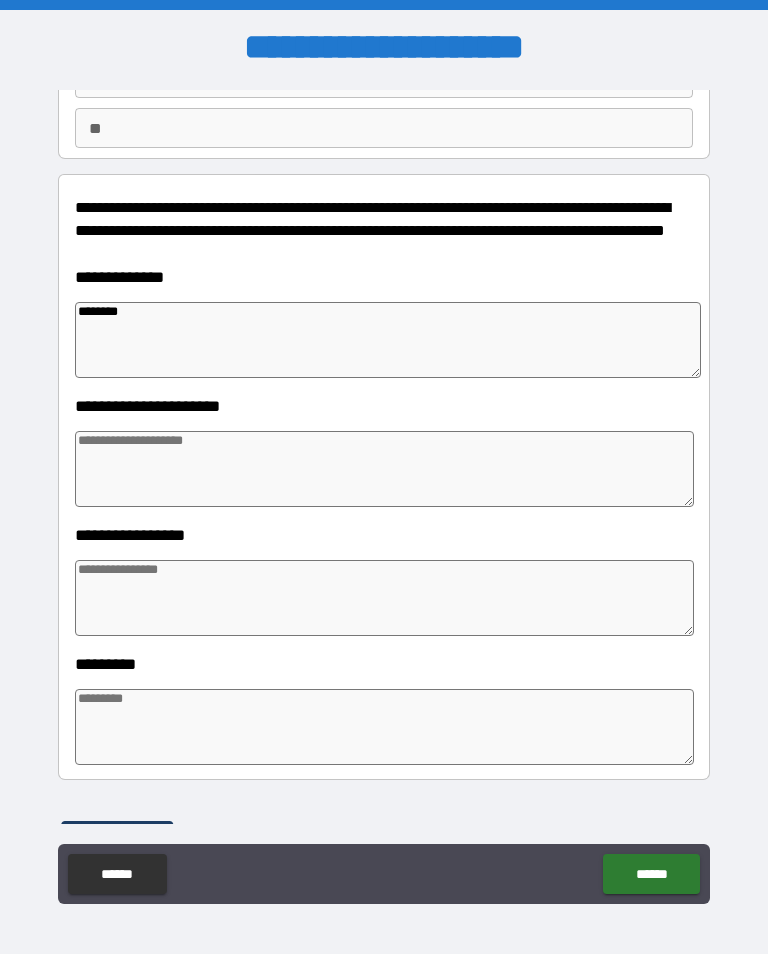 type on "*" 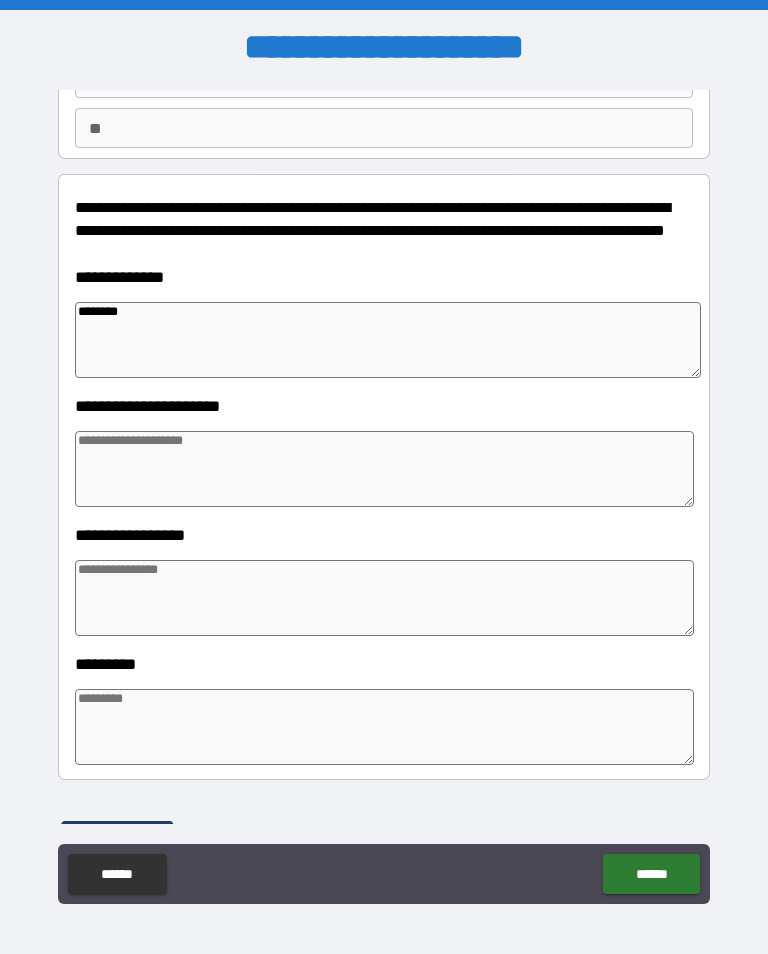 type on "*" 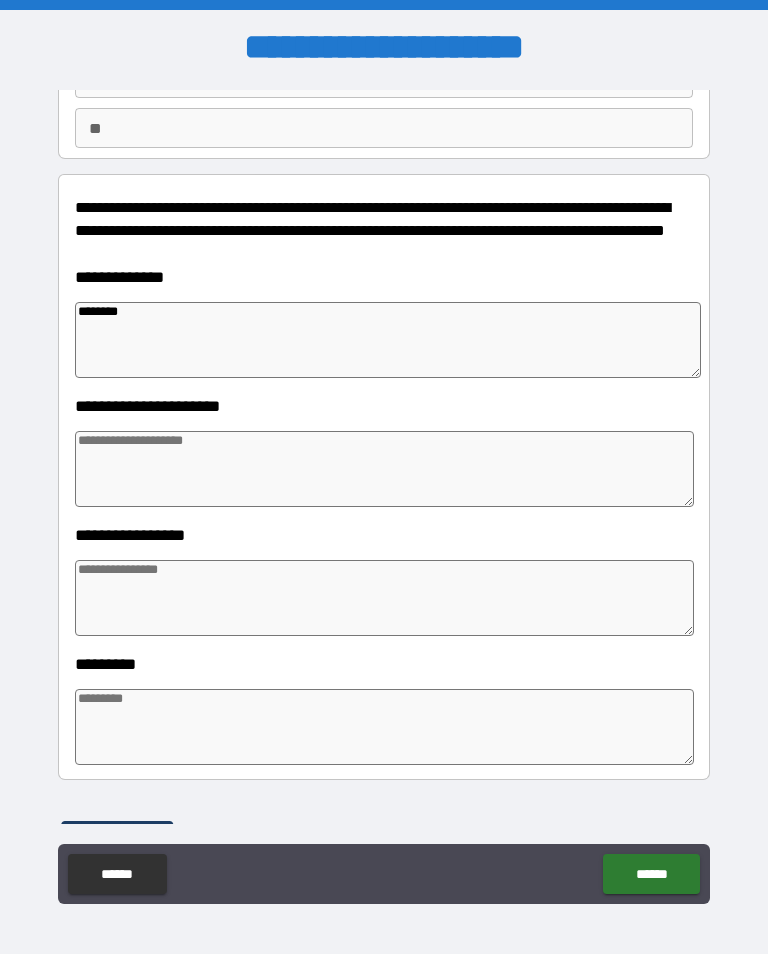 type on "*" 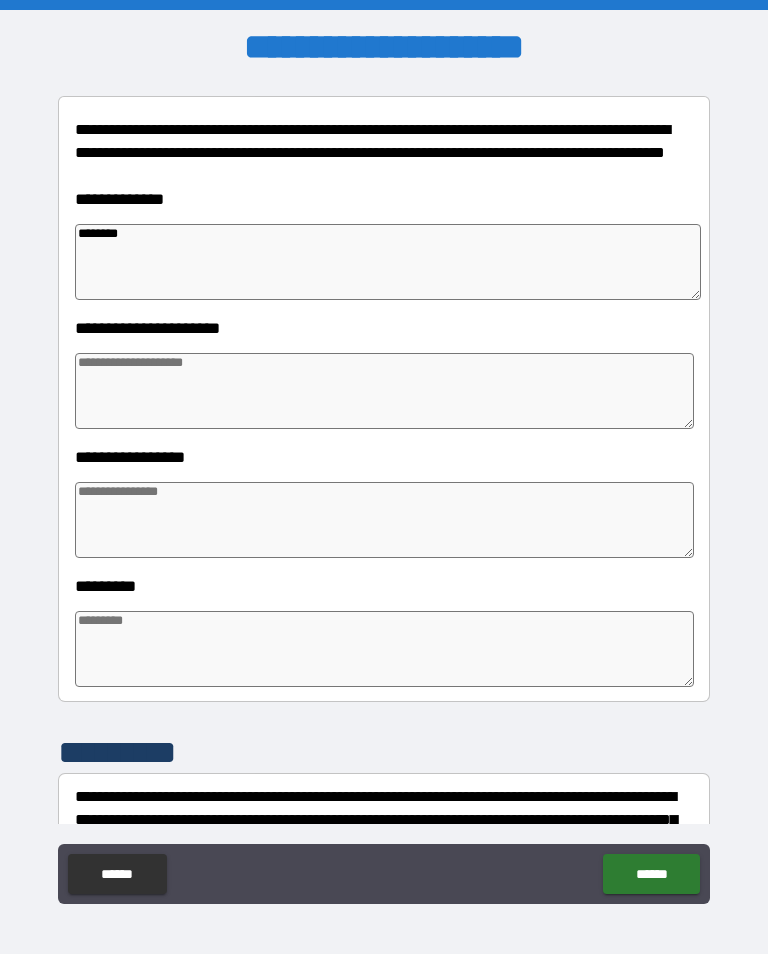 scroll, scrollTop: 256, scrollLeft: 0, axis: vertical 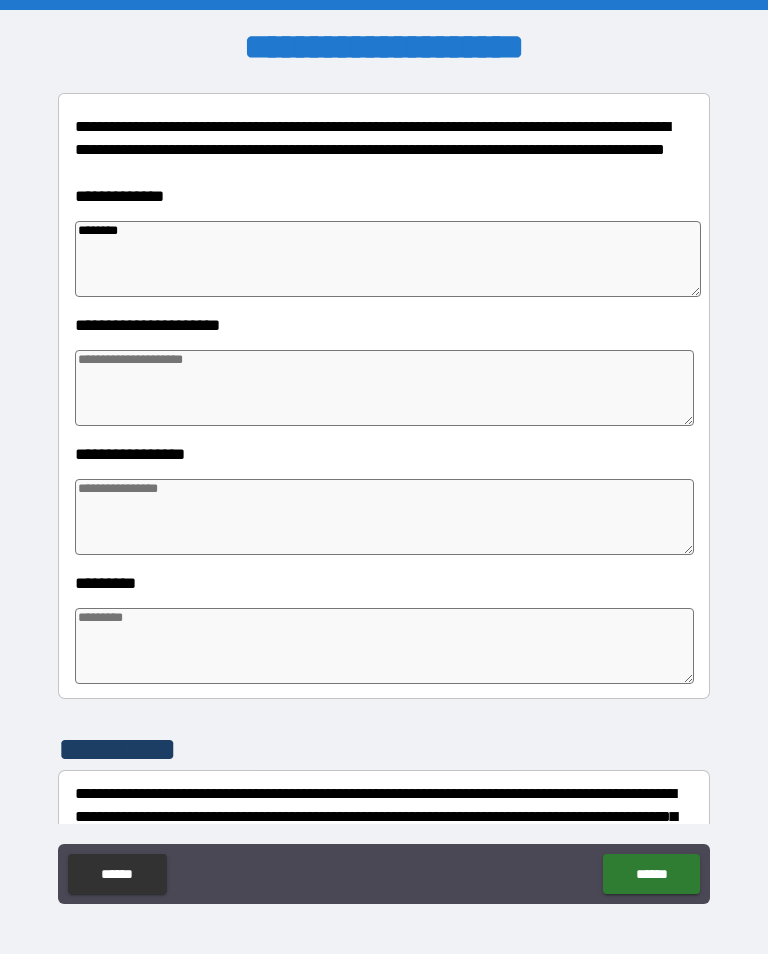 type on "*" 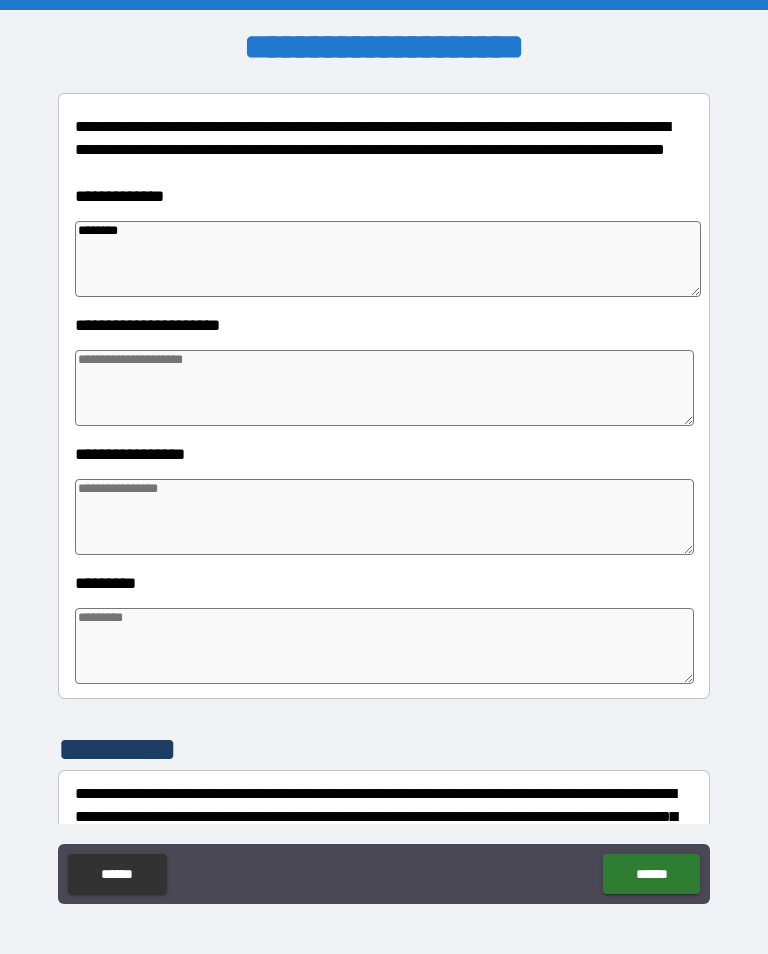 type on "*" 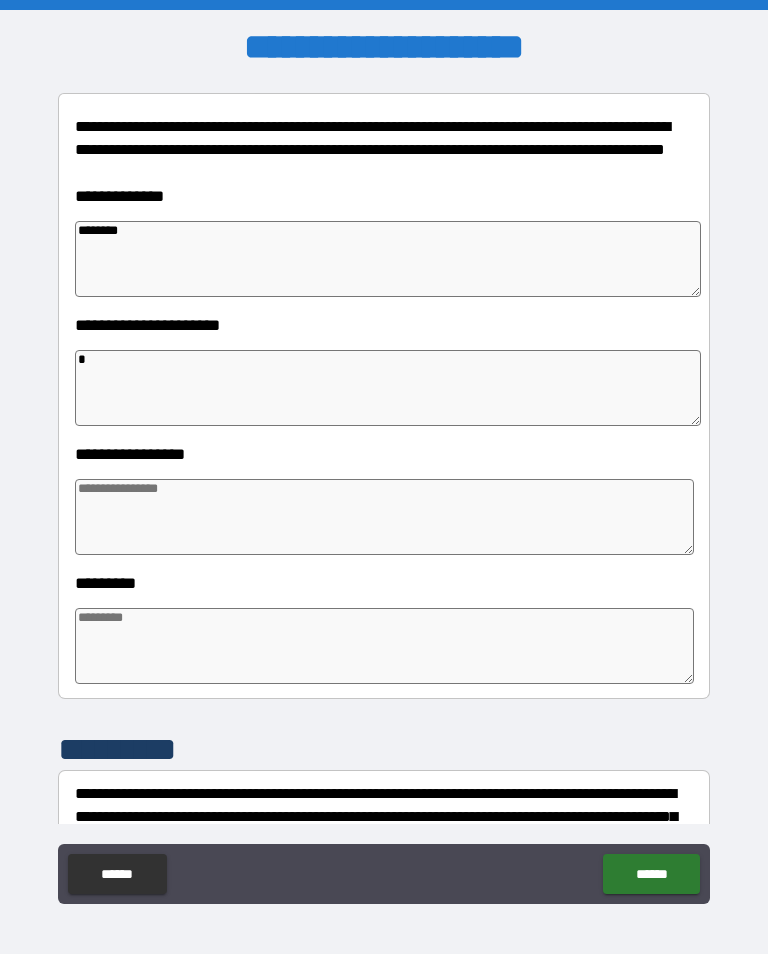 type on "*" 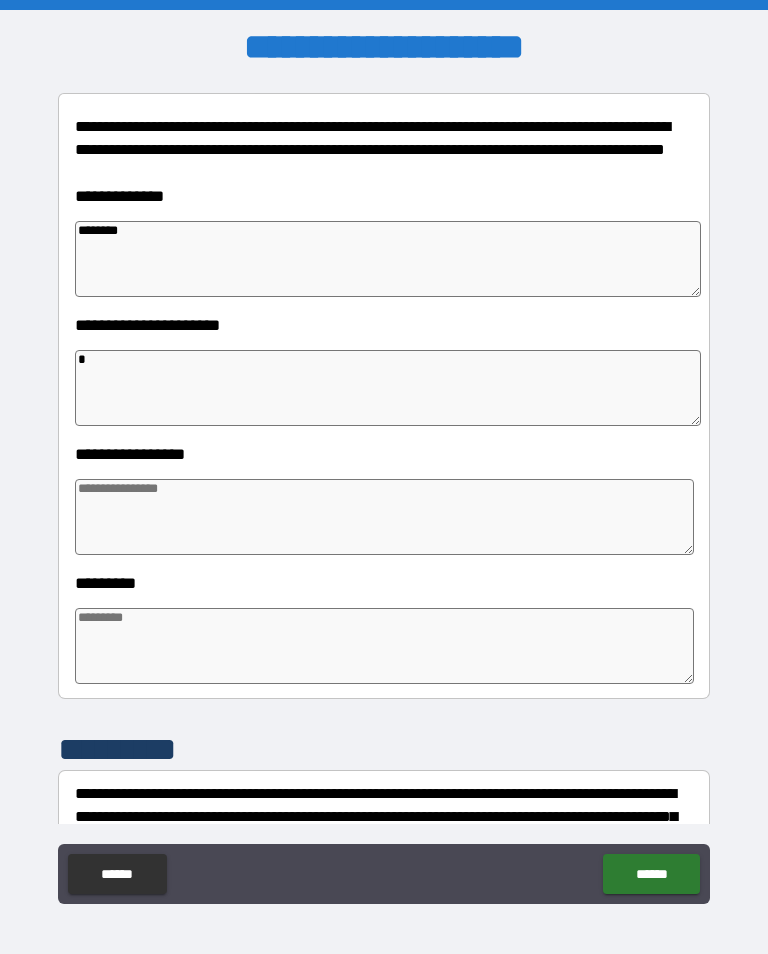 type on "*" 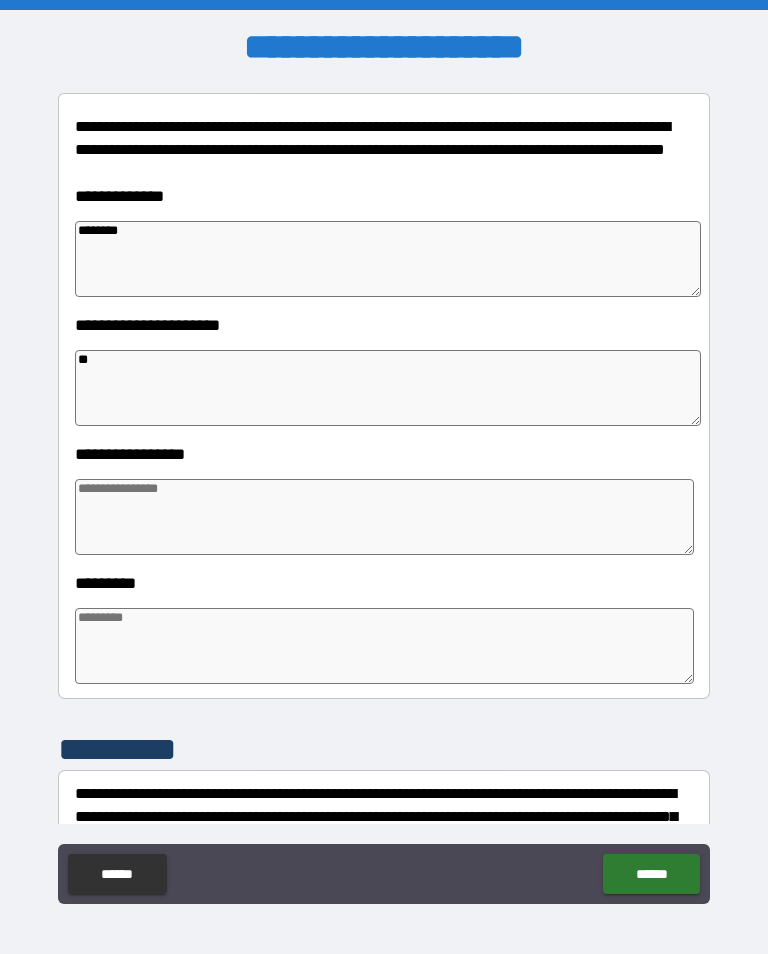 type on "*" 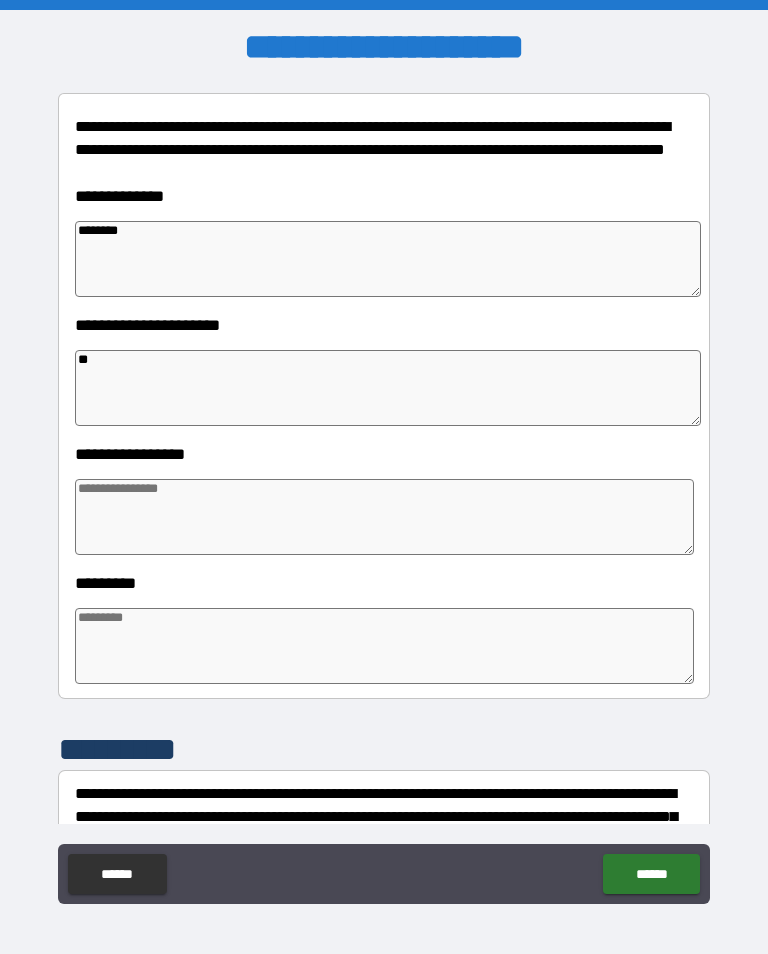type on "*" 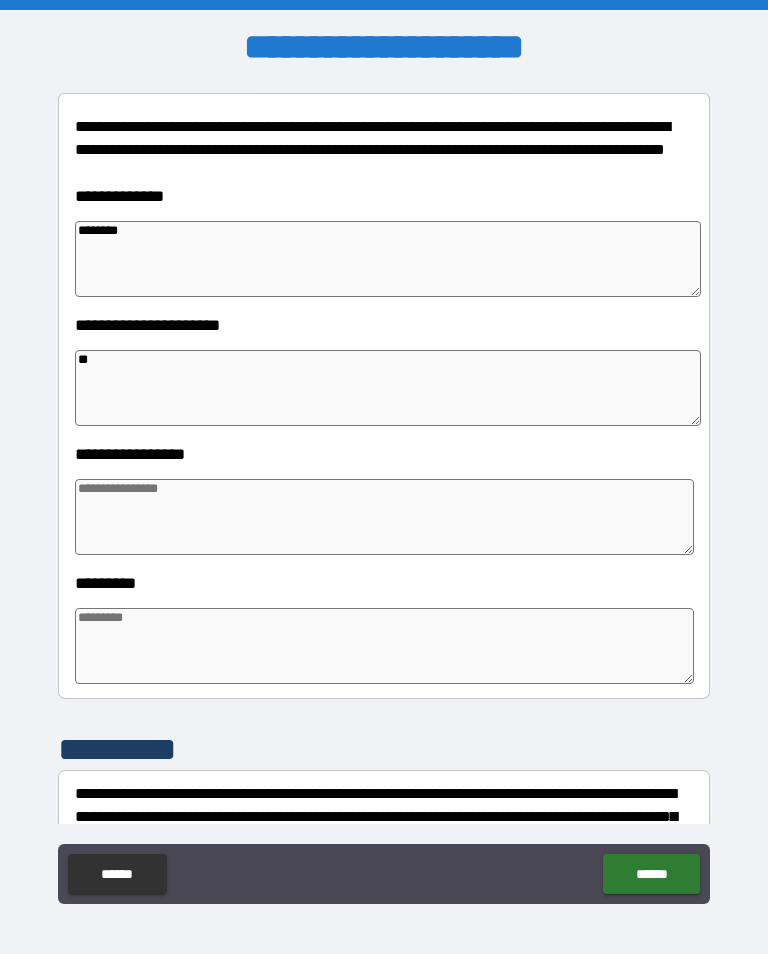type on "*" 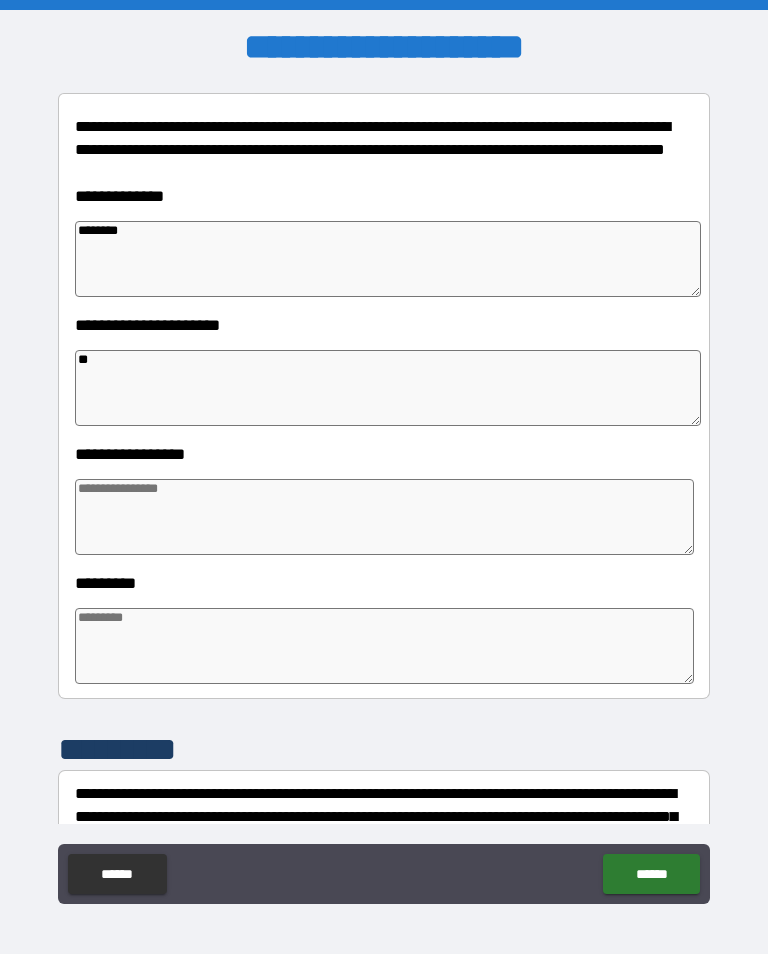 type on "***" 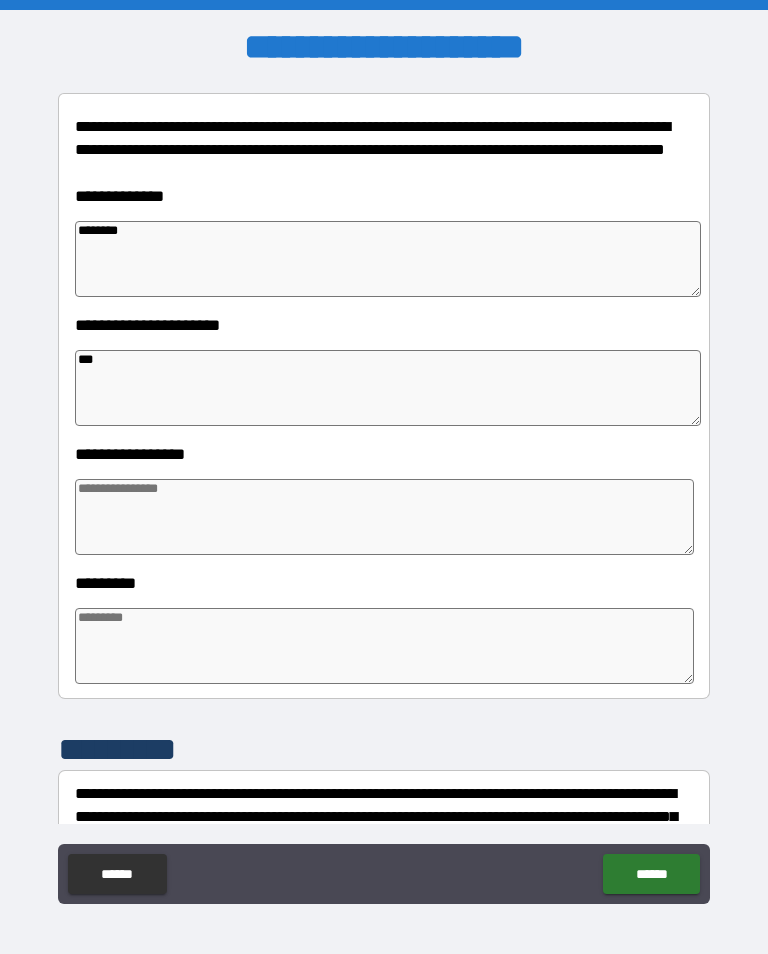 type on "*" 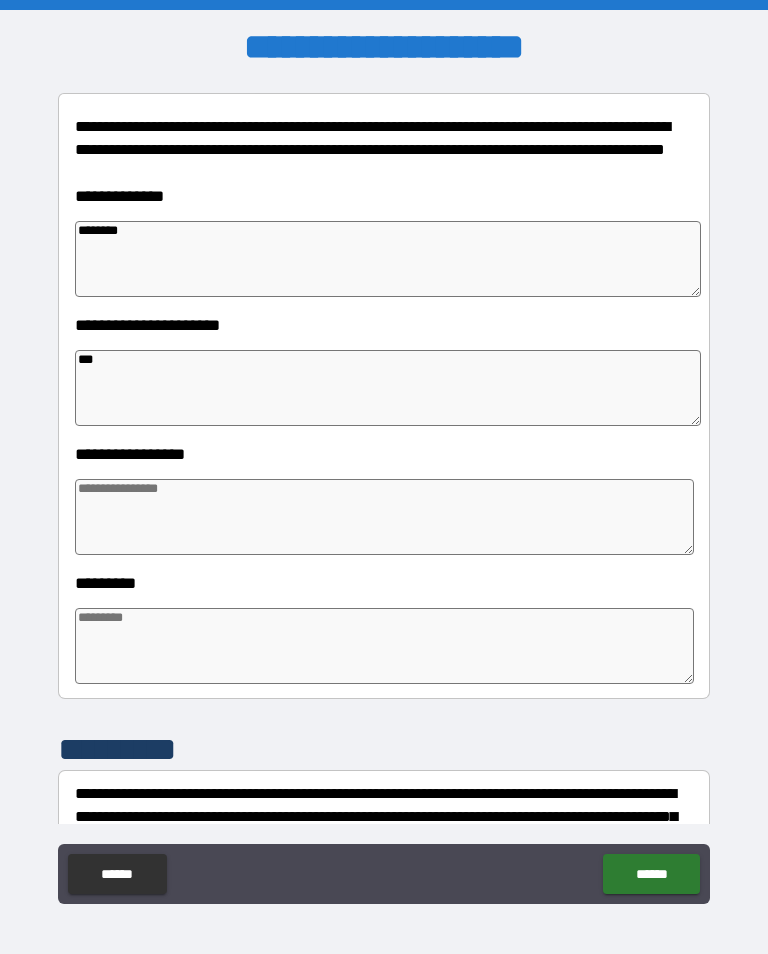 type on "*" 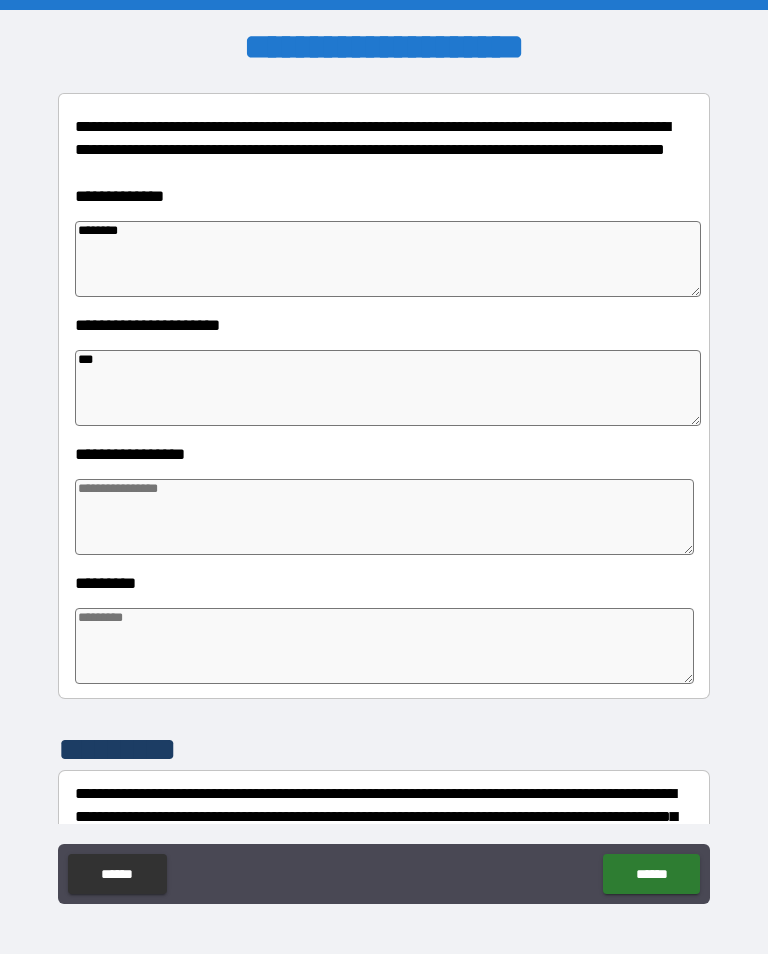 type on "*" 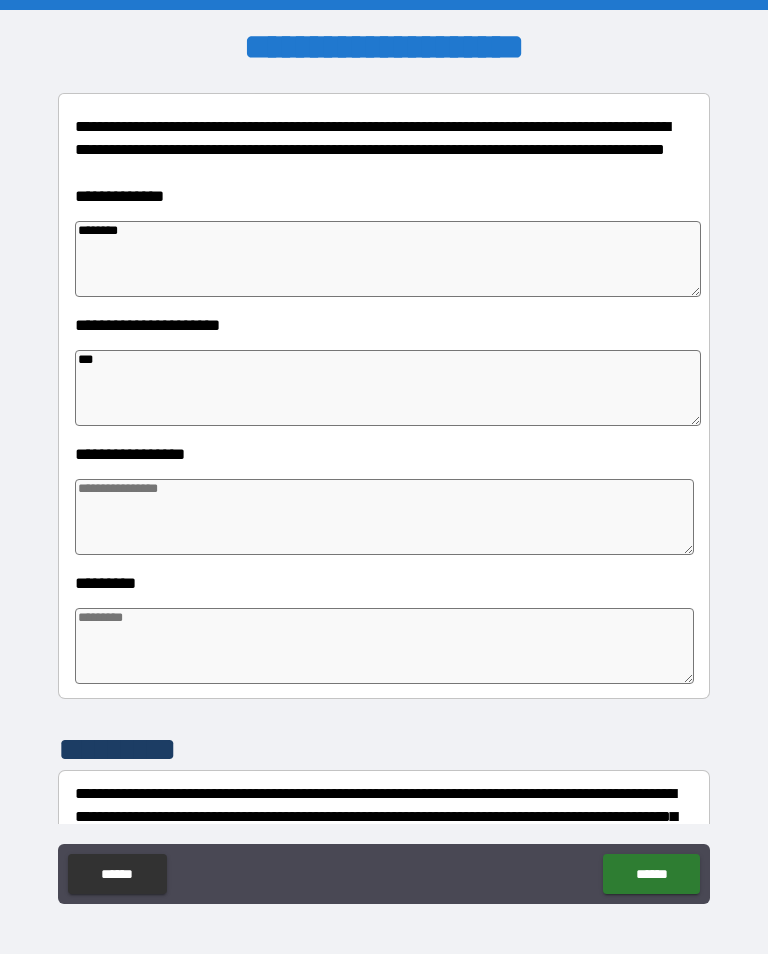 type on "****" 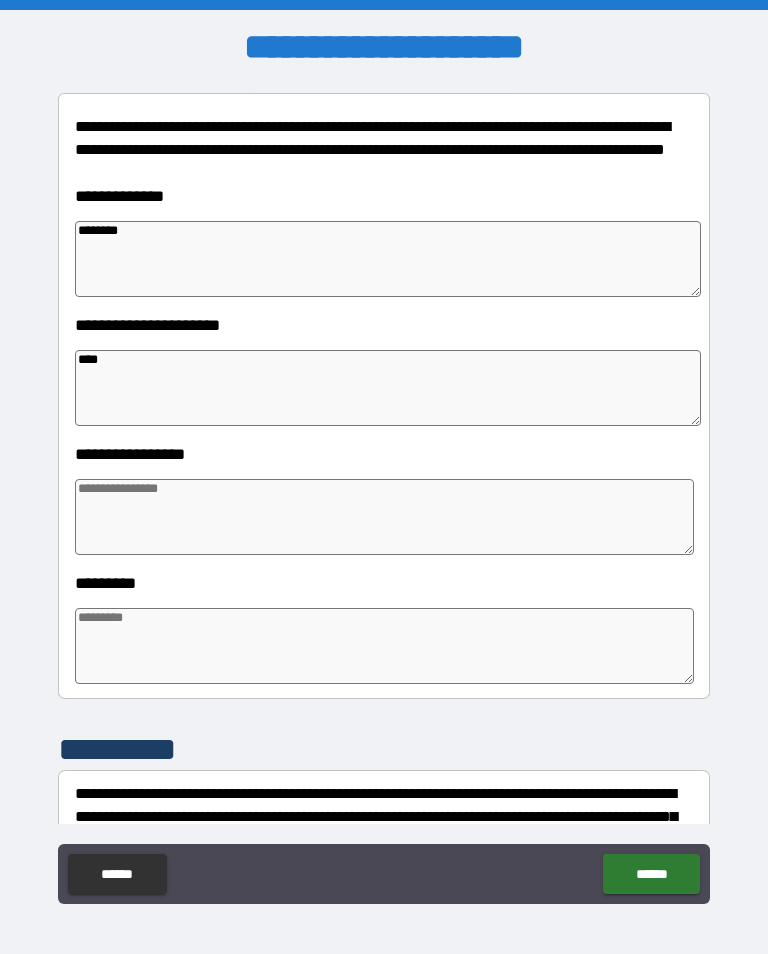 type on "*" 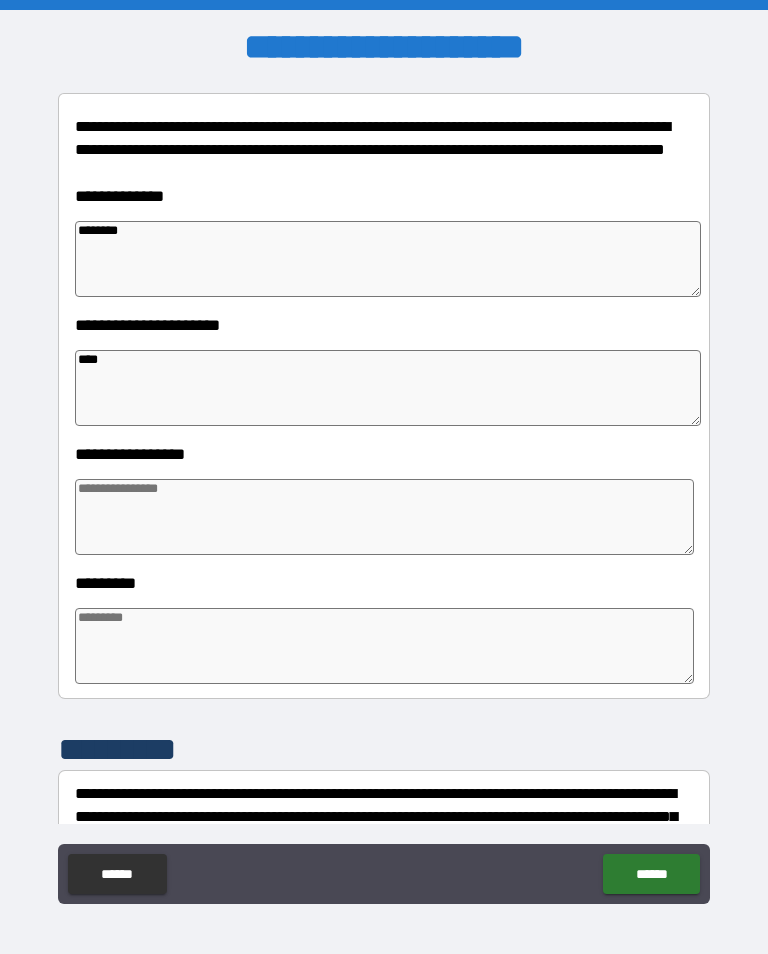 type on "*" 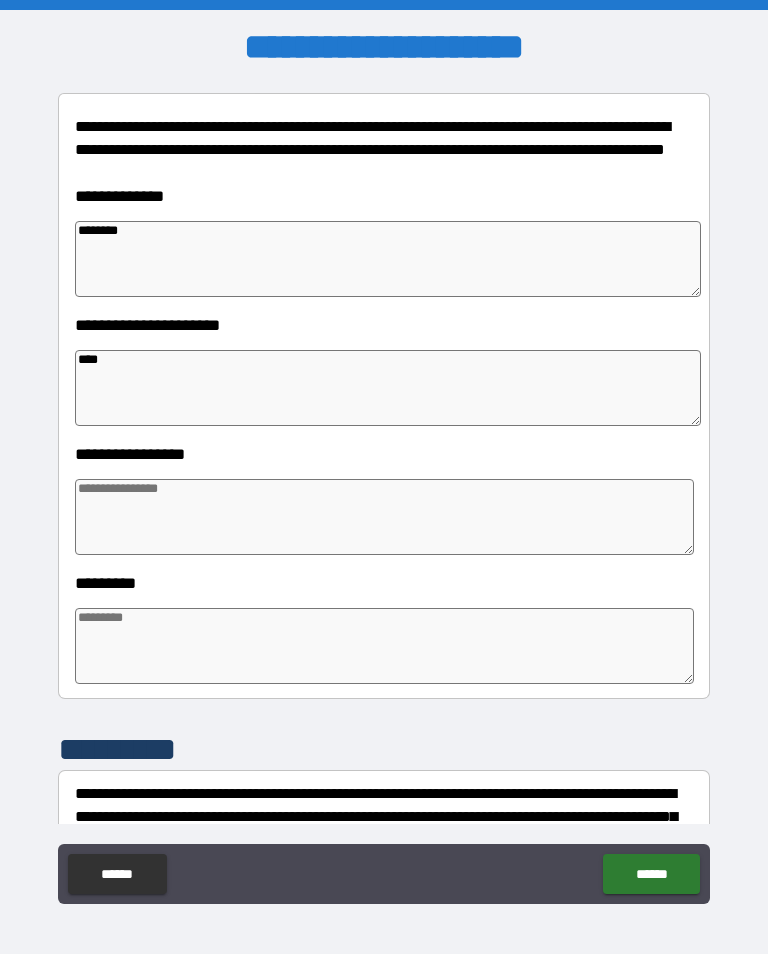 type on "*" 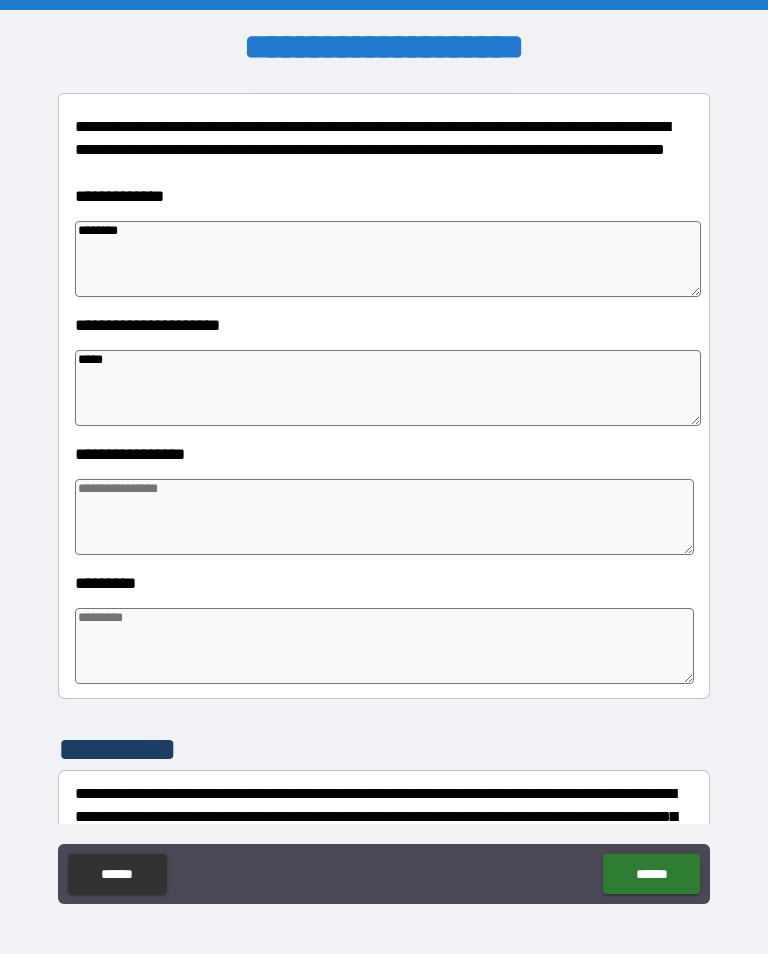 type on "*" 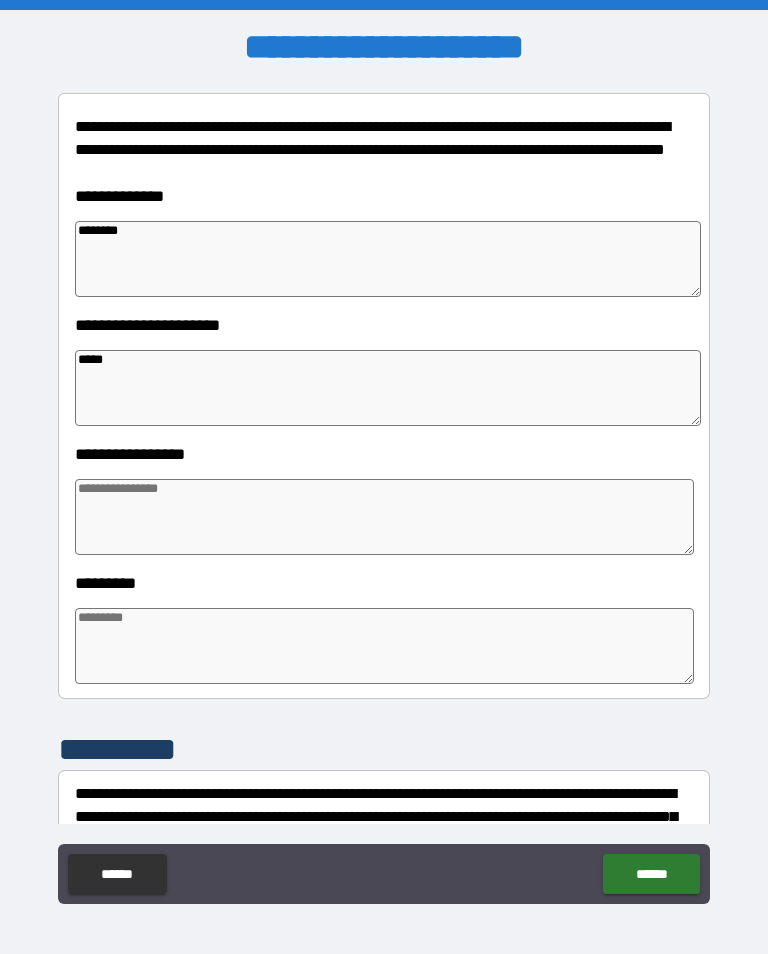 type on "*" 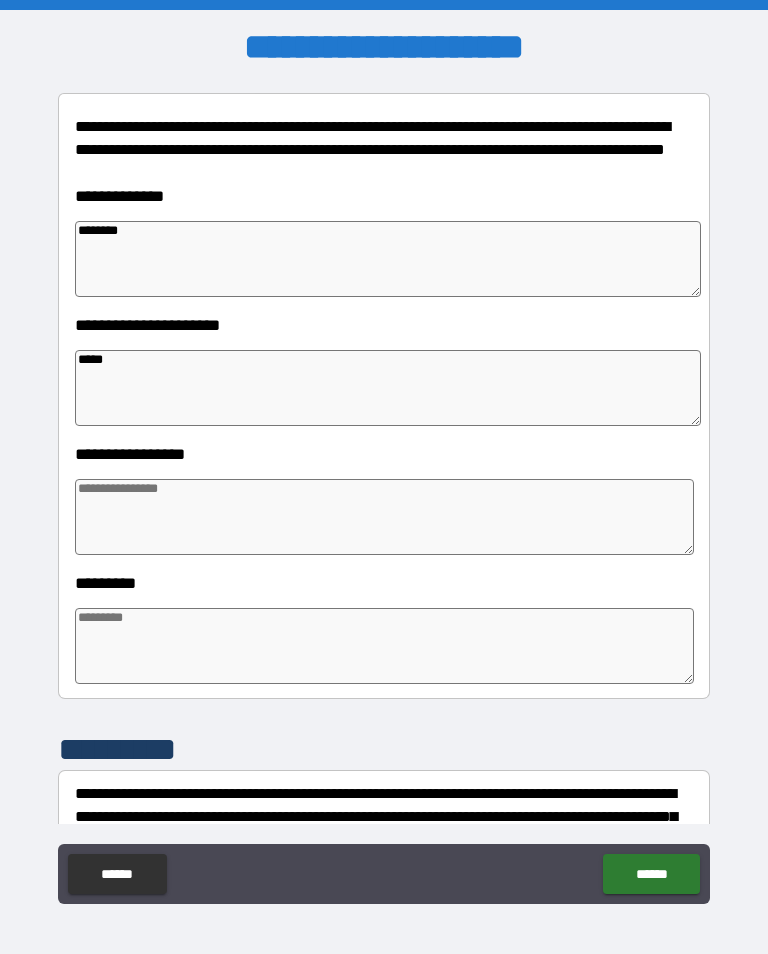 type on "*" 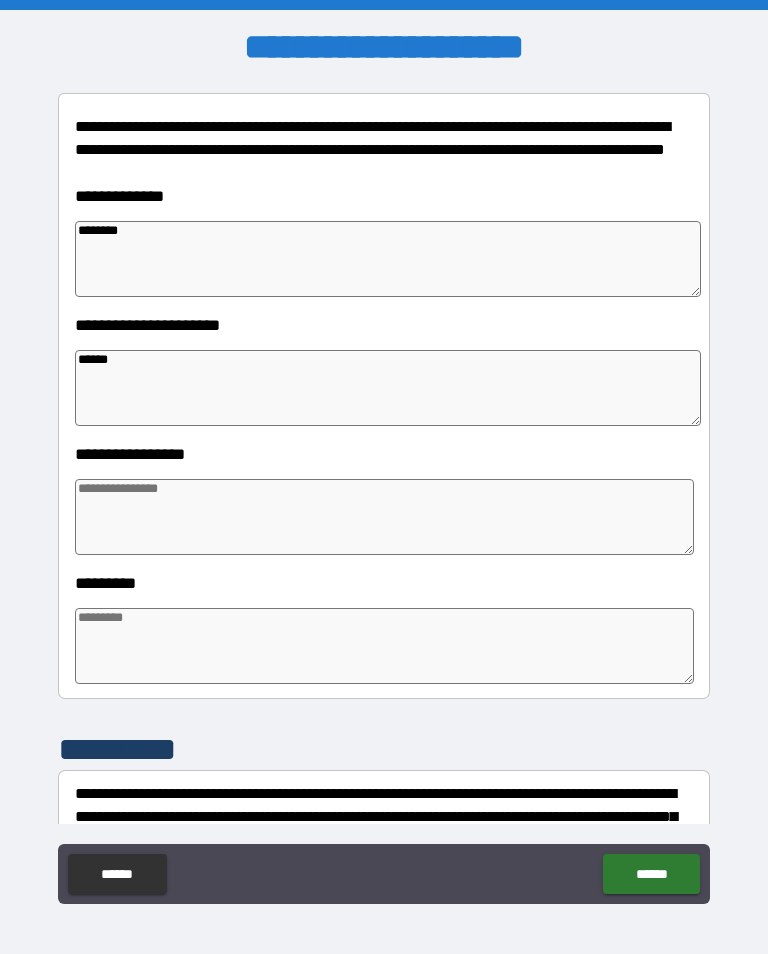 type on "*" 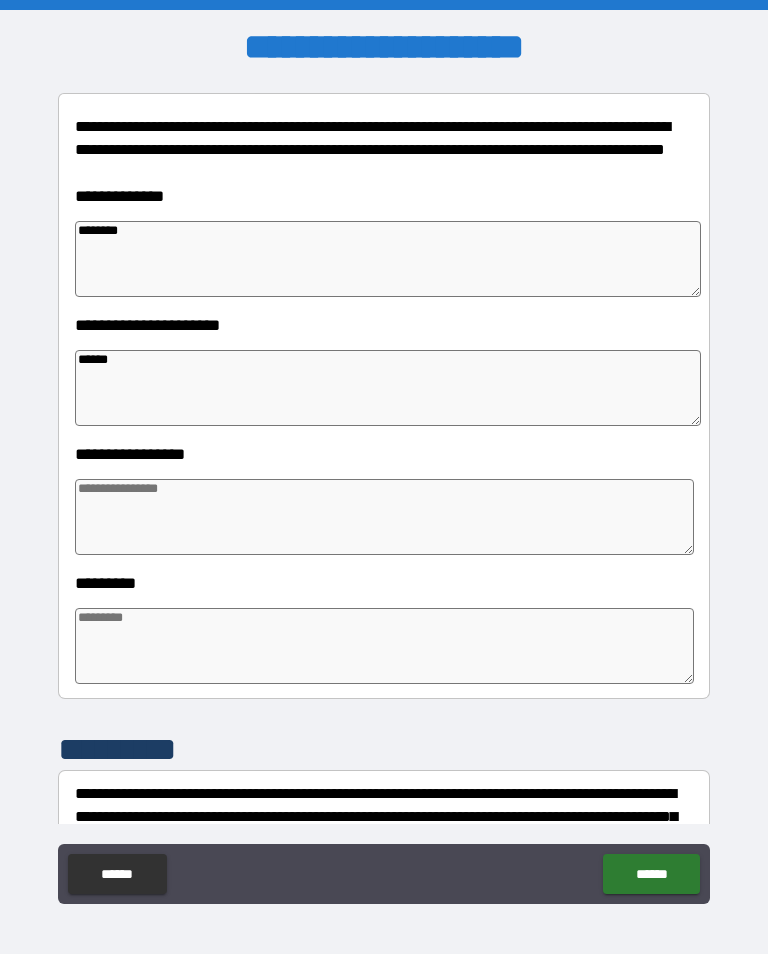 type on "*" 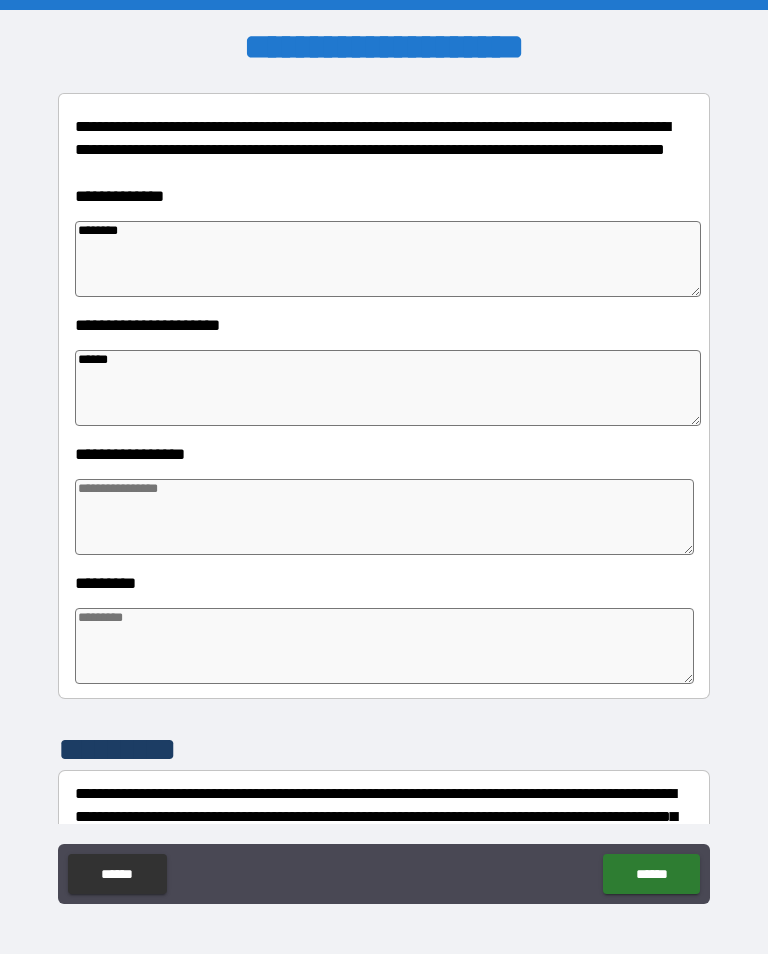 type on "*" 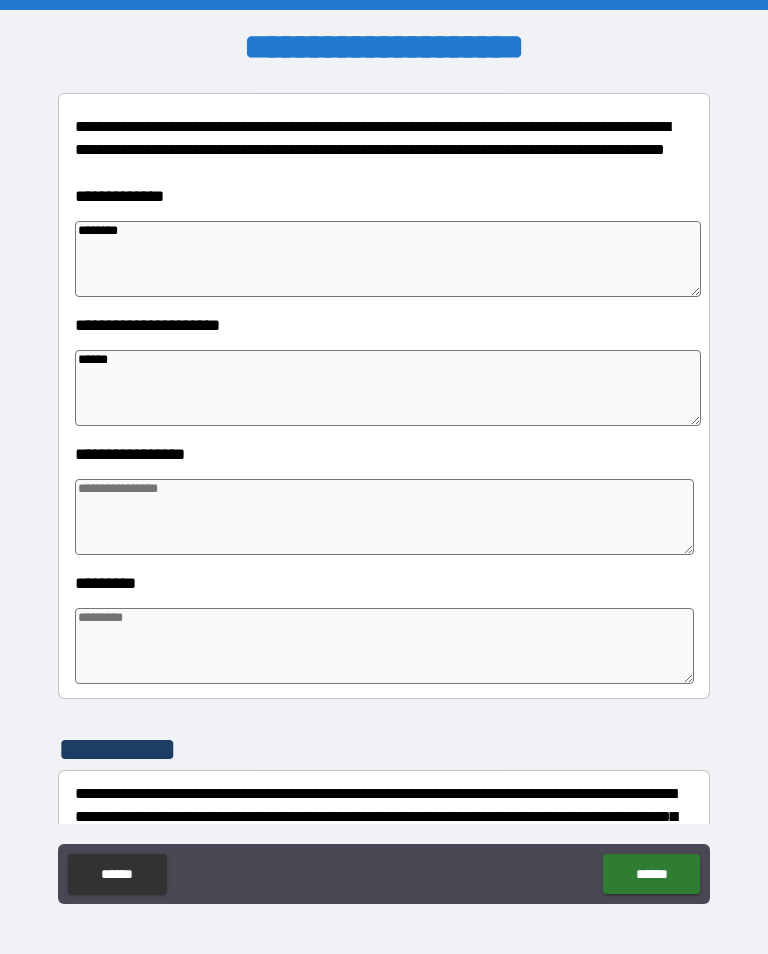 type on "*******" 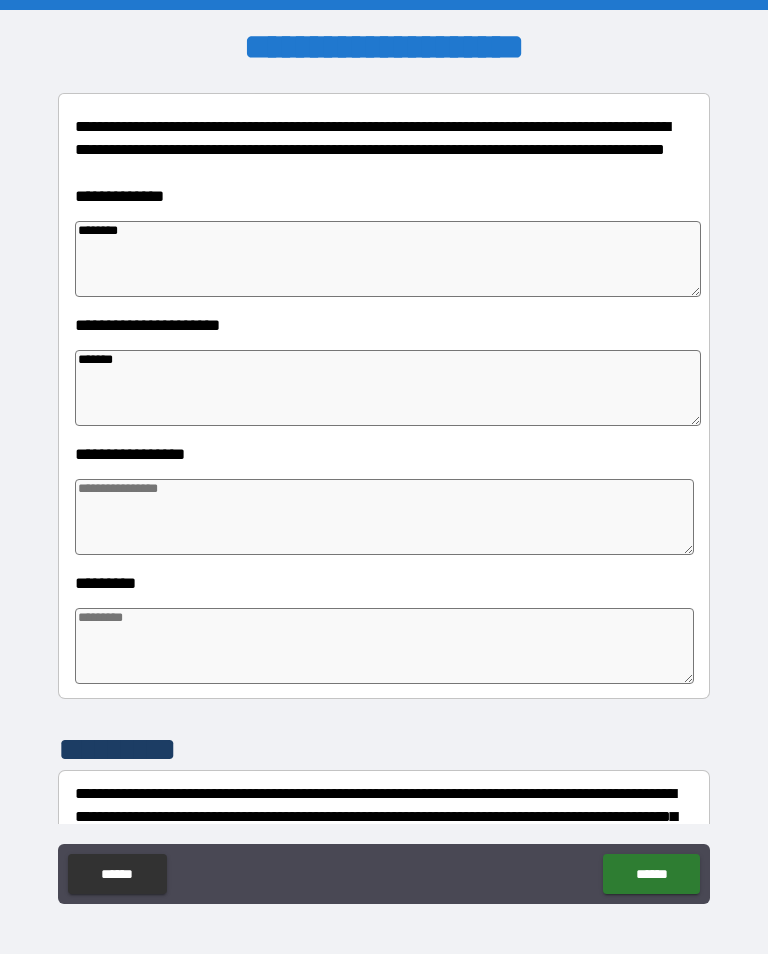 type on "*" 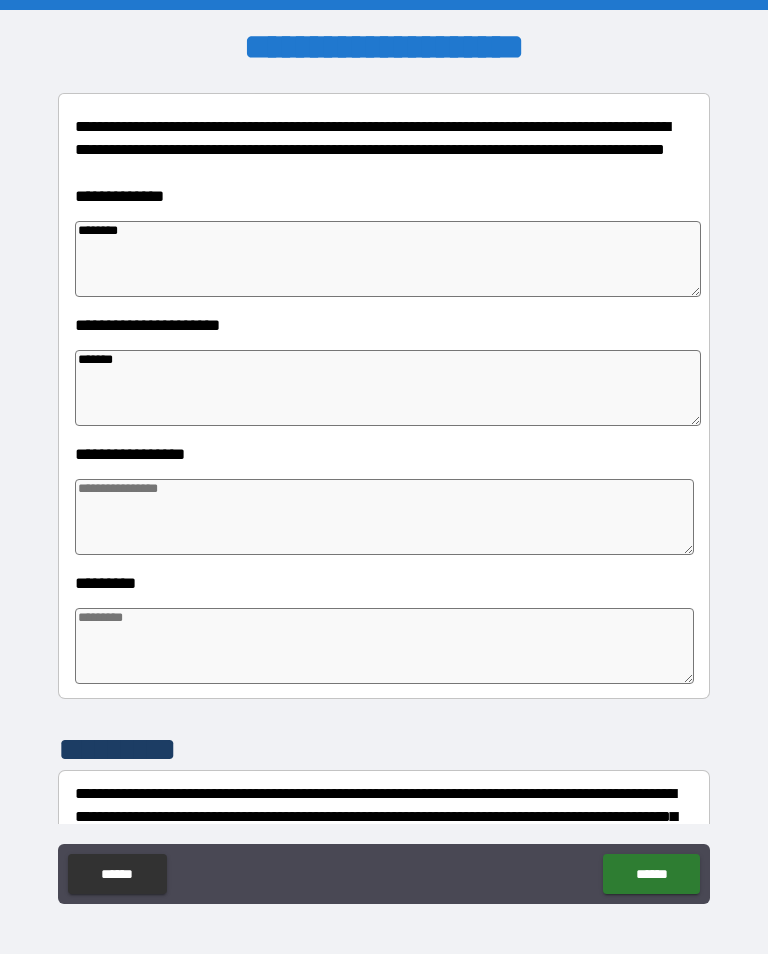 type on "*" 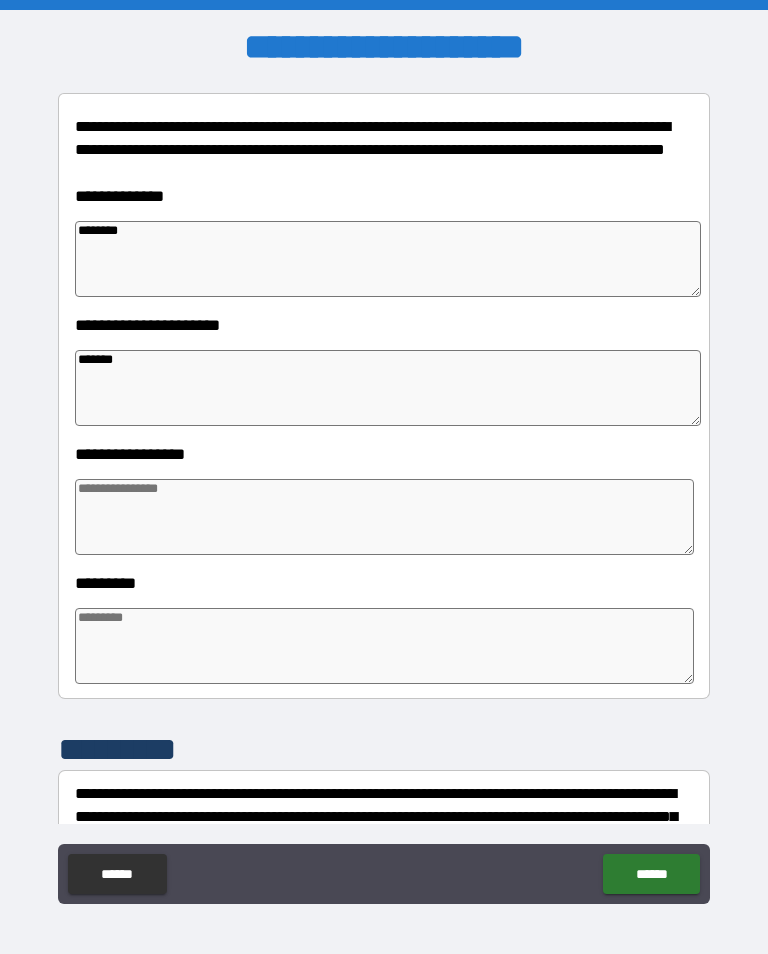 type on "*" 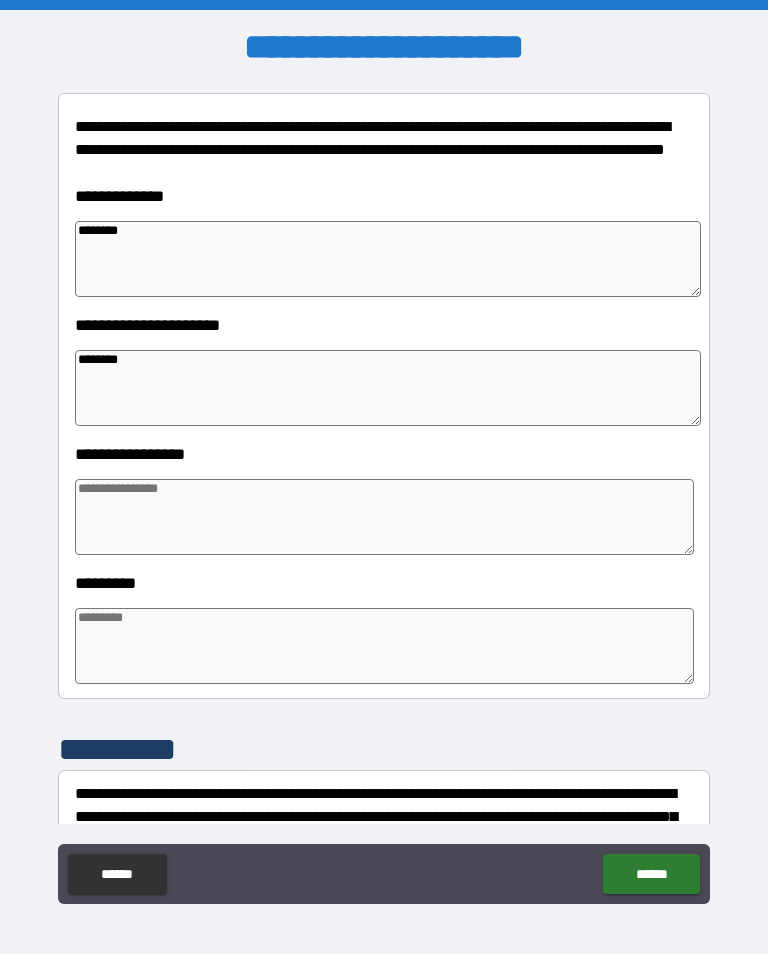 type on "*" 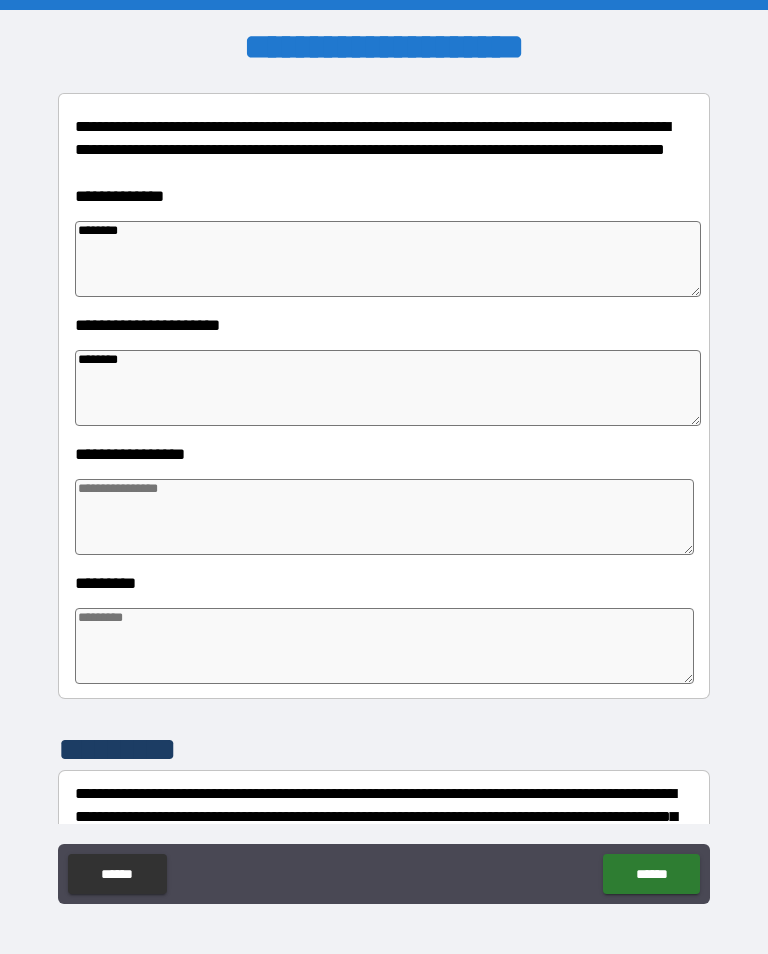 type on "*" 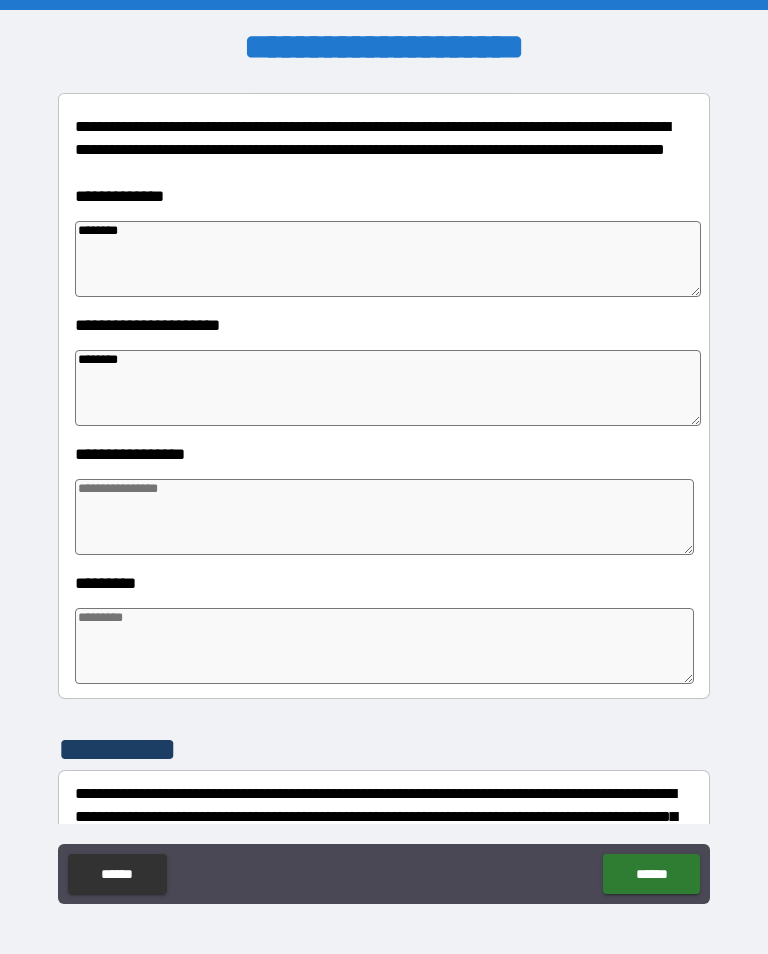 type on "*" 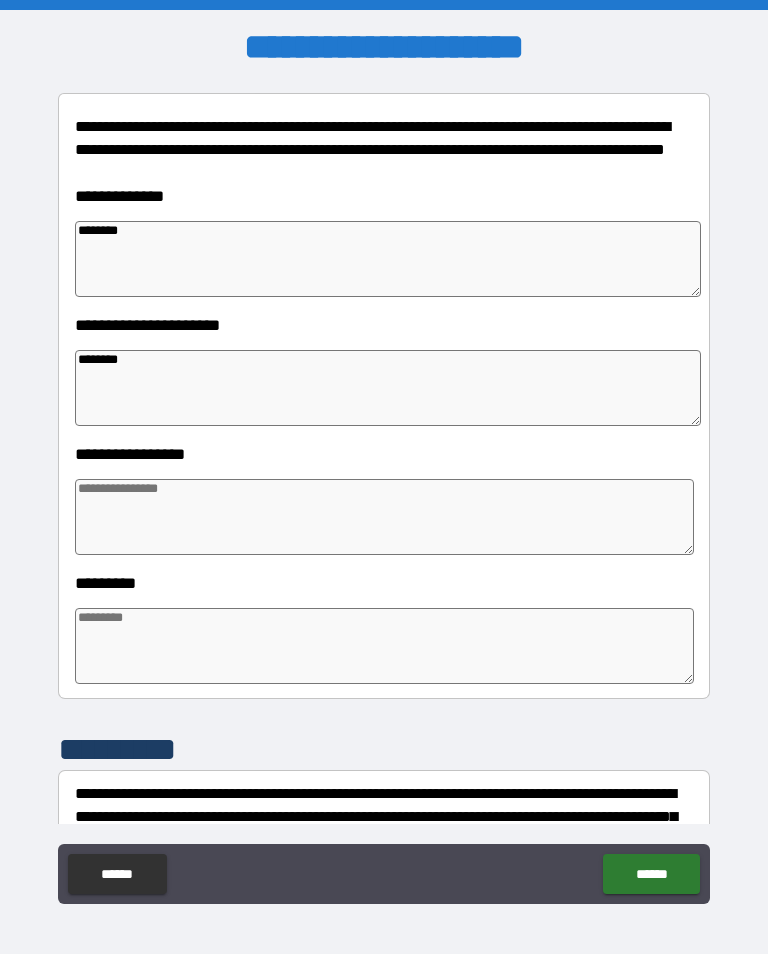 type on "*" 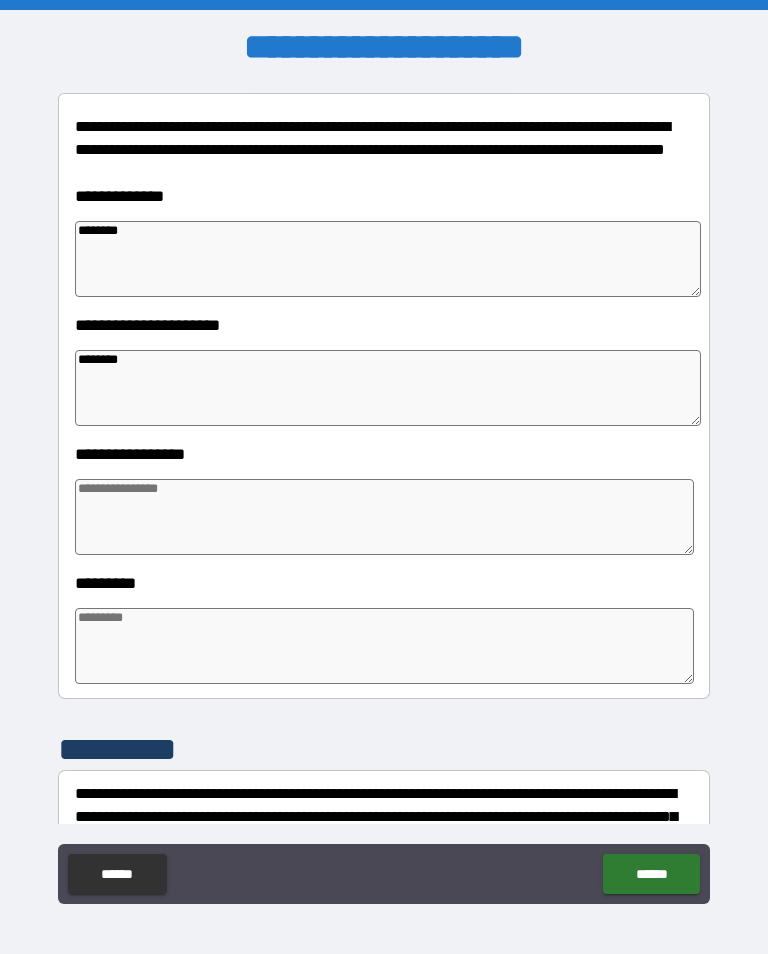 type on "*" 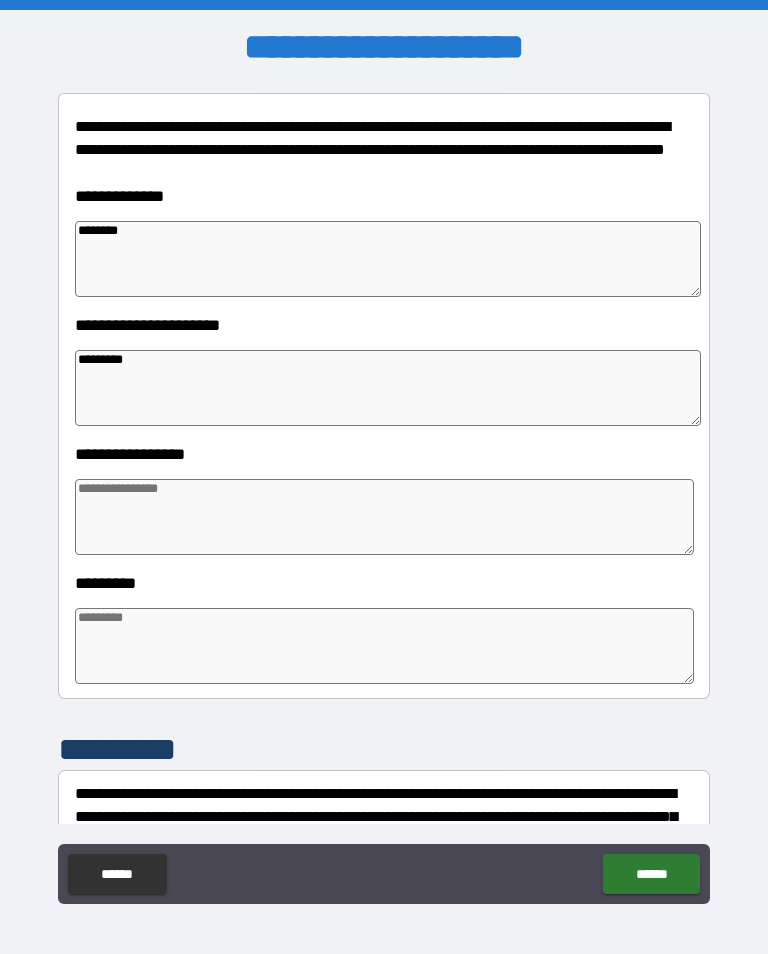 type on "*" 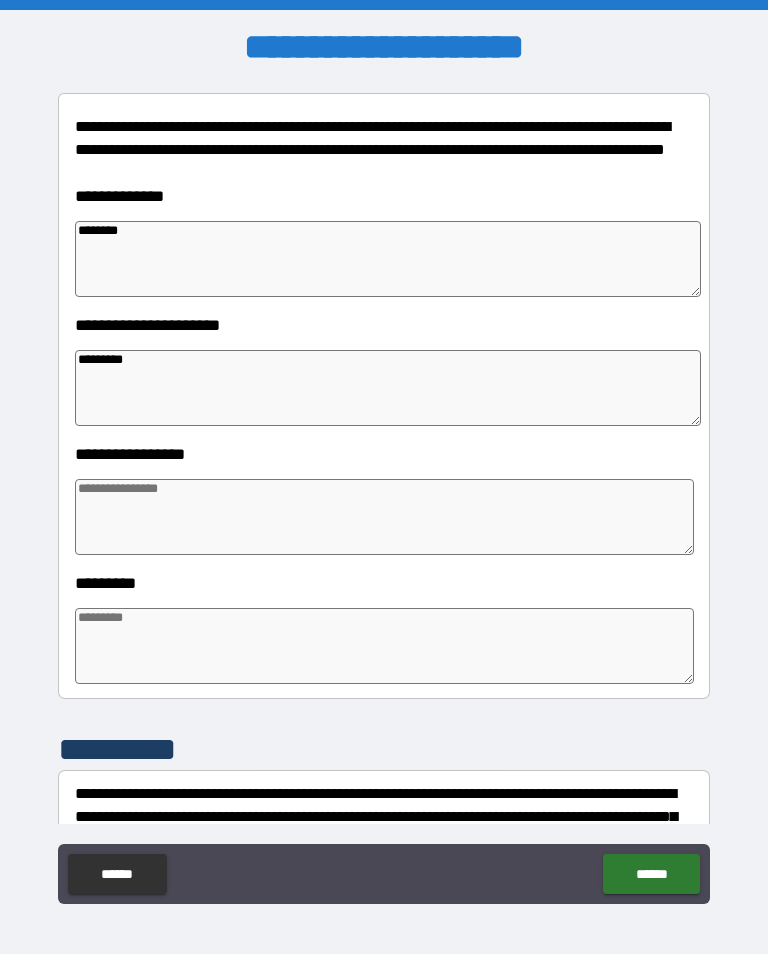 type on "*" 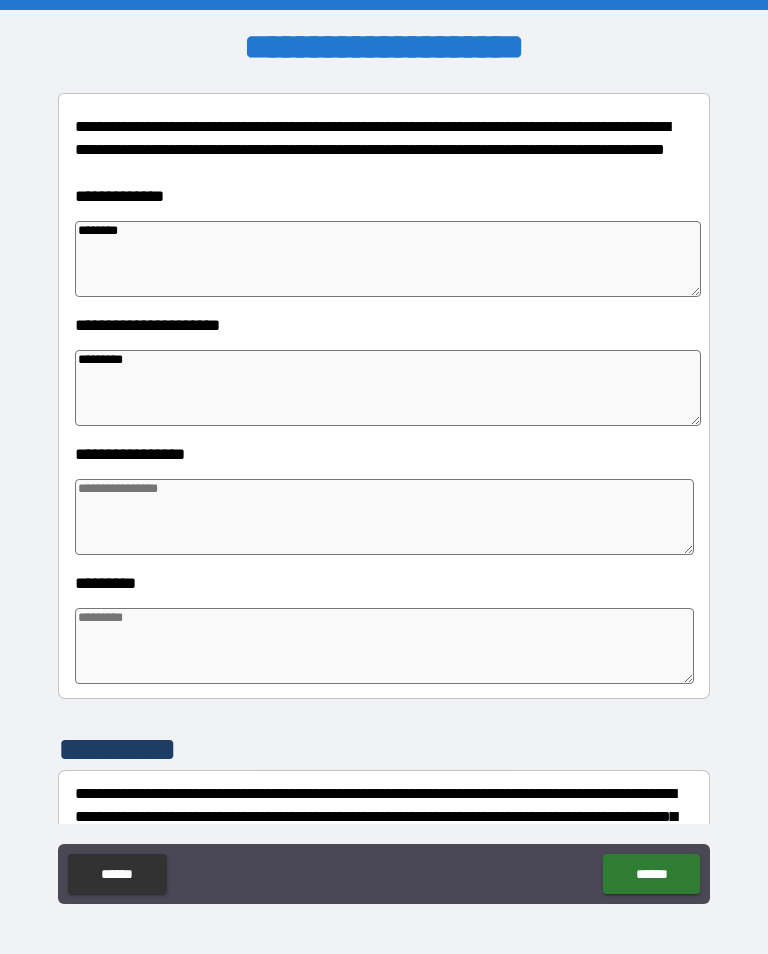 type on "*" 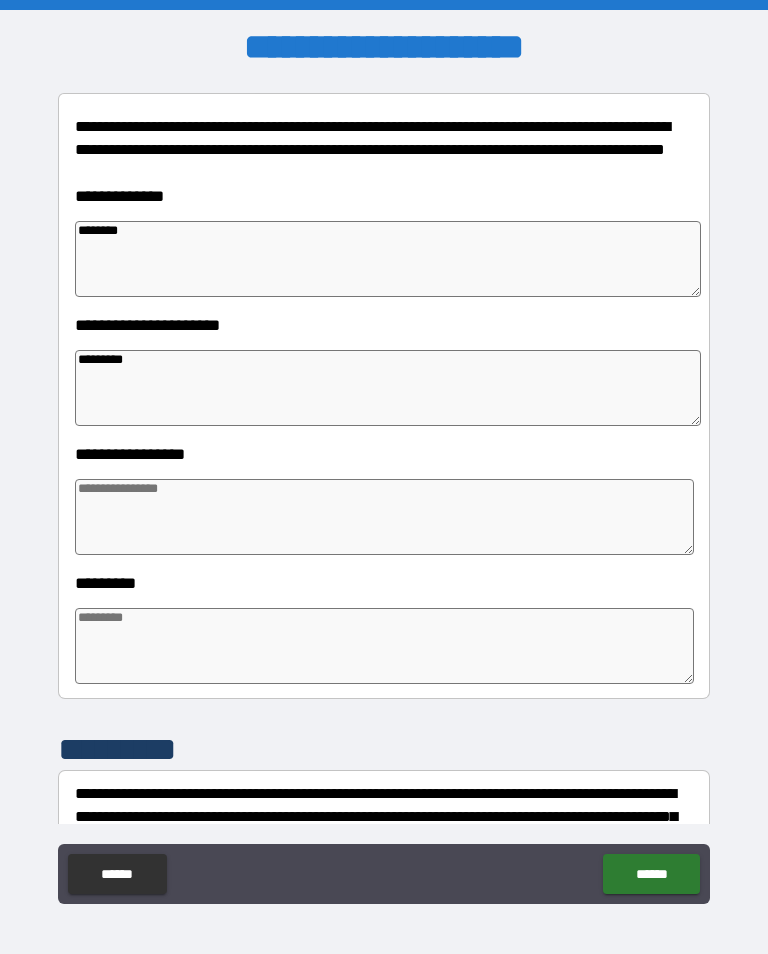 type on "*" 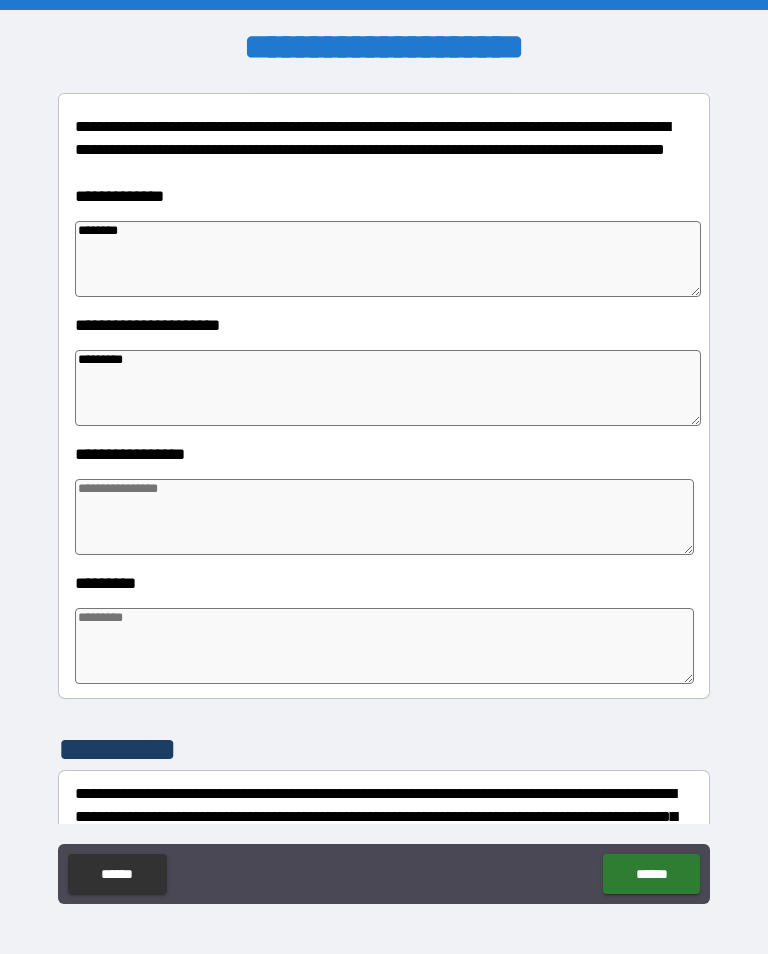 type on "**********" 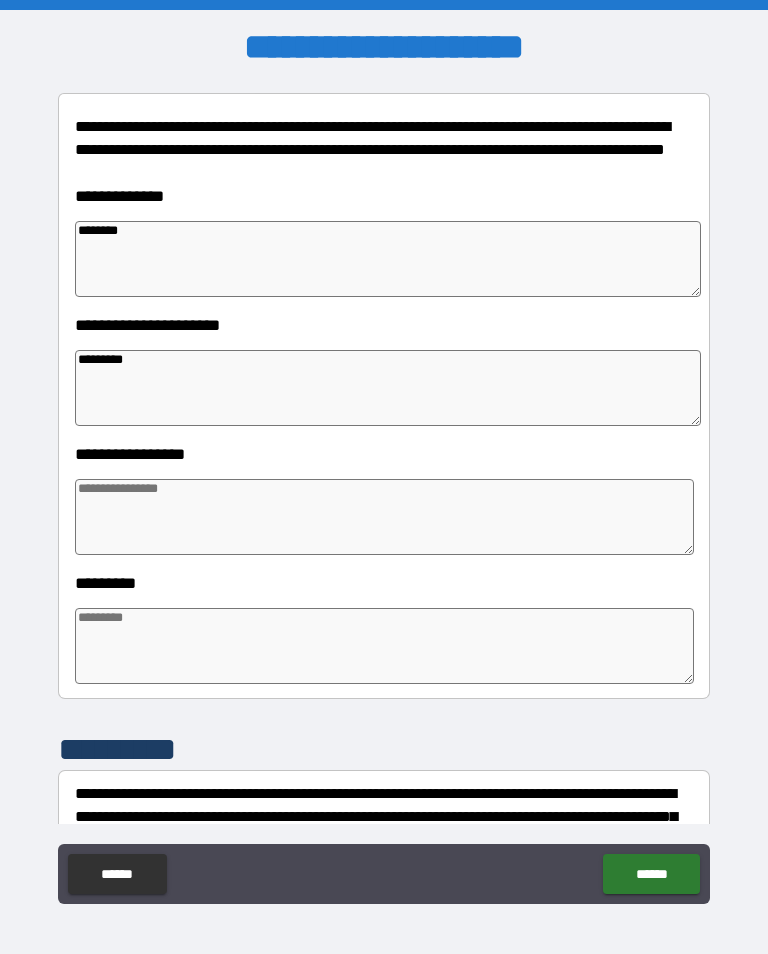 type on "*" 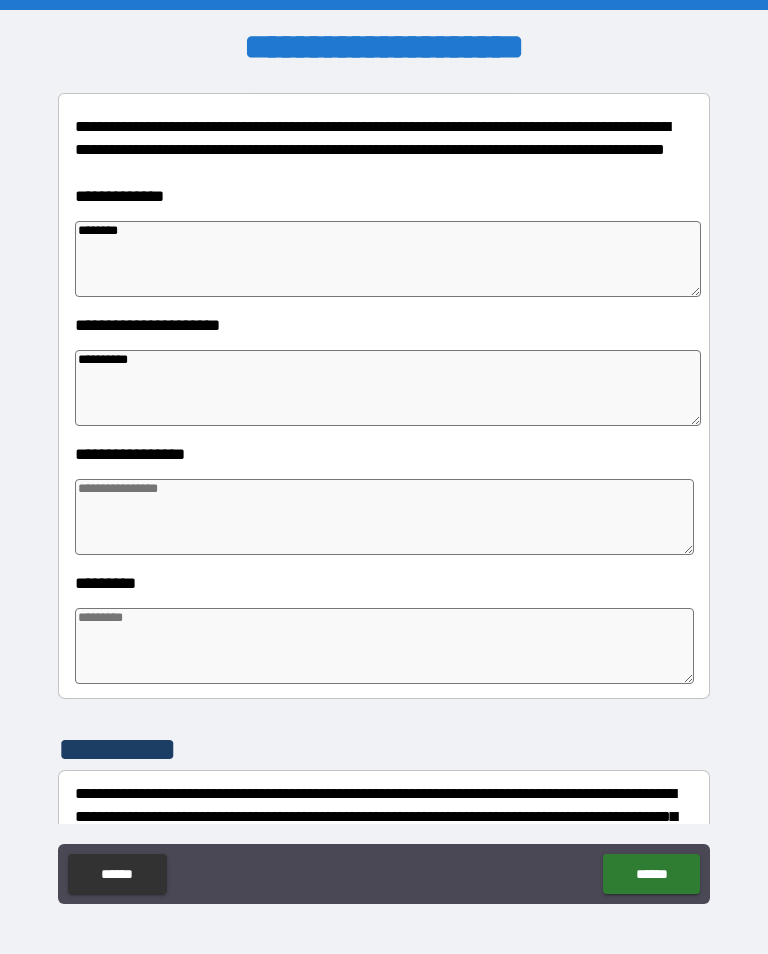 type on "*" 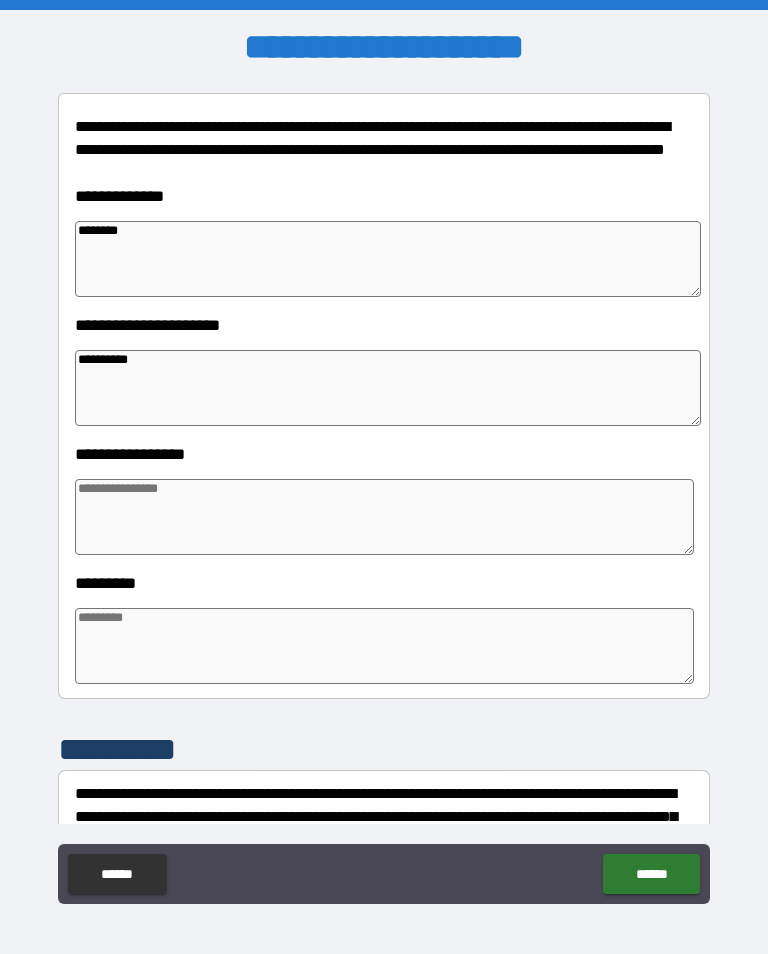 type on "*" 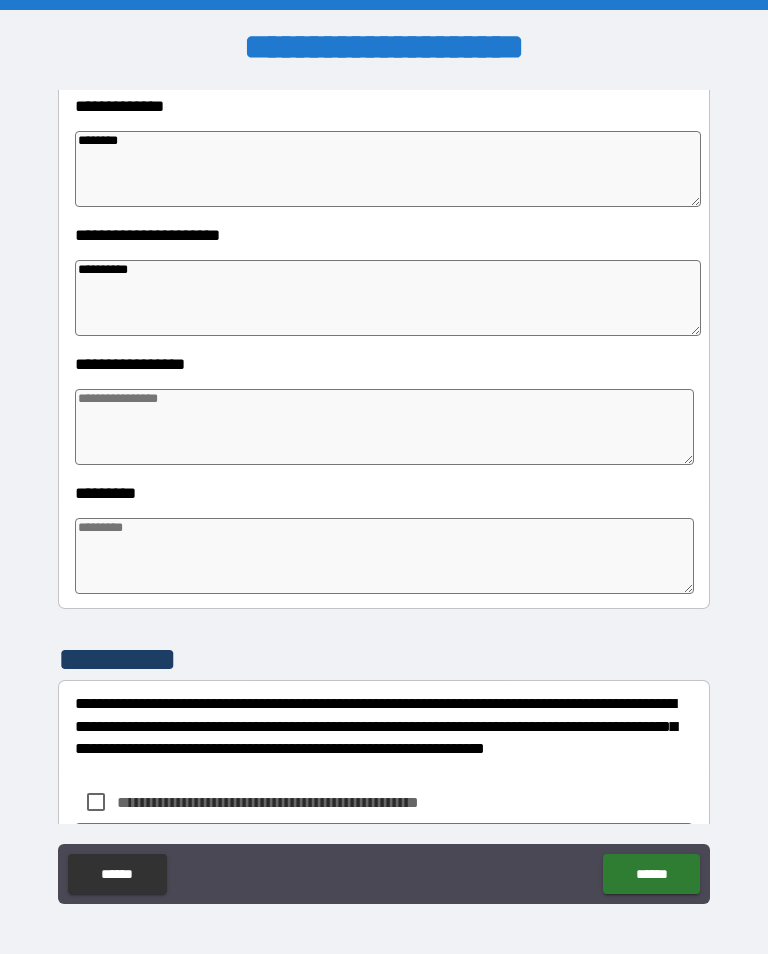 scroll, scrollTop: 344, scrollLeft: 0, axis: vertical 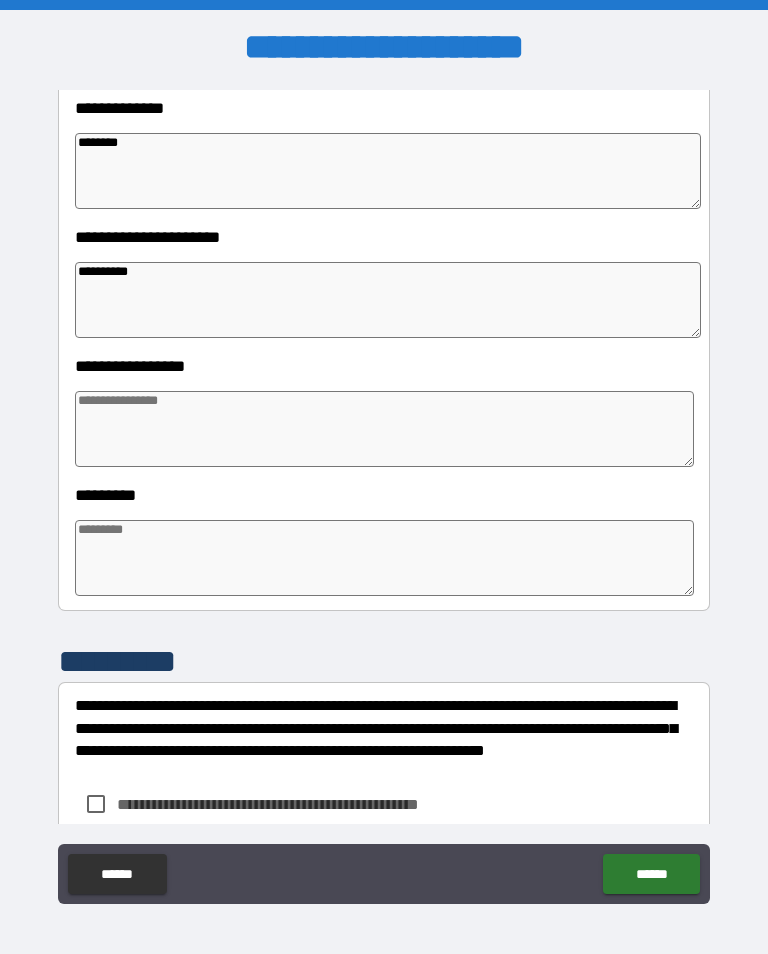type on "**********" 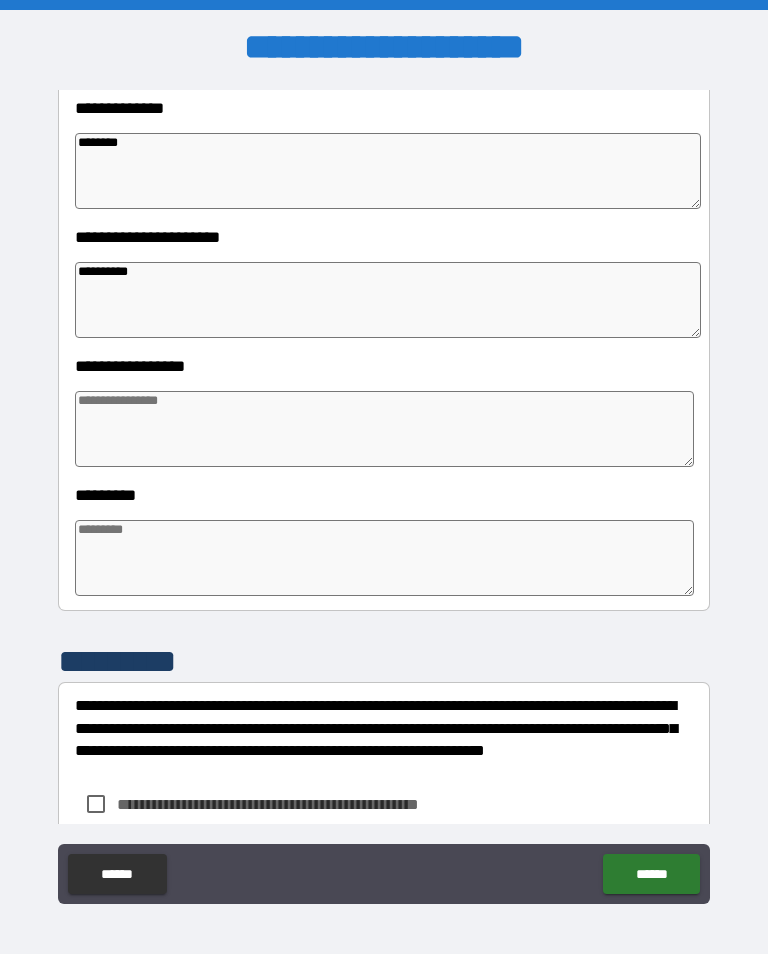 type on "*" 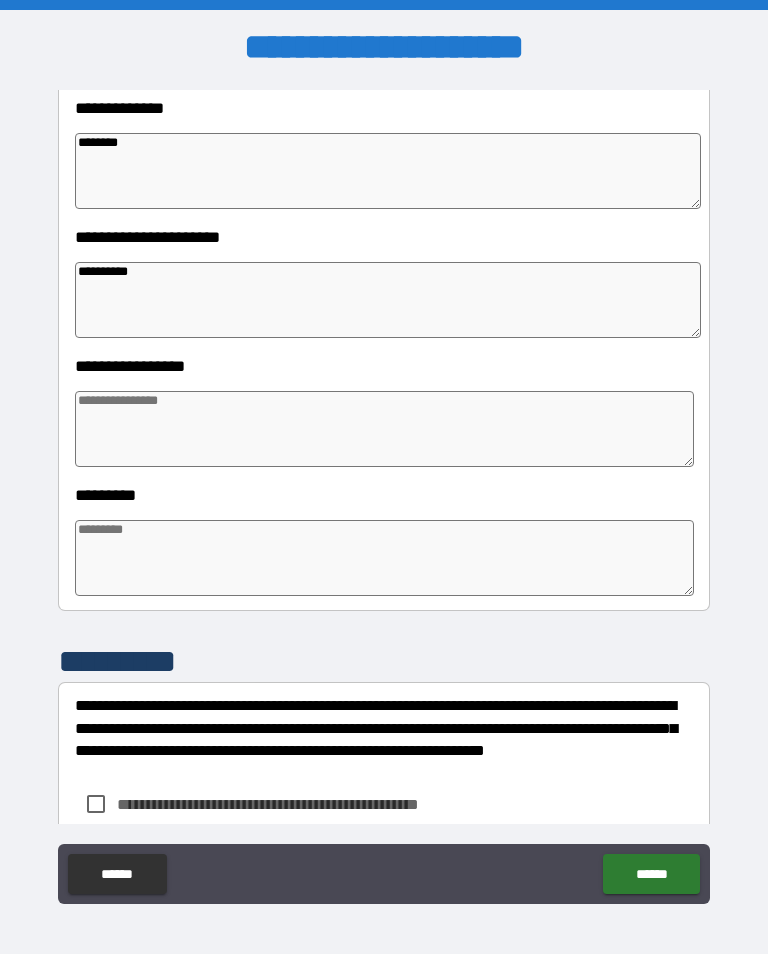 type on "*" 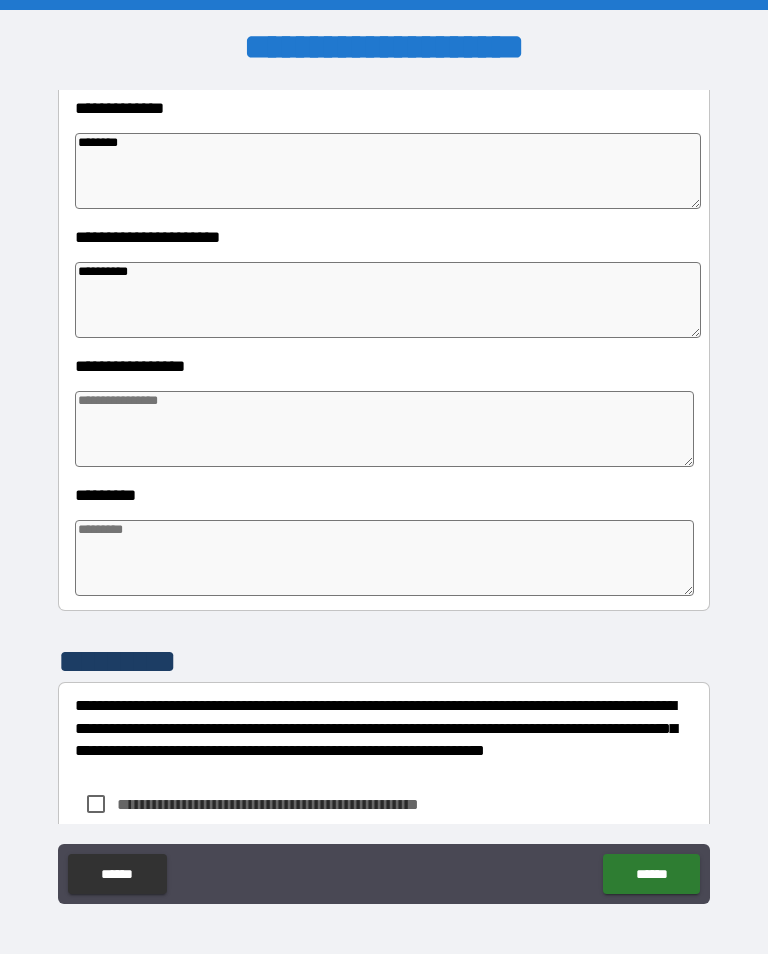 type on "*" 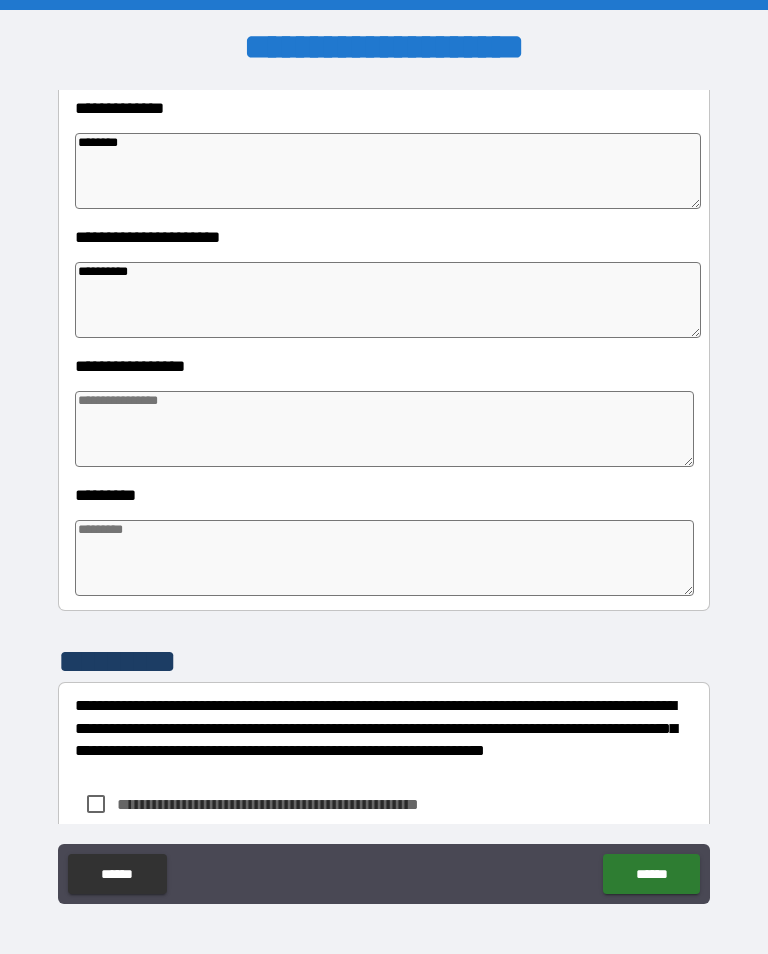 type on "*" 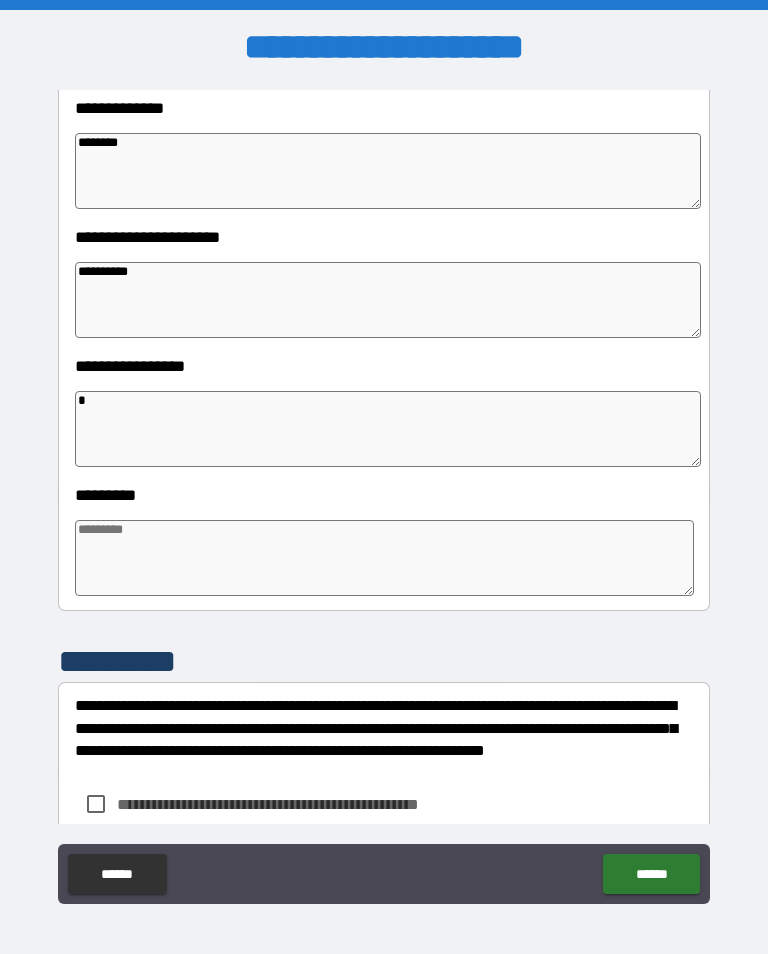 type on "*" 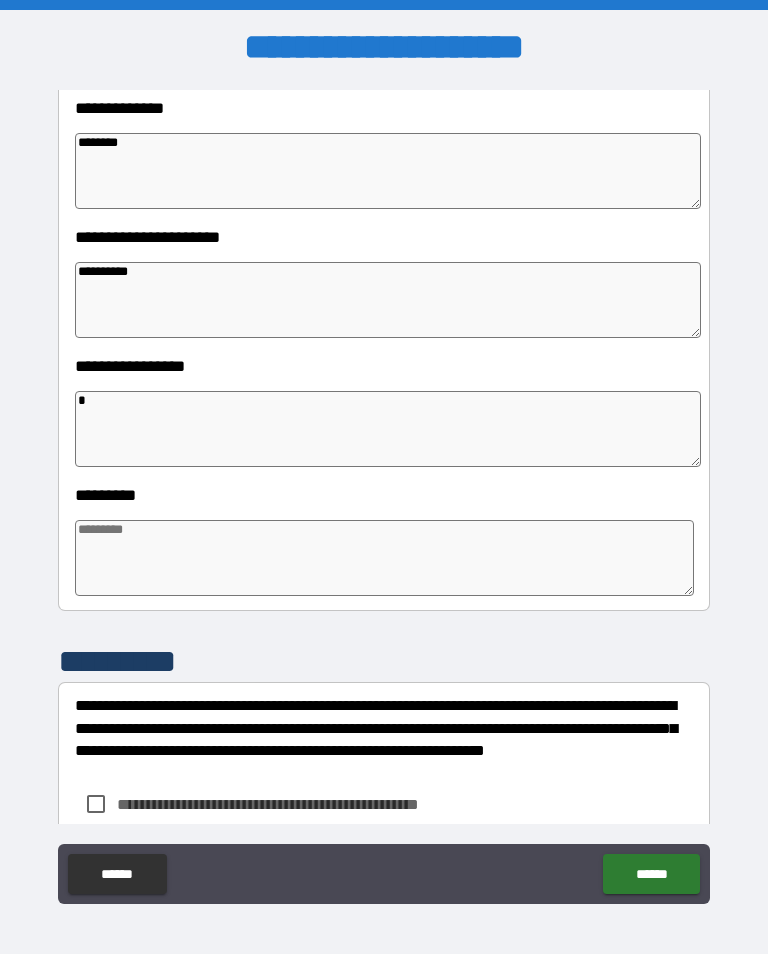 type on "*" 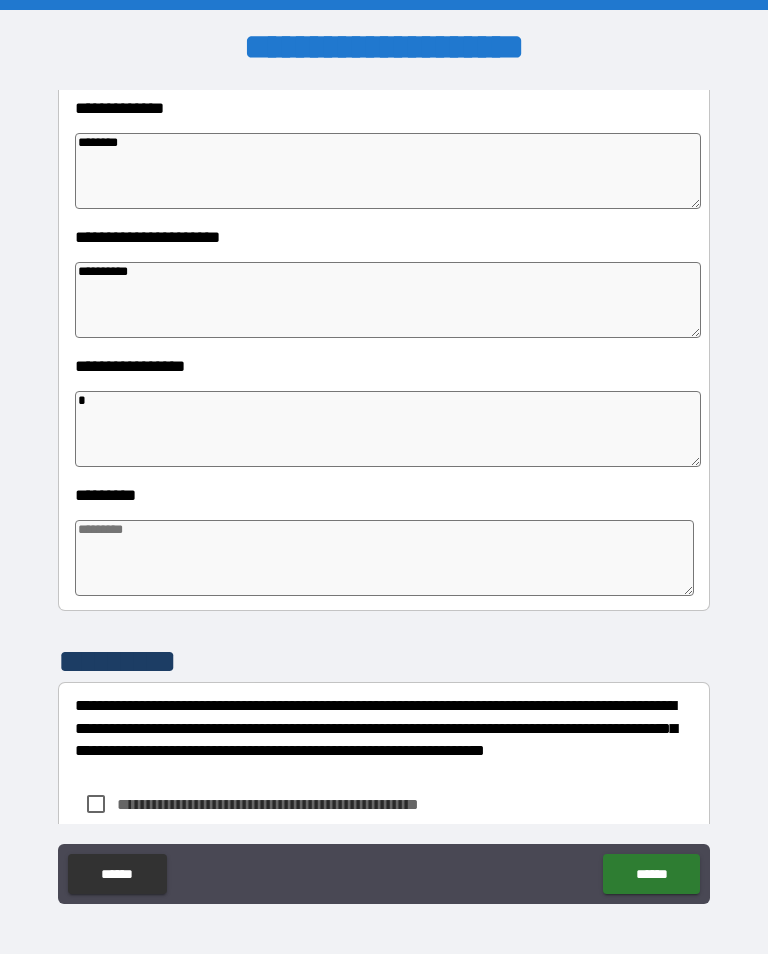 type on "**" 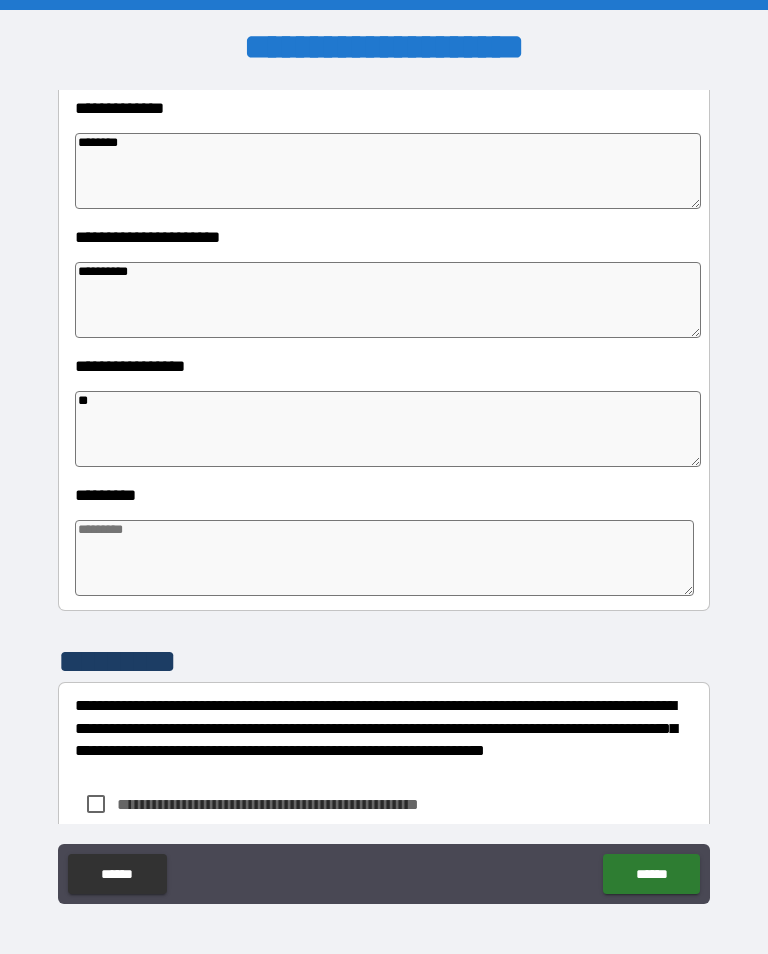 type on "*" 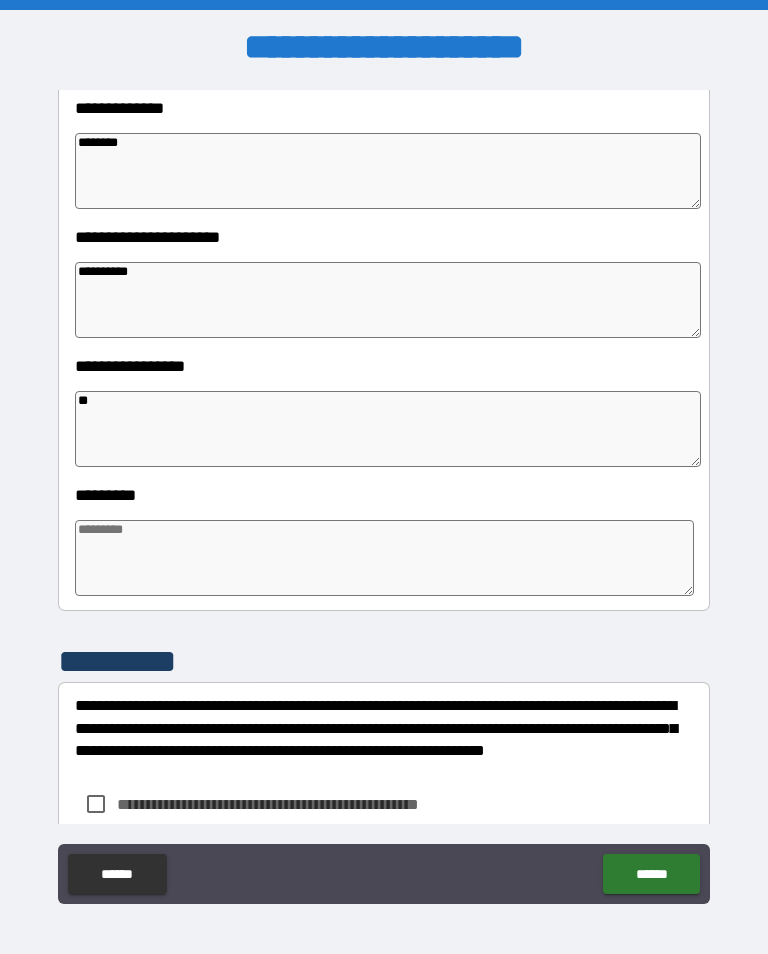 type on "*" 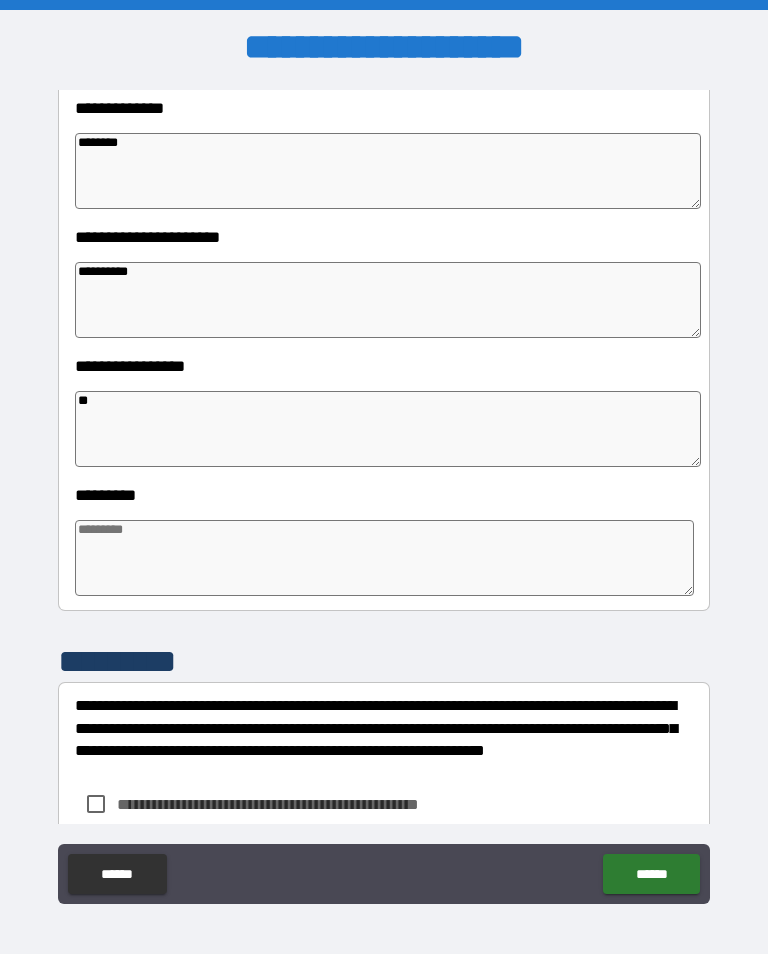 type on "*" 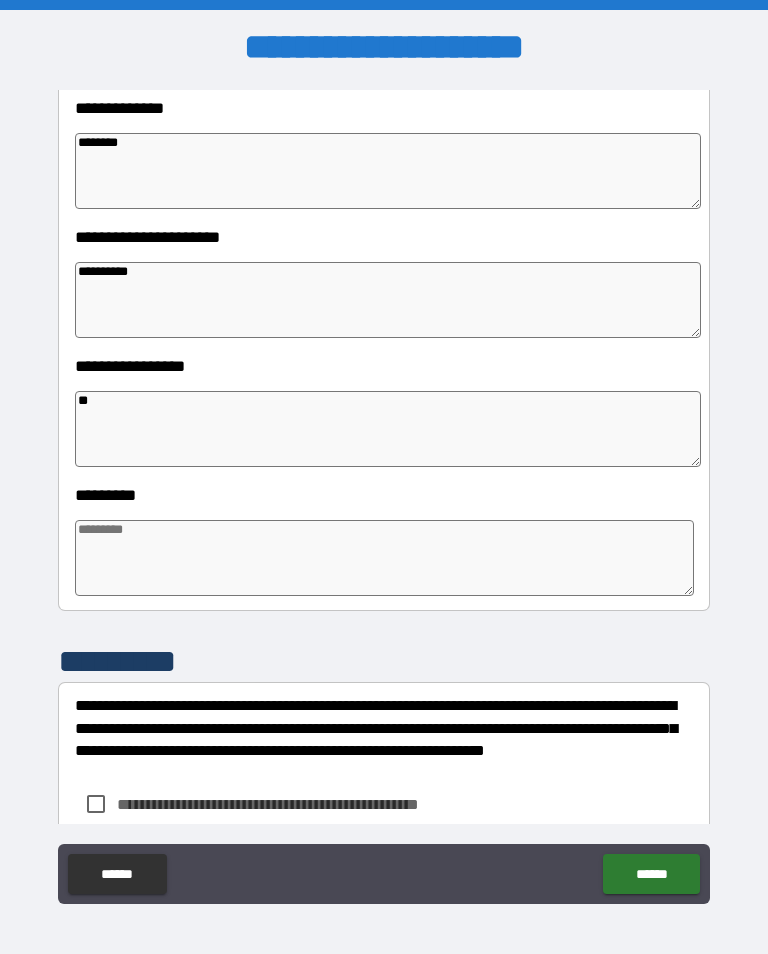 type on "*" 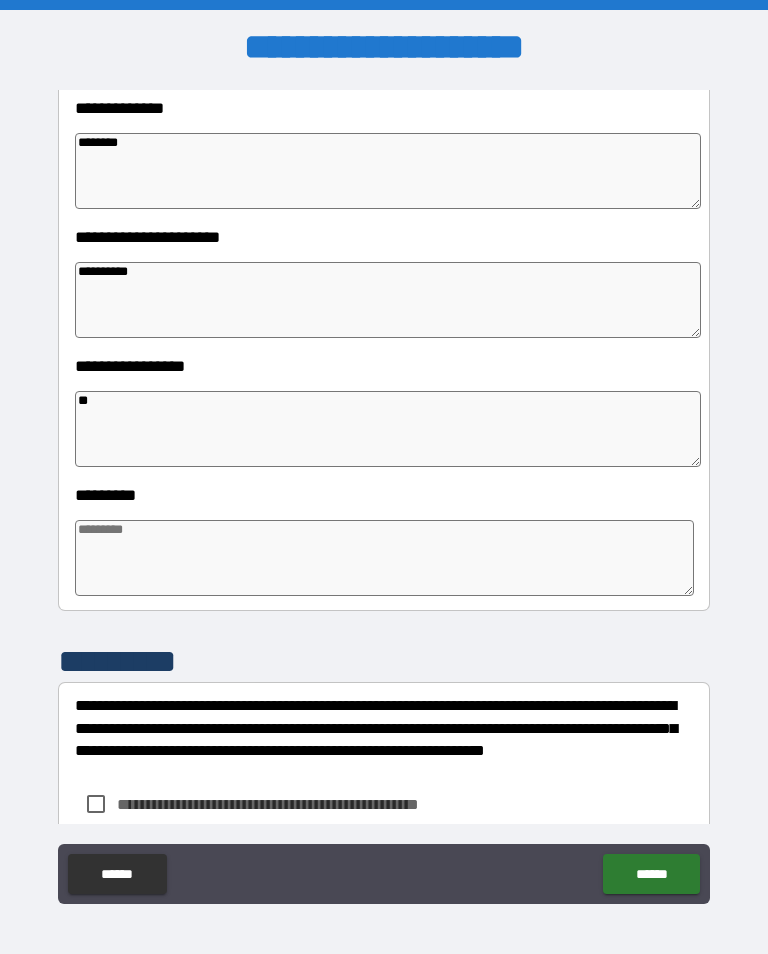 type on "*" 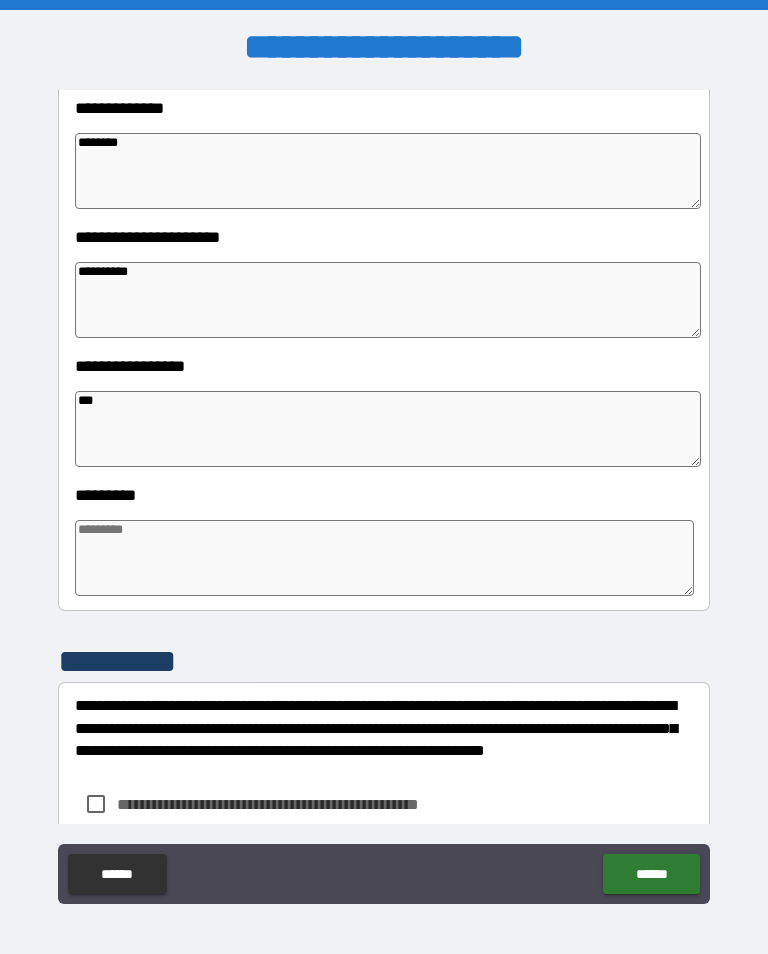 type 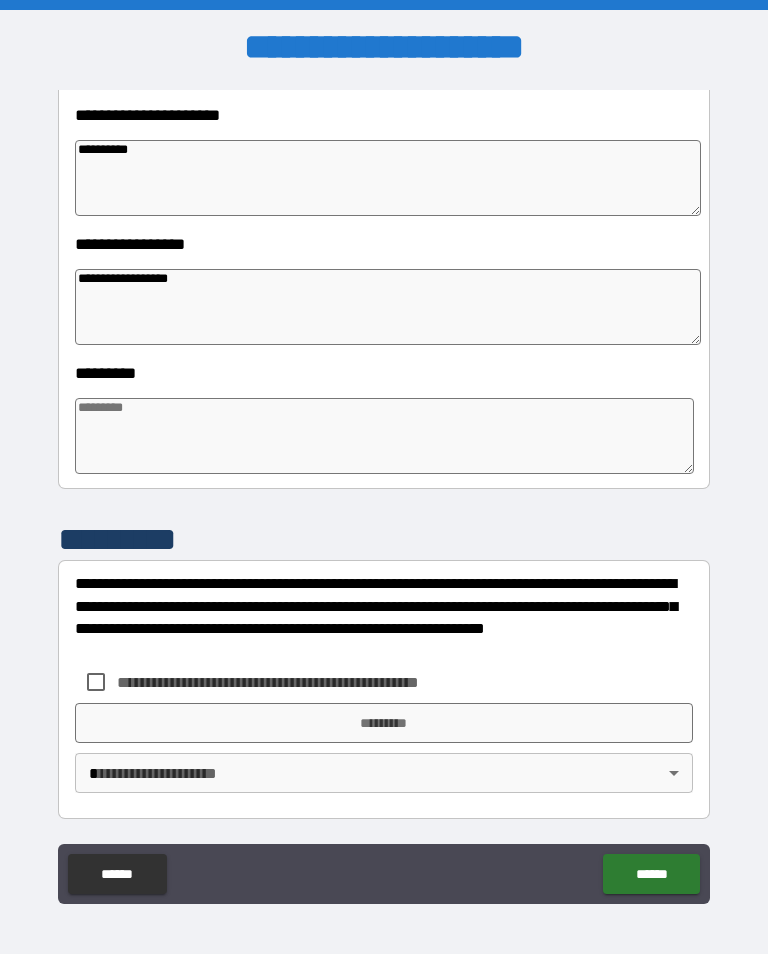 click on "**********" at bounding box center [384, 495] 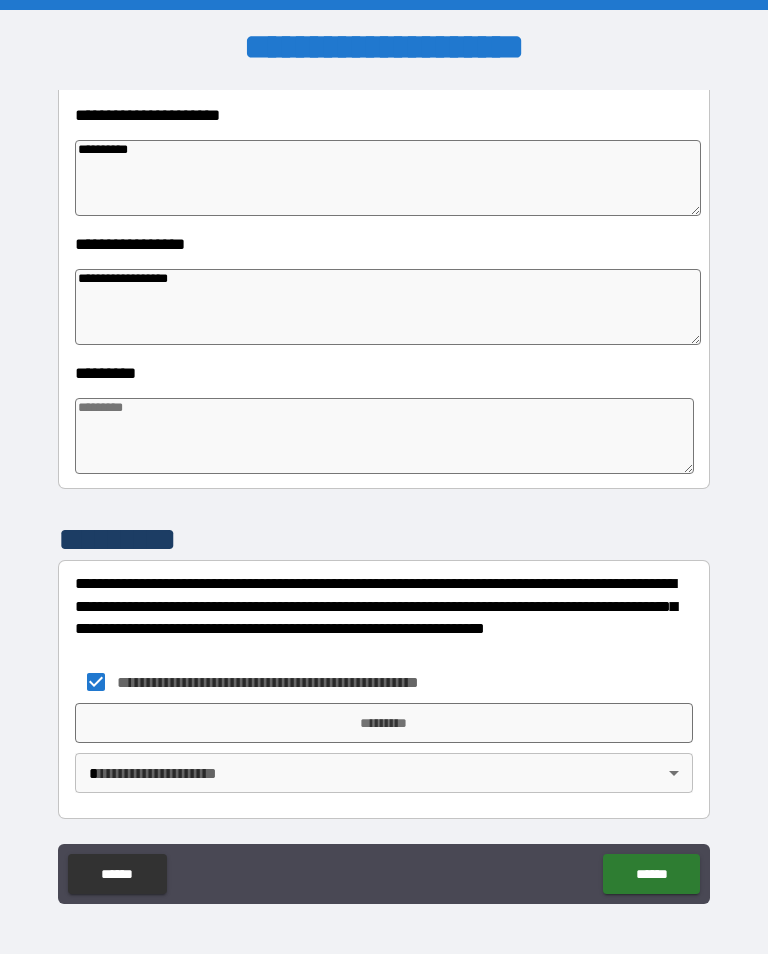 scroll, scrollTop: 466, scrollLeft: 0, axis: vertical 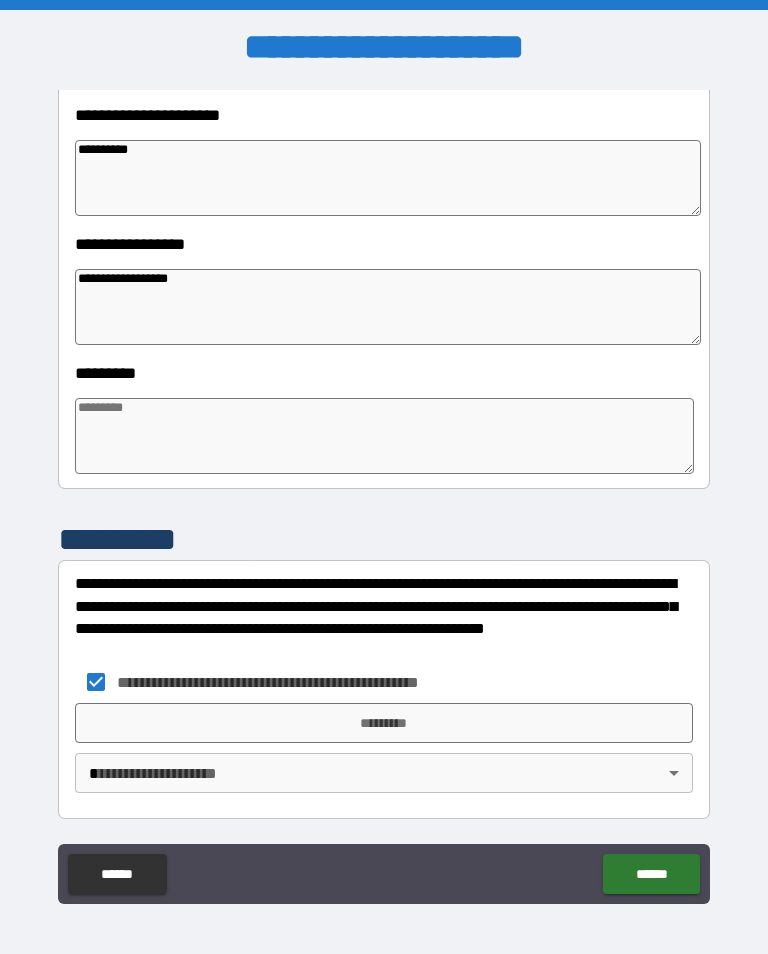 click on "*********" at bounding box center [384, 723] 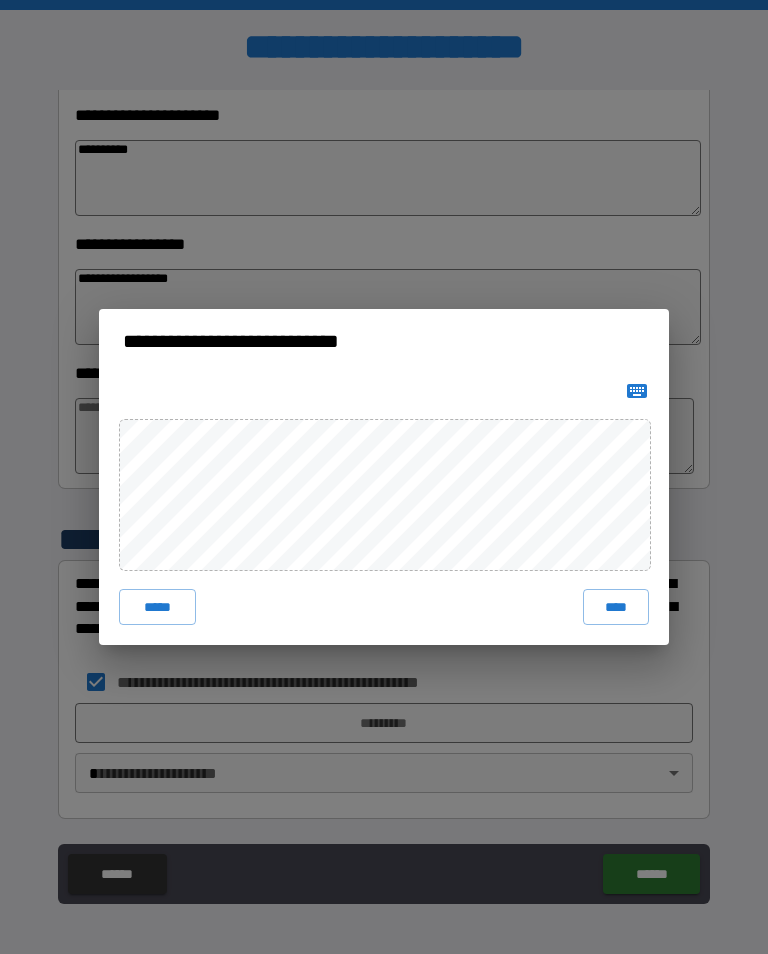 click on "****" at bounding box center [616, 607] 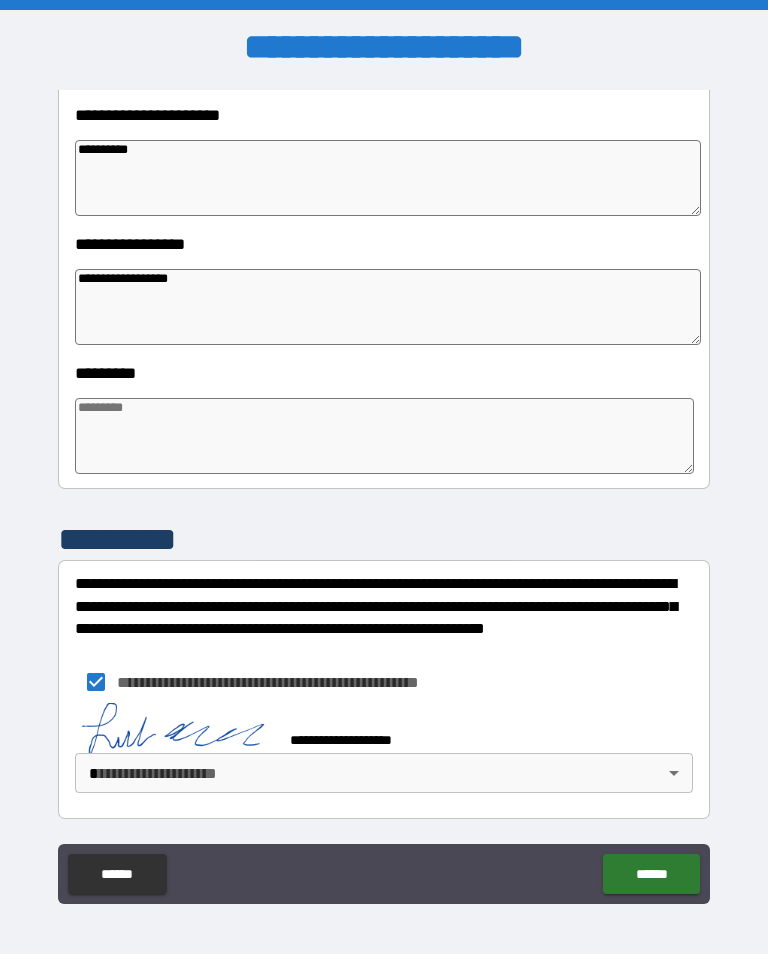 scroll, scrollTop: 456, scrollLeft: 0, axis: vertical 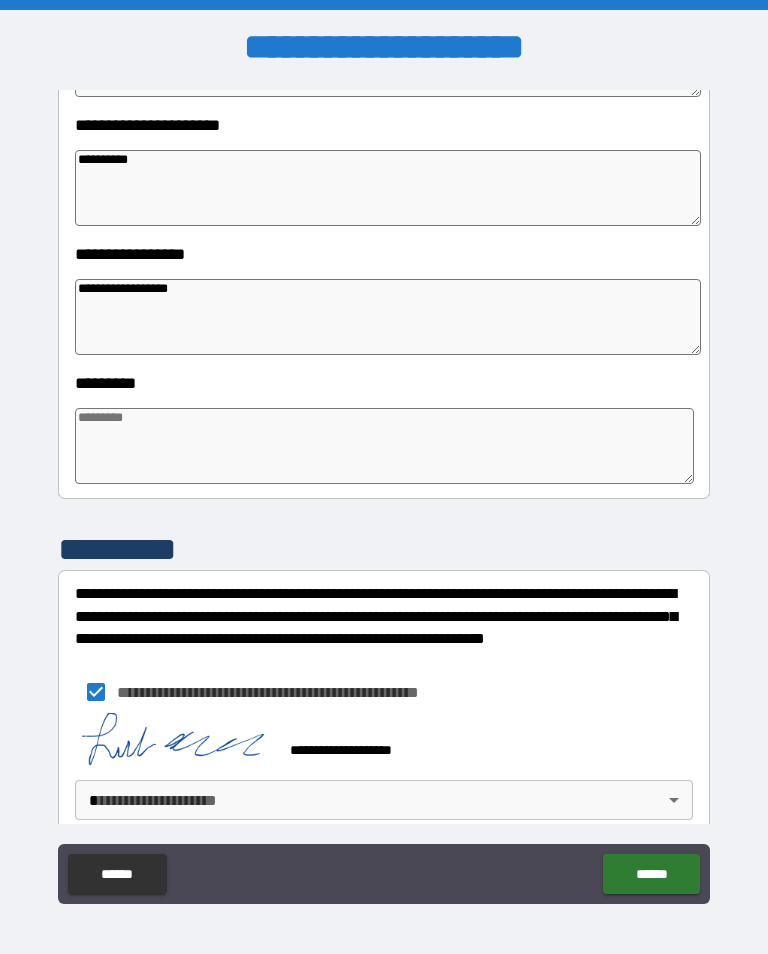 click on "******" at bounding box center [651, 874] 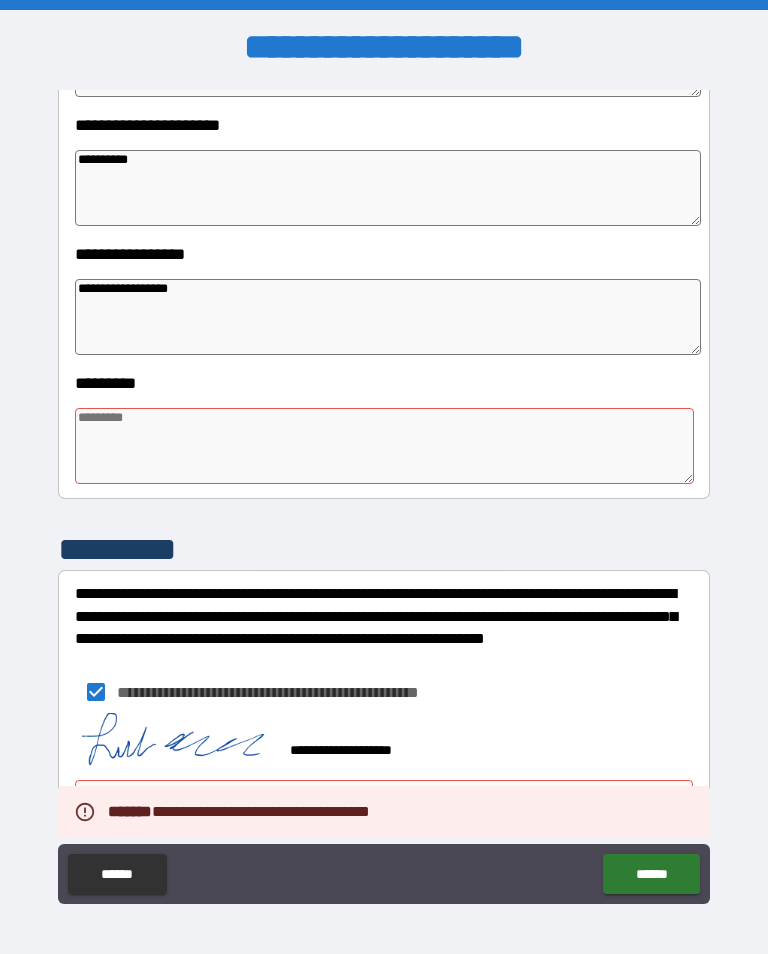 click on "**********" at bounding box center (384, 492) 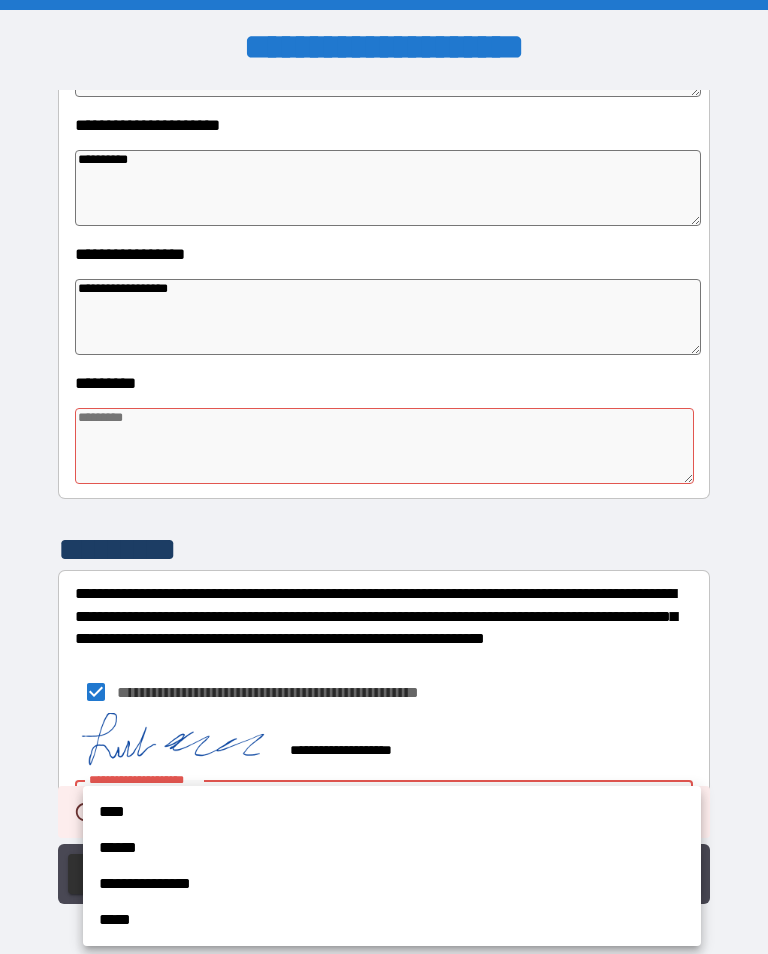 click on "****" at bounding box center (392, 812) 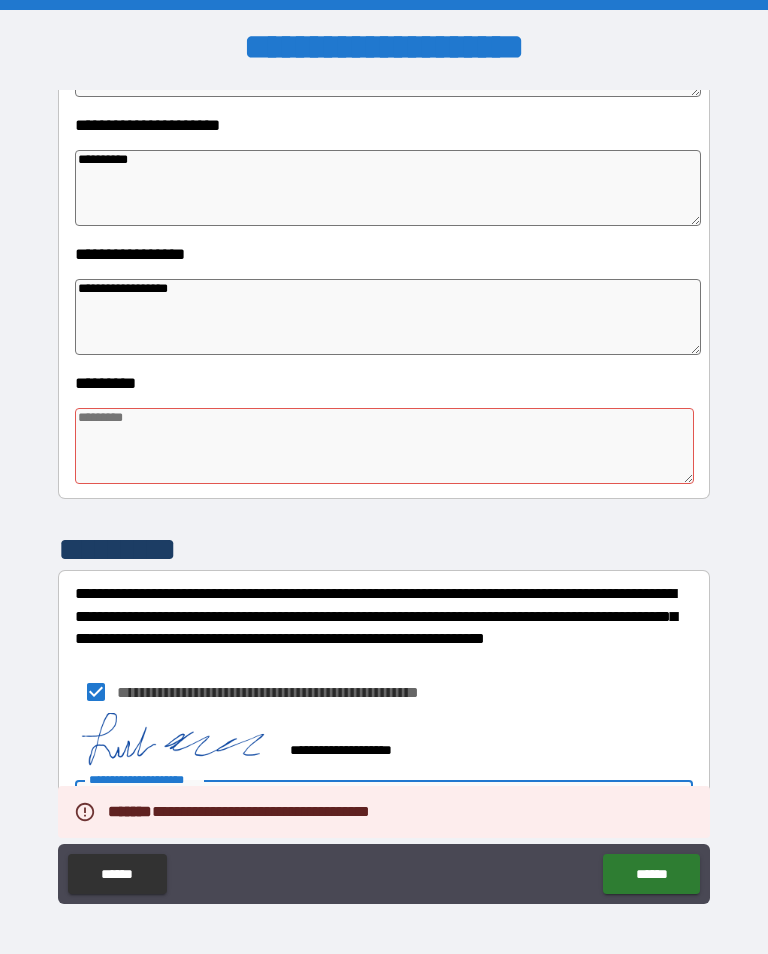 click on "******" at bounding box center (651, 874) 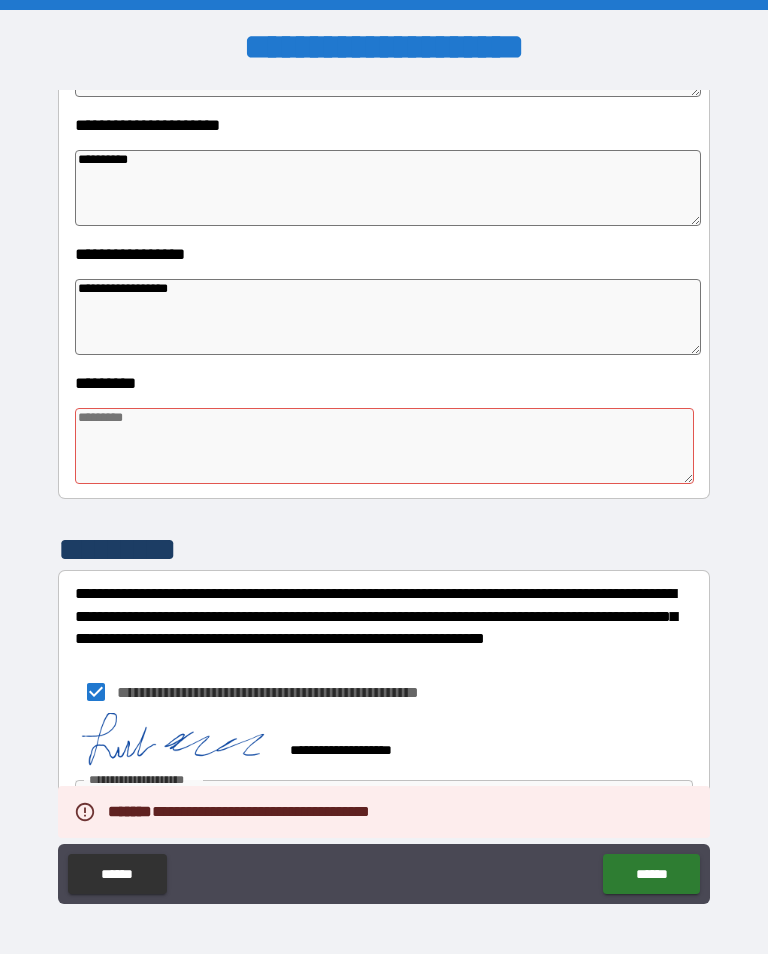 click on "******" at bounding box center [651, 874] 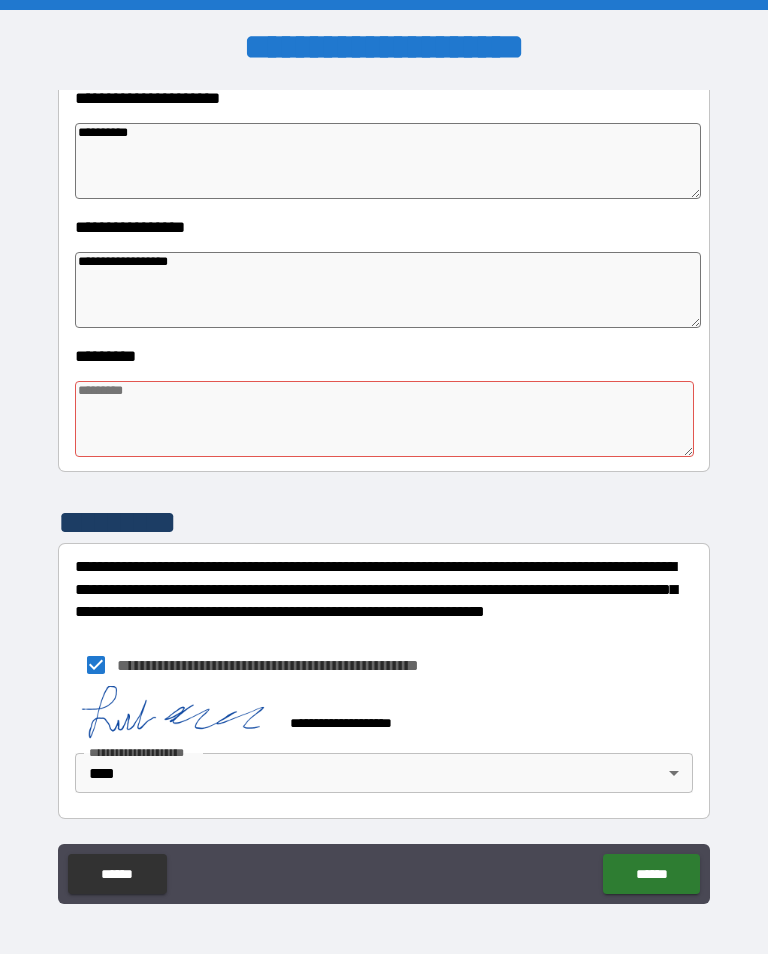 scroll, scrollTop: 483, scrollLeft: 0, axis: vertical 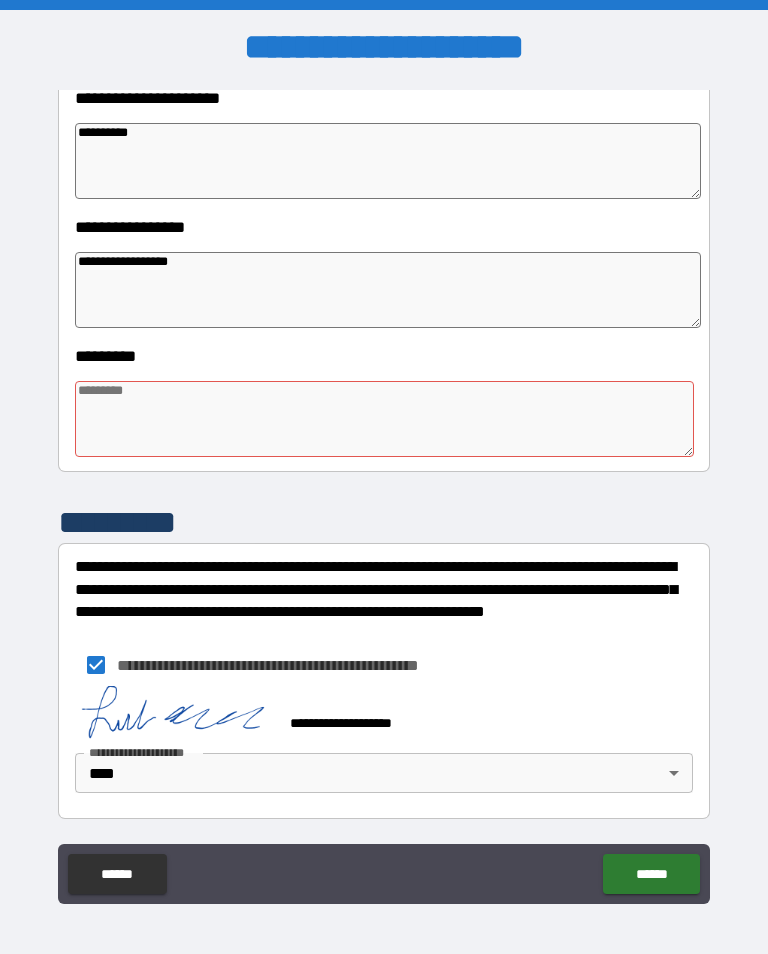 click at bounding box center [384, 419] 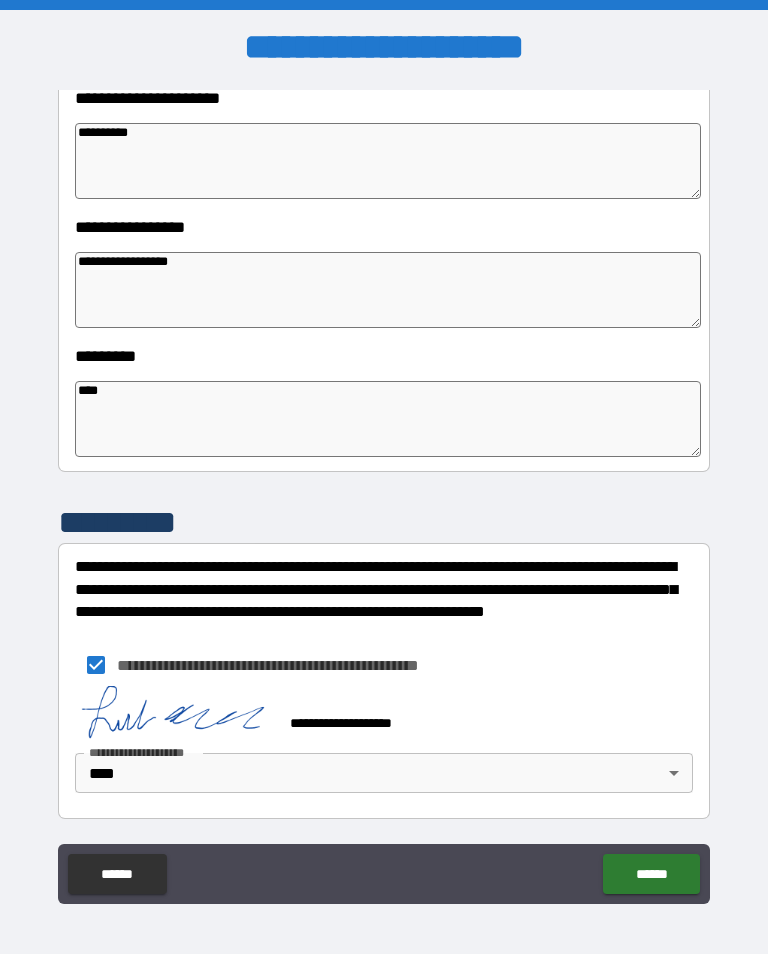 scroll, scrollTop: 31, scrollLeft: 0, axis: vertical 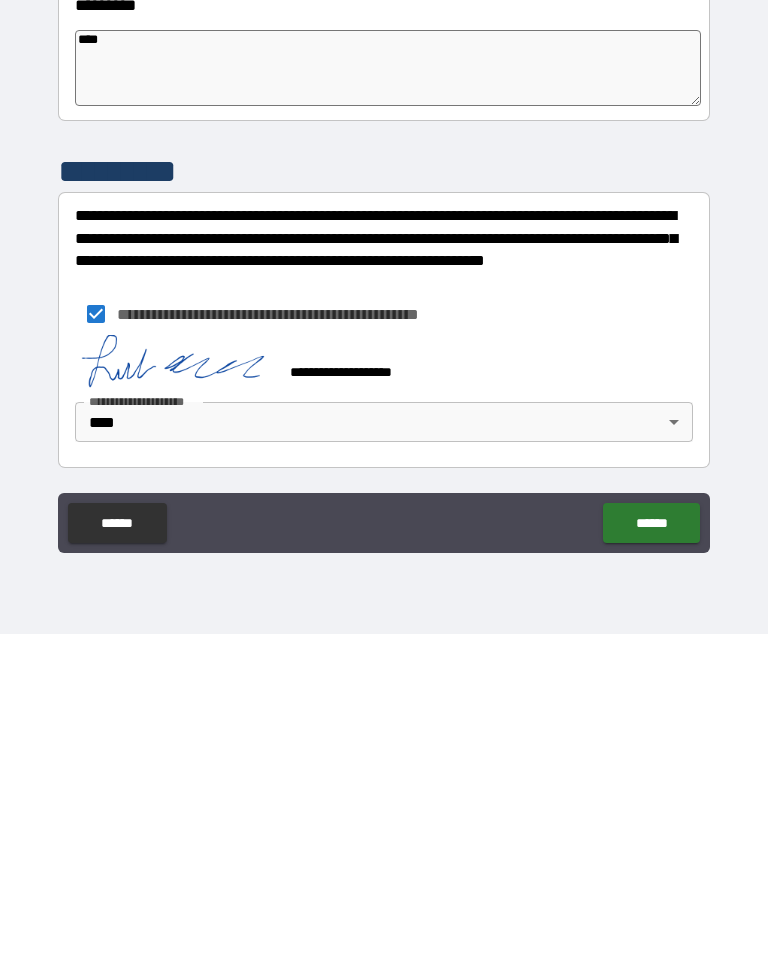 click on "******" at bounding box center (651, 843) 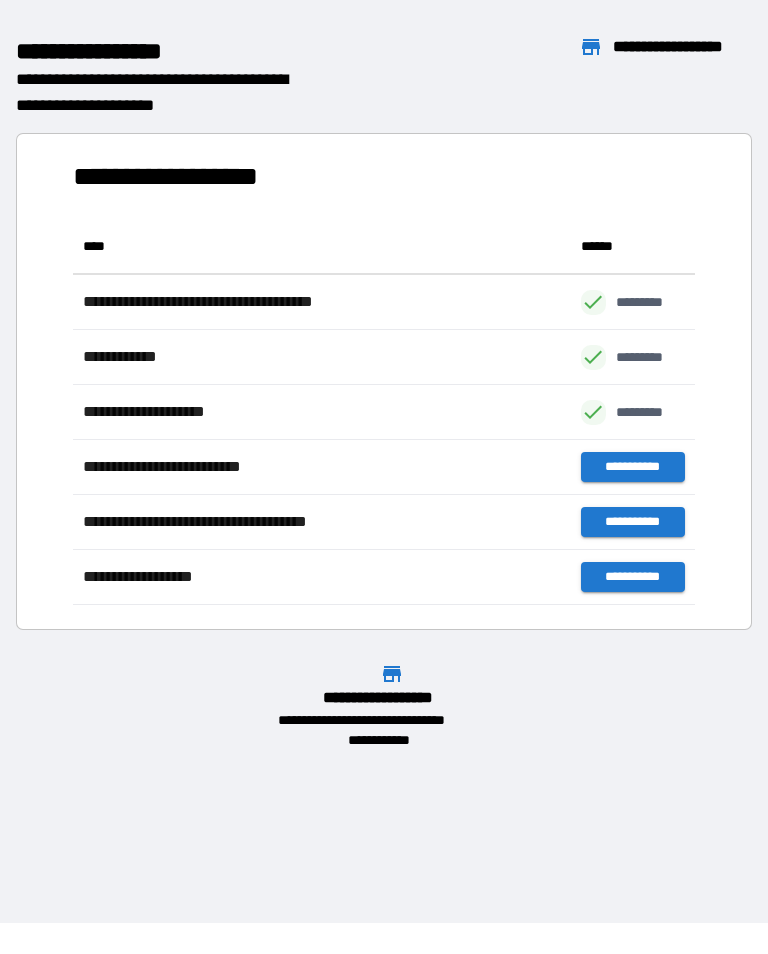scroll, scrollTop: 386, scrollLeft: 622, axis: both 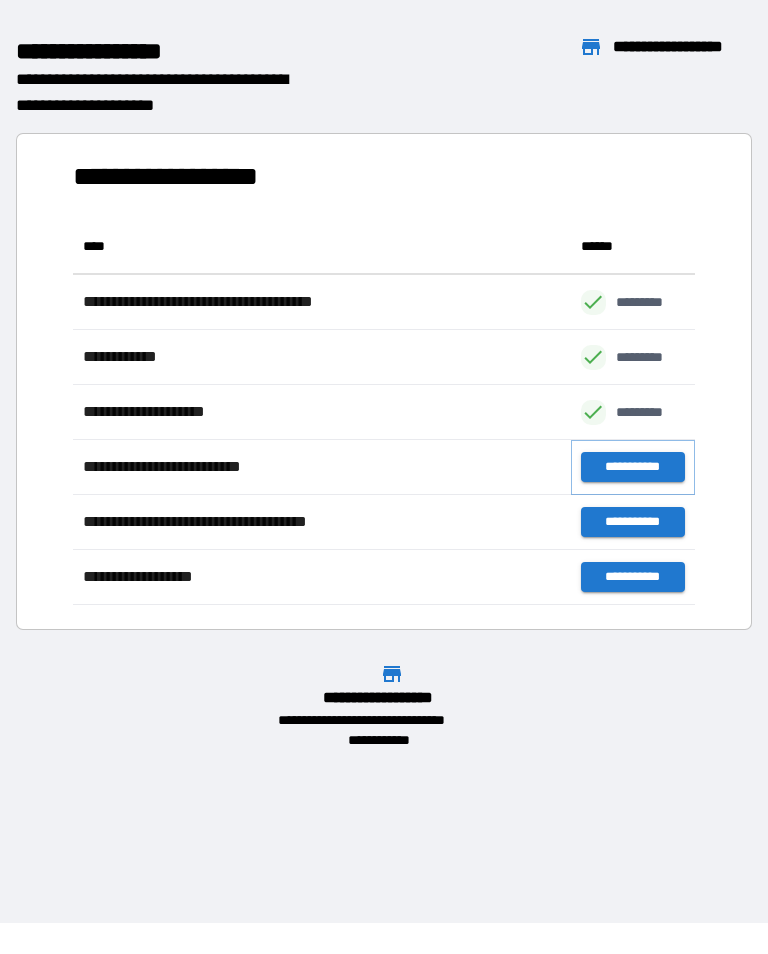 click on "**********" at bounding box center [633, 467] 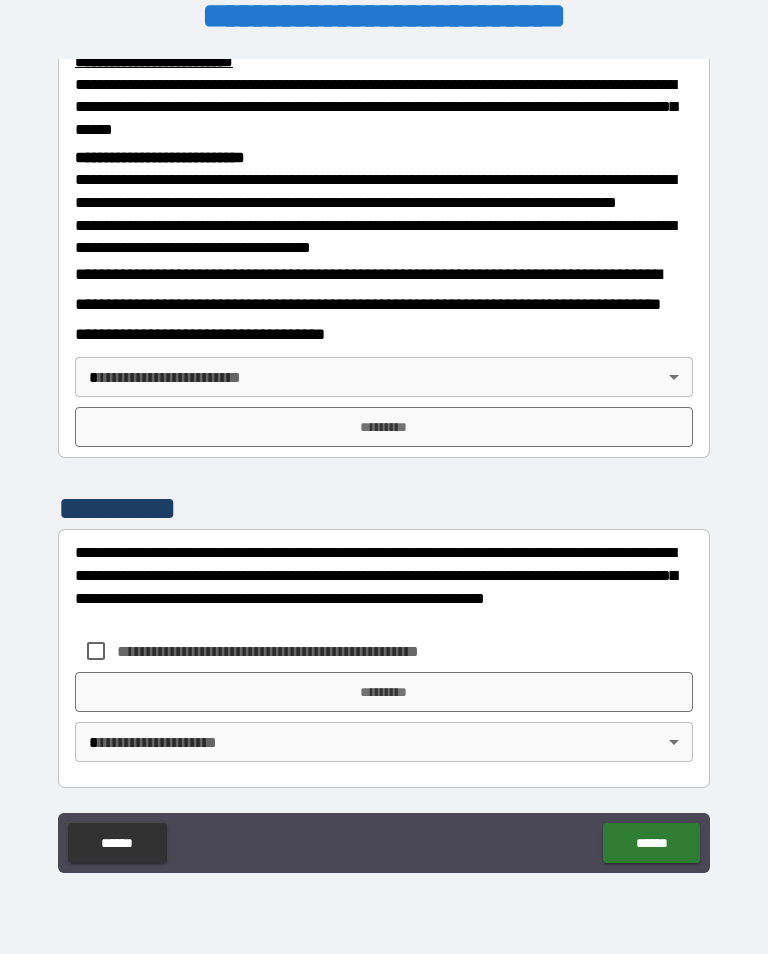 scroll, scrollTop: 734, scrollLeft: 0, axis: vertical 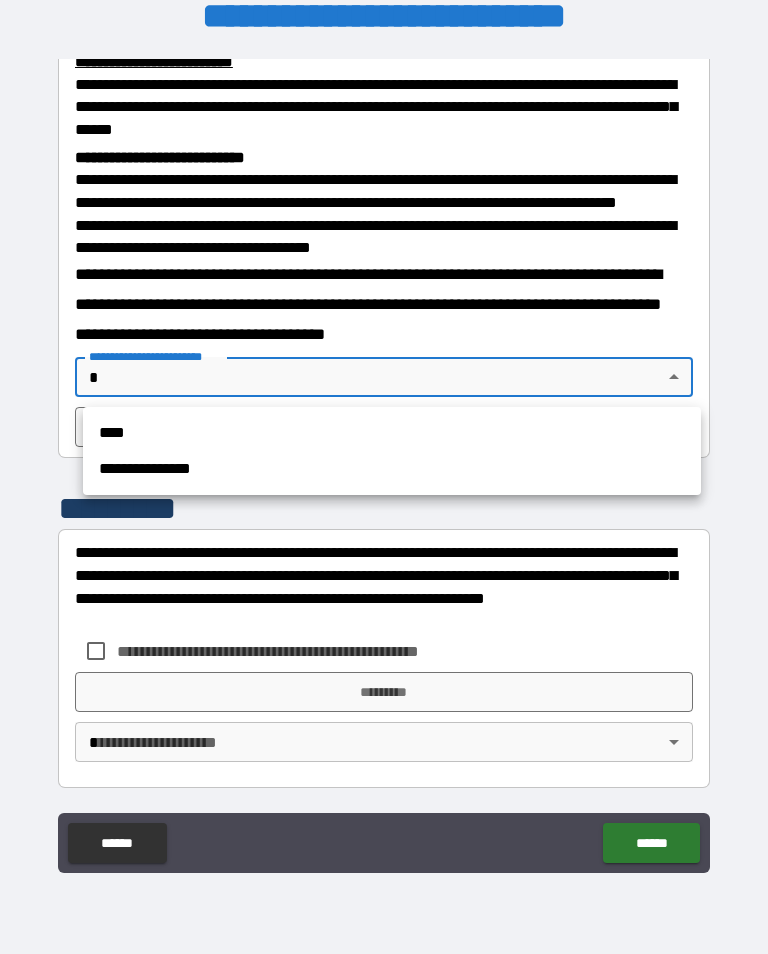 click on "****" at bounding box center (392, 433) 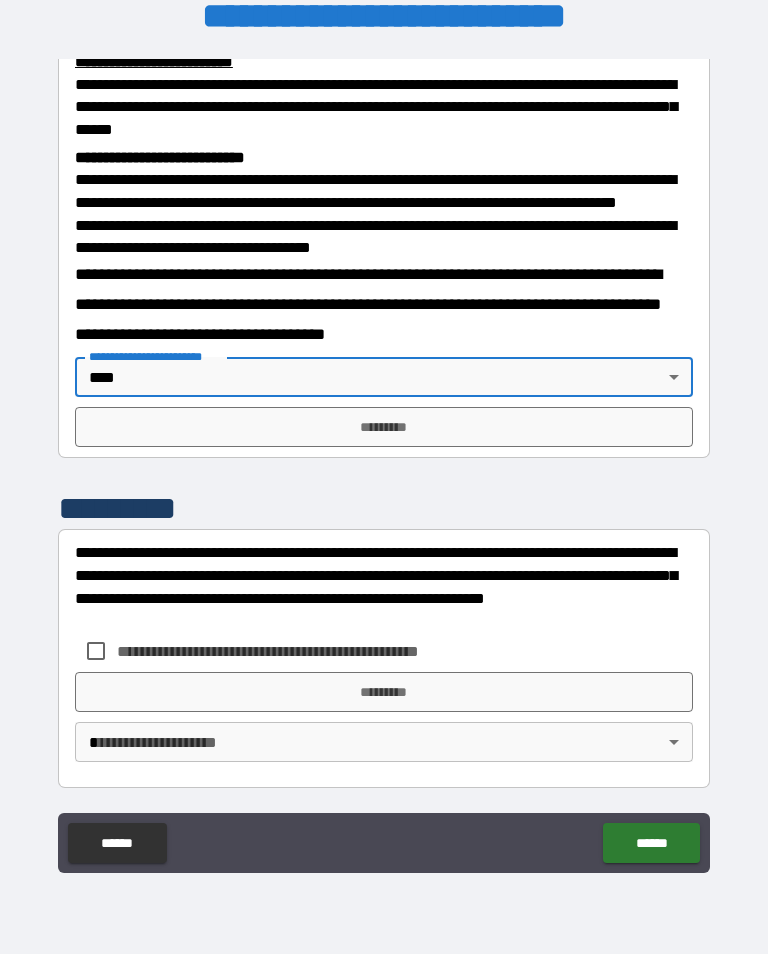 click on "*********" at bounding box center (384, 427) 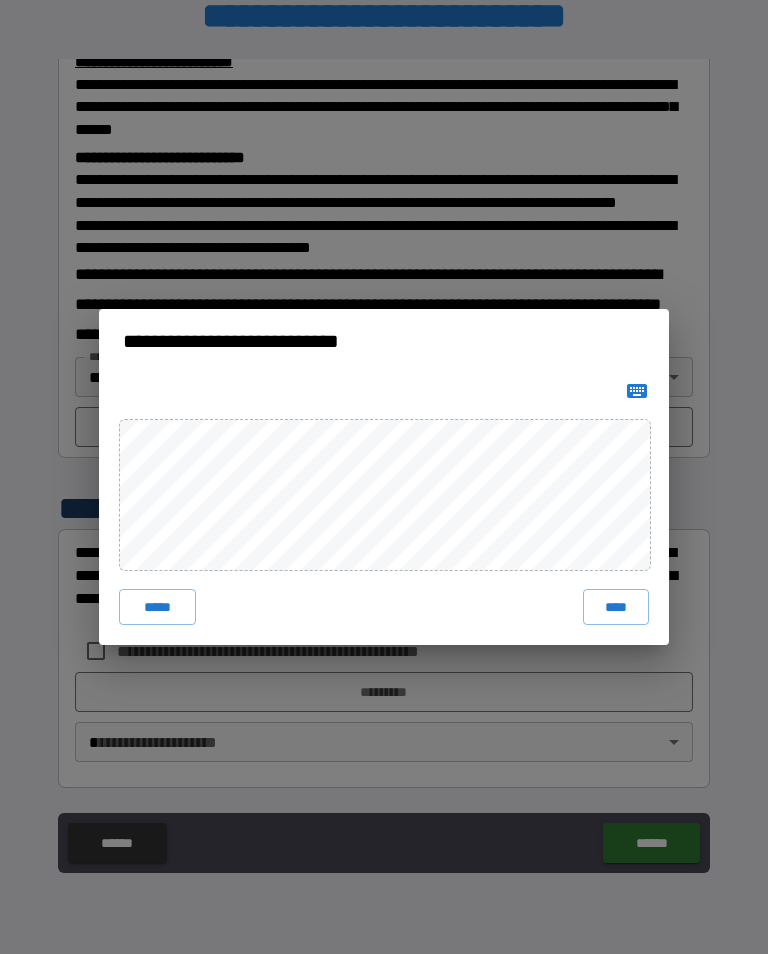 click on "****" at bounding box center (616, 607) 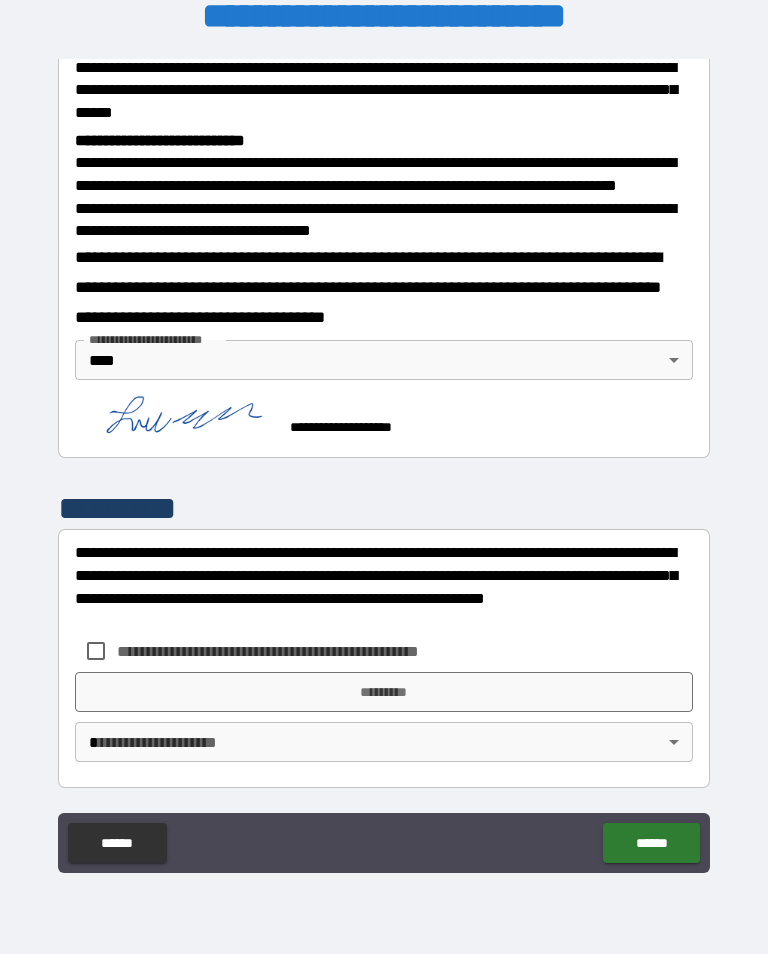 scroll, scrollTop: 751, scrollLeft: 0, axis: vertical 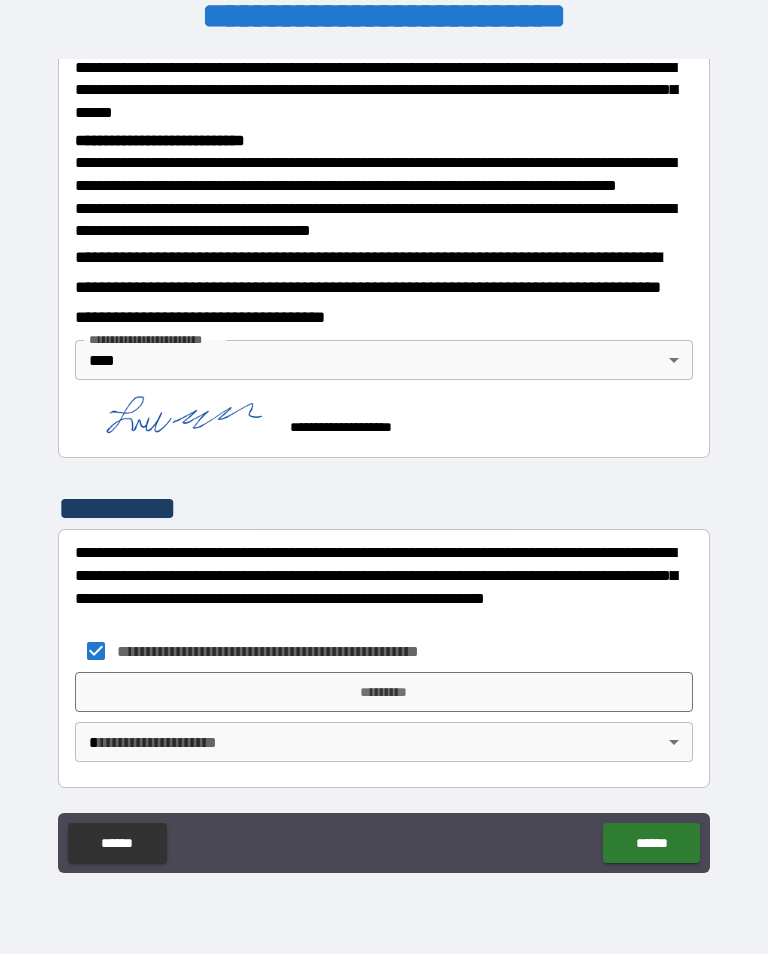 click on "*********" at bounding box center (384, 692) 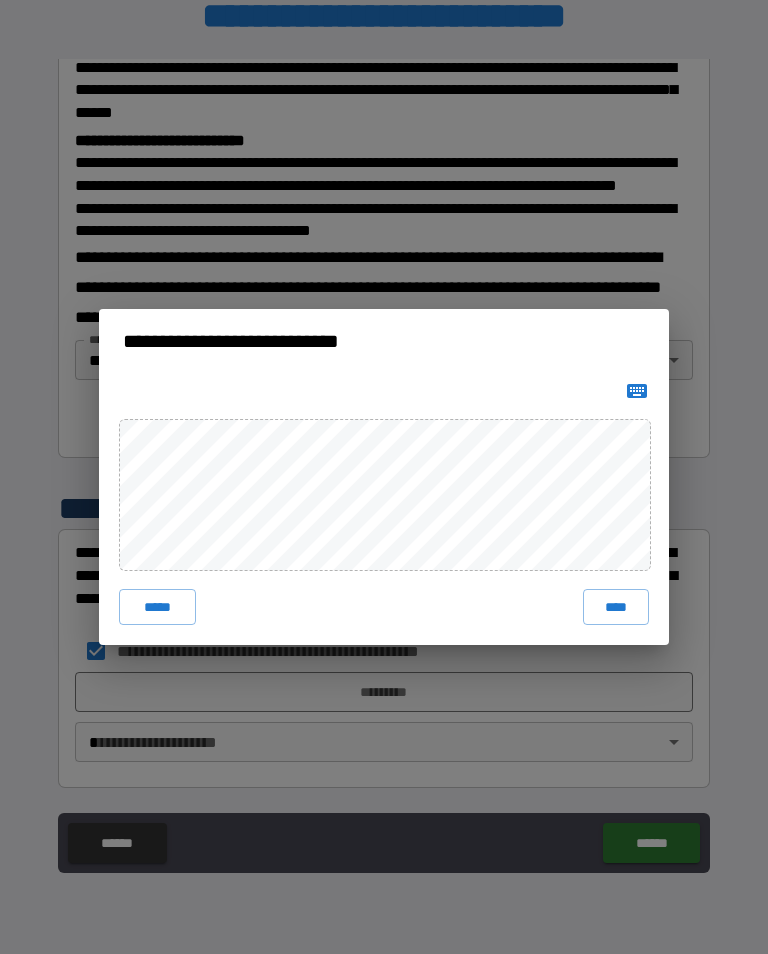 click on "****" at bounding box center (616, 607) 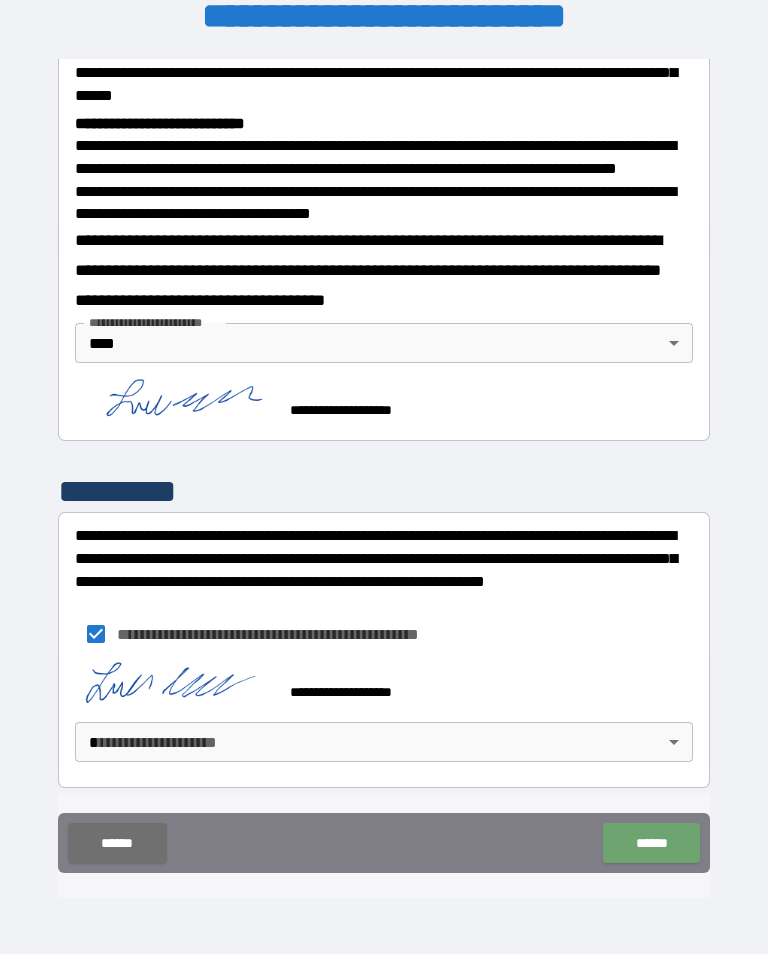 click on "******" at bounding box center [651, 843] 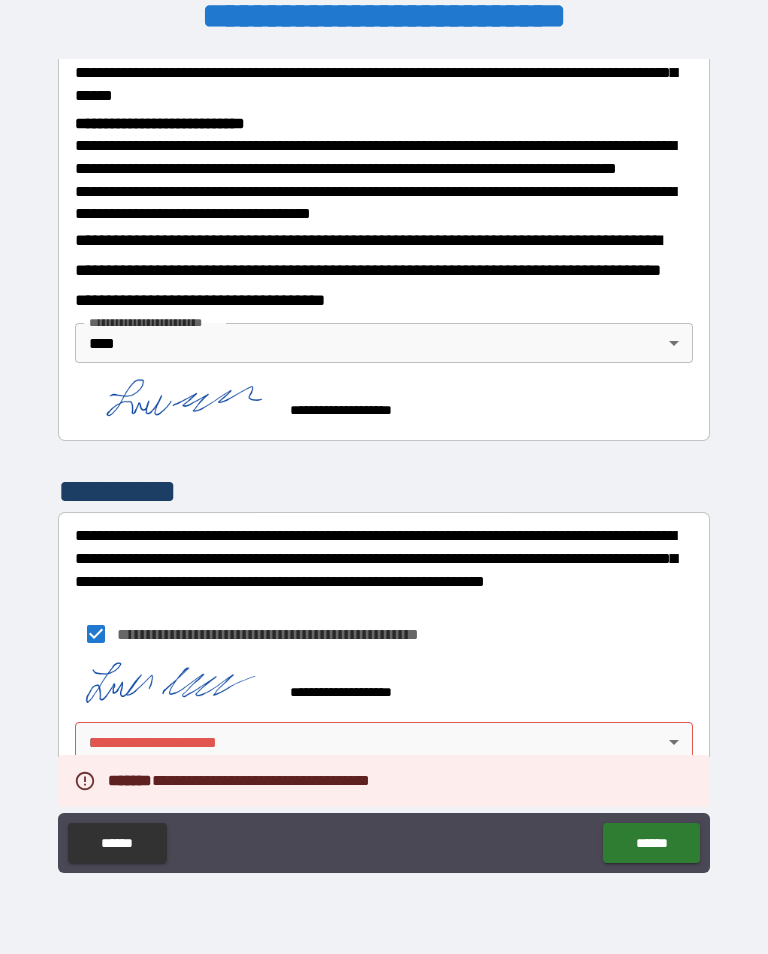 click on "**********" at bounding box center (384, 461) 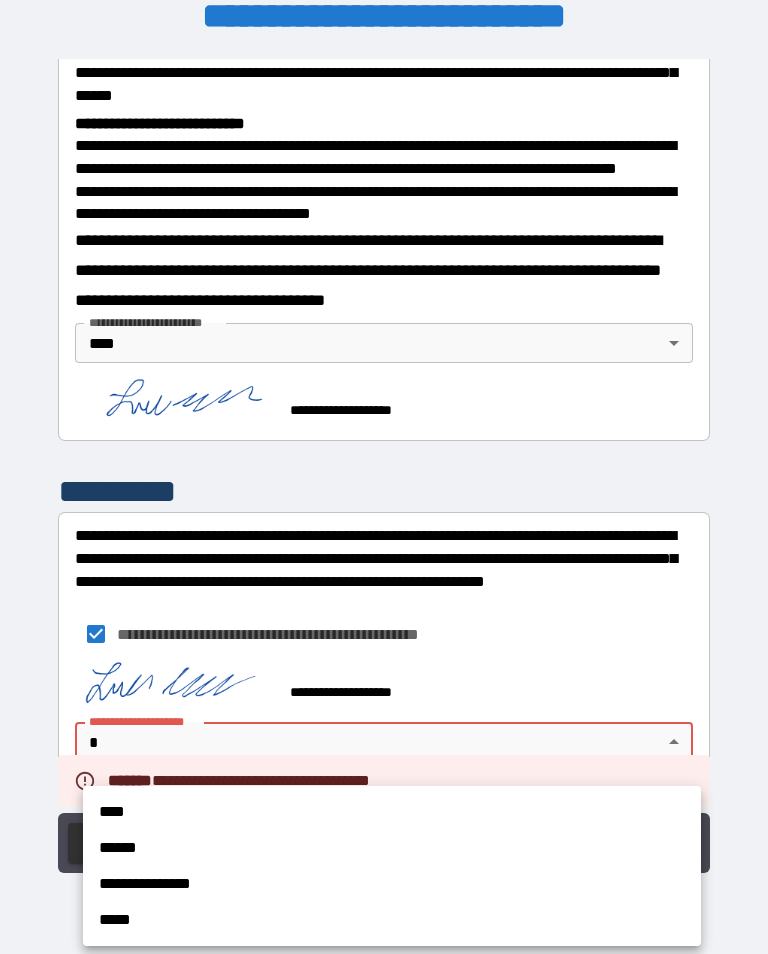click on "****" at bounding box center (392, 812) 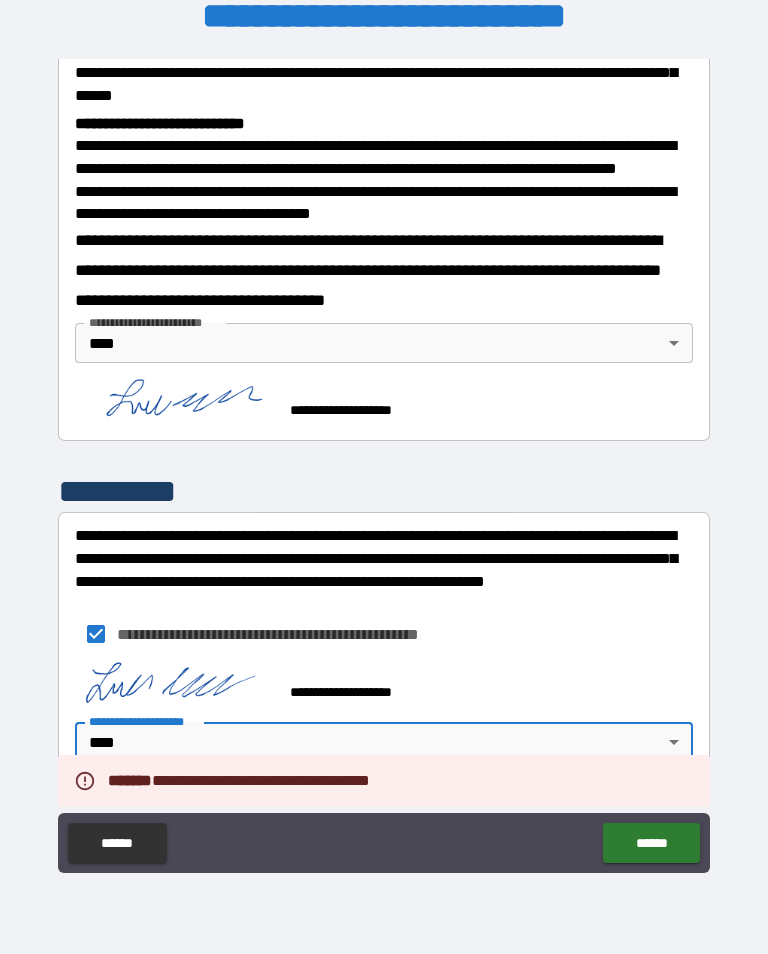 click on "******" at bounding box center (651, 843) 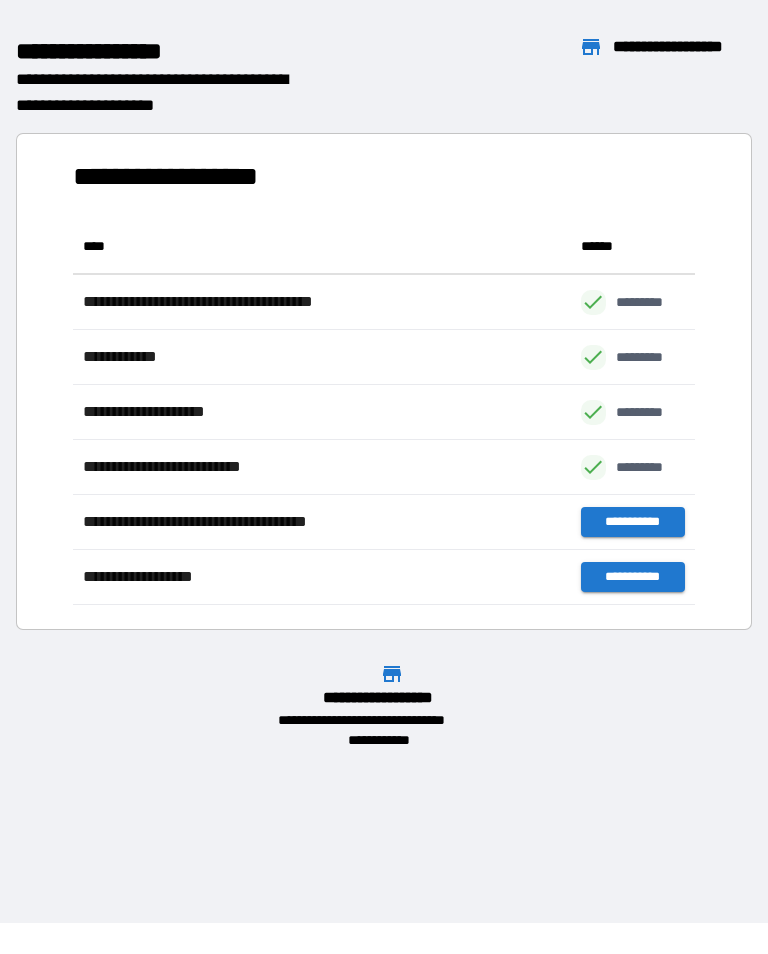 scroll, scrollTop: 1, scrollLeft: 1, axis: both 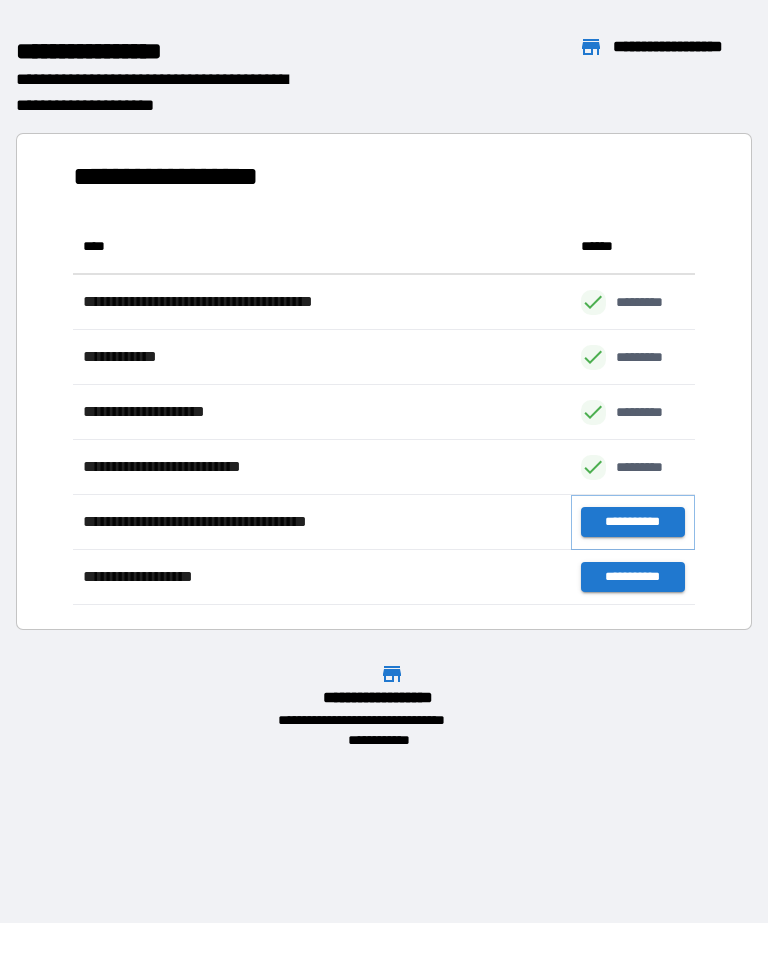 click on "**********" at bounding box center (633, 522) 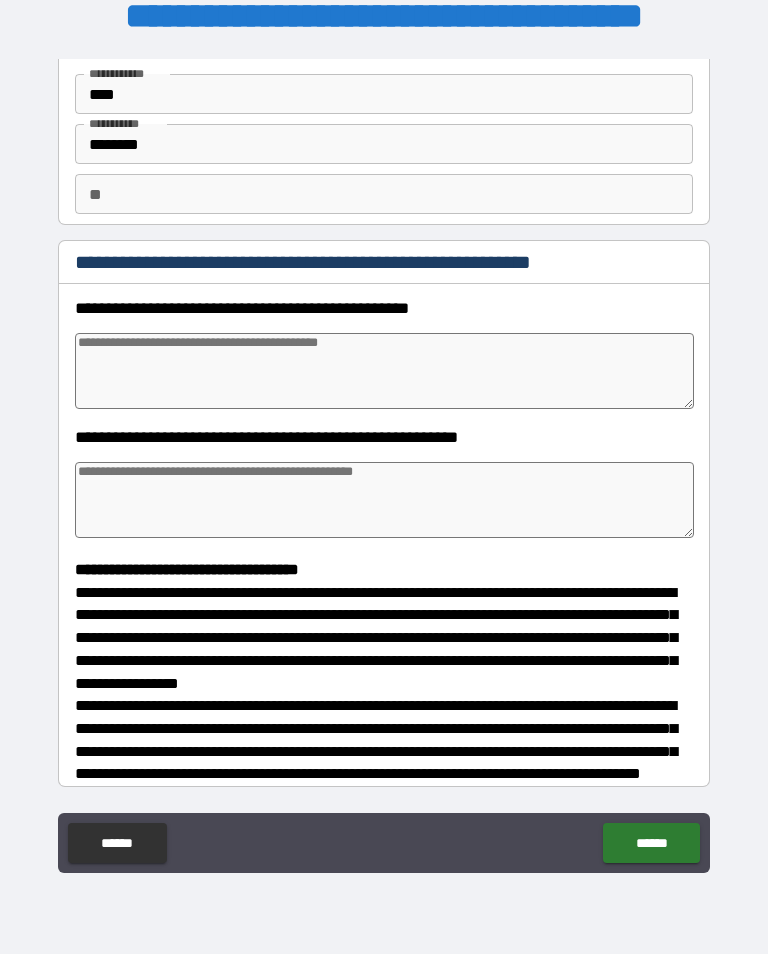 scroll, scrollTop: 94, scrollLeft: 0, axis: vertical 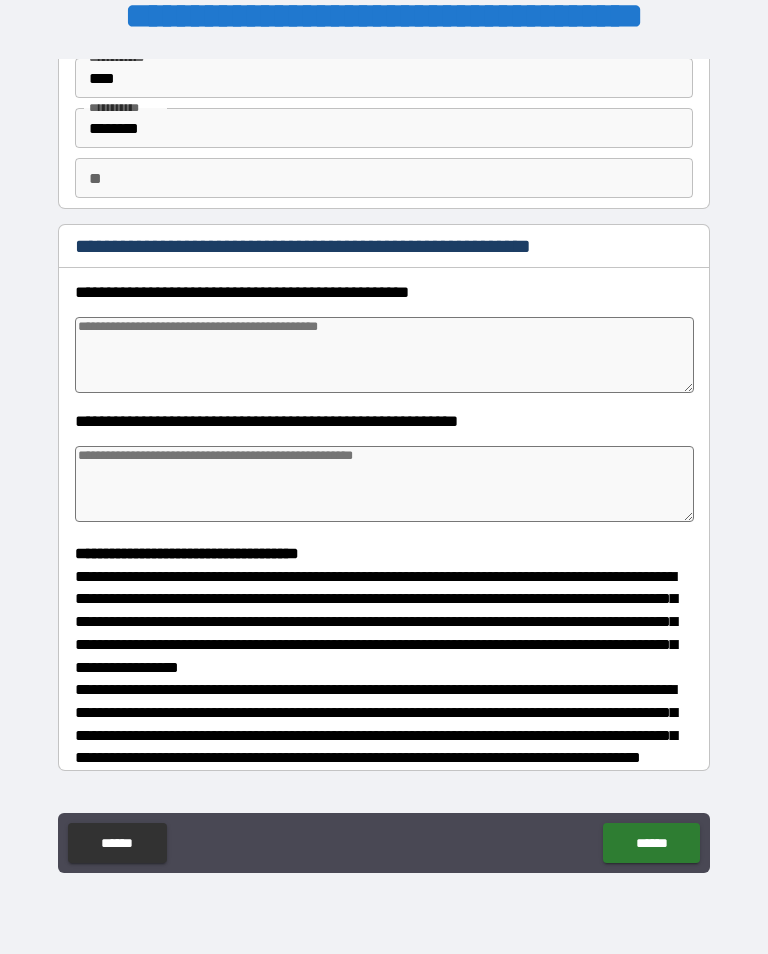 click at bounding box center [384, 355] 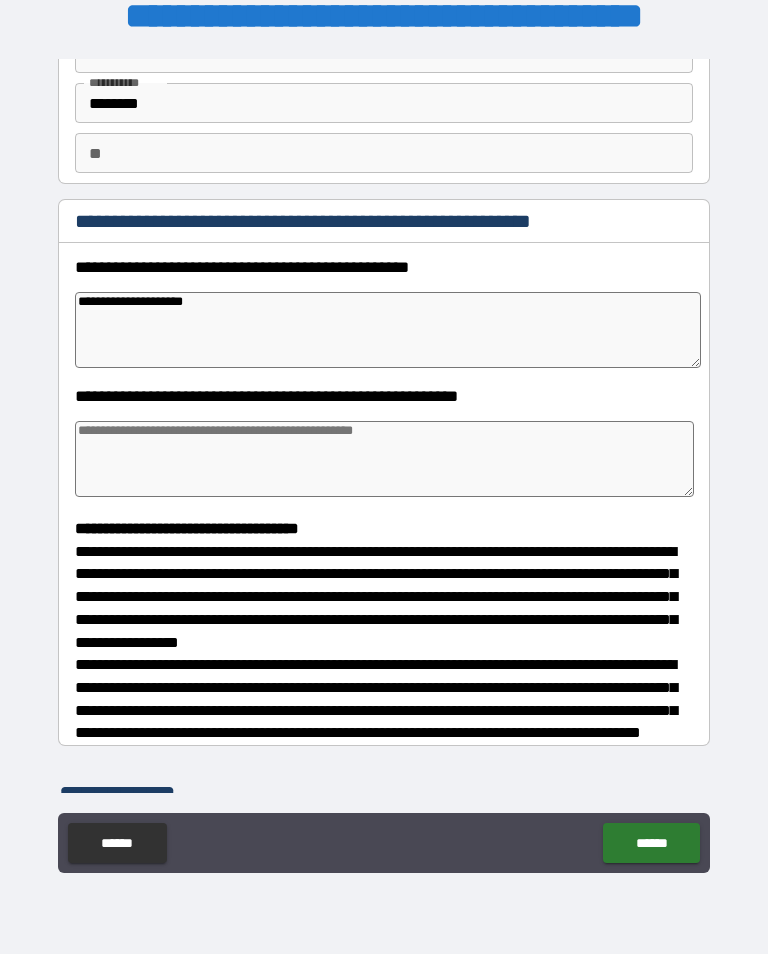 scroll, scrollTop: 128, scrollLeft: 0, axis: vertical 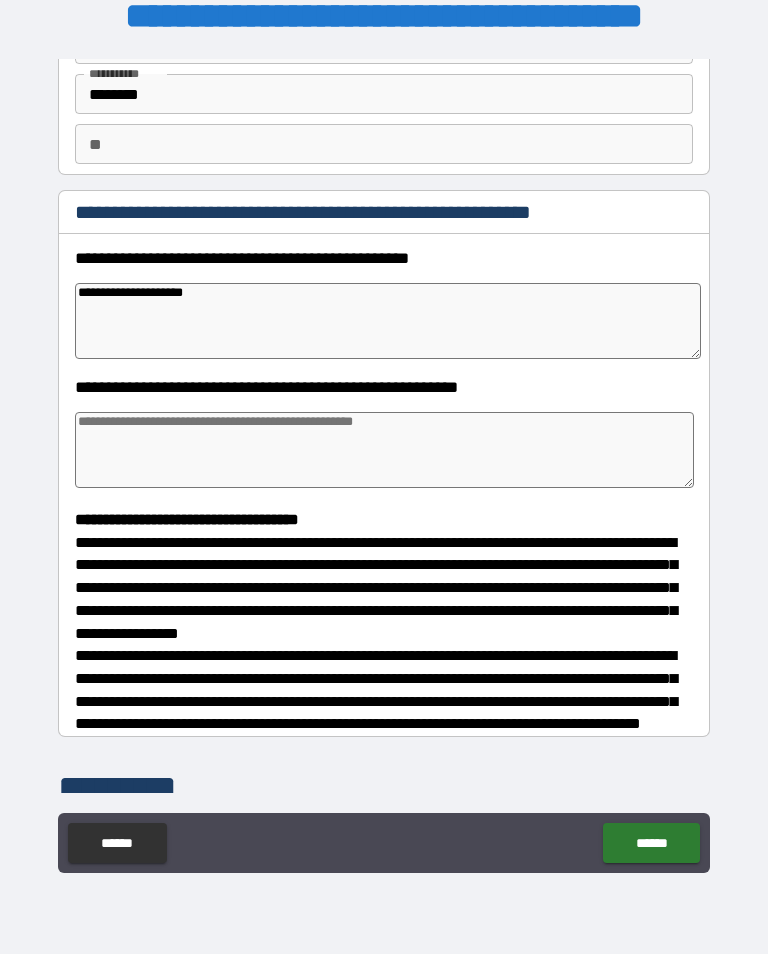 click at bounding box center (384, 450) 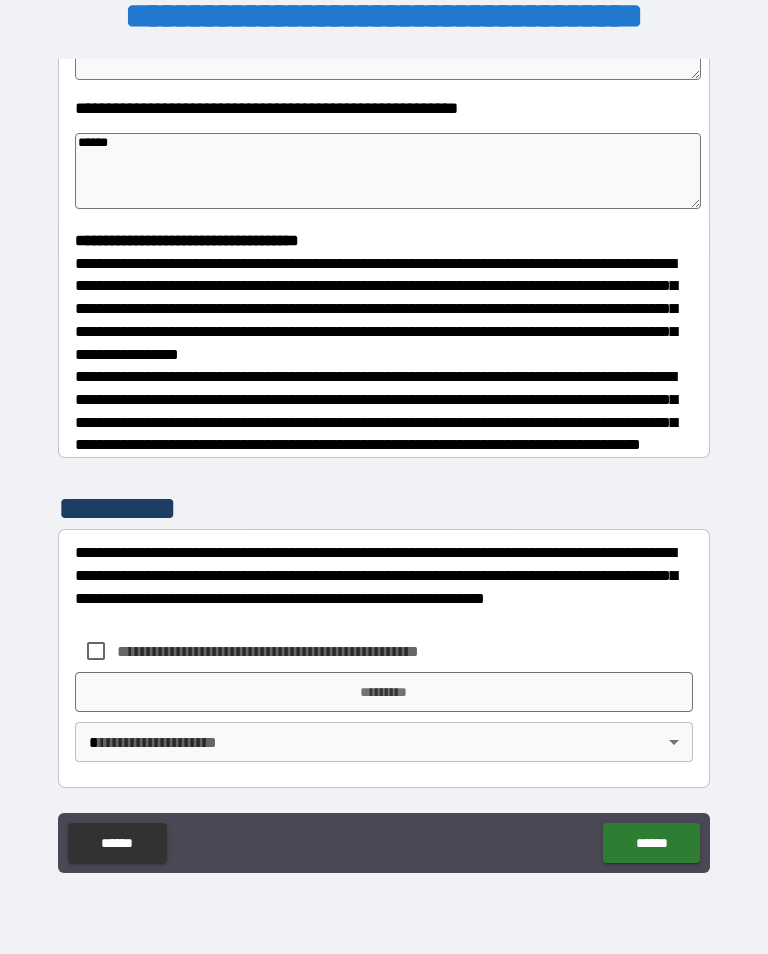 scroll, scrollTop: 422, scrollLeft: 0, axis: vertical 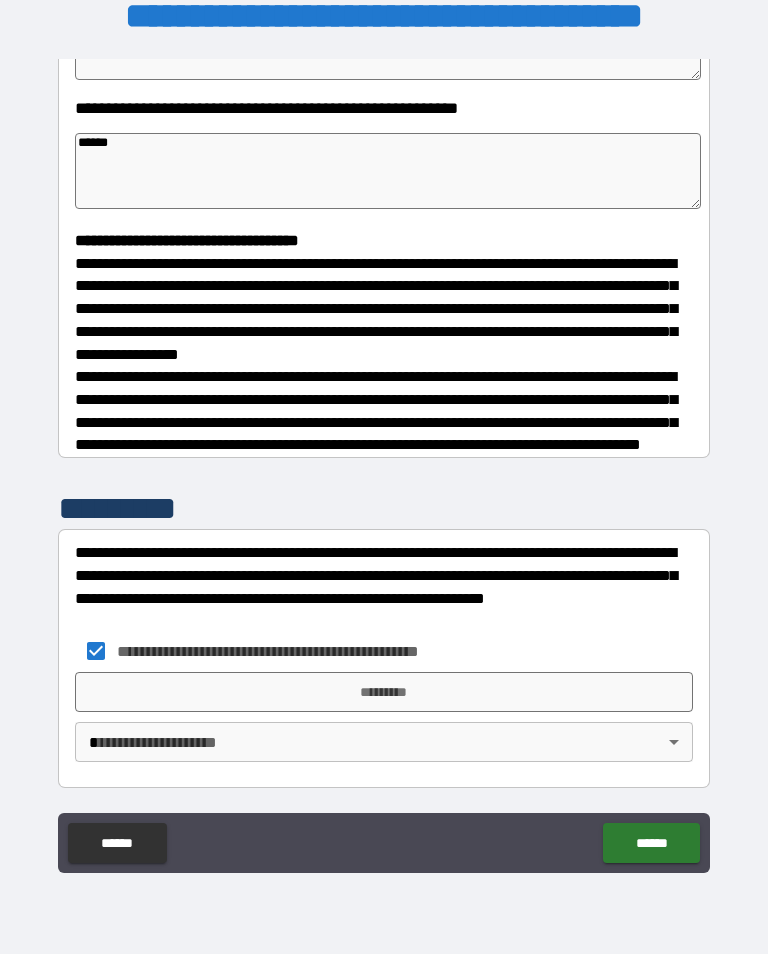 click on "*********" at bounding box center [384, 692] 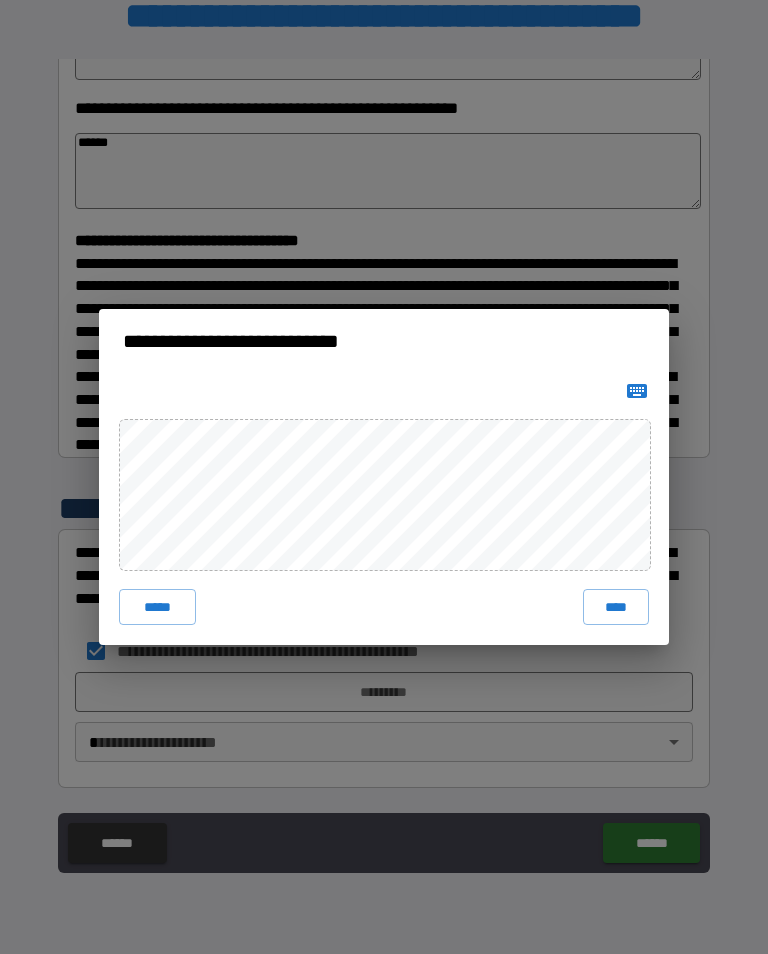 click on "****" at bounding box center (616, 607) 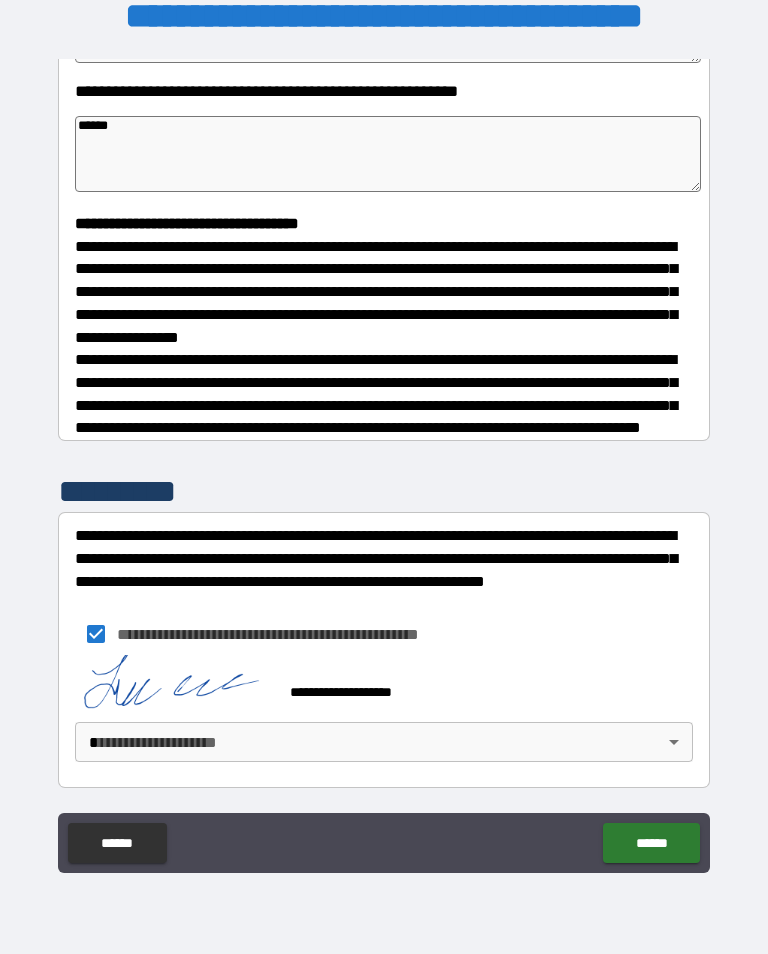 scroll, scrollTop: 439, scrollLeft: 0, axis: vertical 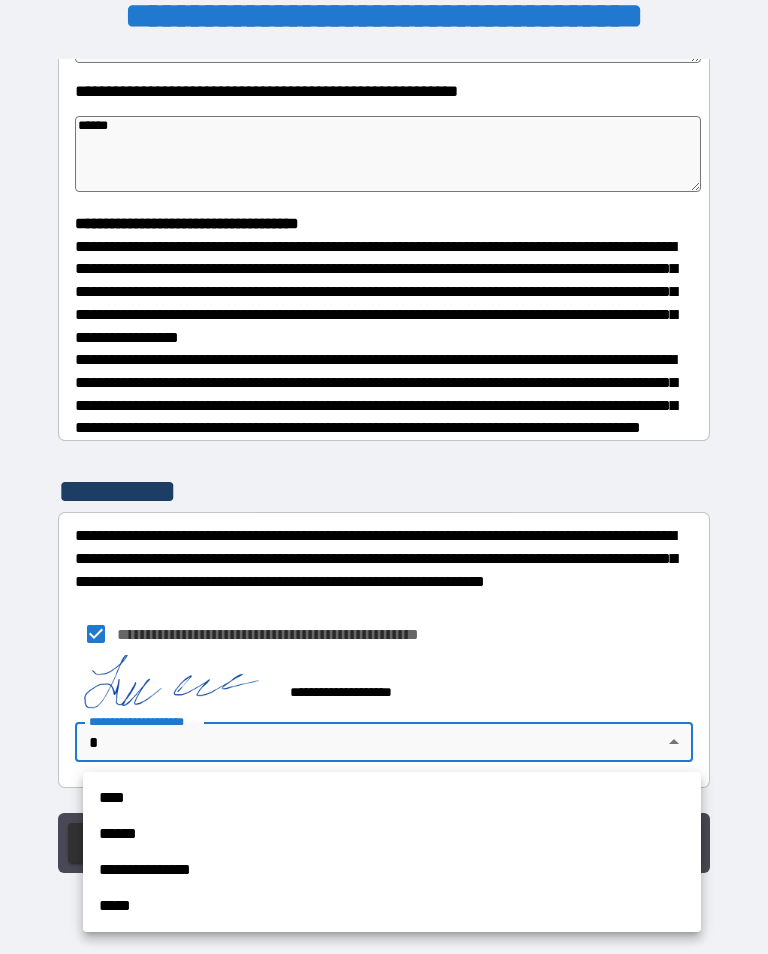 click on "****" at bounding box center (392, 798) 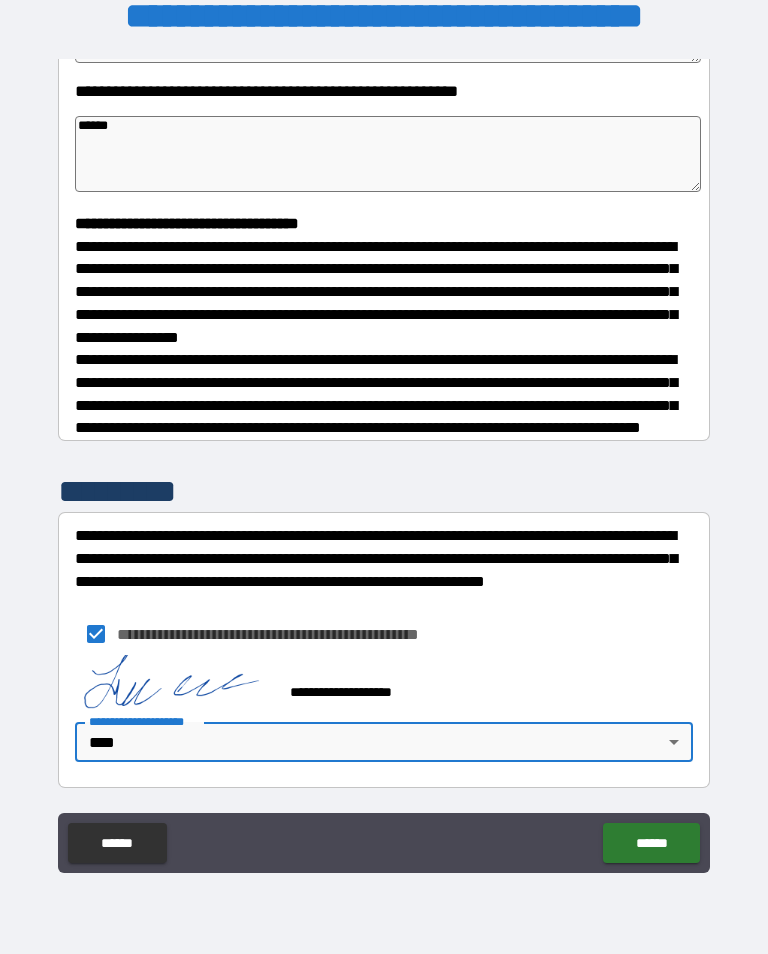click on "******" at bounding box center (651, 843) 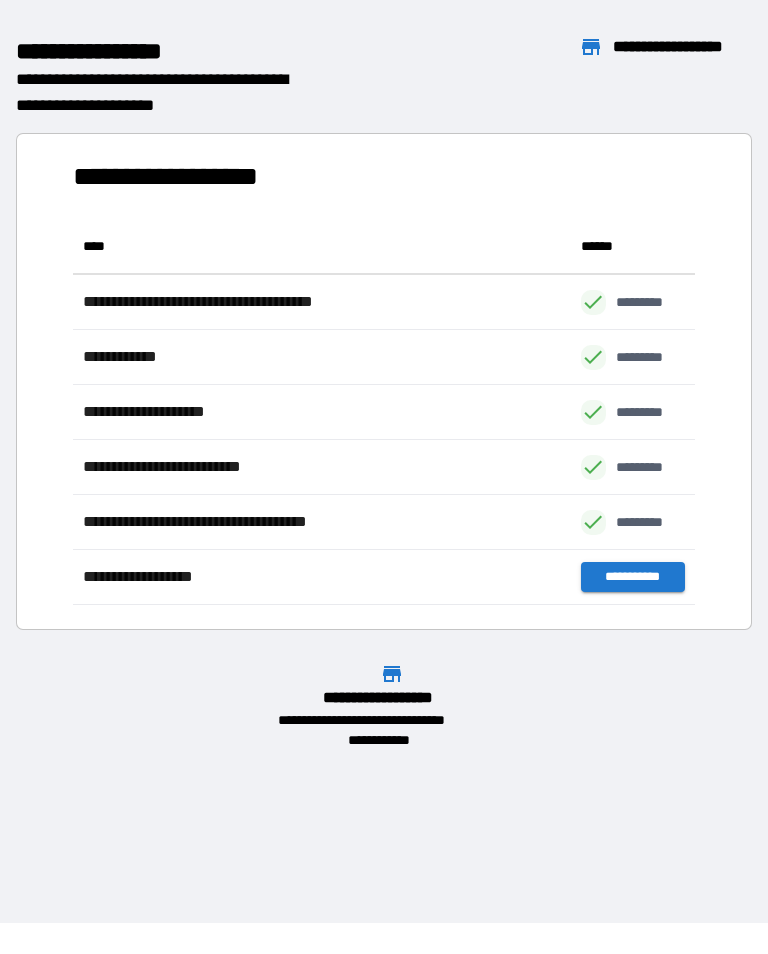 scroll, scrollTop: 1, scrollLeft: 1, axis: both 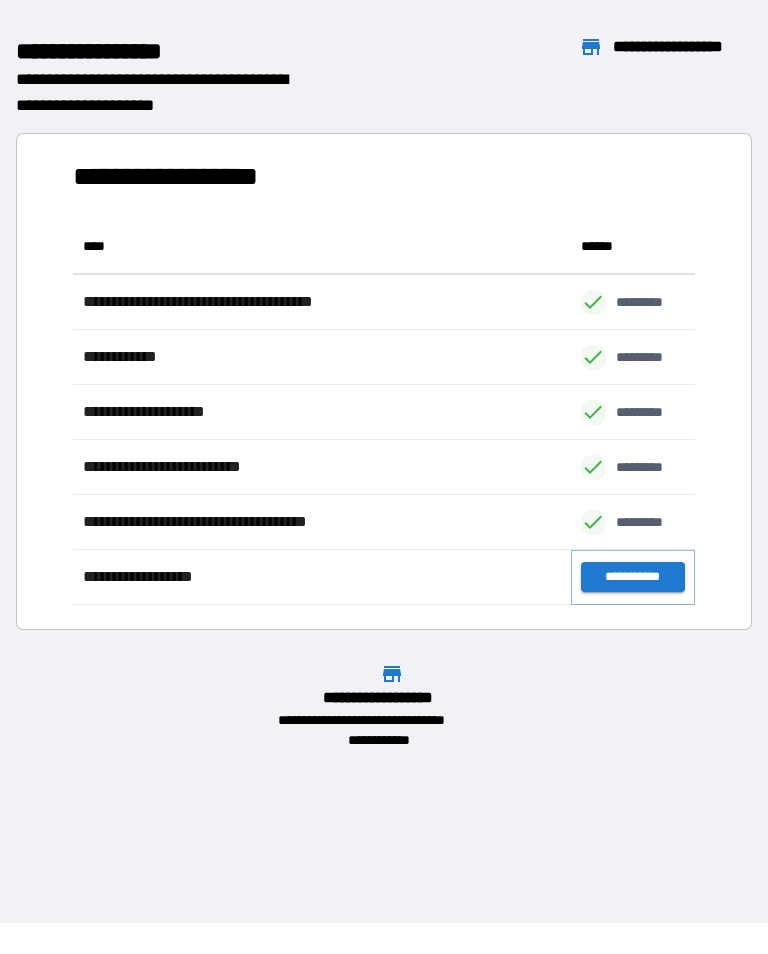 click on "**********" at bounding box center [633, 577] 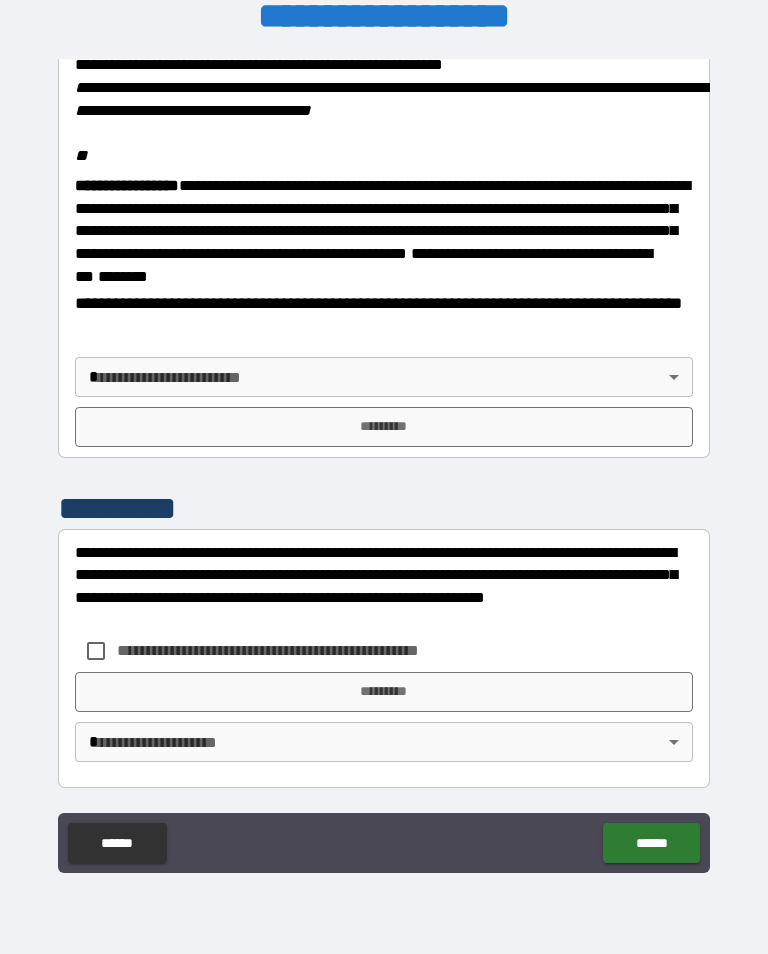 scroll, scrollTop: 2448, scrollLeft: 0, axis: vertical 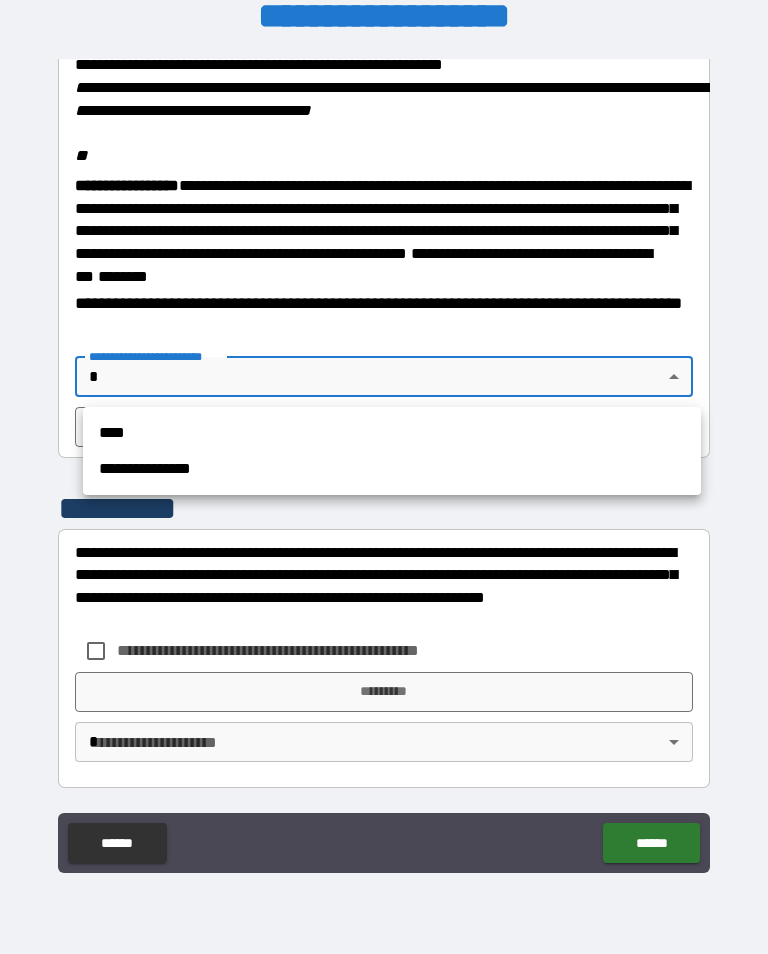 click on "**********" at bounding box center [392, 451] 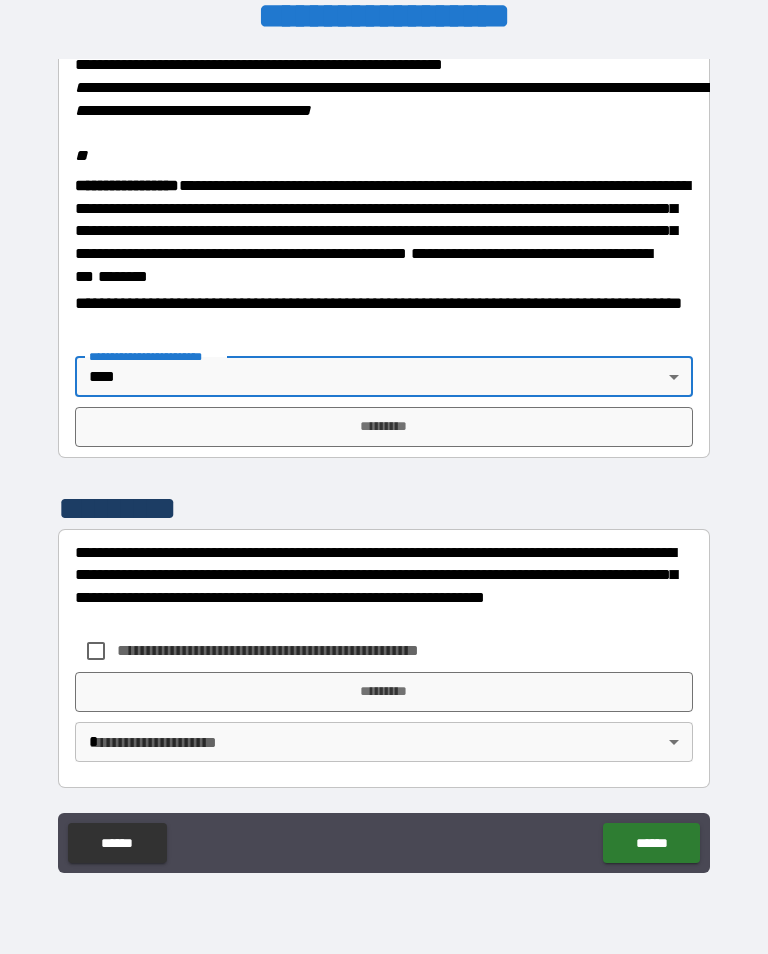 click on "*********" at bounding box center (384, 427) 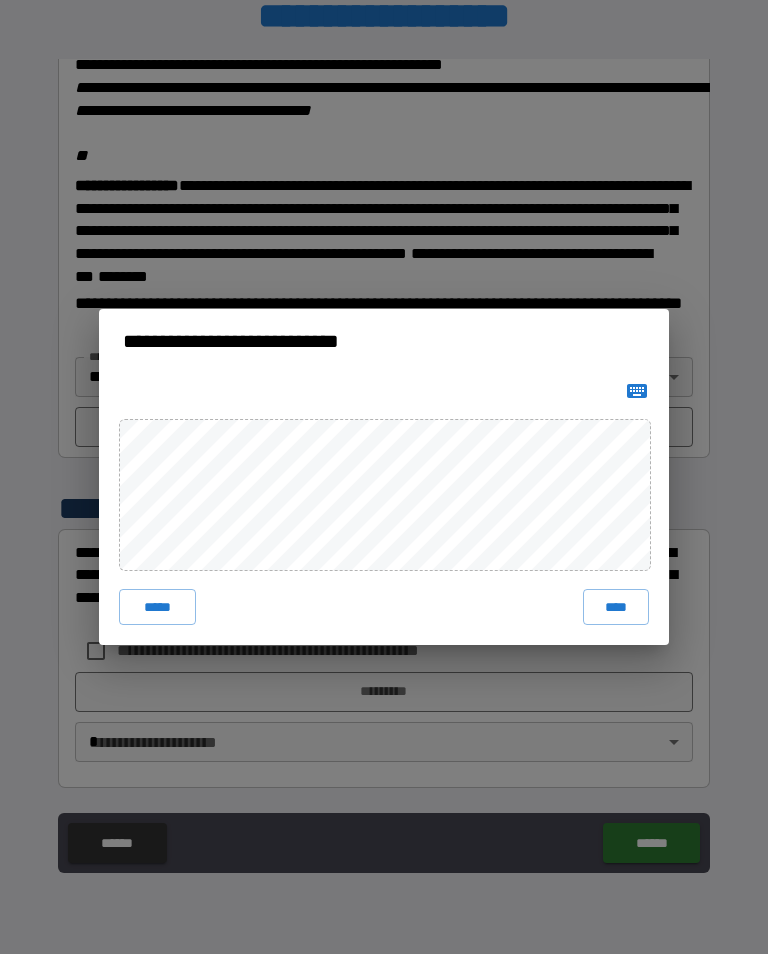 click on "****" at bounding box center (616, 607) 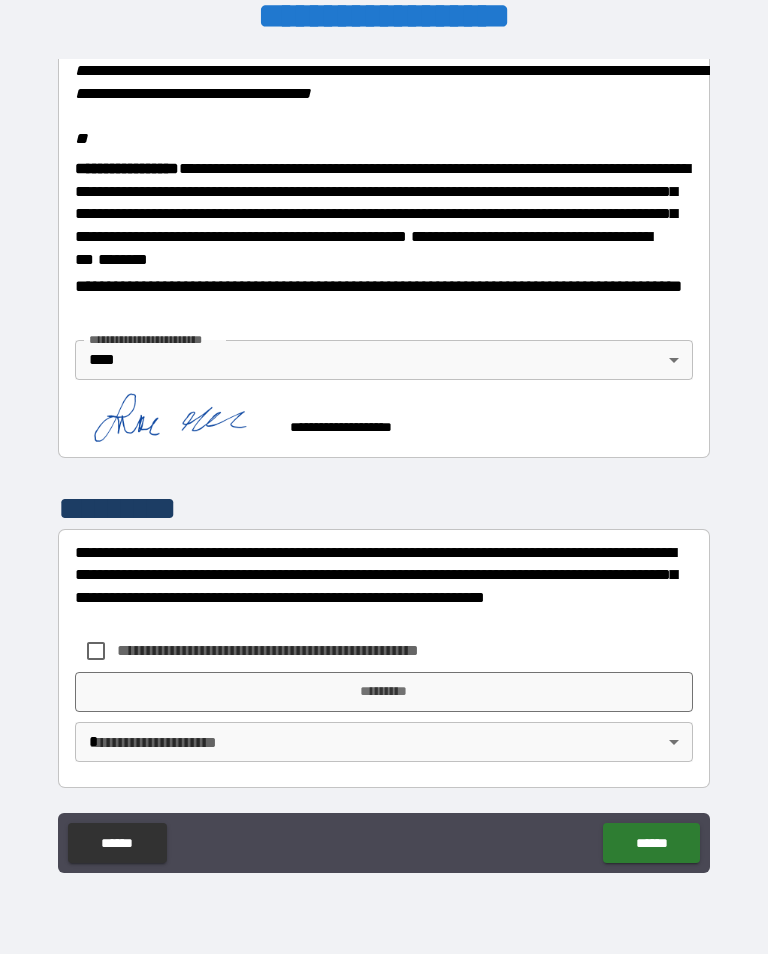 scroll, scrollTop: 2465, scrollLeft: 0, axis: vertical 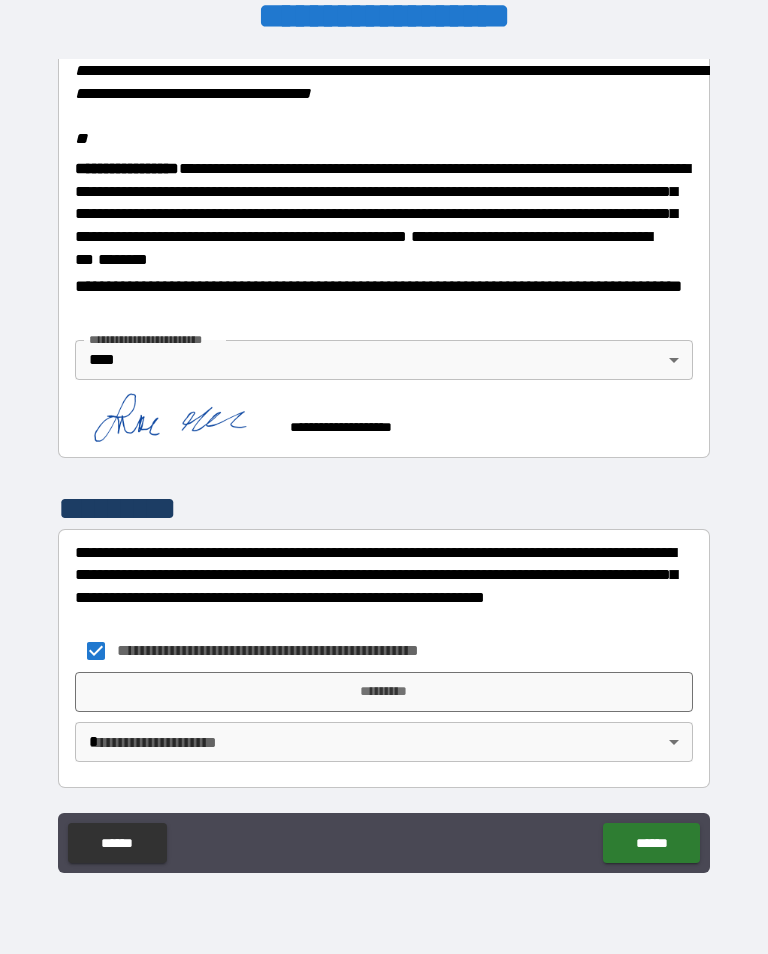 click on "*********" at bounding box center (384, 692) 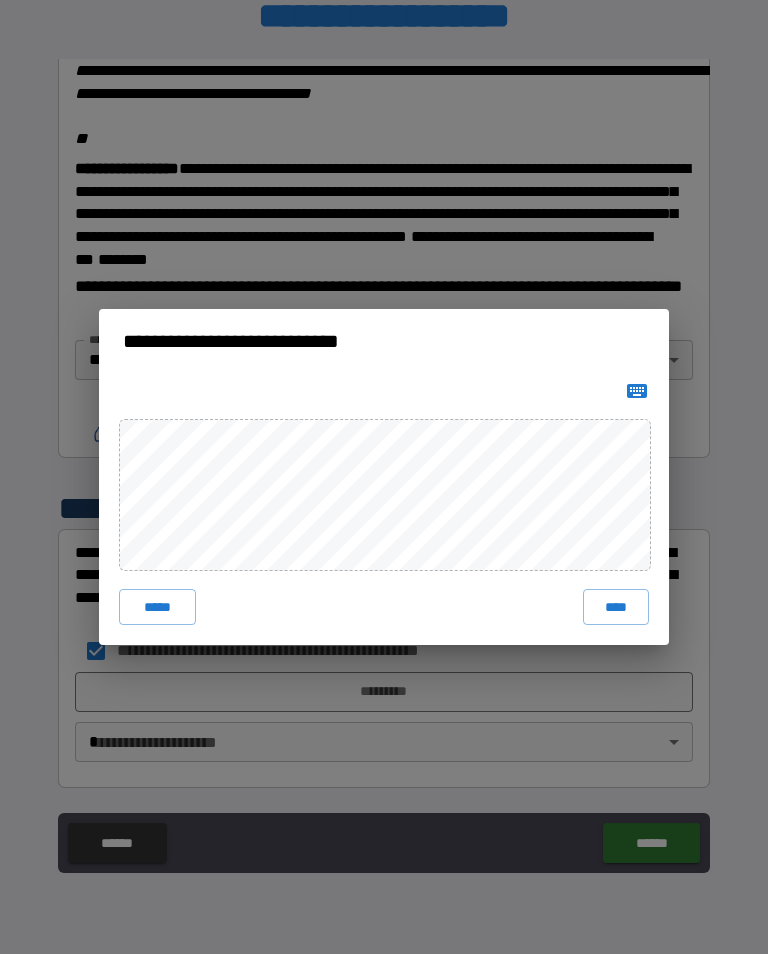 click on "****" at bounding box center [616, 607] 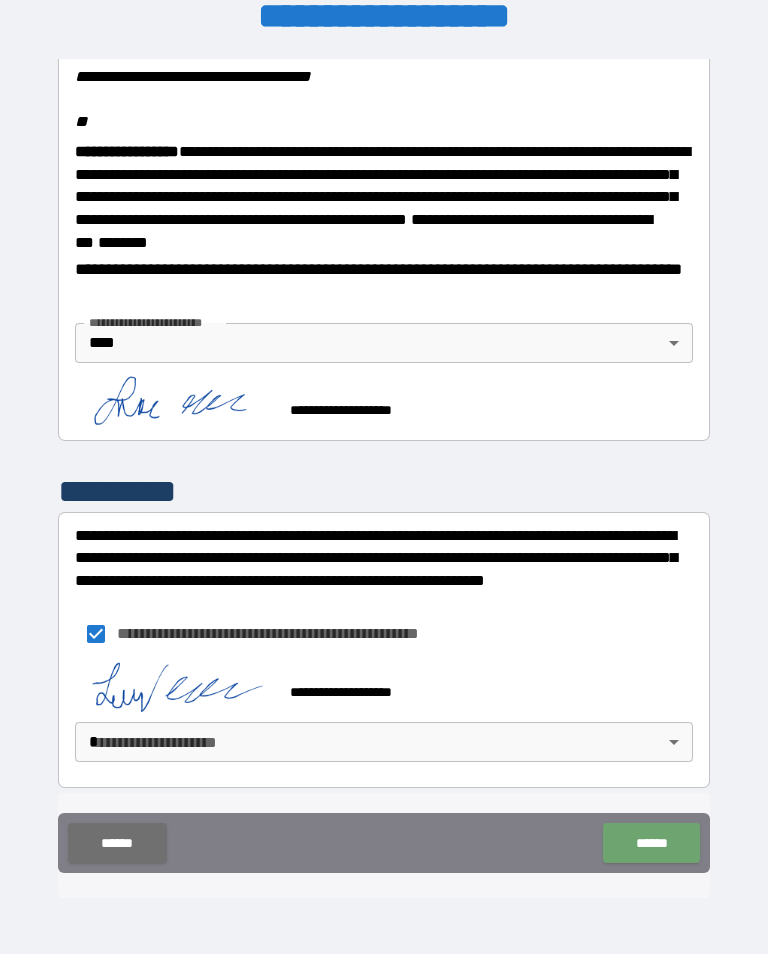 click on "******" at bounding box center [651, 843] 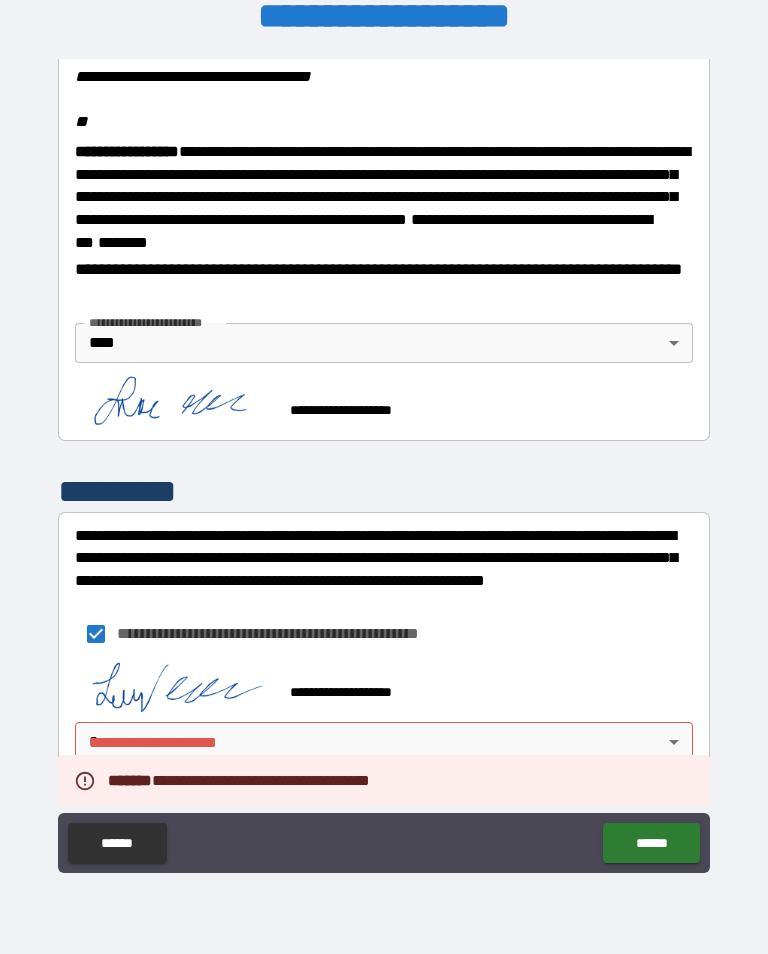 click on "**********" at bounding box center (384, 461) 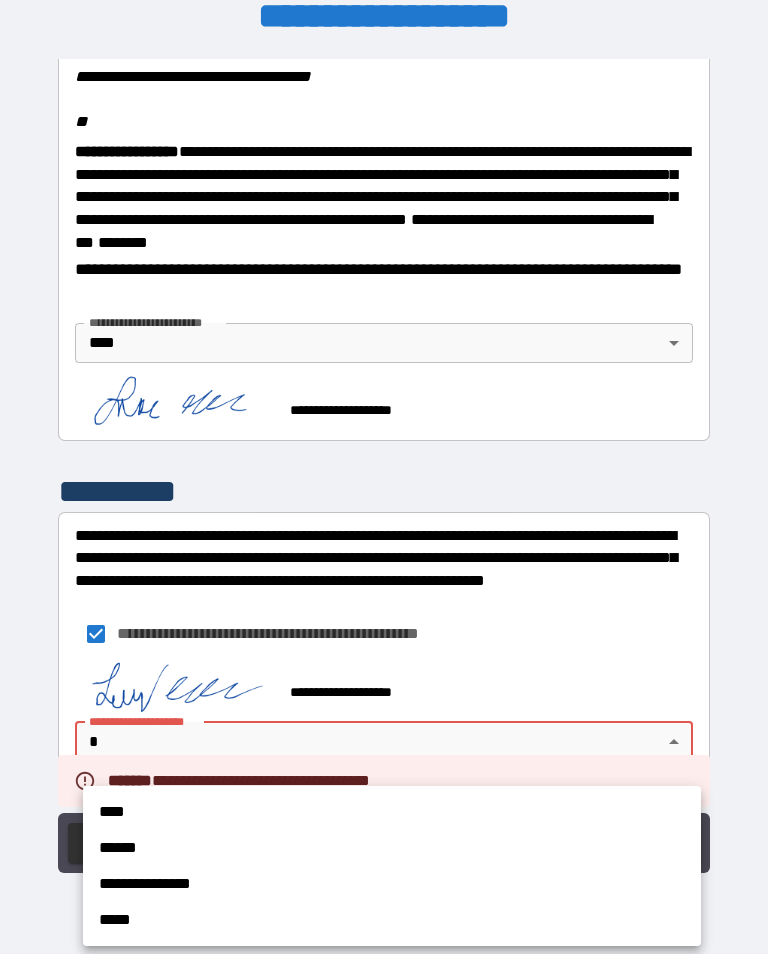 click on "****" at bounding box center [392, 812] 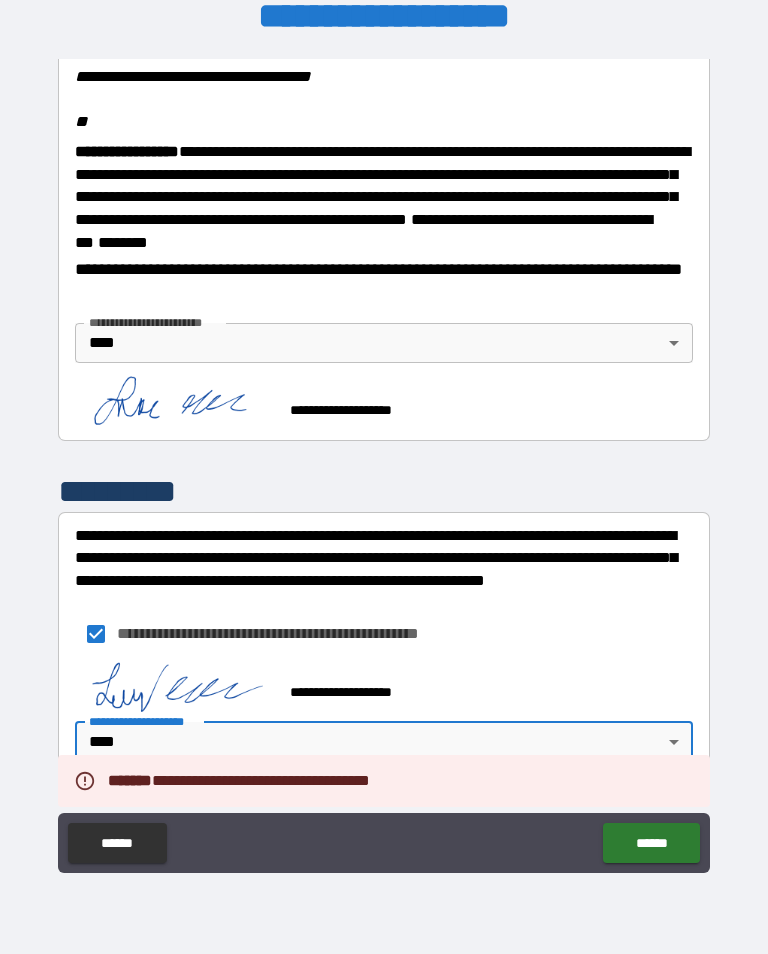 click on "******" at bounding box center [651, 843] 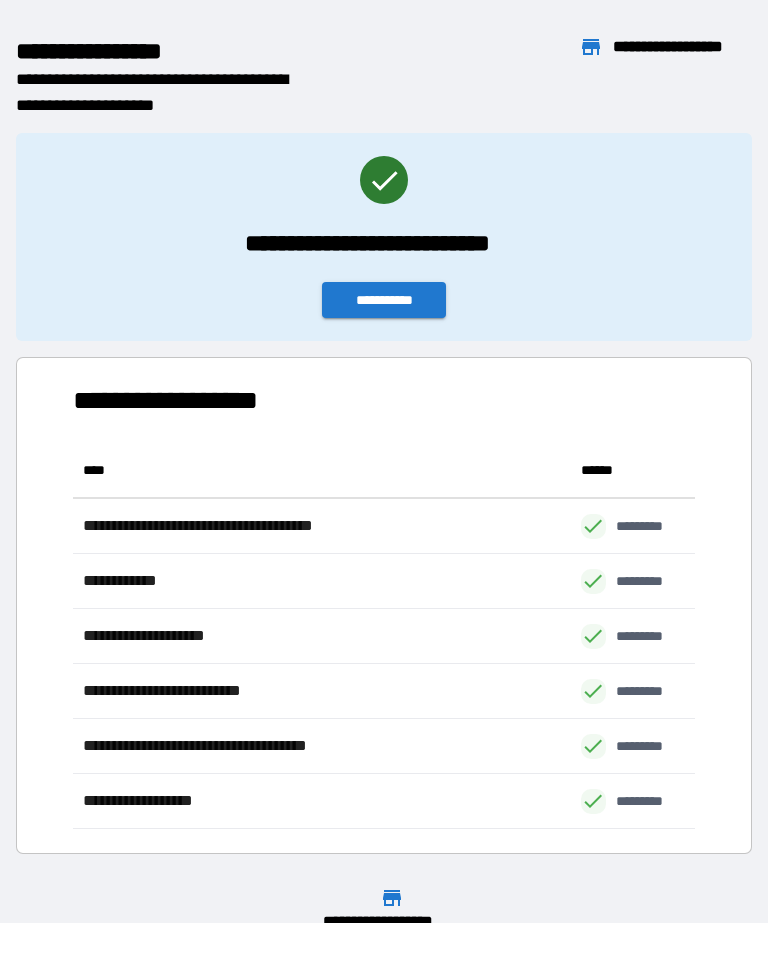 scroll, scrollTop: 386, scrollLeft: 622, axis: both 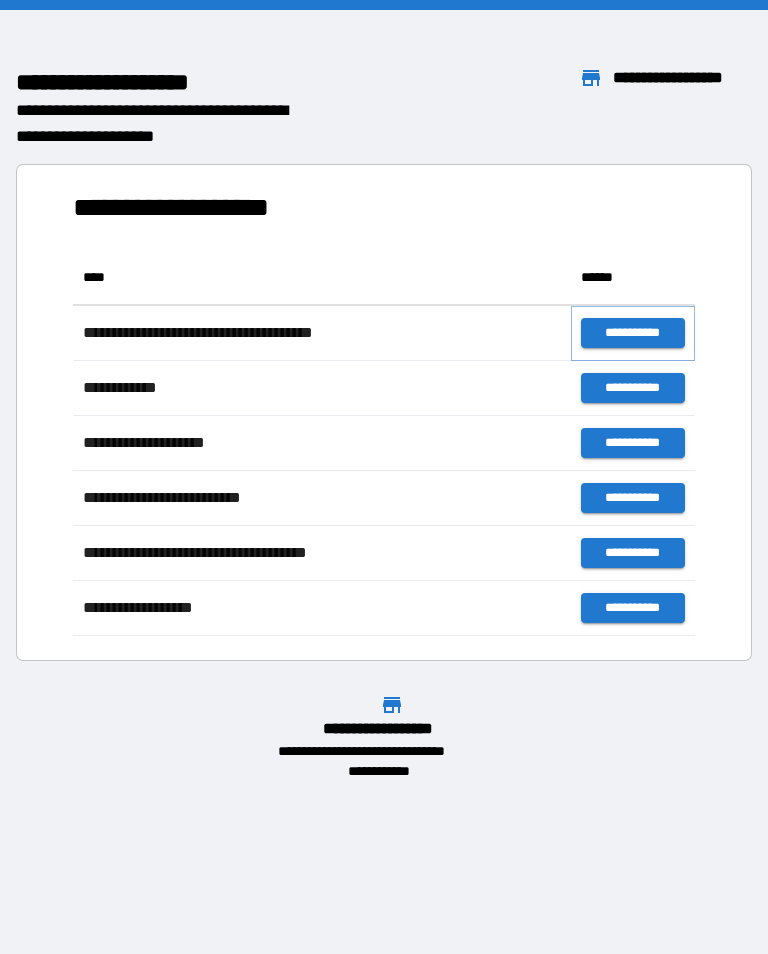 click on "**********" at bounding box center [633, 333] 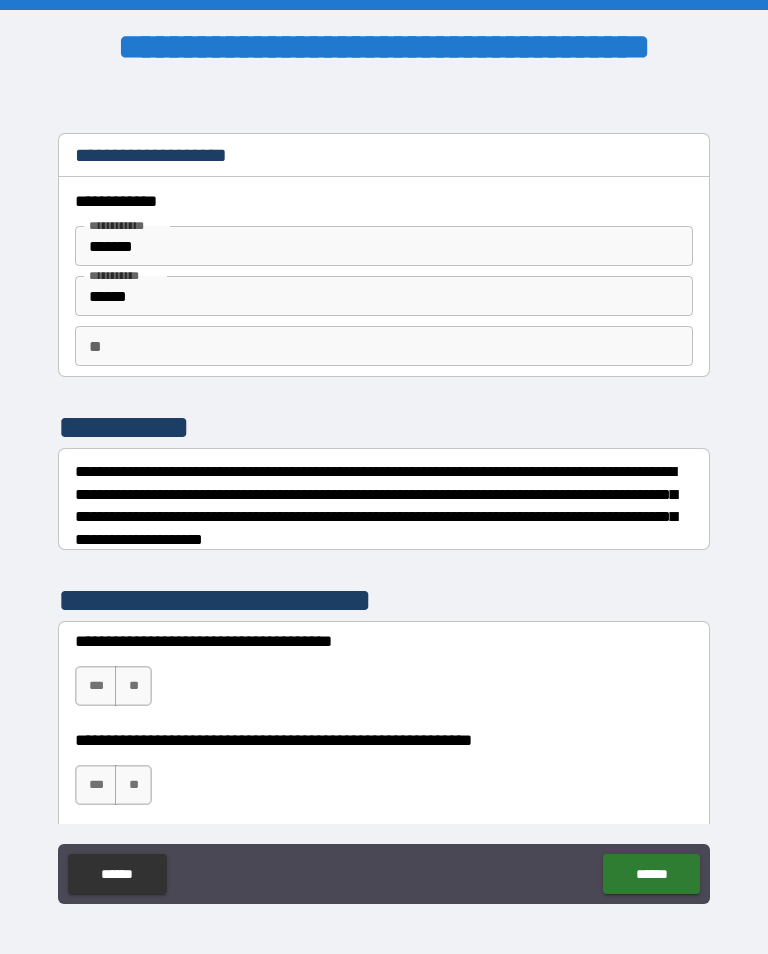 click on "**" at bounding box center (384, 346) 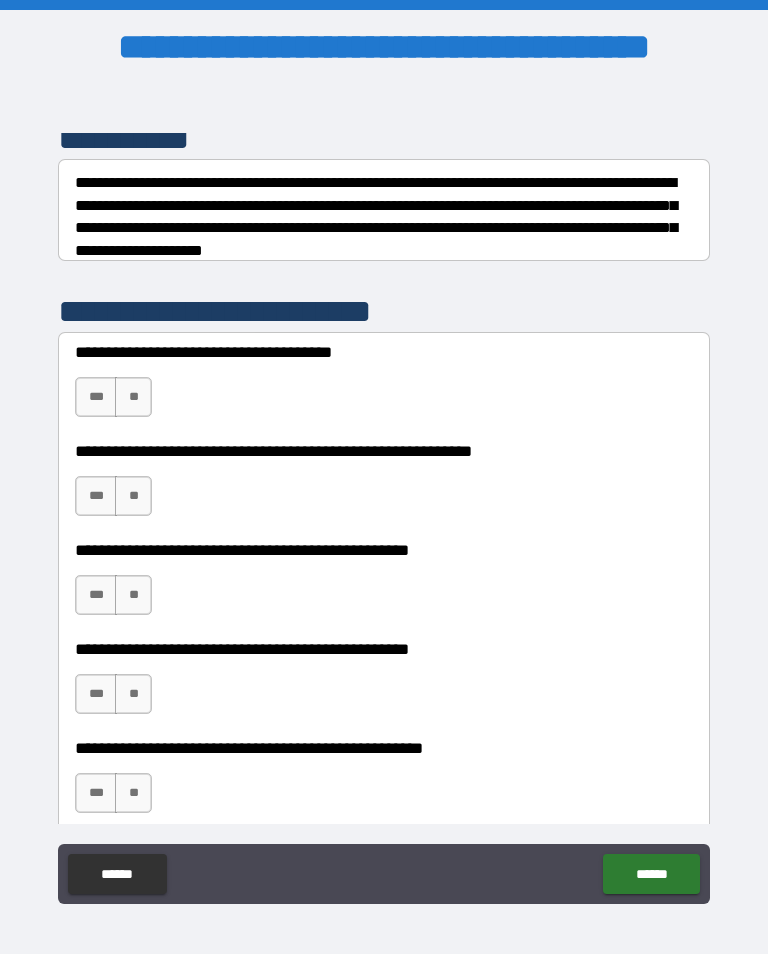 scroll, scrollTop: 290, scrollLeft: 0, axis: vertical 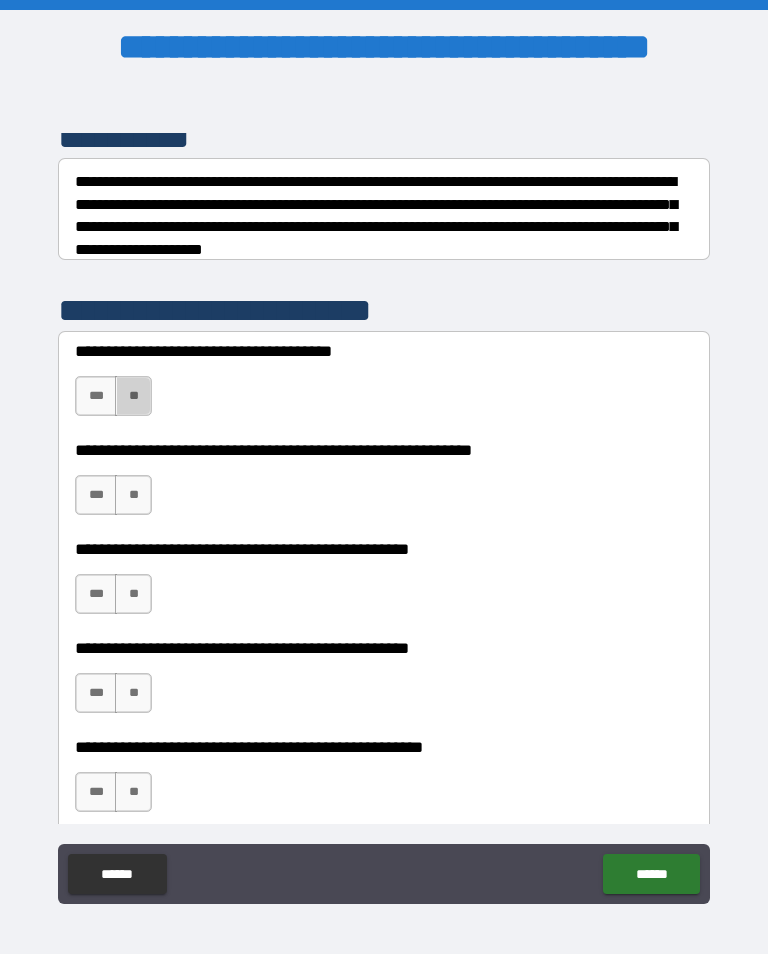 type on "*" 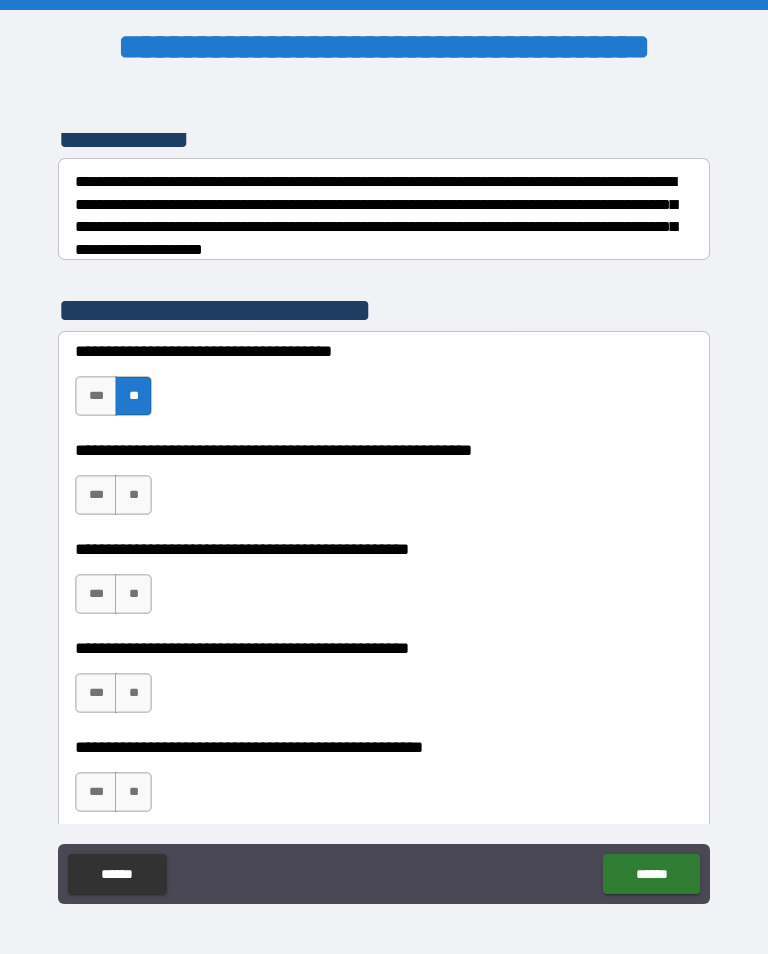 click on "**" at bounding box center [133, 495] 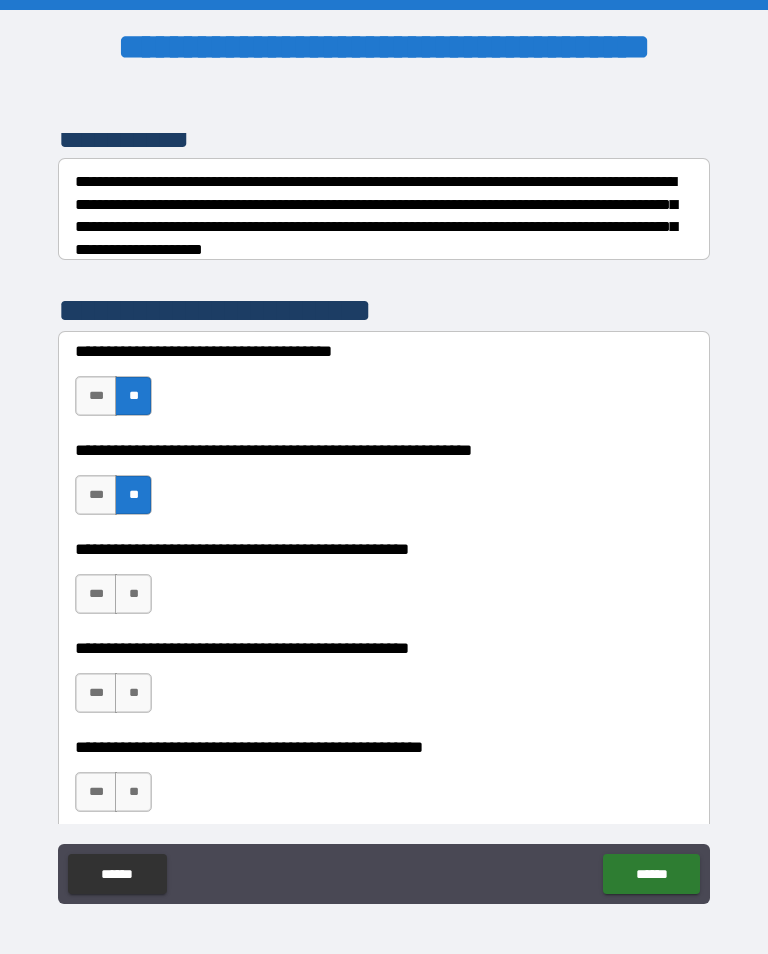 click on "**" at bounding box center [133, 594] 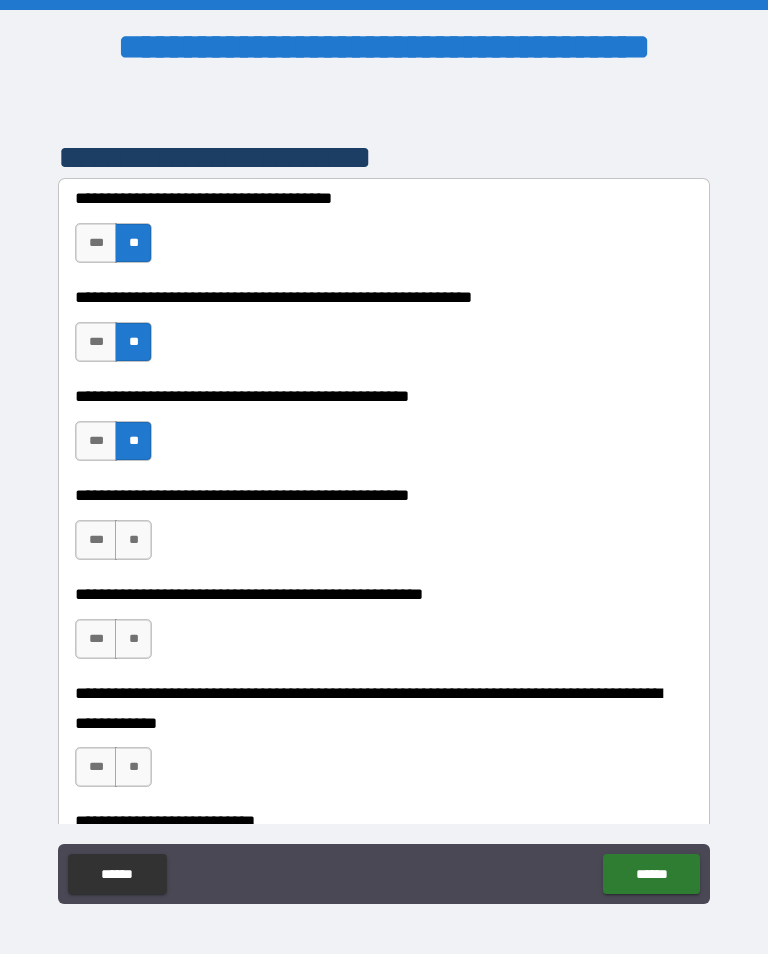 scroll, scrollTop: 444, scrollLeft: 0, axis: vertical 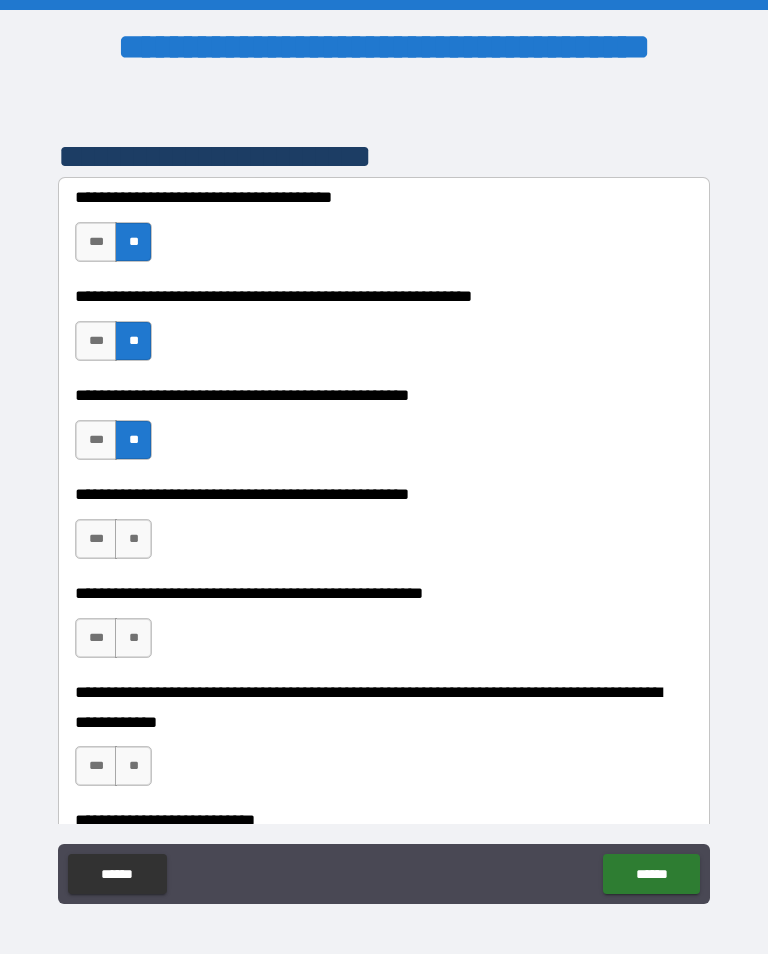 click on "***" at bounding box center [96, 539] 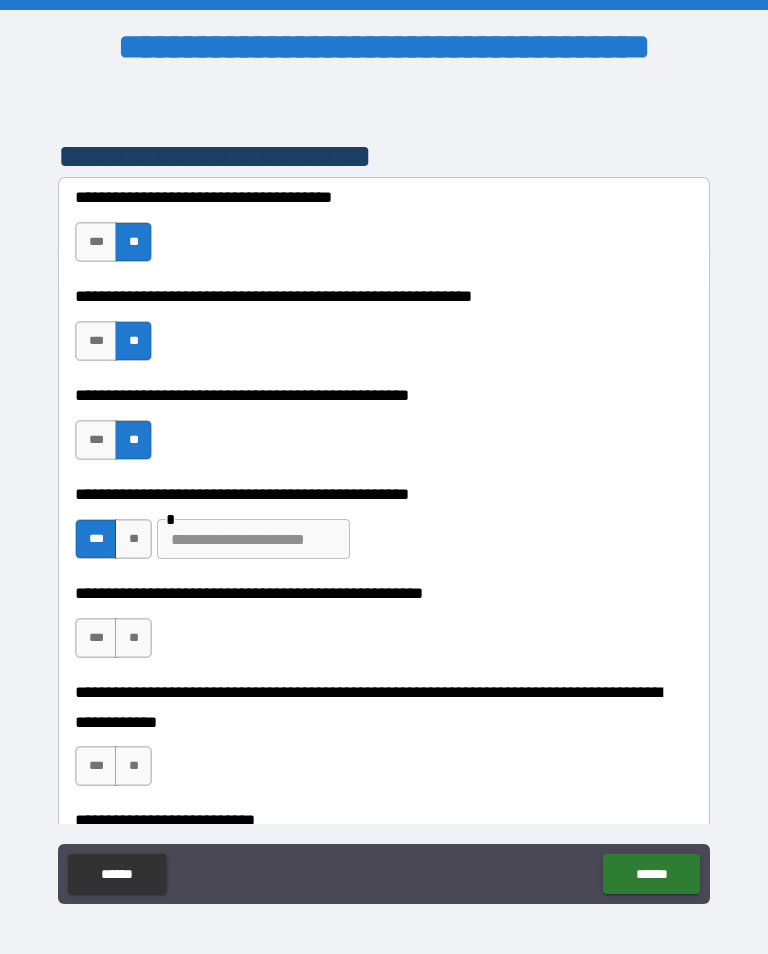 click at bounding box center (253, 539) 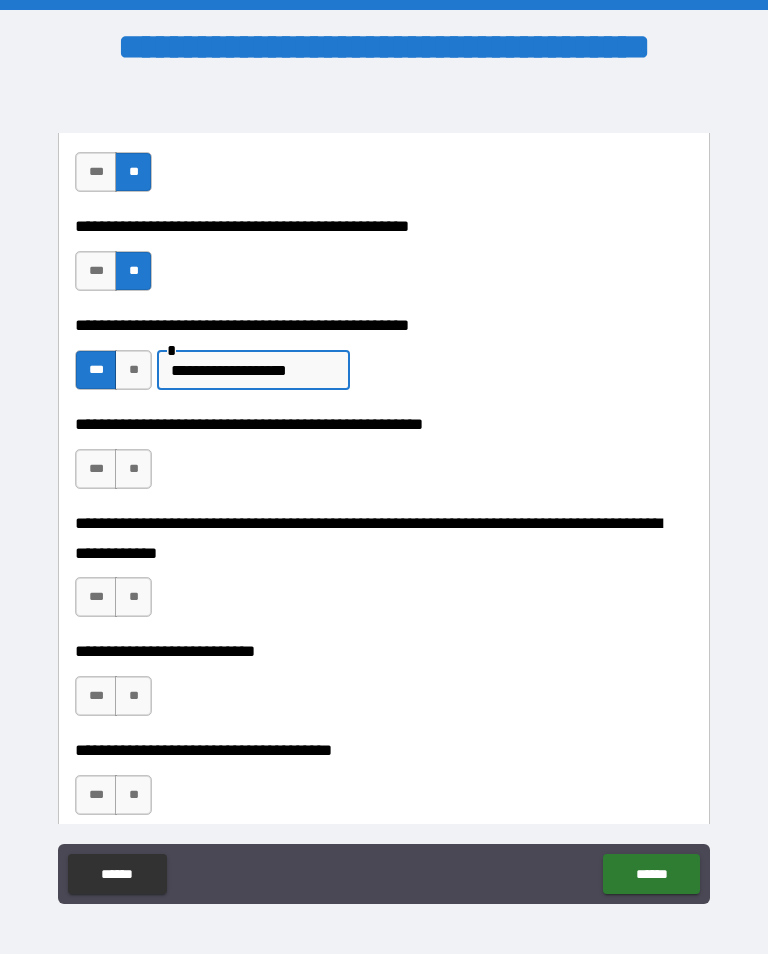 scroll, scrollTop: 612, scrollLeft: 0, axis: vertical 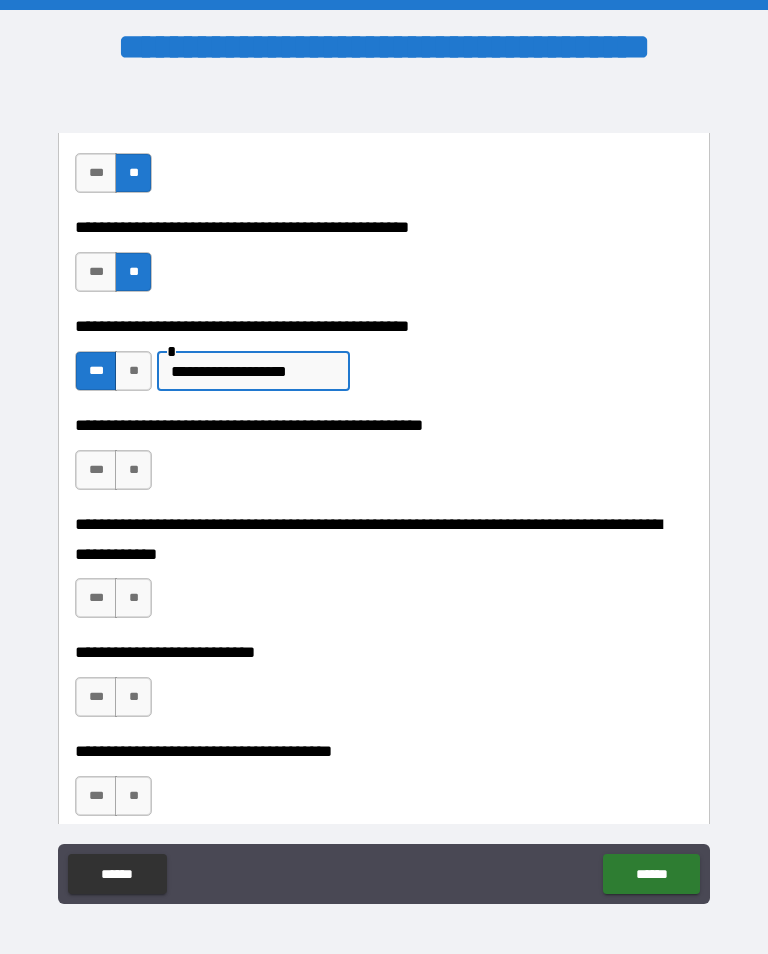 type on "**********" 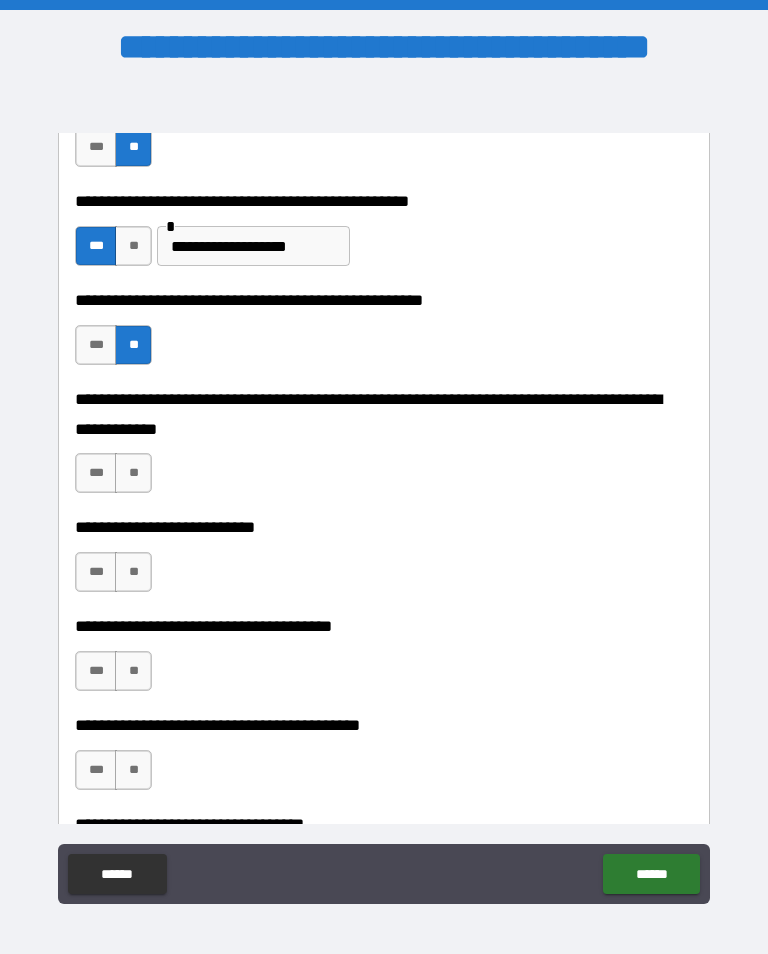 scroll, scrollTop: 742, scrollLeft: 0, axis: vertical 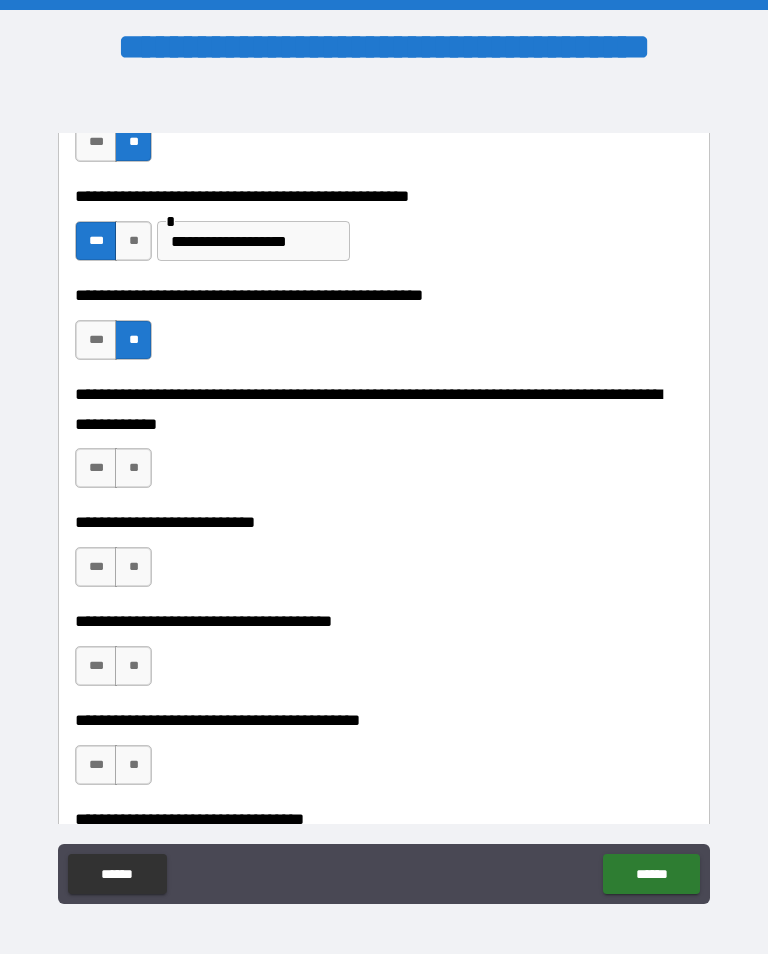 click on "**" at bounding box center [133, 468] 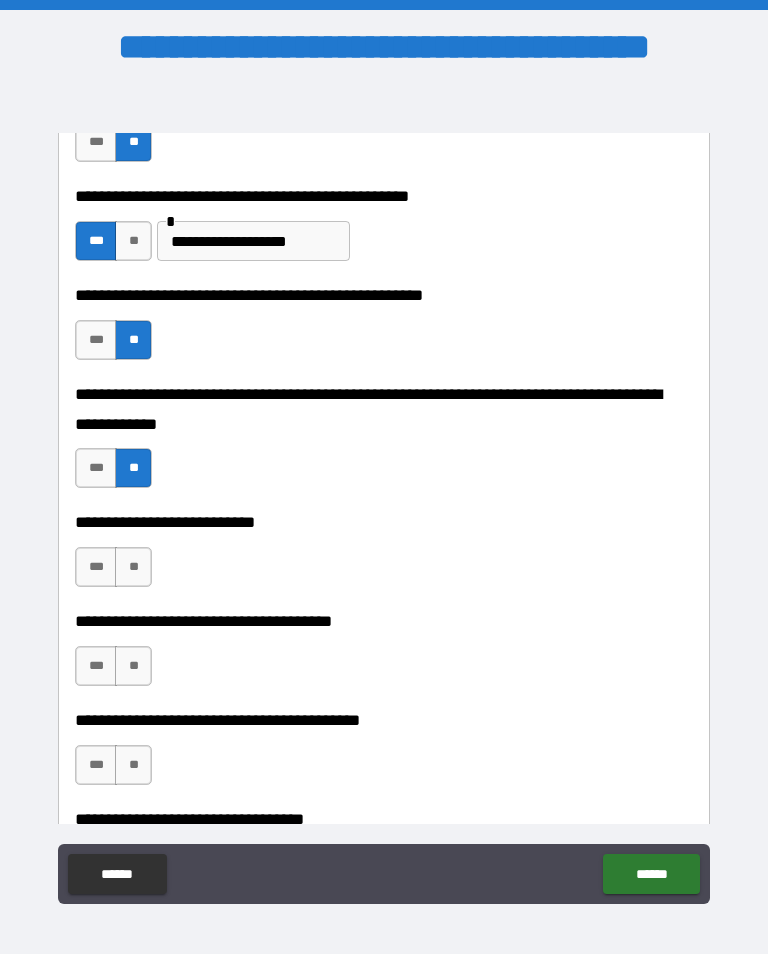 click on "**" at bounding box center (133, 567) 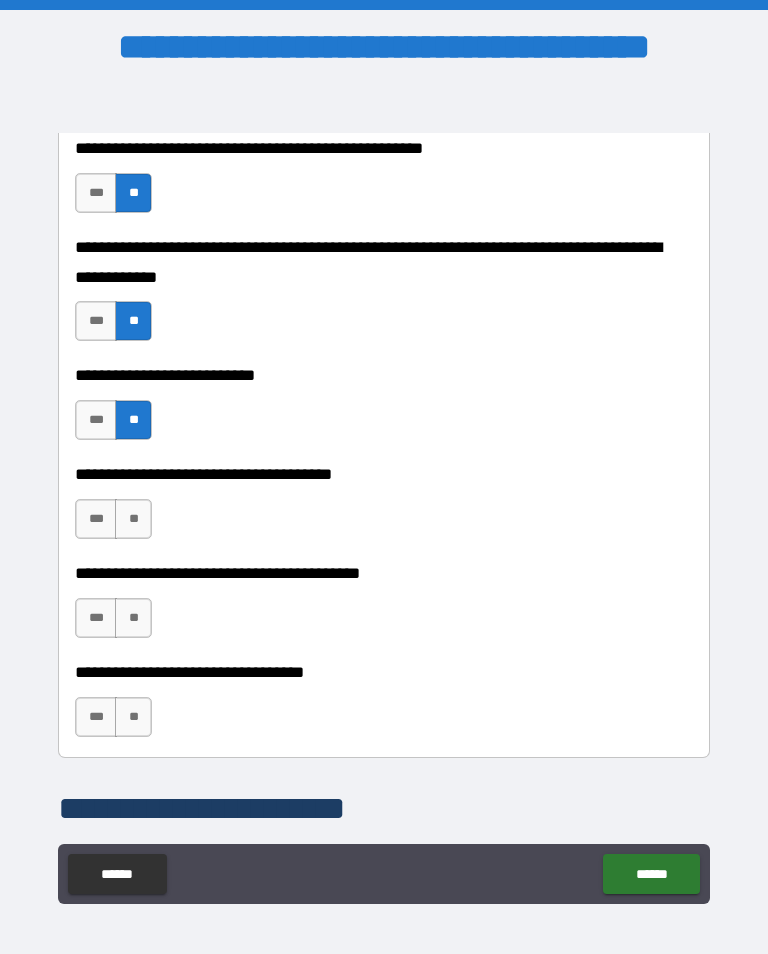 scroll, scrollTop: 895, scrollLeft: 0, axis: vertical 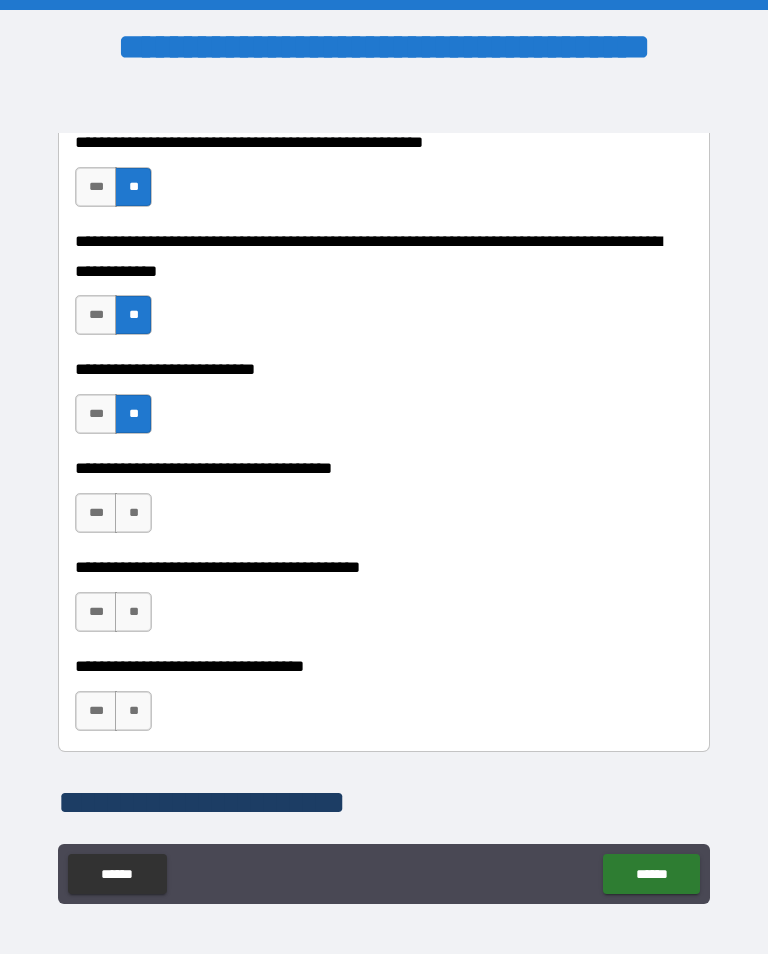 click on "**" at bounding box center (133, 513) 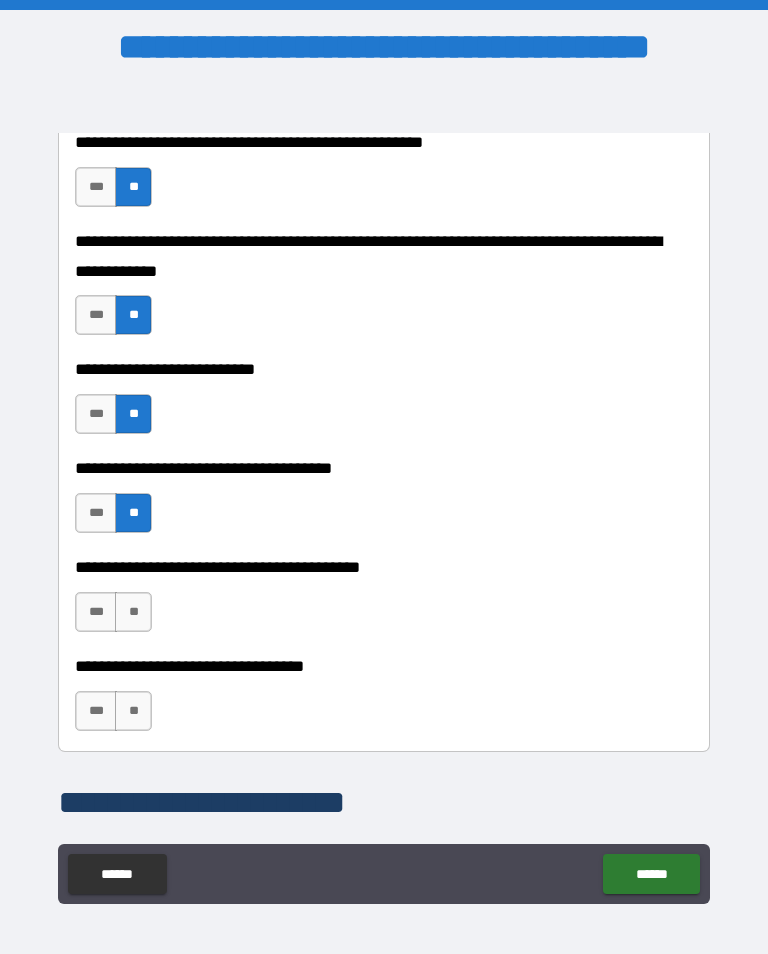 click on "***" at bounding box center [96, 612] 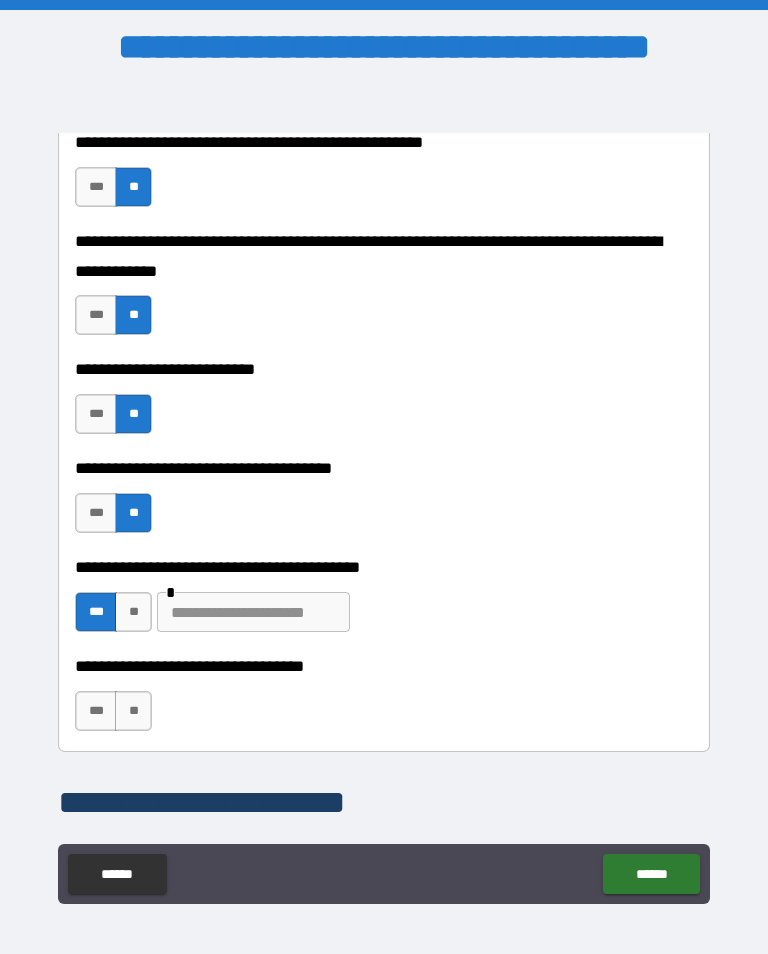click at bounding box center [253, 612] 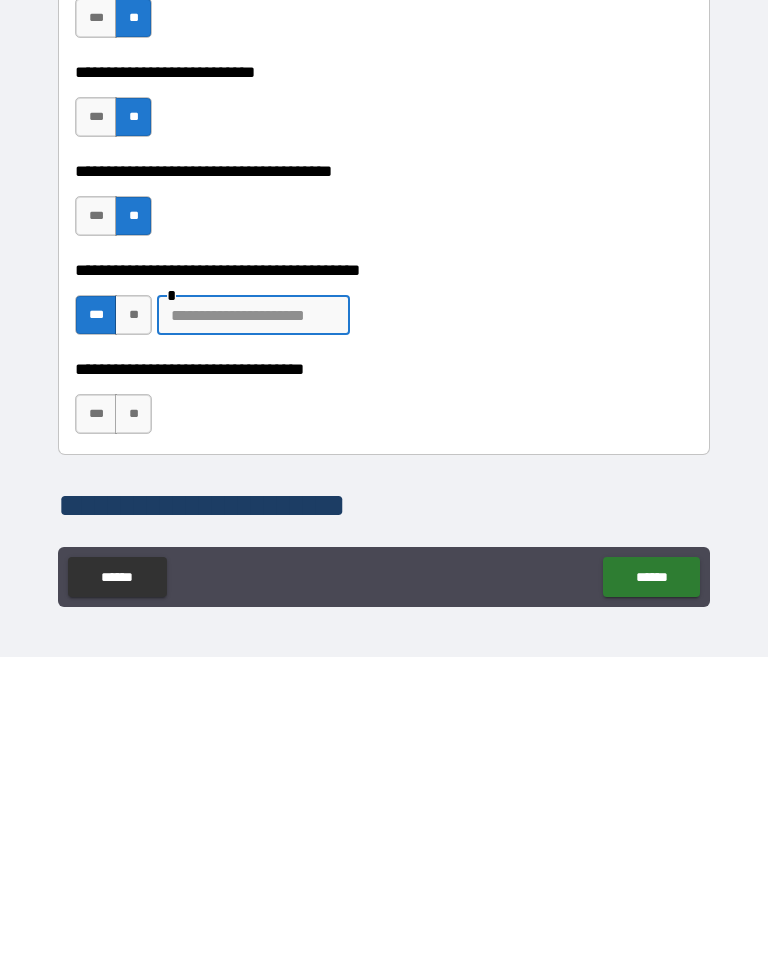 type on "*" 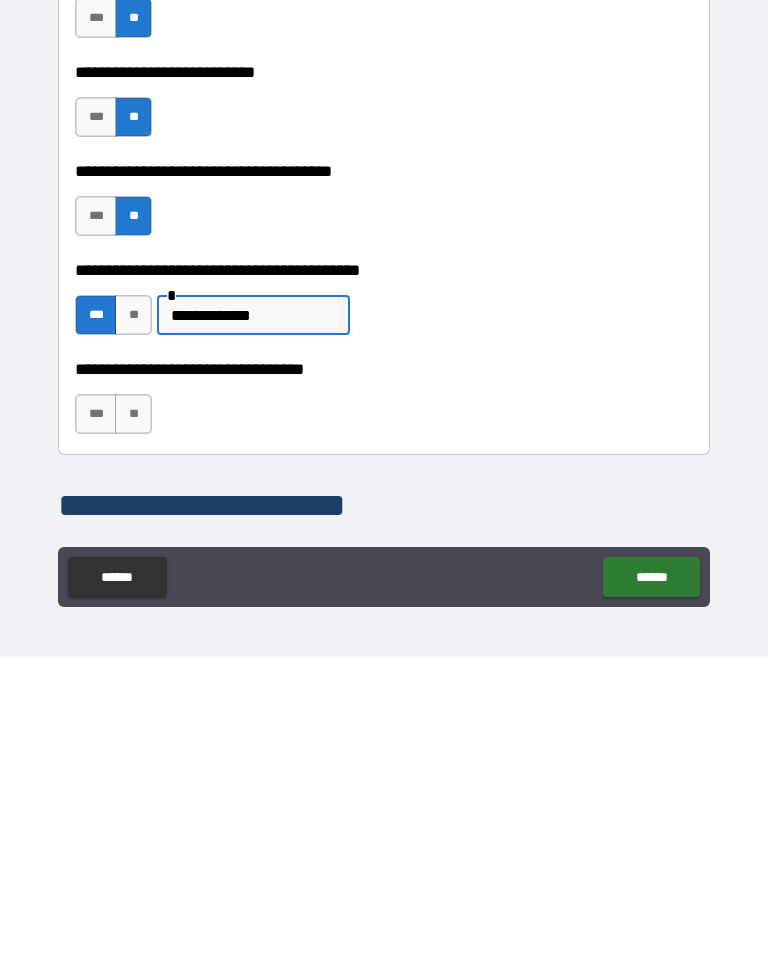 type on "**********" 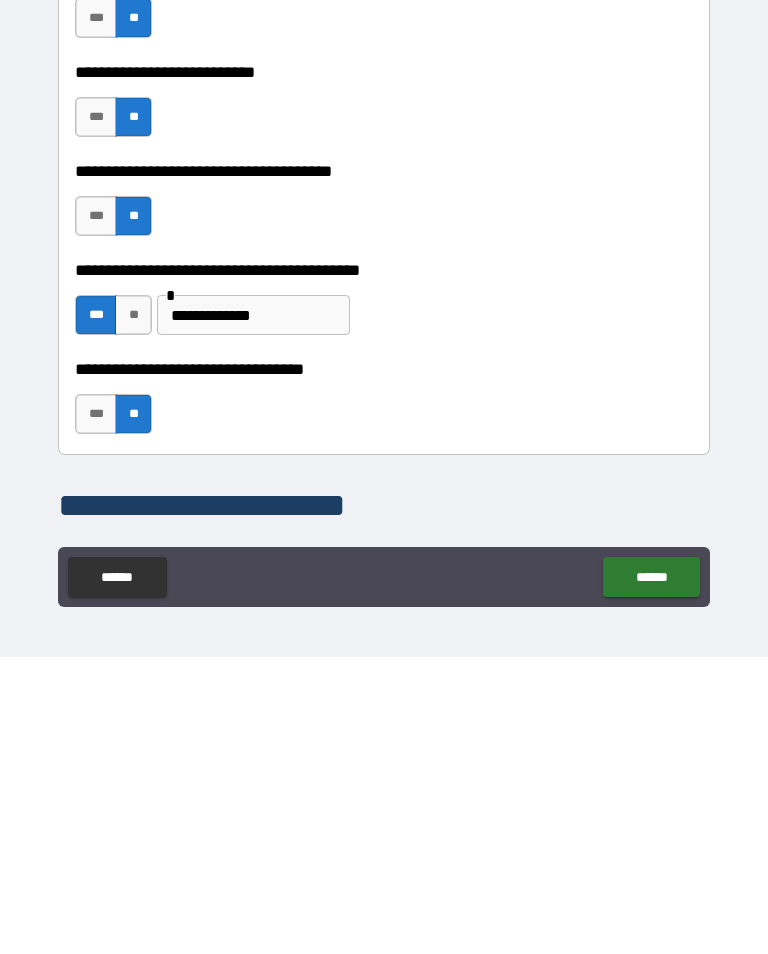 scroll, scrollTop: 31, scrollLeft: 0, axis: vertical 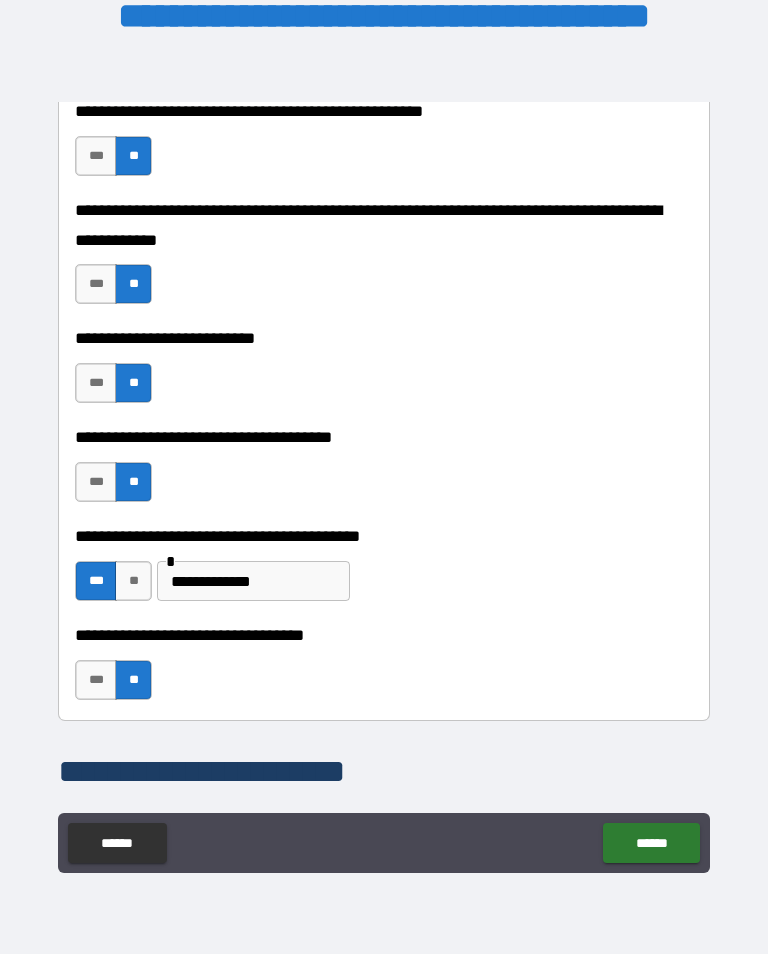 click on "******" at bounding box center (651, 843) 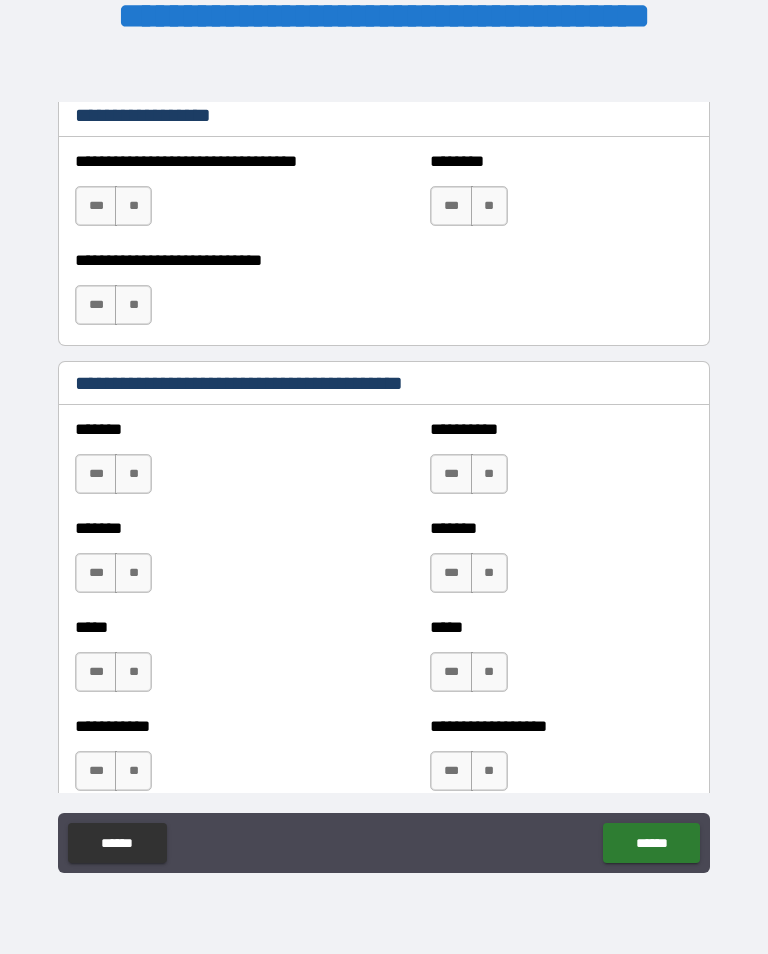 scroll, scrollTop: 1610, scrollLeft: 0, axis: vertical 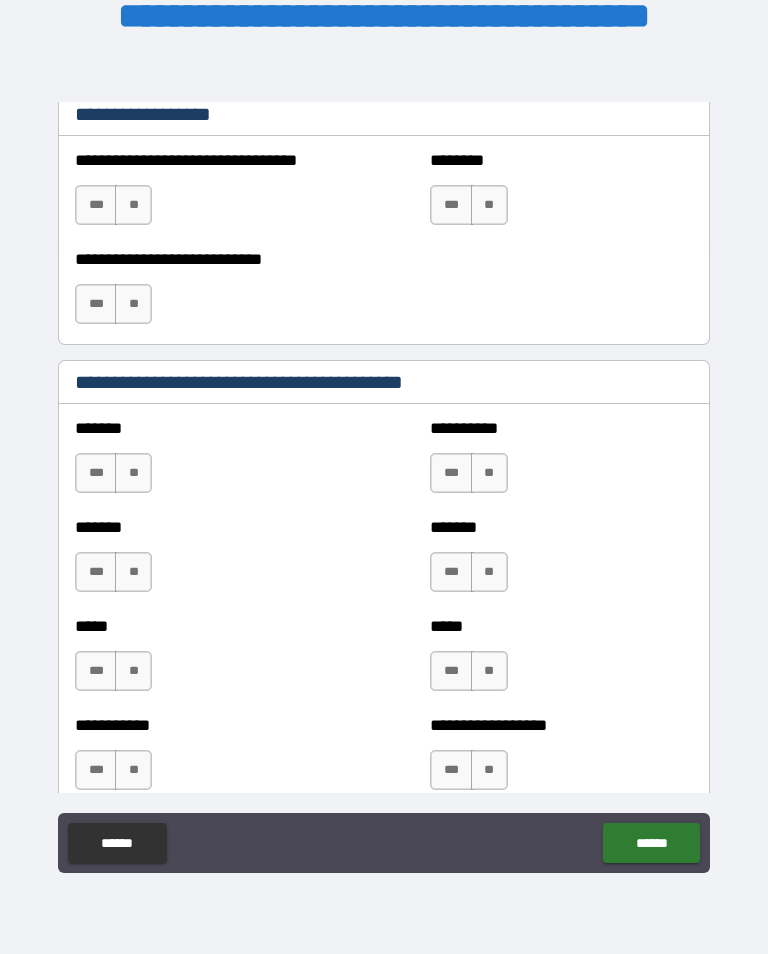click on "**" at bounding box center (489, 473) 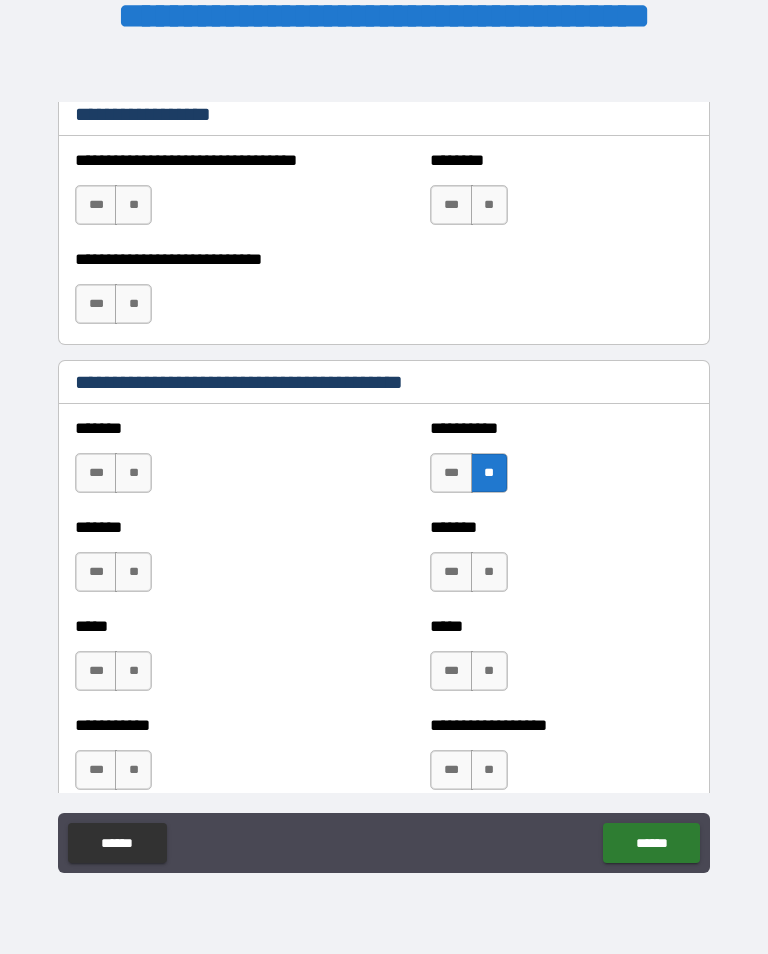 click on "**" at bounding box center (489, 572) 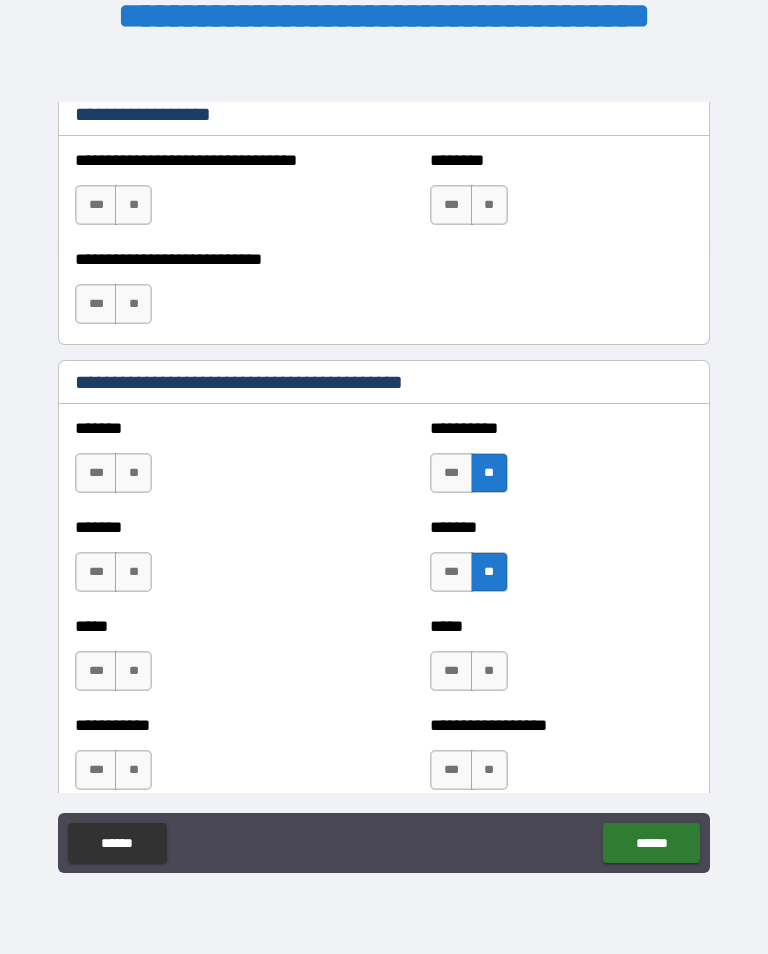 click on "**" at bounding box center [489, 671] 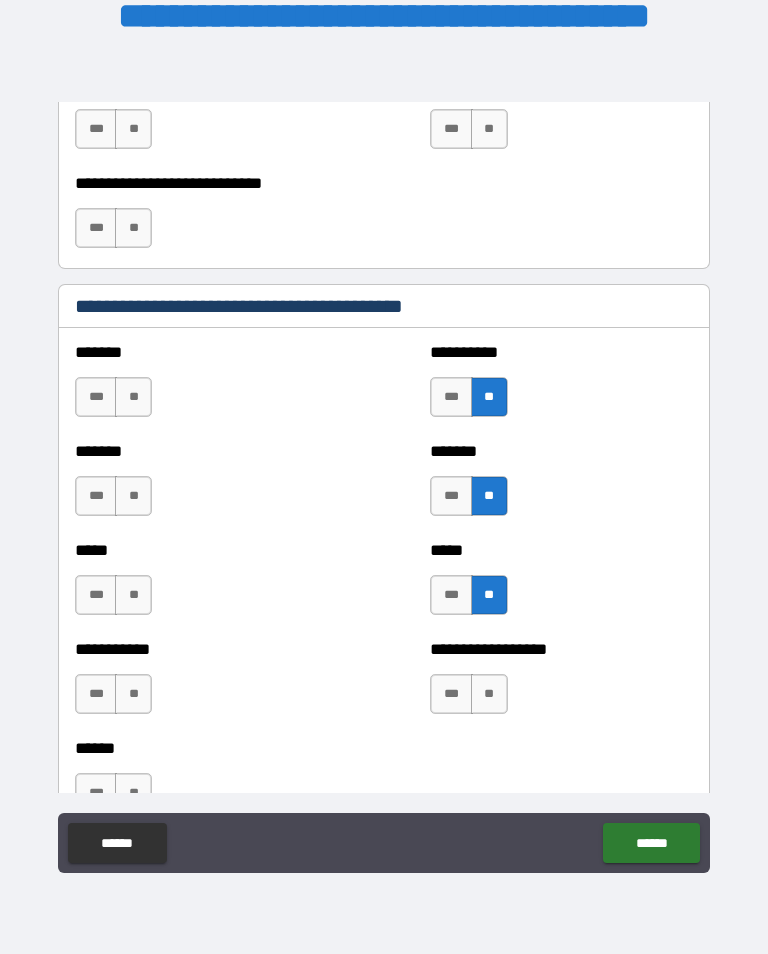 scroll, scrollTop: 1720, scrollLeft: 0, axis: vertical 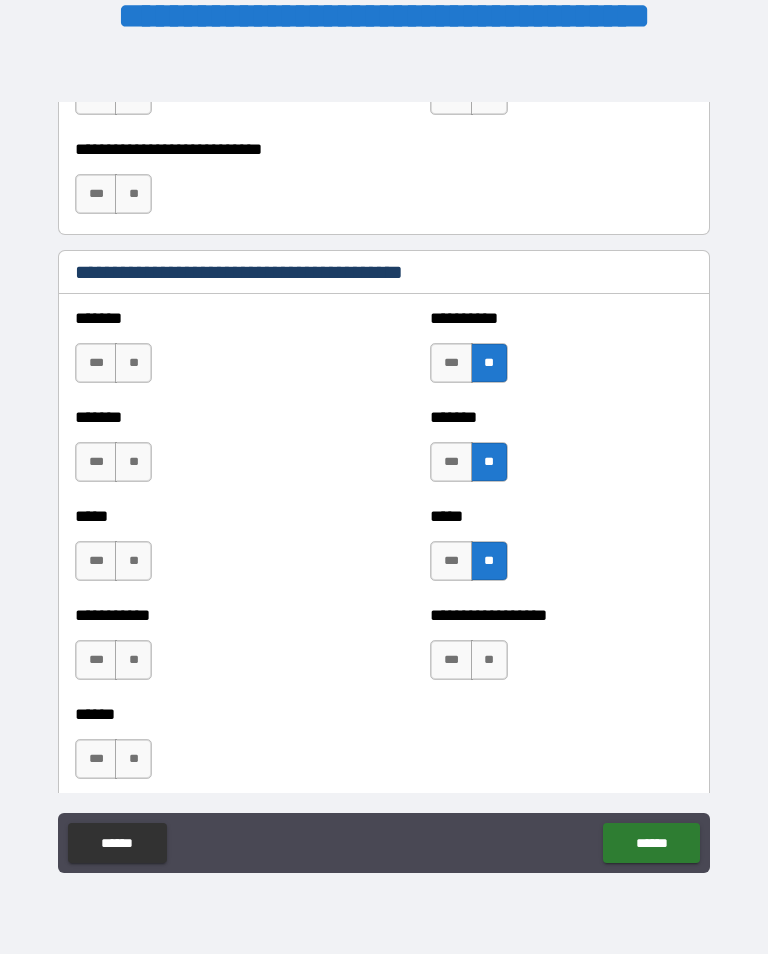 click on "**" at bounding box center [489, 660] 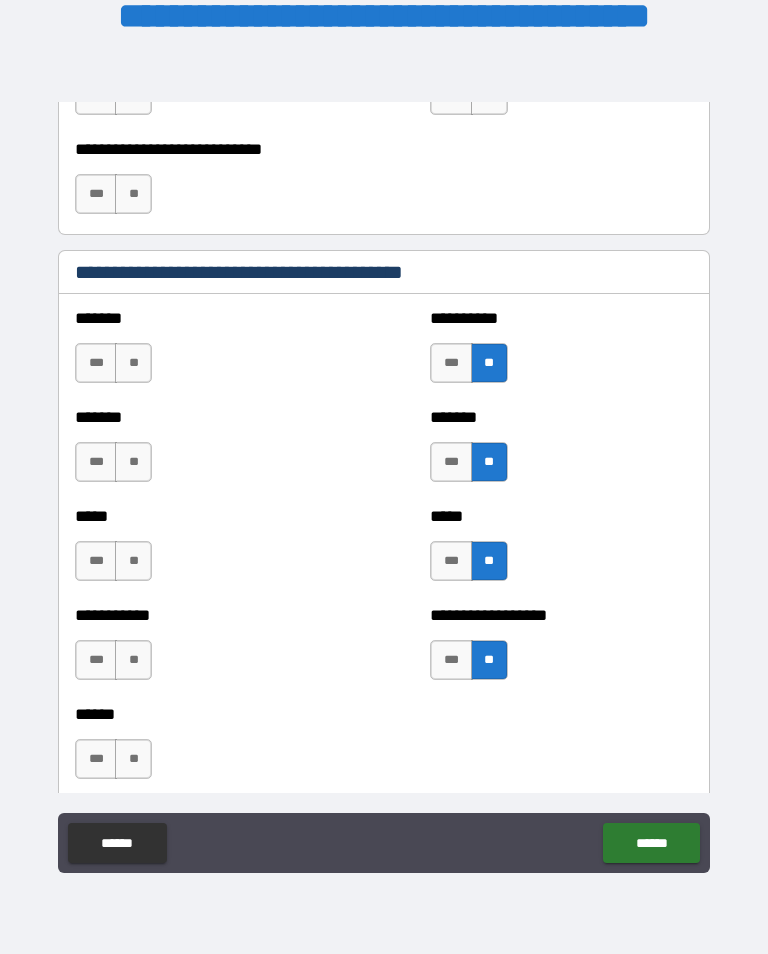 click on "**" at bounding box center [133, 759] 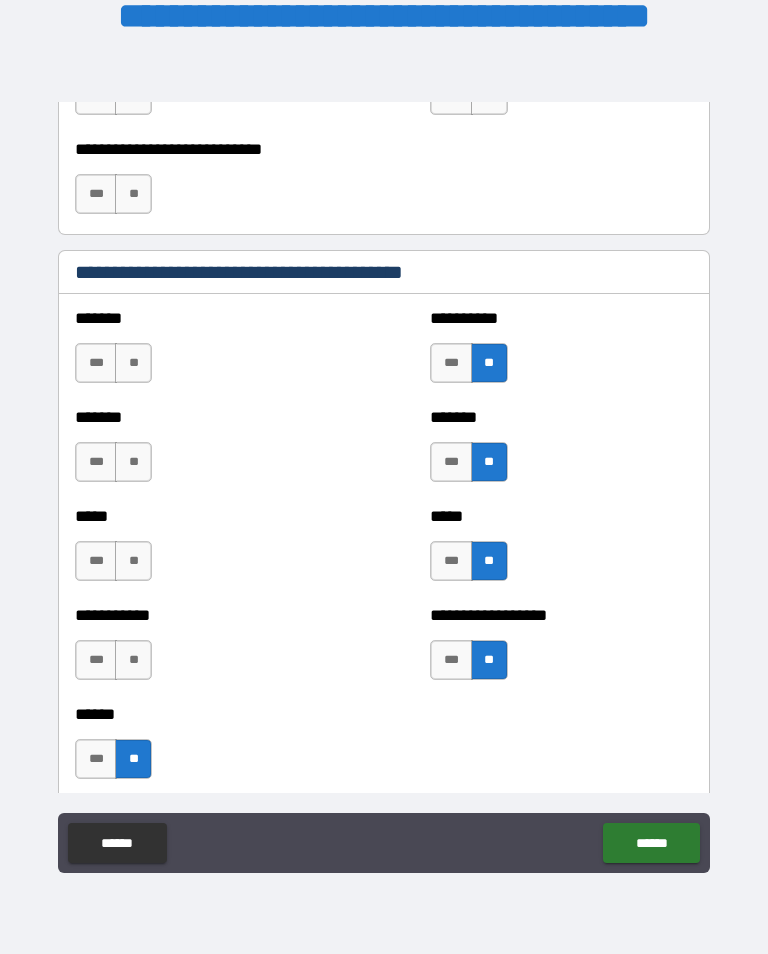 click on "**" at bounding box center (133, 660) 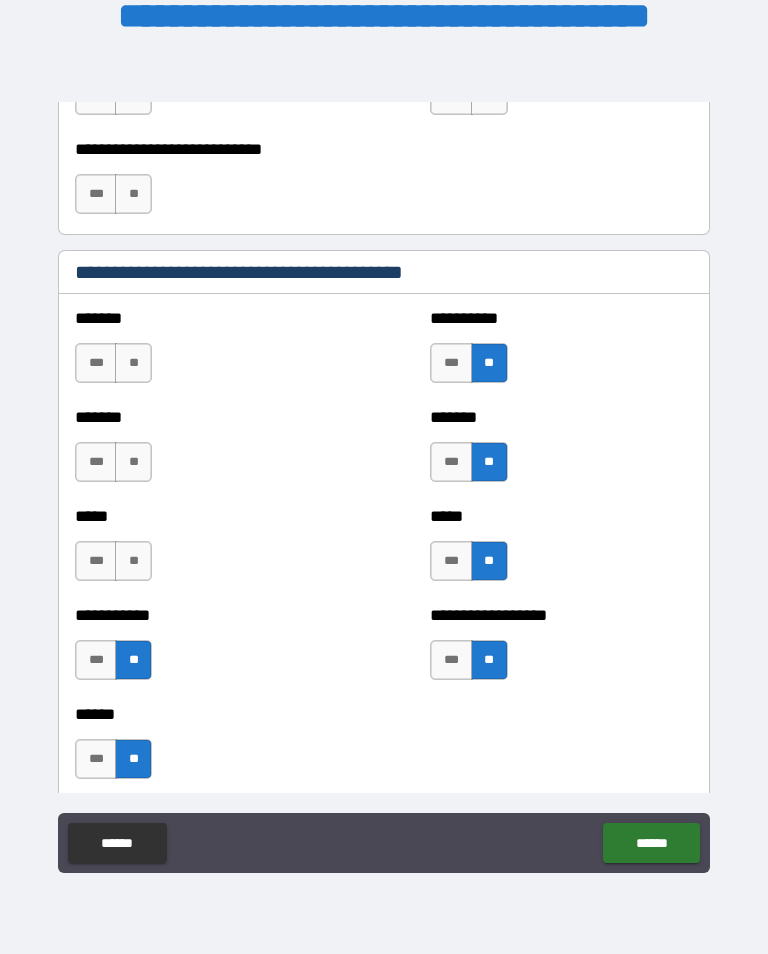 click on "**" at bounding box center [133, 561] 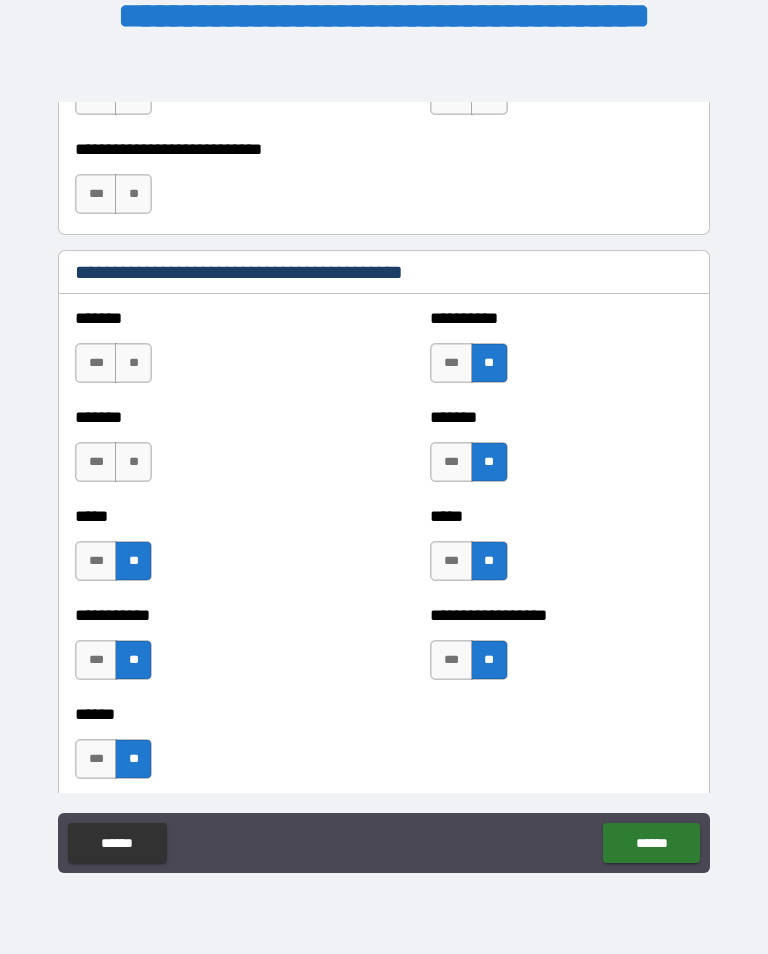 click on "******* *** **" at bounding box center [206, 452] 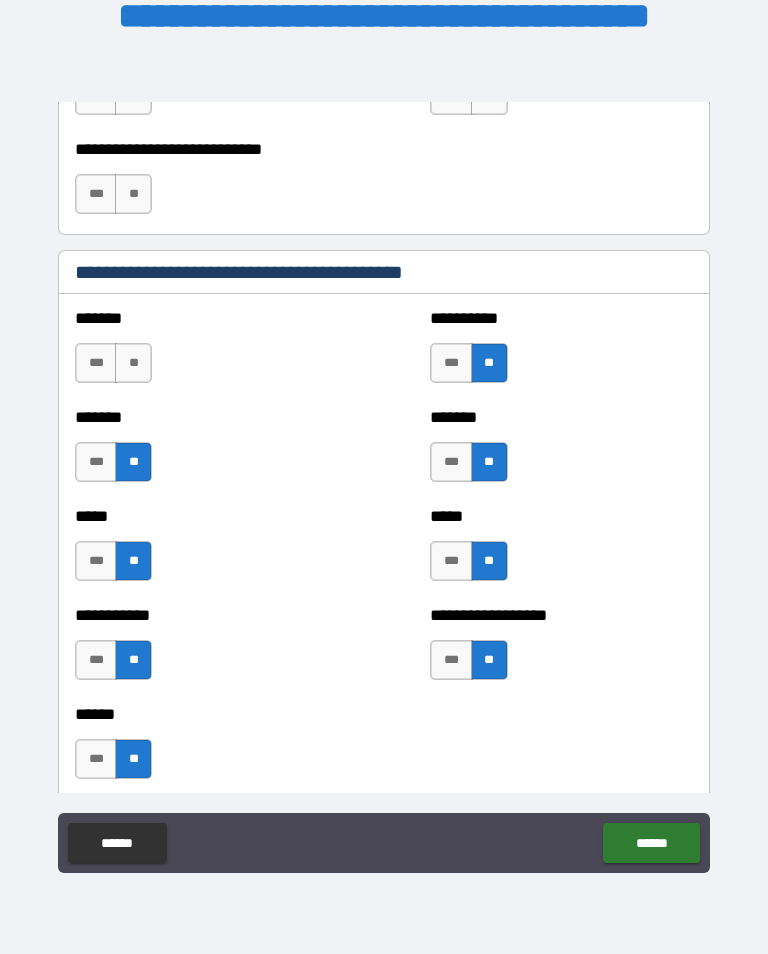click on "******* *** **" at bounding box center (206, 353) 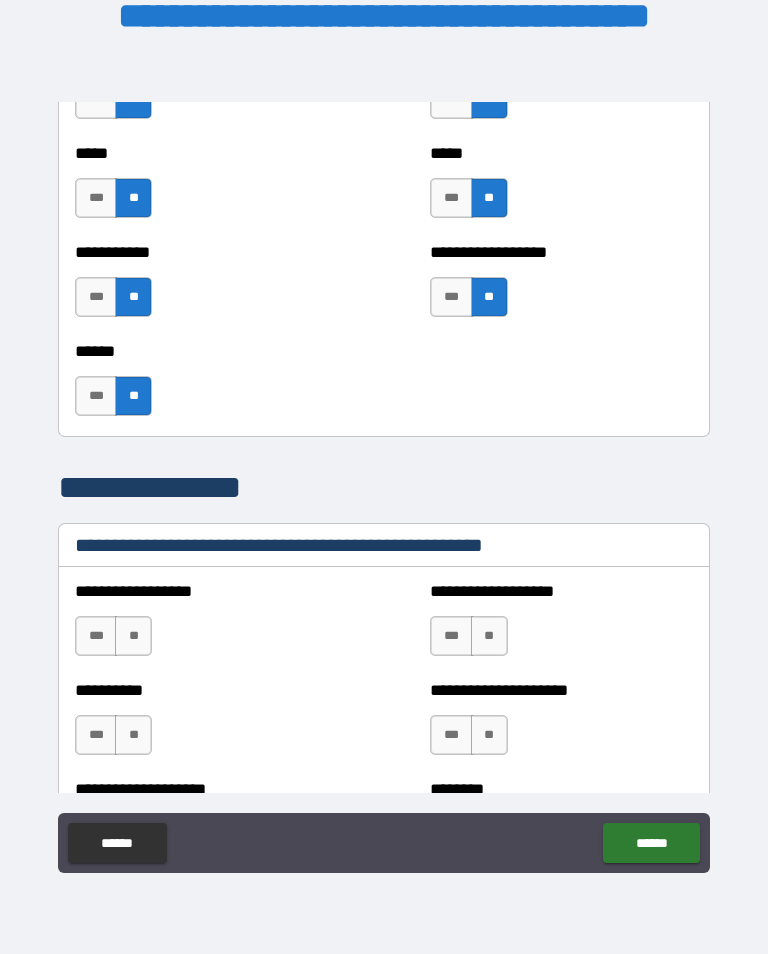 scroll, scrollTop: 2098, scrollLeft: 0, axis: vertical 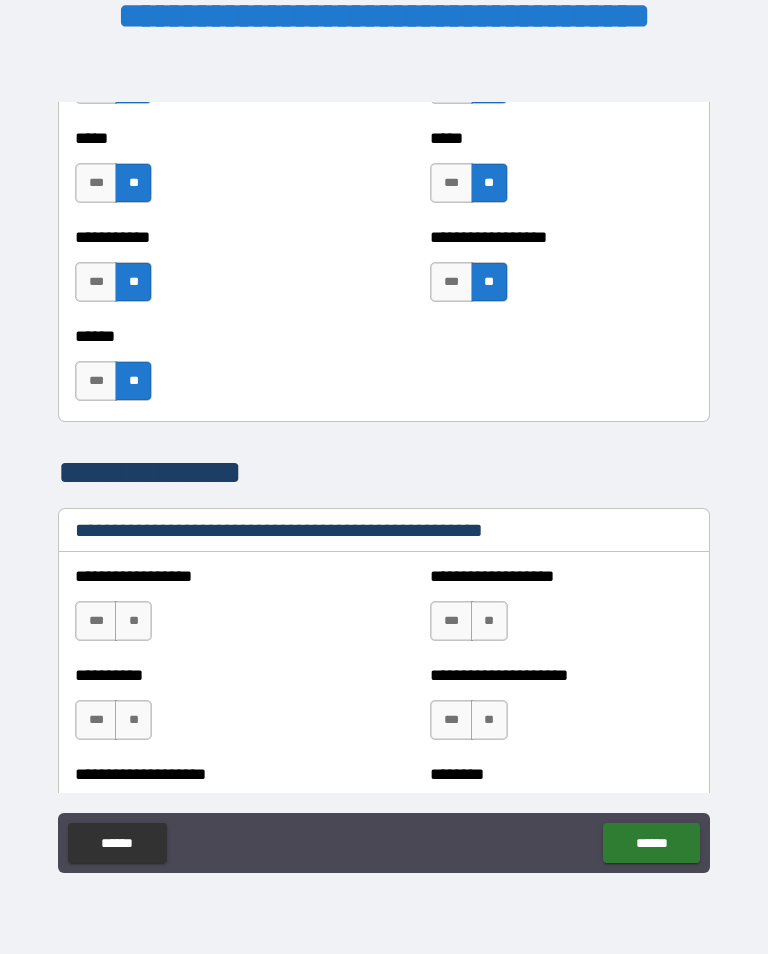 click on "**" at bounding box center [133, 621] 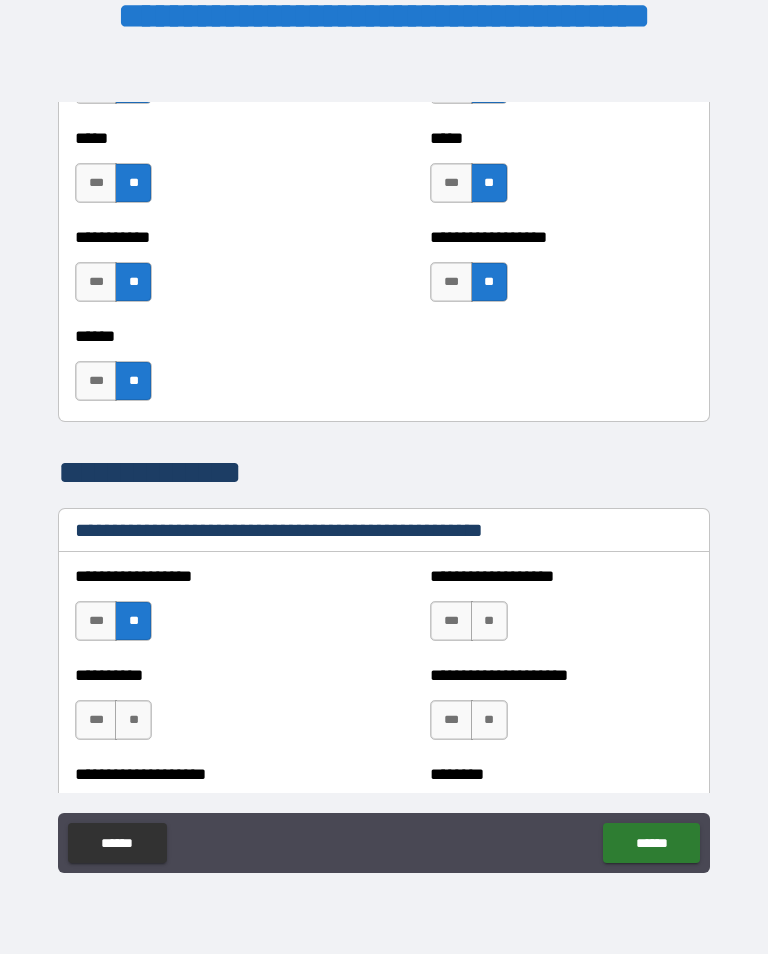 click on "**" at bounding box center [489, 621] 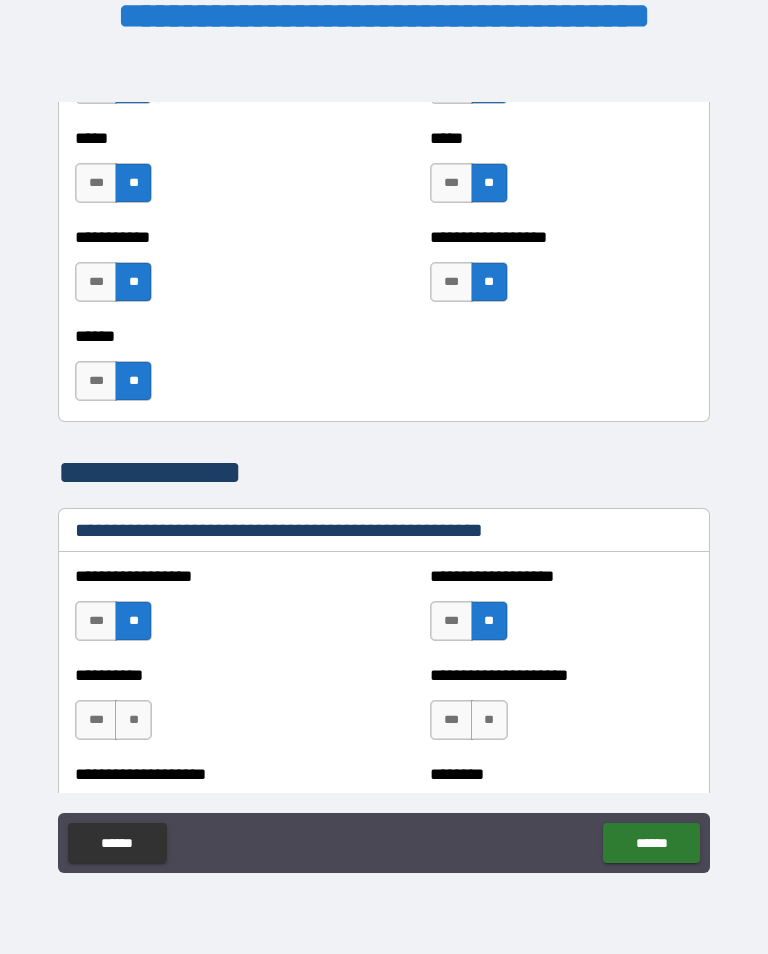 click on "**" at bounding box center (489, 720) 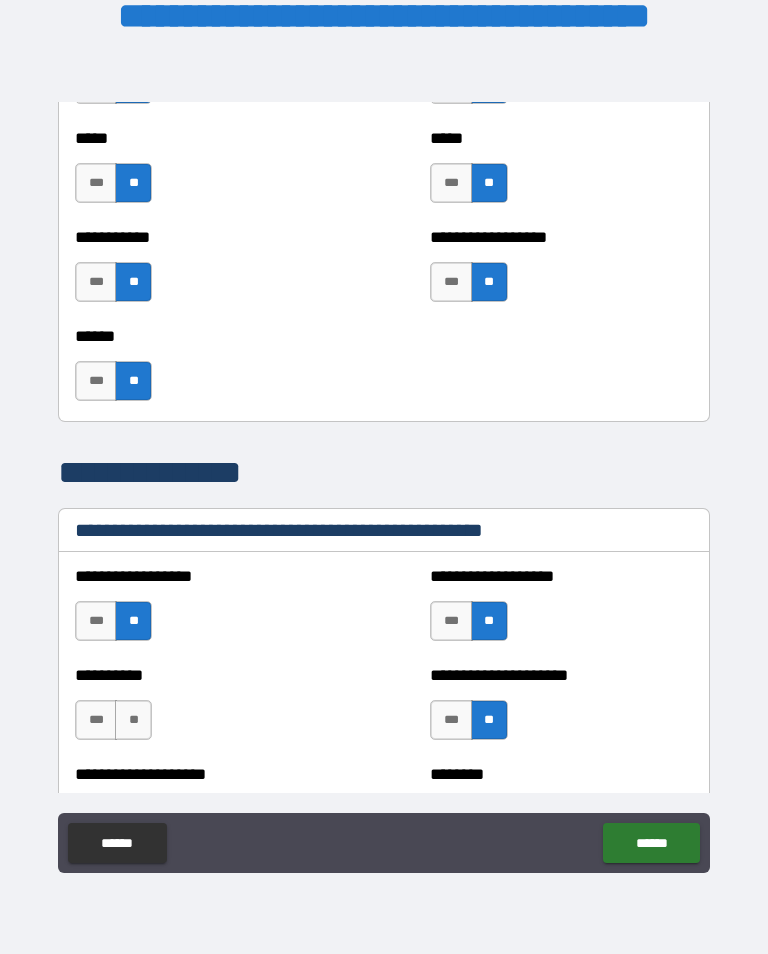 click on "**" at bounding box center (133, 720) 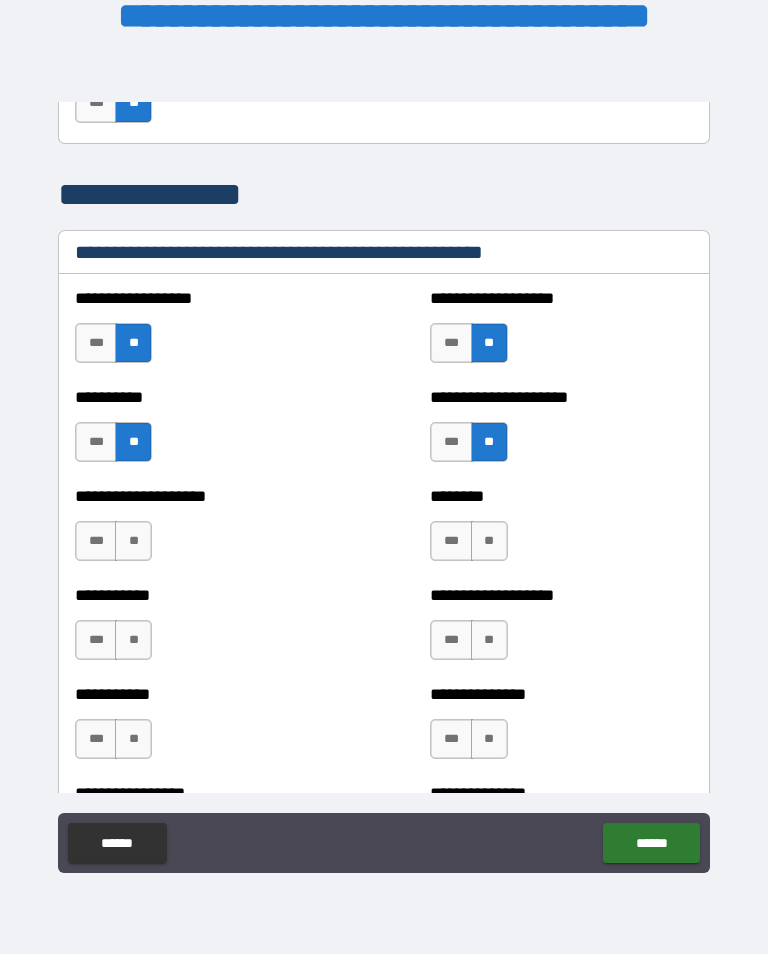 scroll, scrollTop: 2378, scrollLeft: 0, axis: vertical 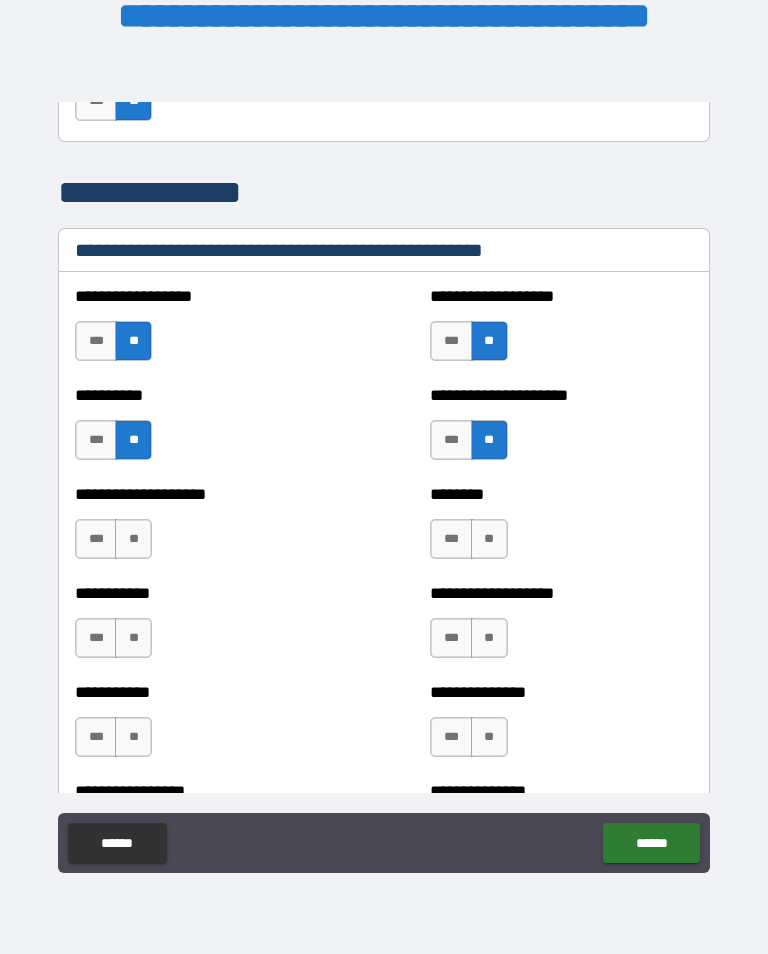 click on "**" at bounding box center (133, 539) 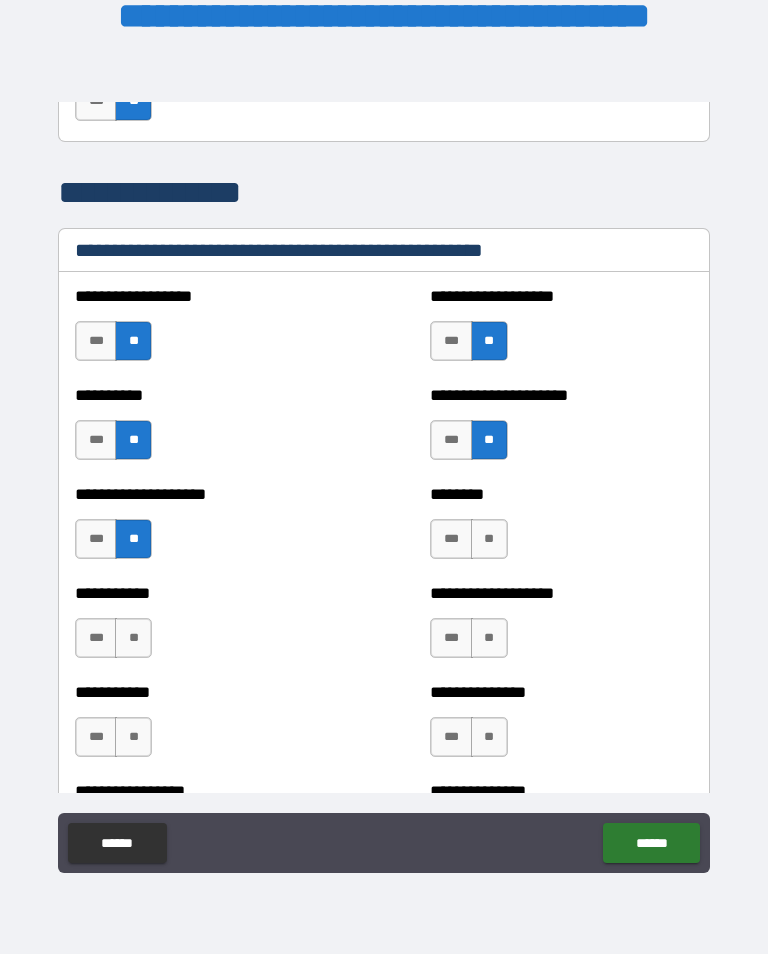 click on "**" at bounding box center [133, 638] 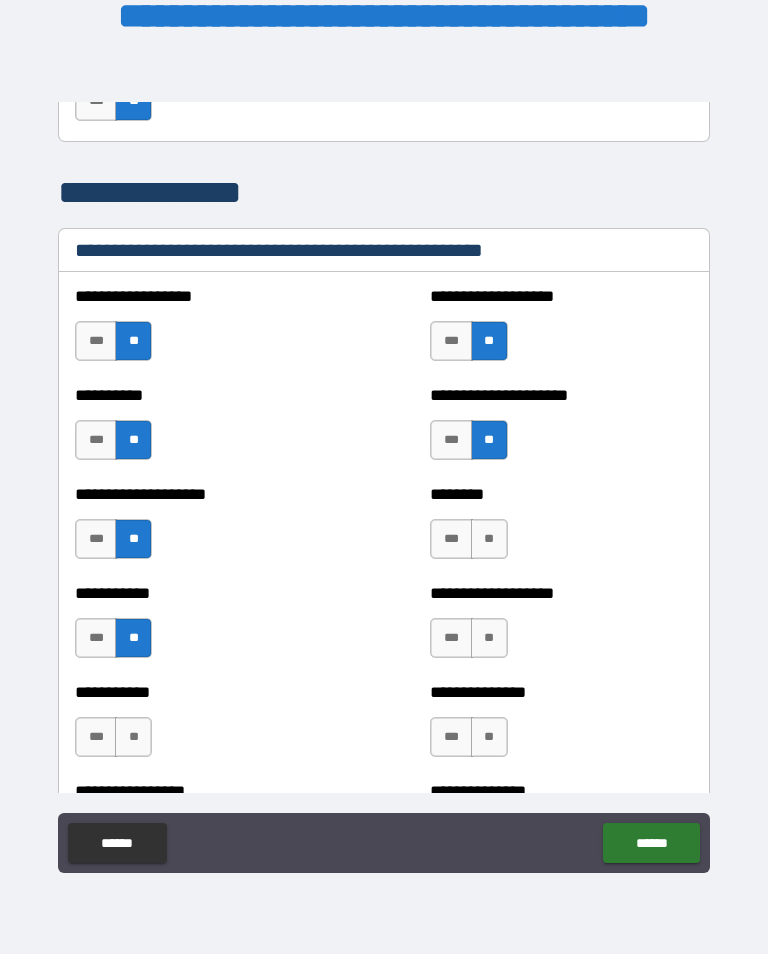 click on "**" at bounding box center (133, 737) 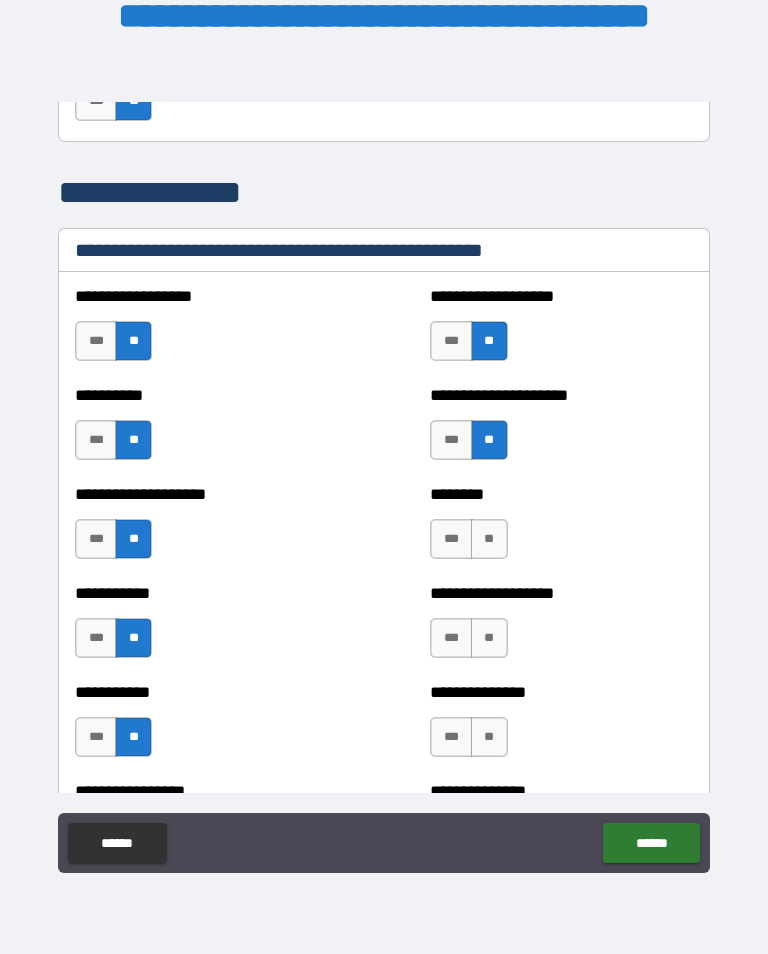click on "**" at bounding box center (489, 539) 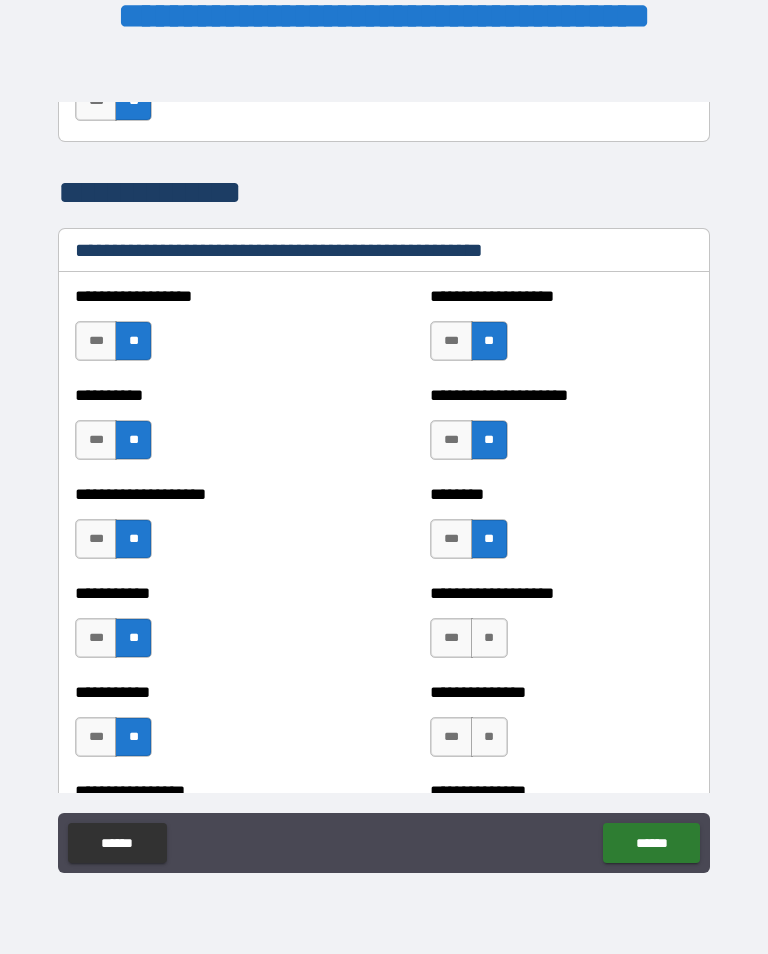click on "**" at bounding box center (489, 638) 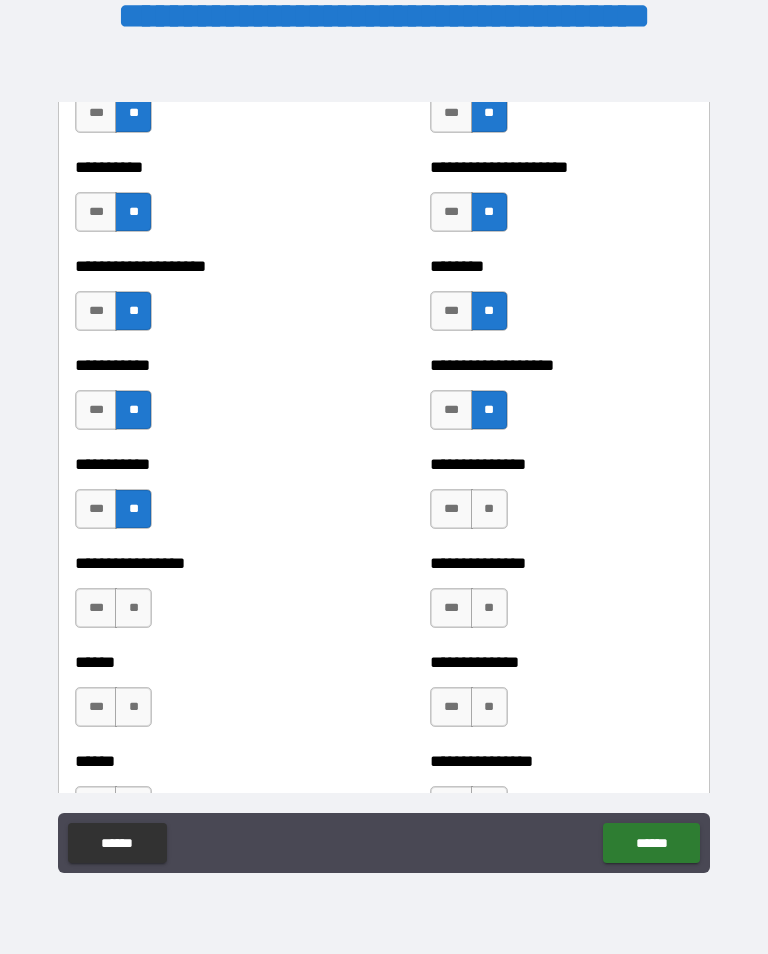 scroll, scrollTop: 2615, scrollLeft: 0, axis: vertical 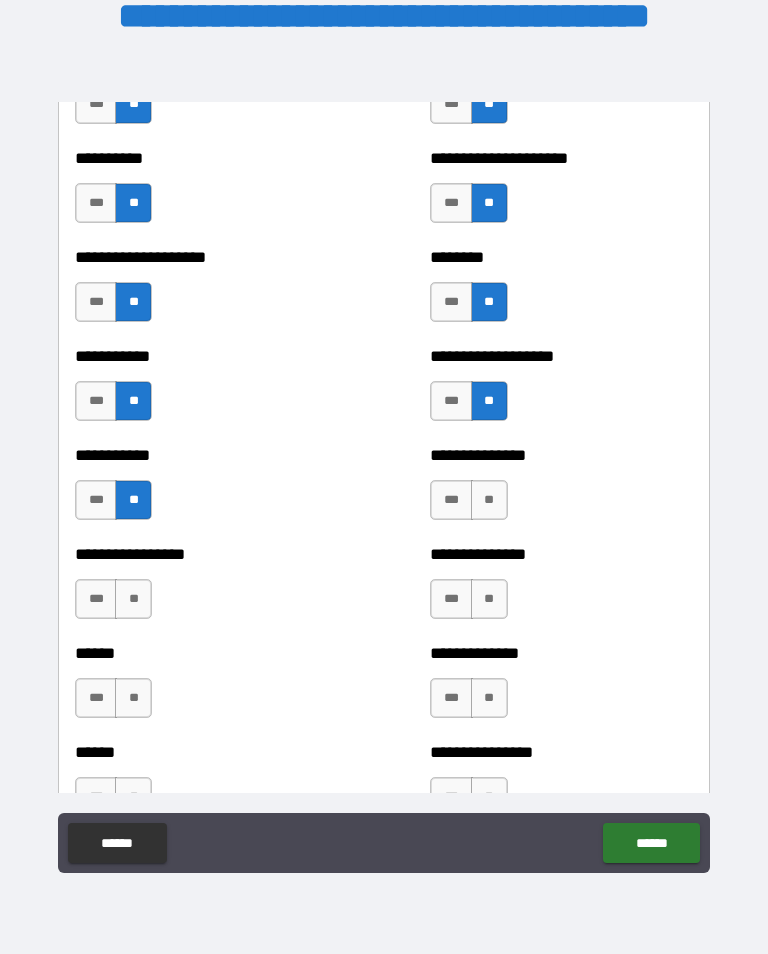 click on "**" at bounding box center (489, 500) 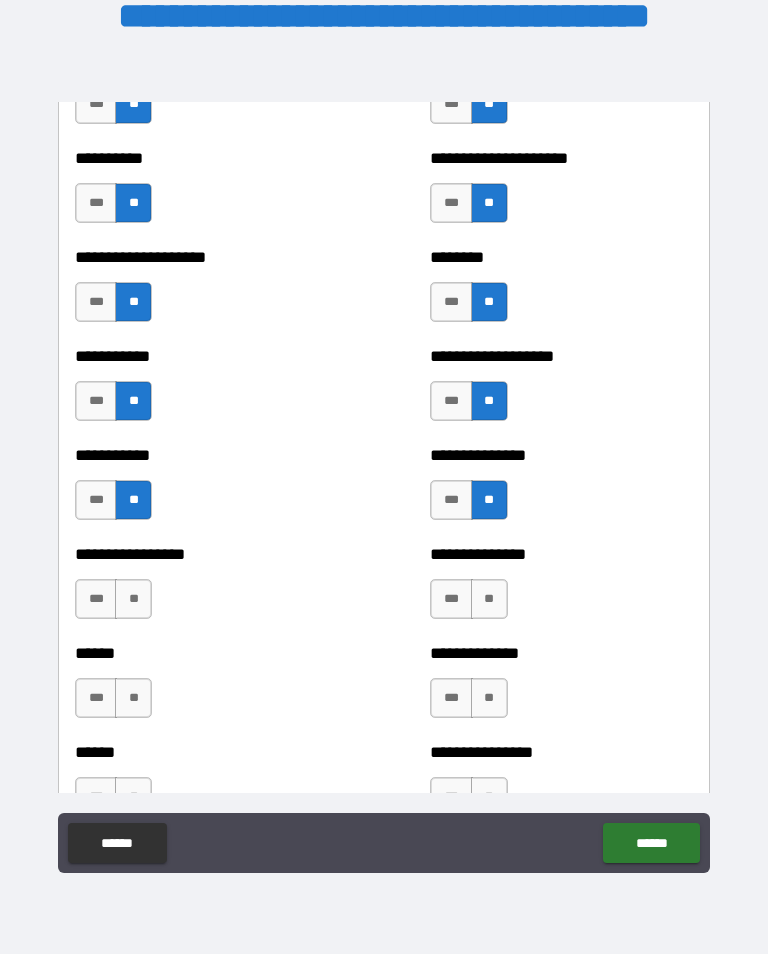 click on "**" at bounding box center [489, 599] 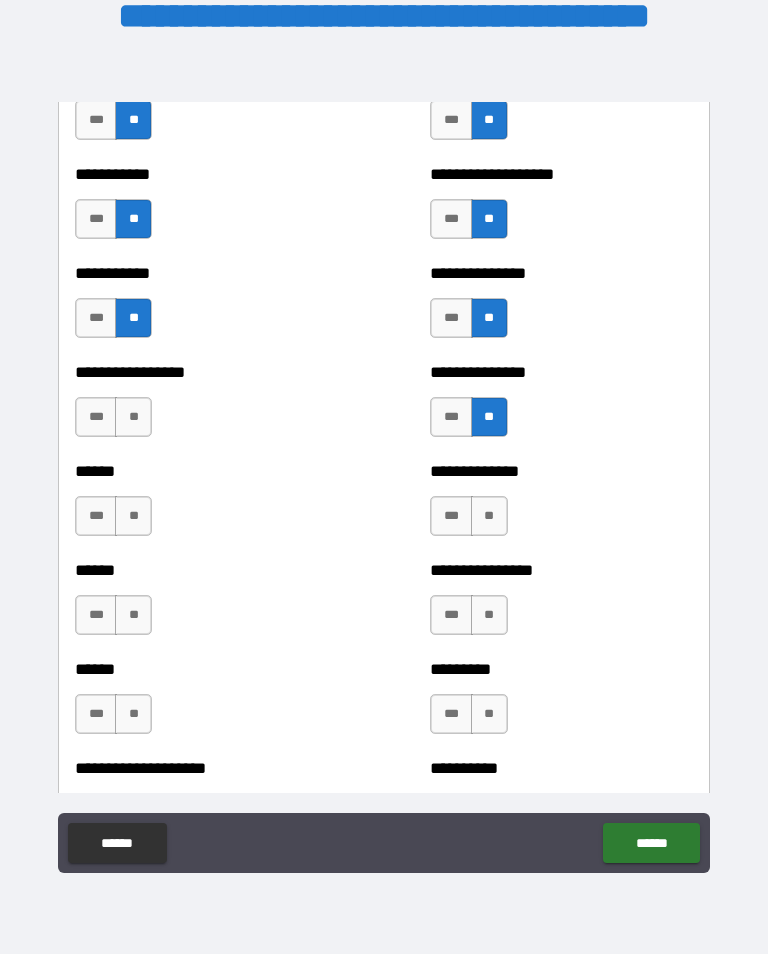 scroll, scrollTop: 2798, scrollLeft: 0, axis: vertical 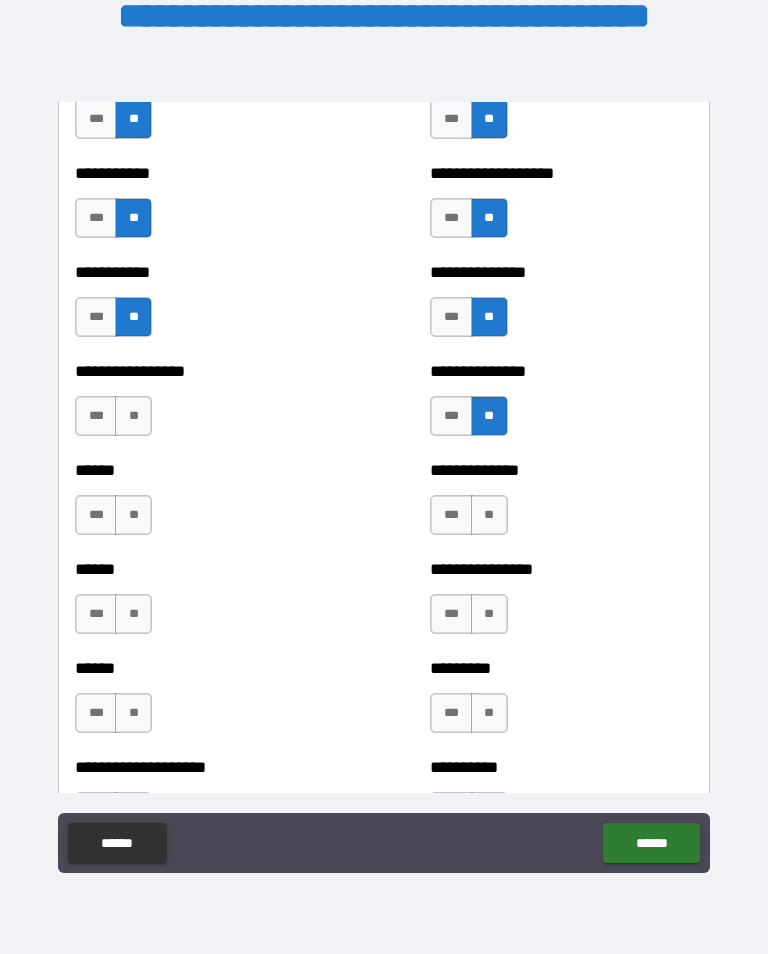 click on "**" at bounding box center (489, 515) 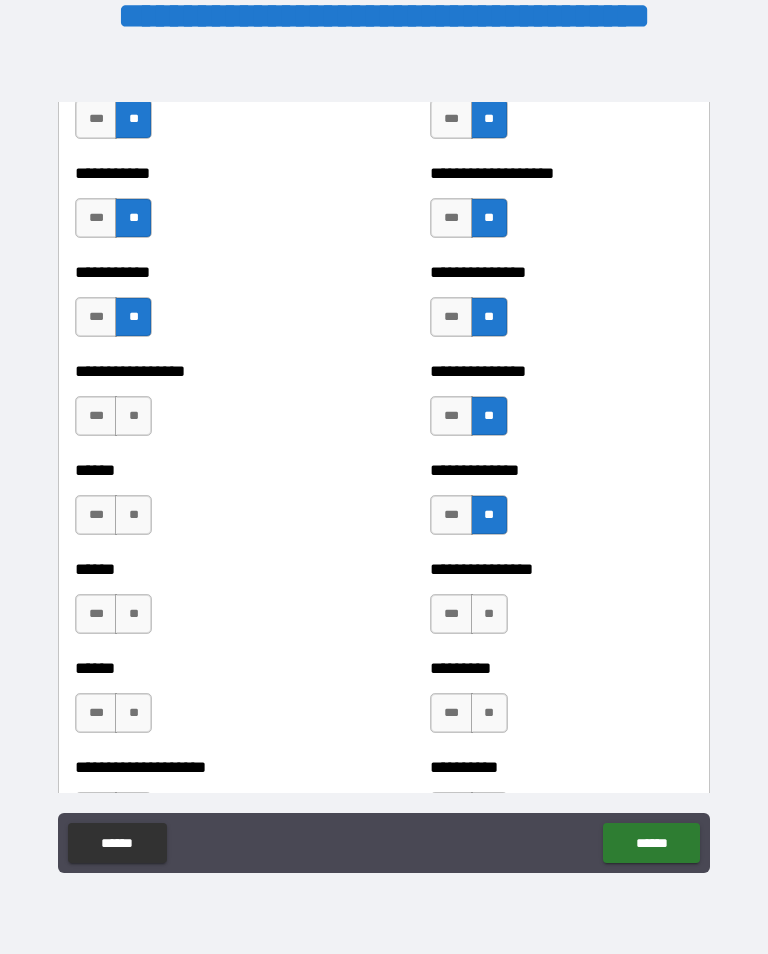 click on "**" at bounding box center (489, 614) 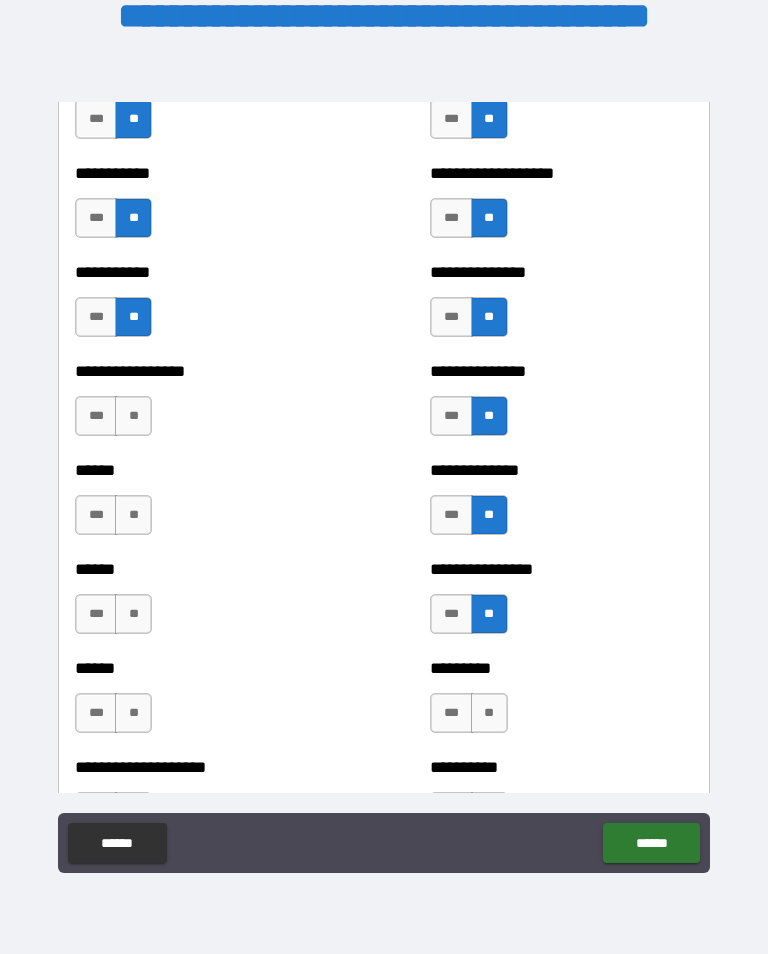 click on "**" at bounding box center [489, 713] 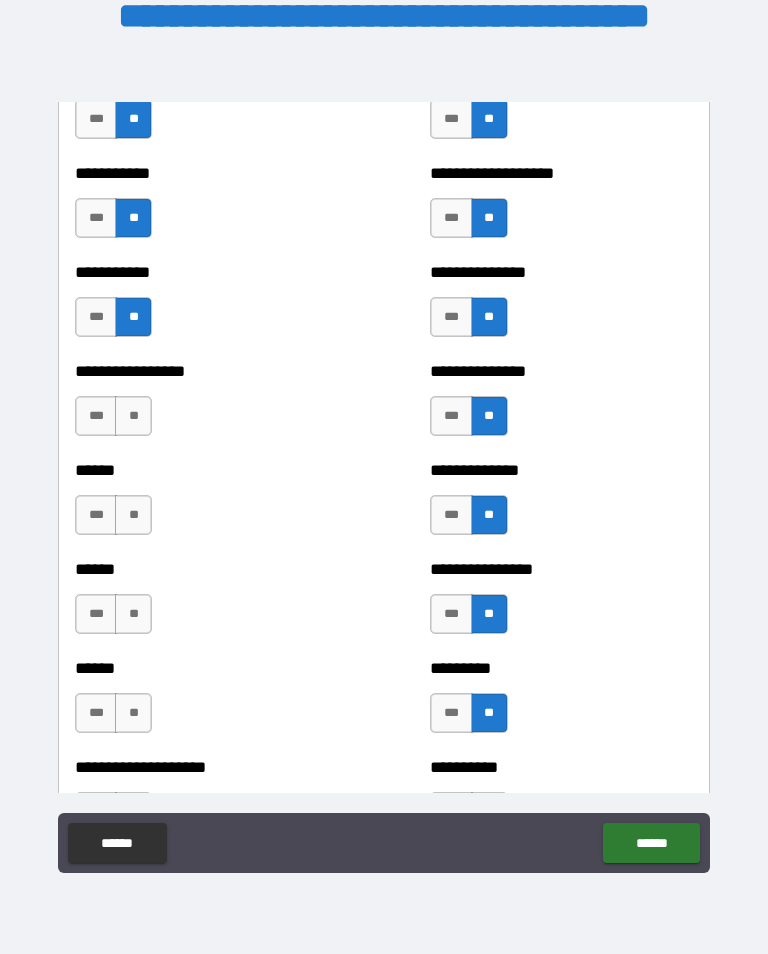click on "**" at bounding box center (133, 713) 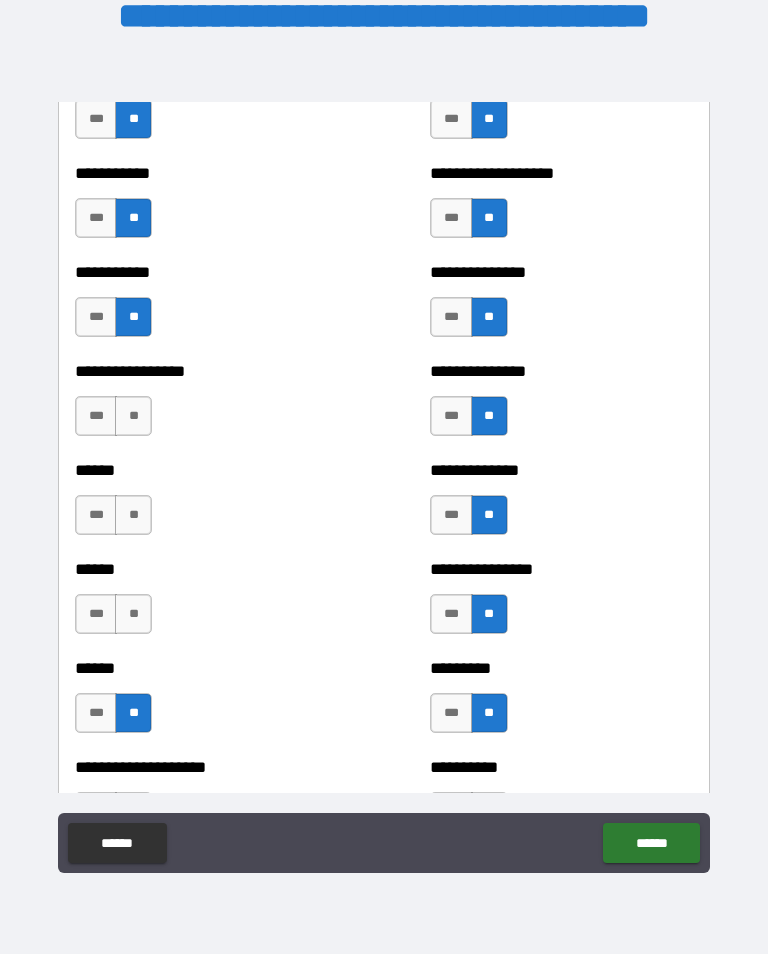 click on "**" at bounding box center [133, 614] 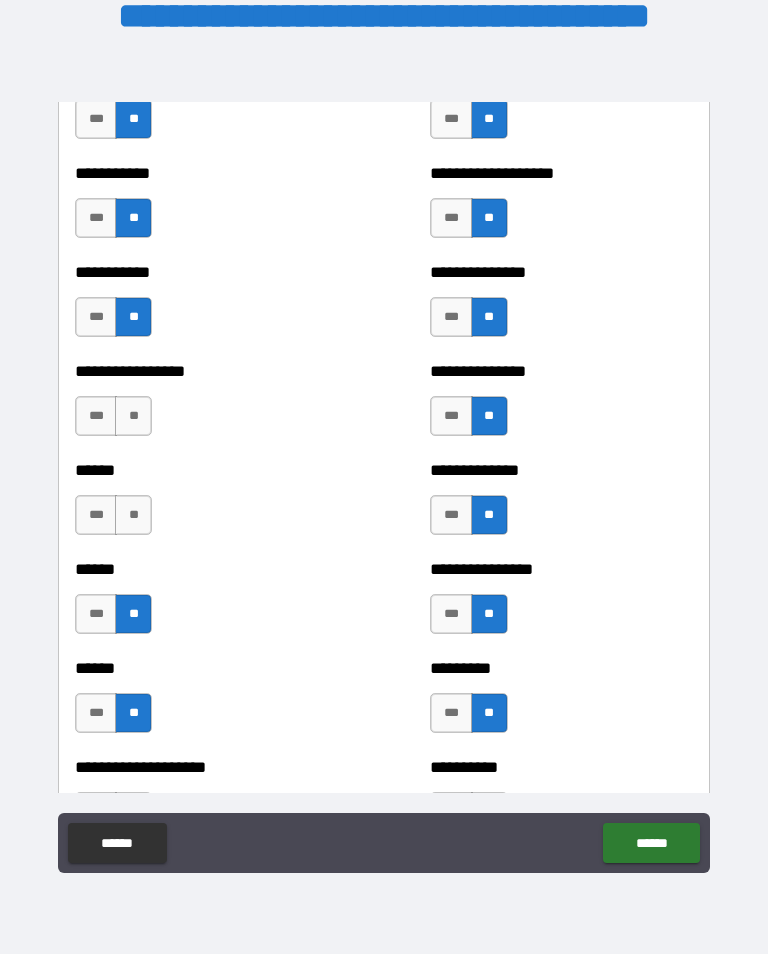 click on "**" at bounding box center [133, 515] 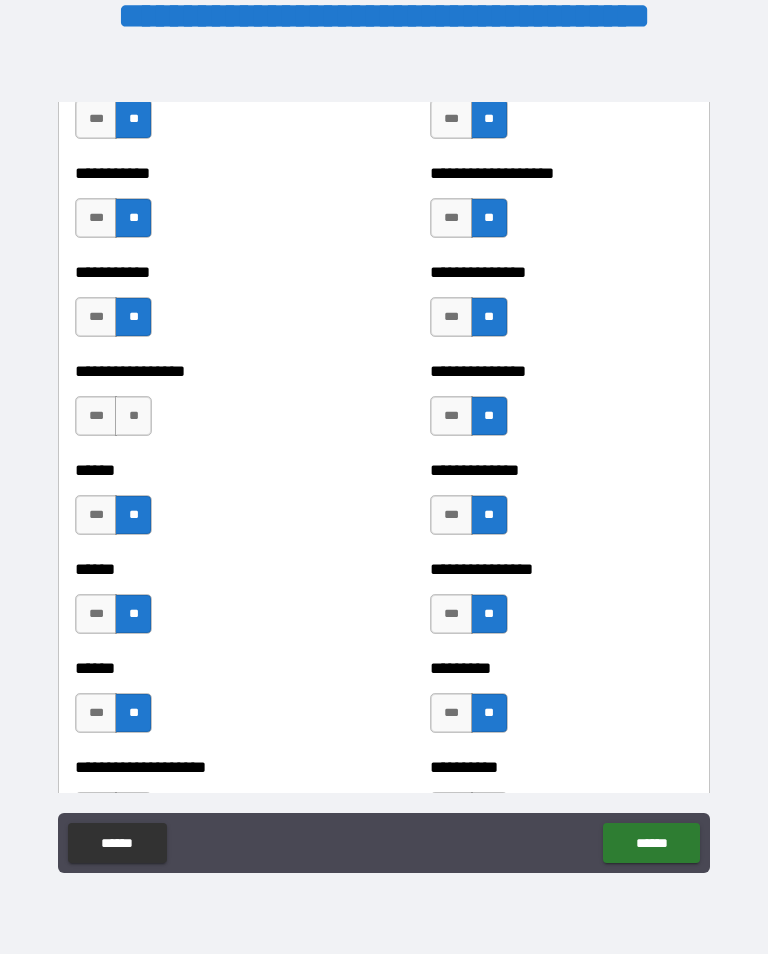 click on "**" at bounding box center (133, 416) 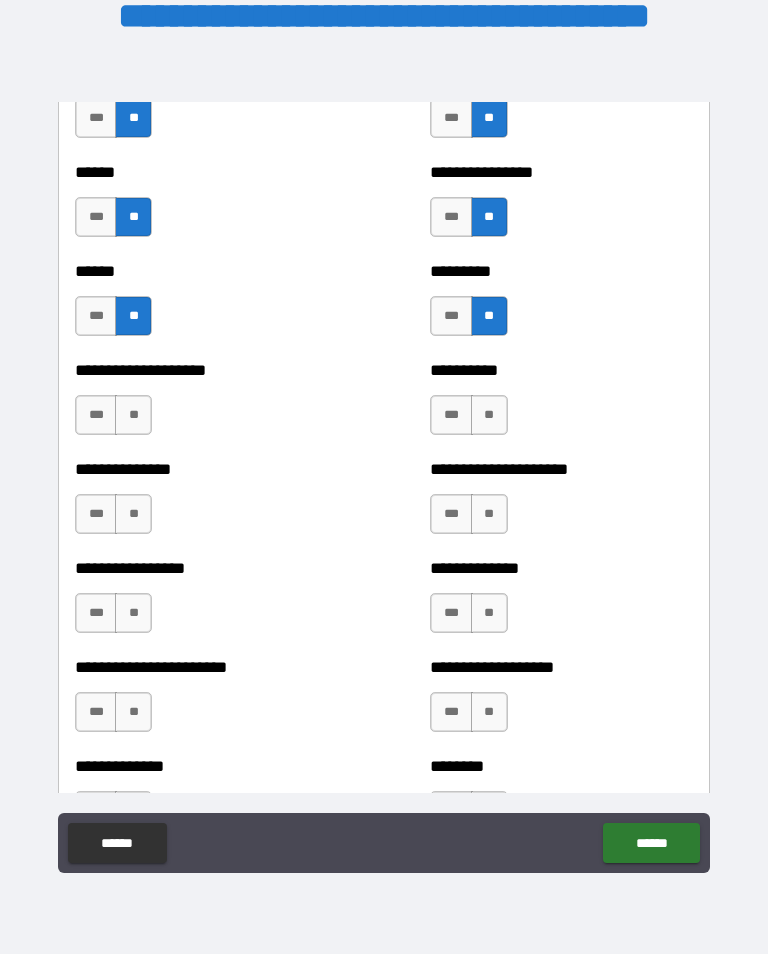 scroll, scrollTop: 3194, scrollLeft: 0, axis: vertical 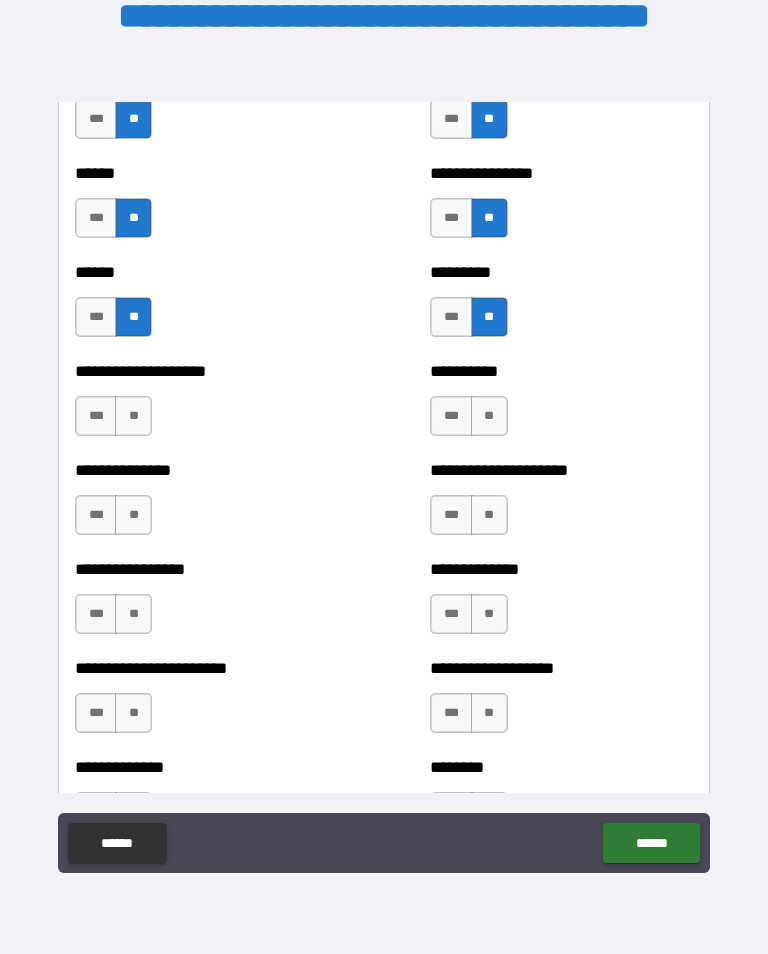 click on "**" at bounding box center [133, 416] 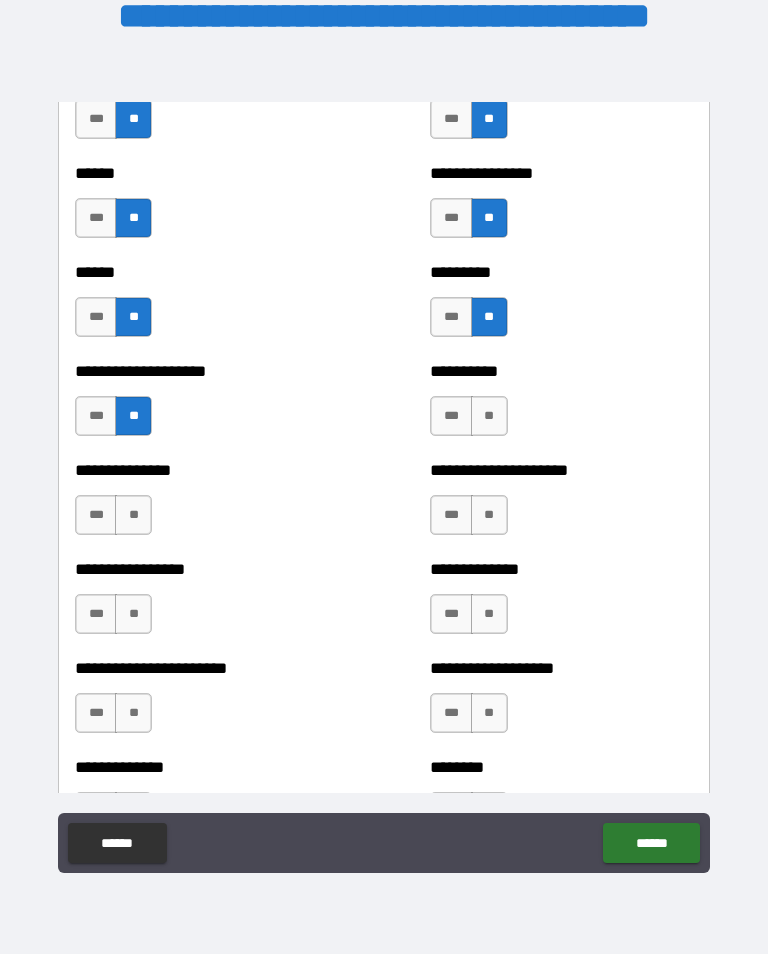 click on "**" at bounding box center (133, 515) 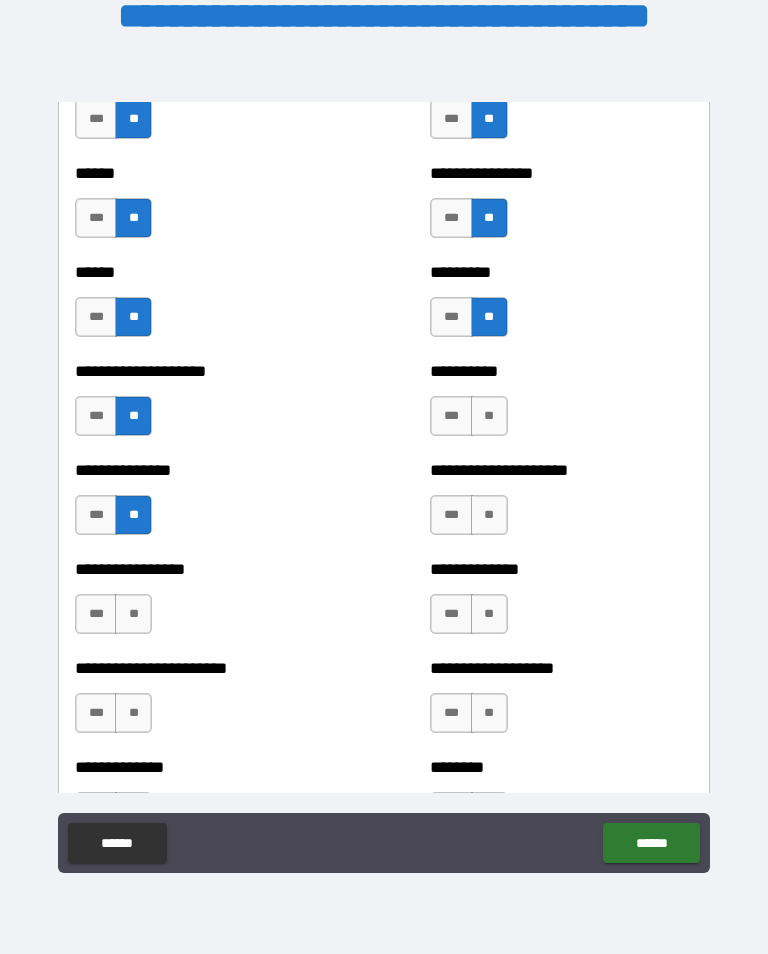 click on "**" at bounding box center (489, 416) 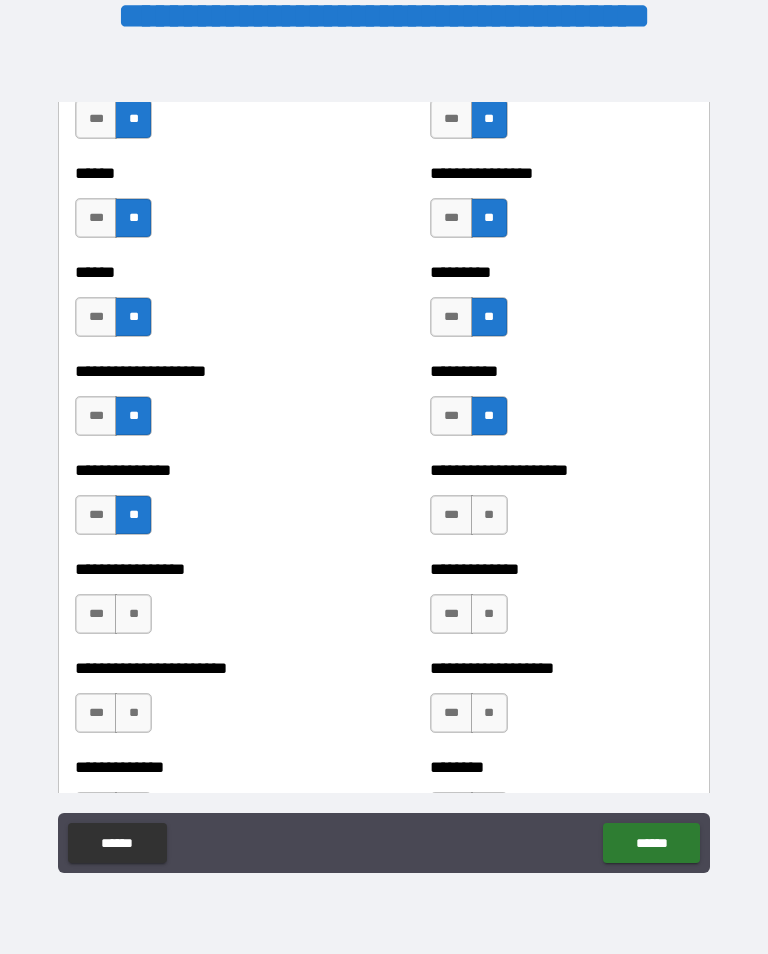 click on "**" at bounding box center [489, 515] 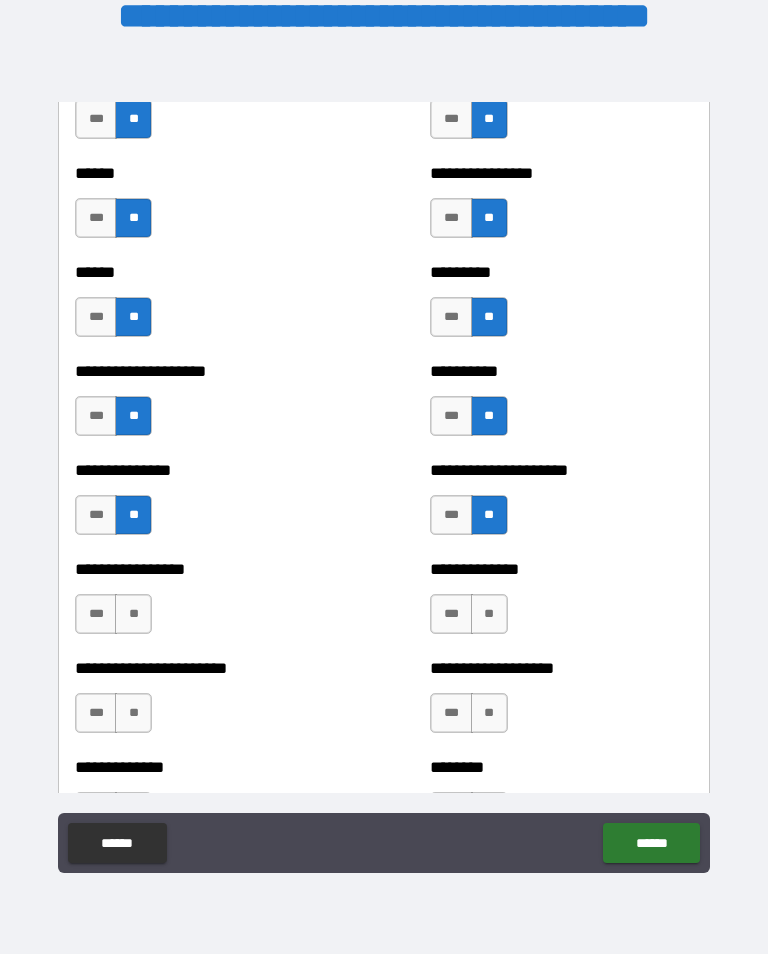 click on "**" at bounding box center (489, 614) 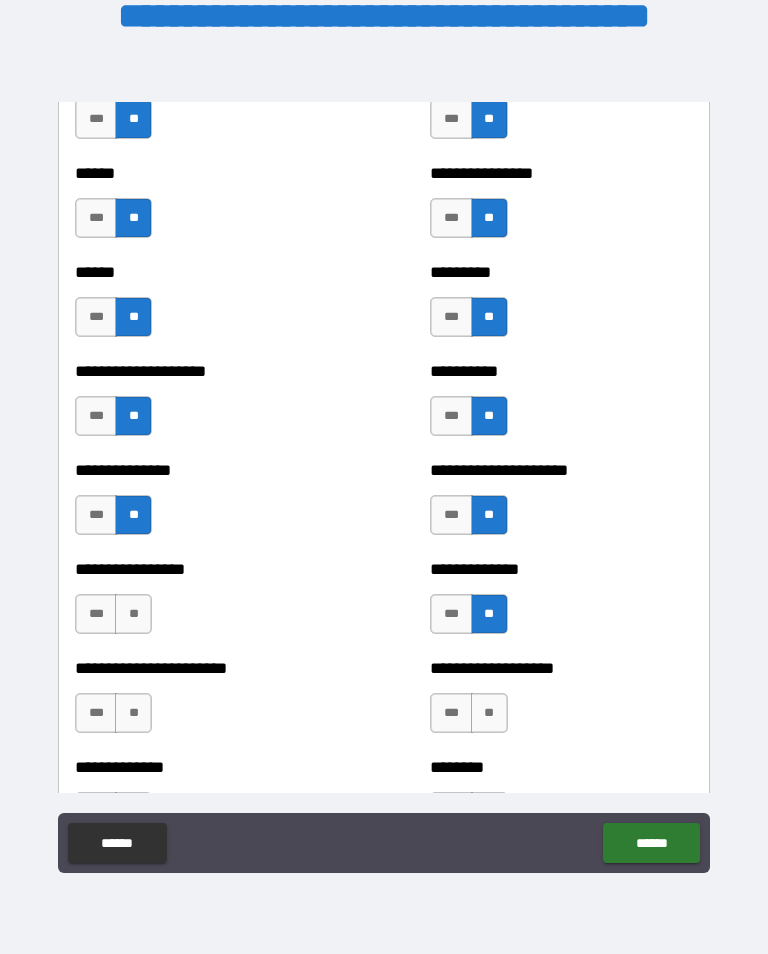 click on "***" at bounding box center (96, 614) 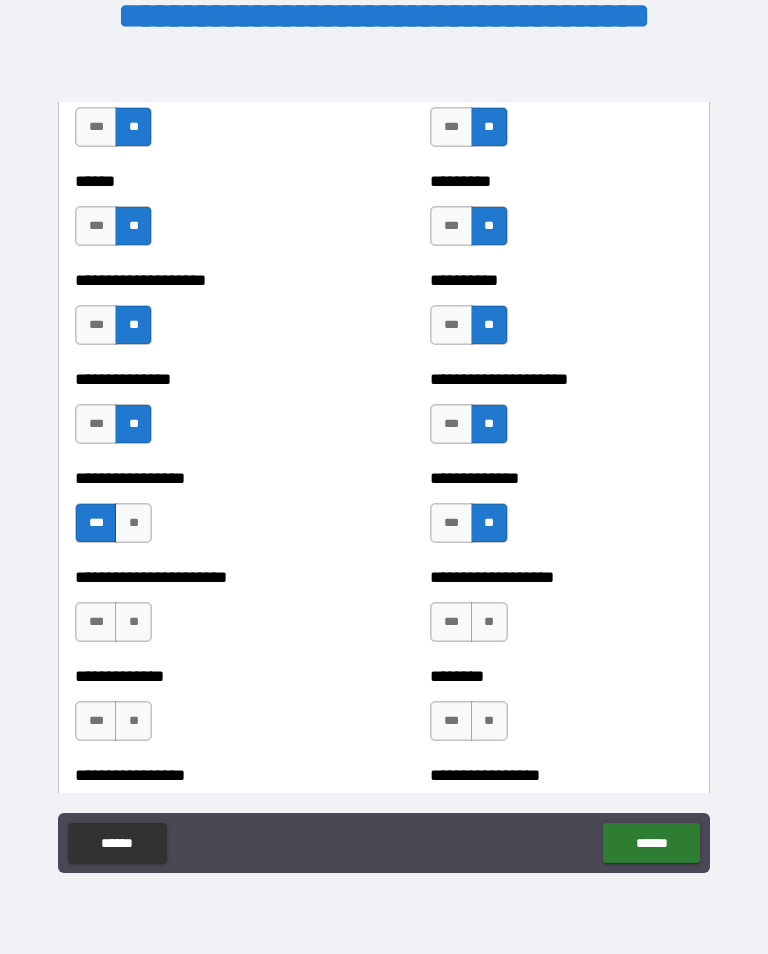 scroll, scrollTop: 3290, scrollLeft: 0, axis: vertical 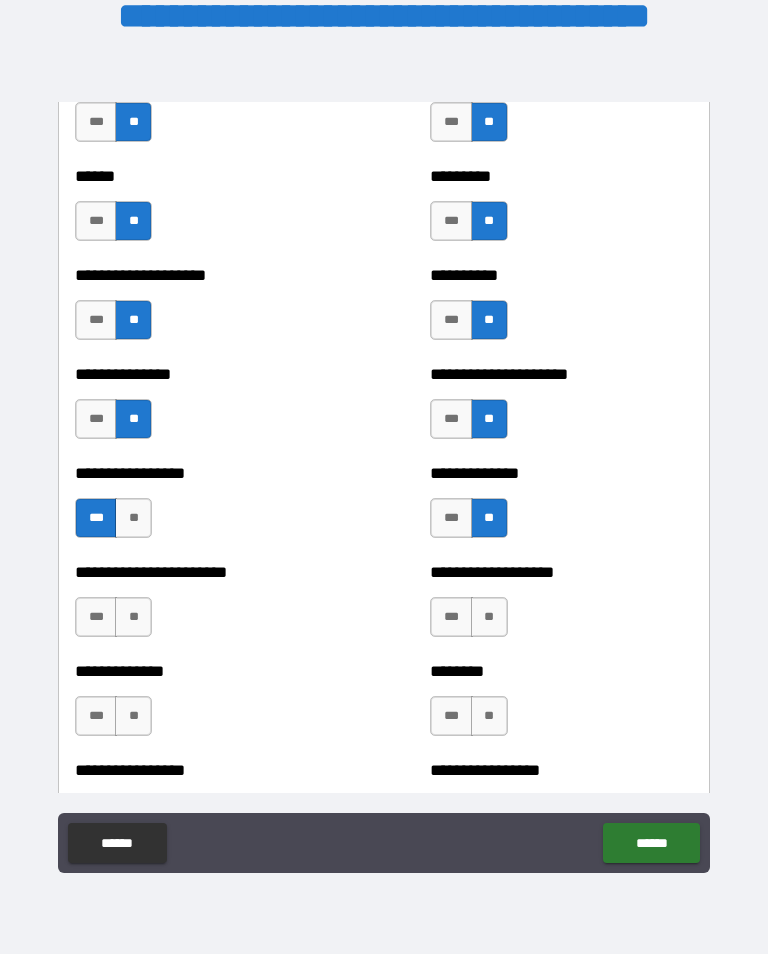 click on "**" at bounding box center (489, 617) 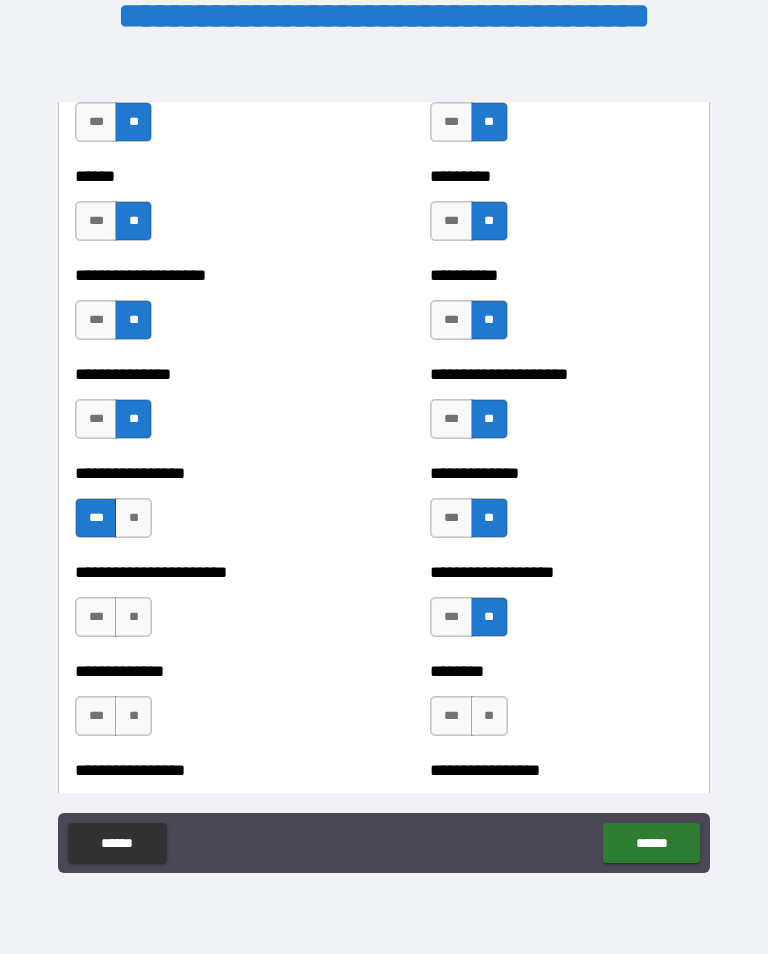 click on "**" at bounding box center [489, 716] 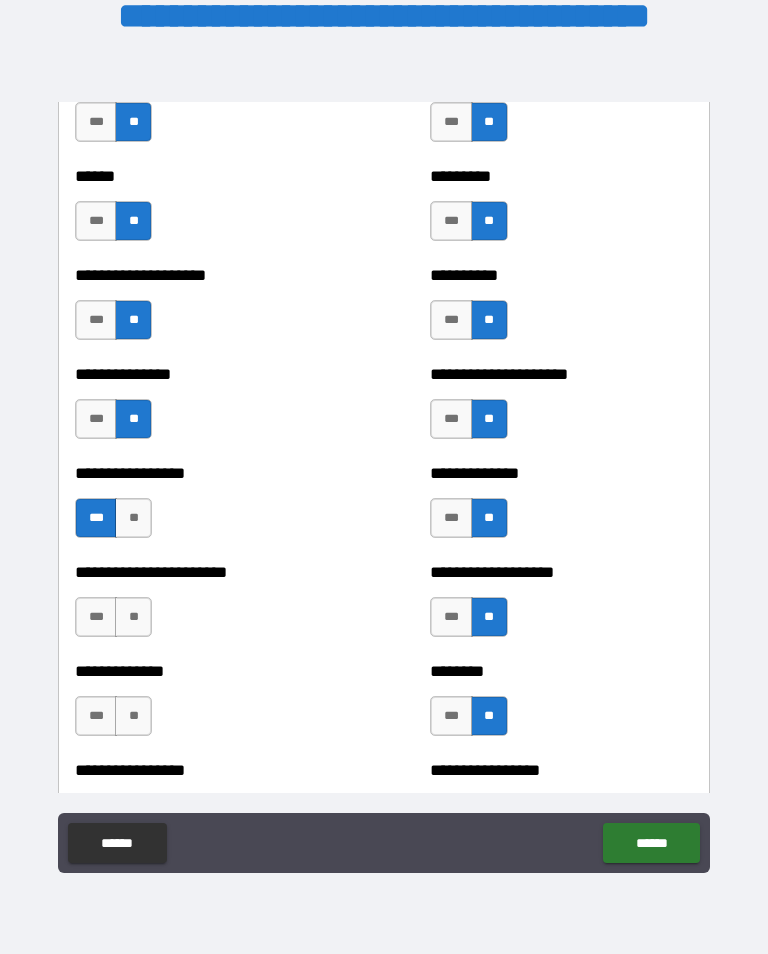 click on "**" at bounding box center (133, 617) 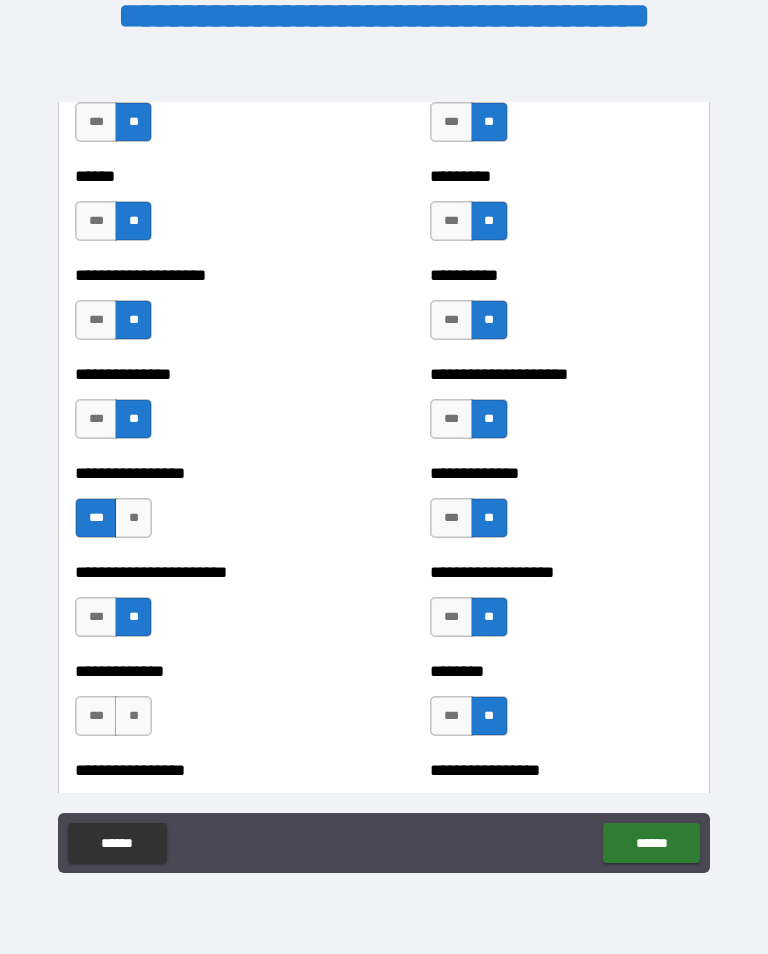click on "**" at bounding box center (133, 716) 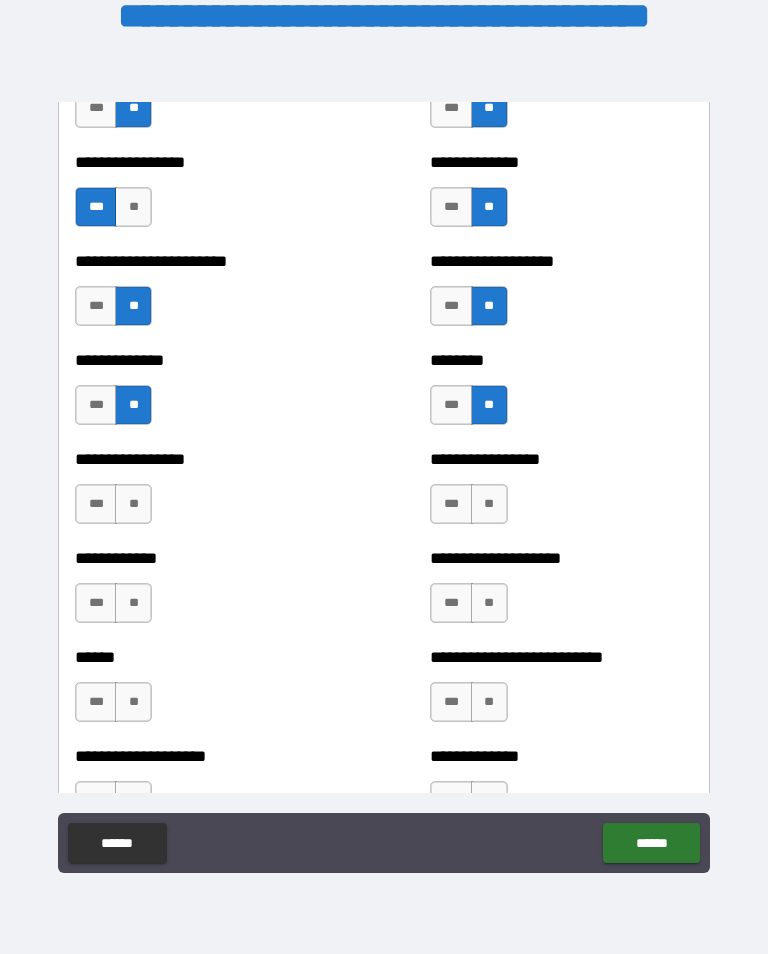scroll, scrollTop: 3608, scrollLeft: 0, axis: vertical 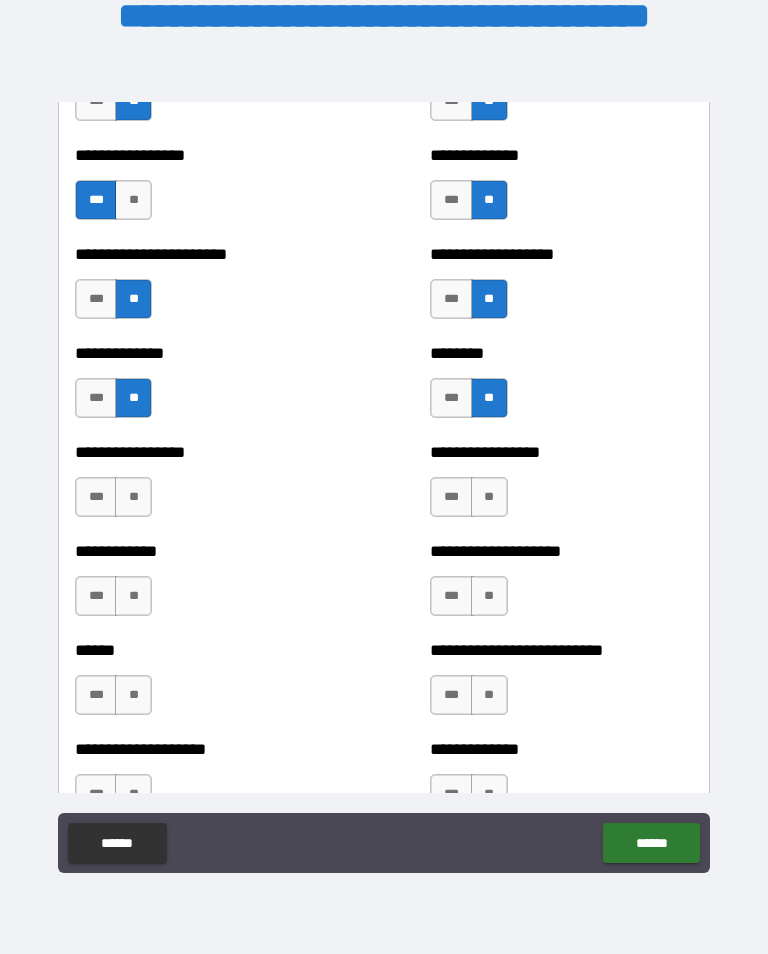 click on "**" at bounding box center [133, 497] 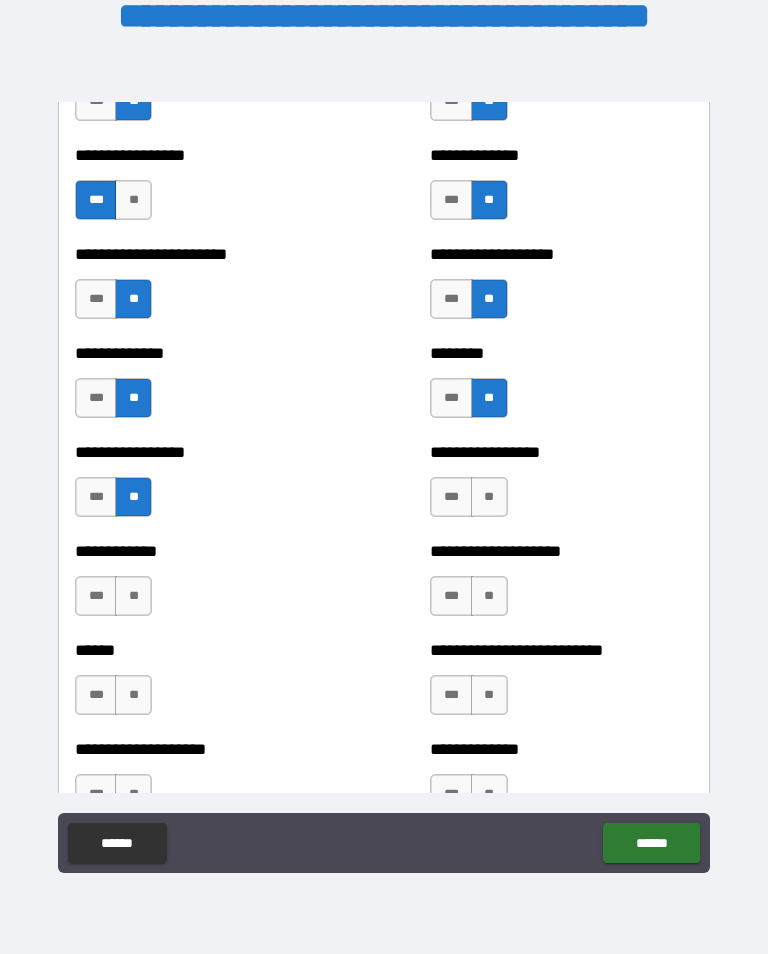 click on "**" at bounding box center [489, 497] 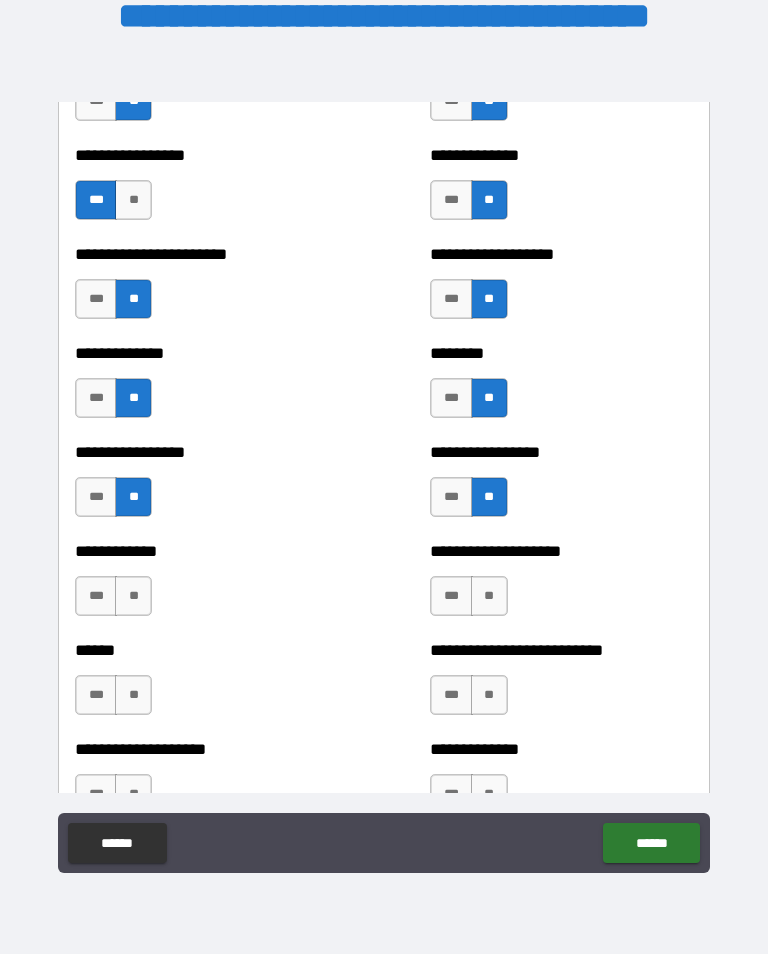 click on "**" at bounding box center [489, 596] 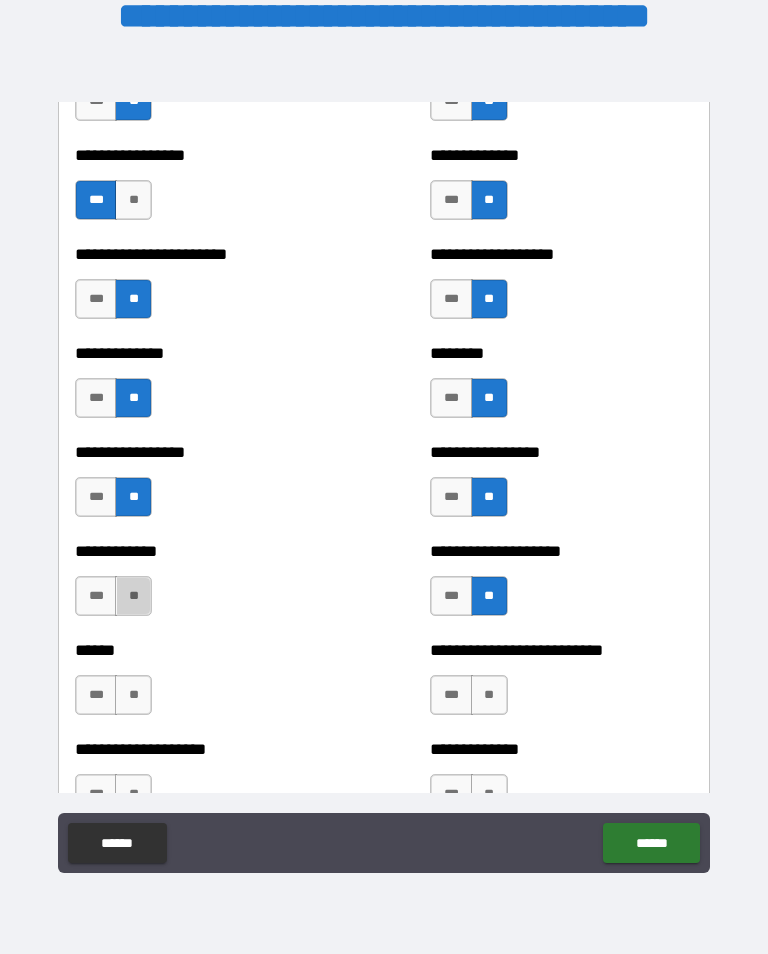 click on "**" at bounding box center (133, 596) 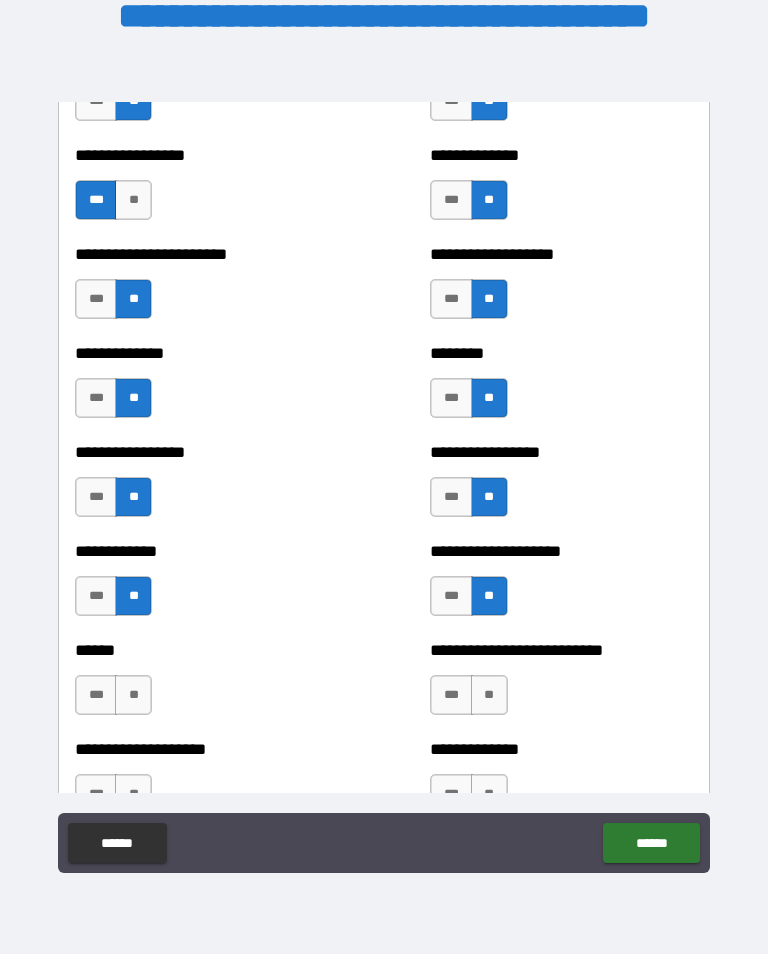 click on "**" at bounding box center (133, 695) 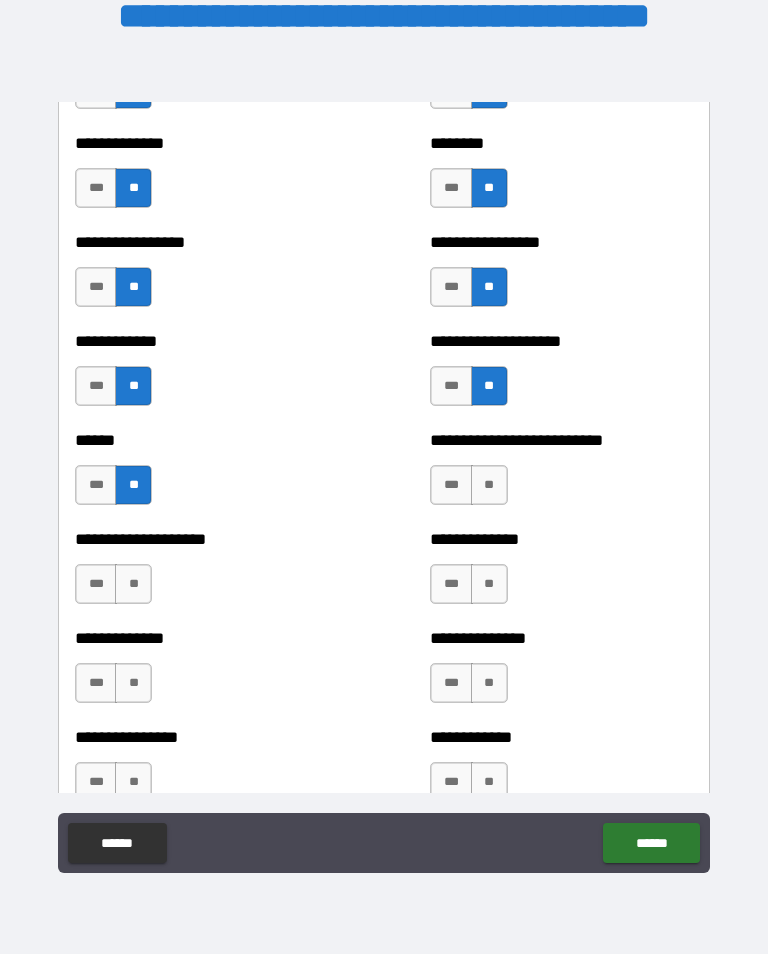 scroll, scrollTop: 3818, scrollLeft: 0, axis: vertical 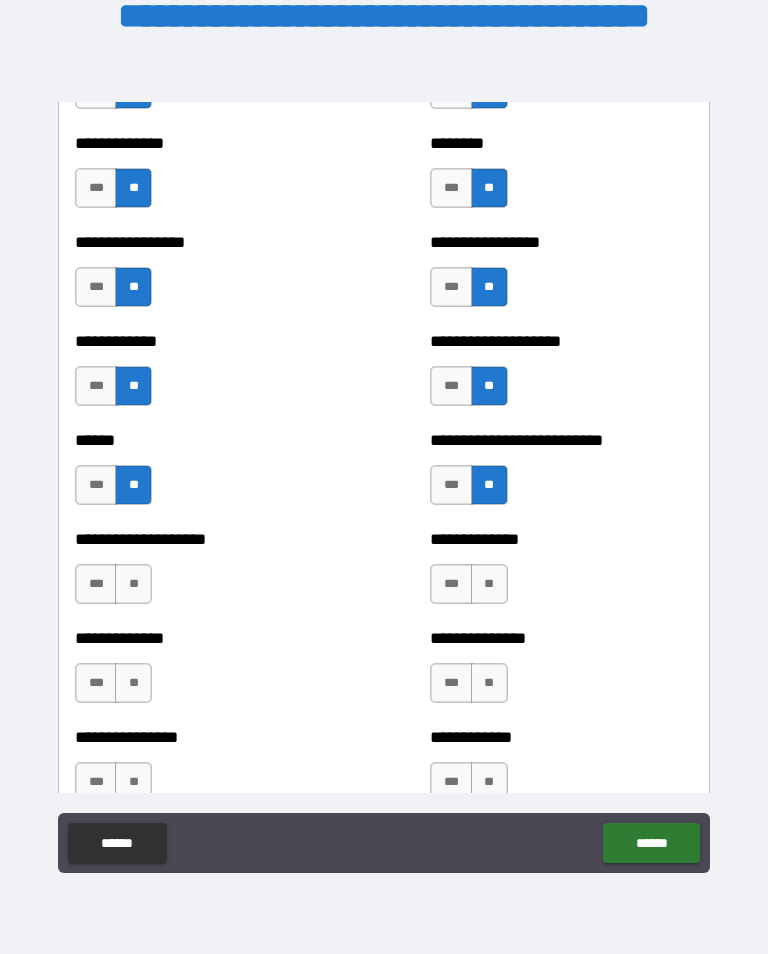click on "**" at bounding box center [489, 584] 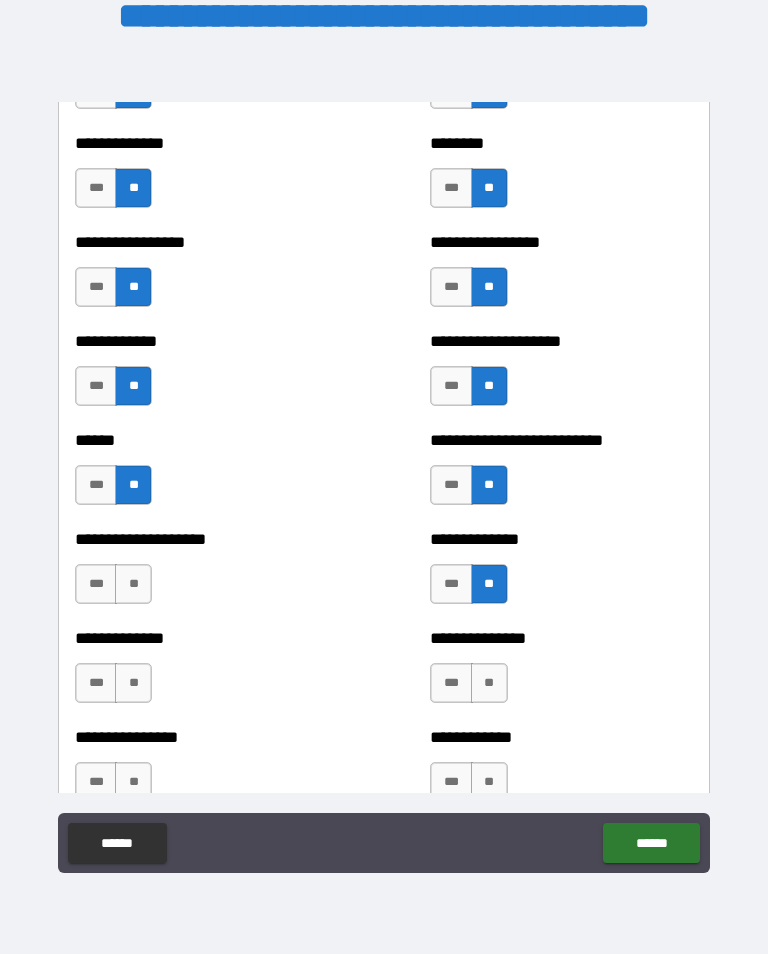 click on "**" at bounding box center [133, 584] 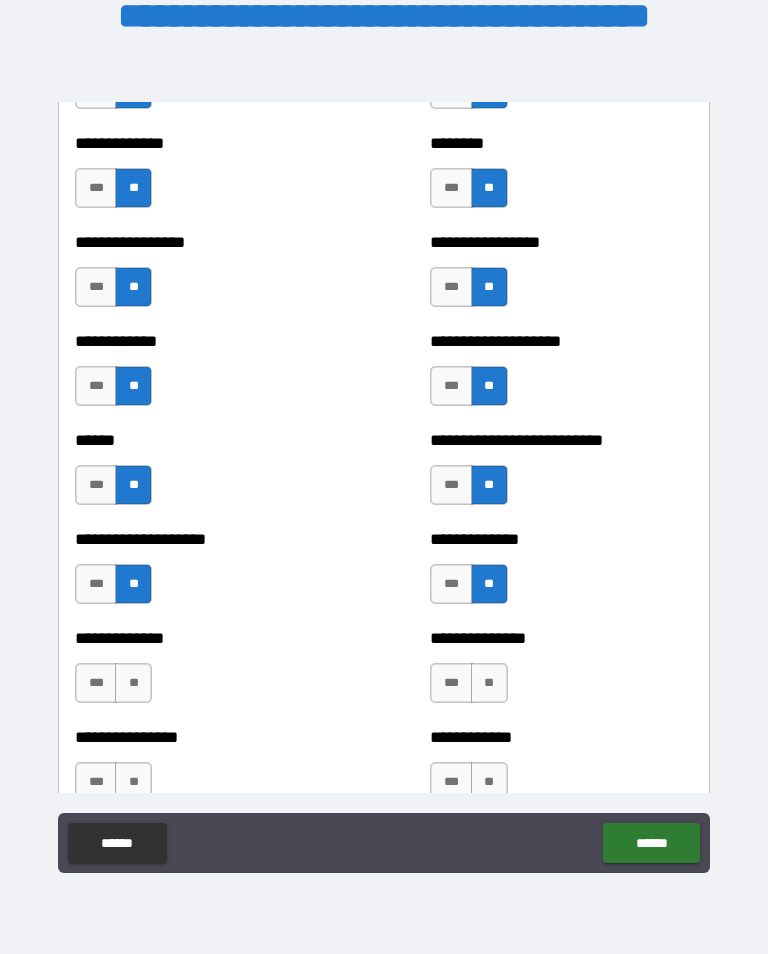 click on "**" at bounding box center [133, 683] 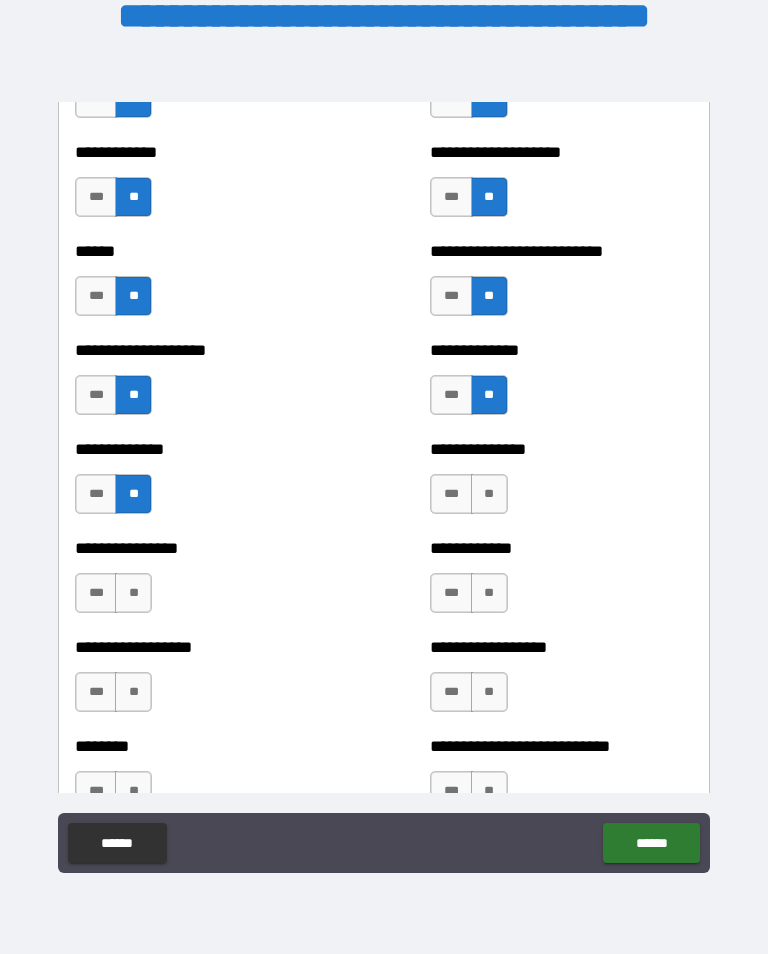 scroll, scrollTop: 4012, scrollLeft: 0, axis: vertical 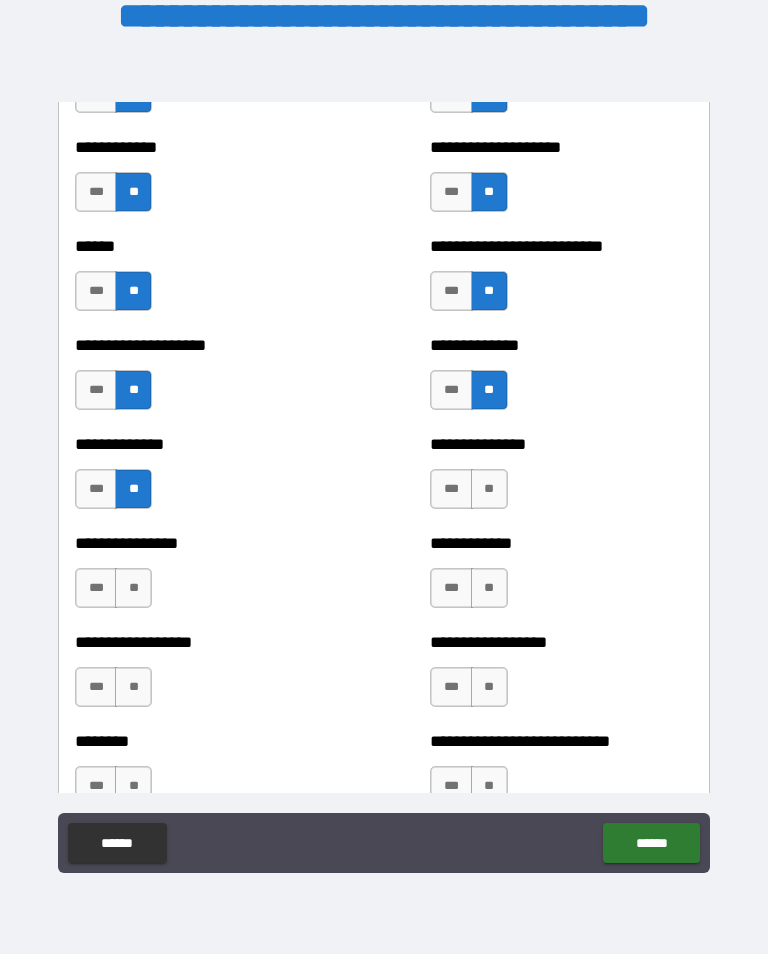click on "**" at bounding box center (133, 588) 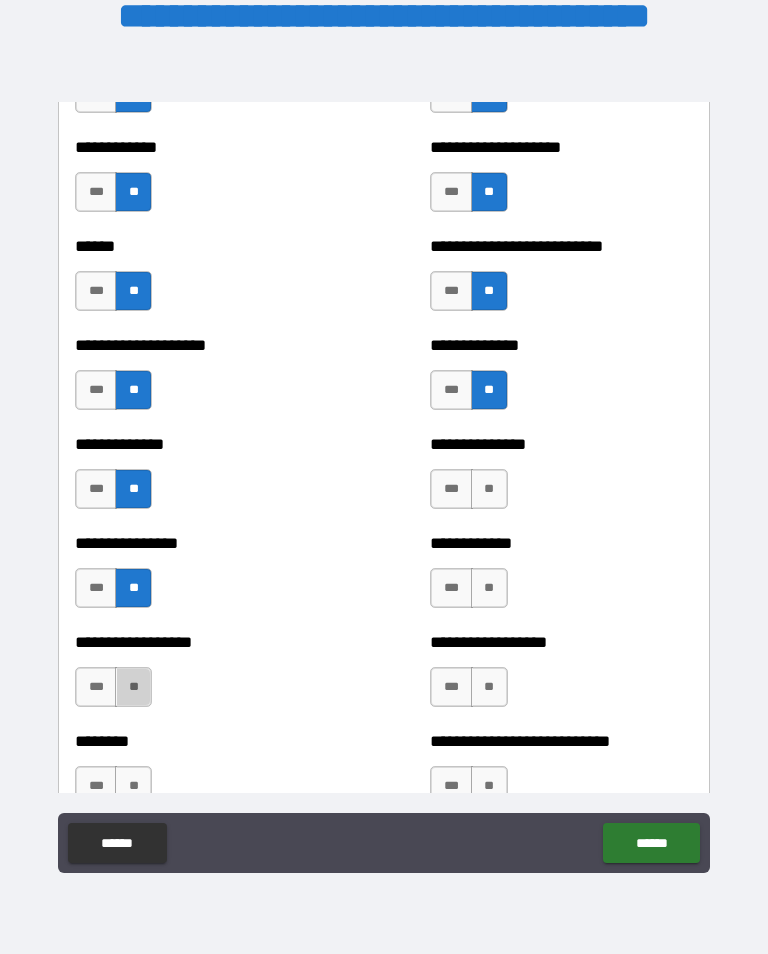 click on "**" at bounding box center (133, 687) 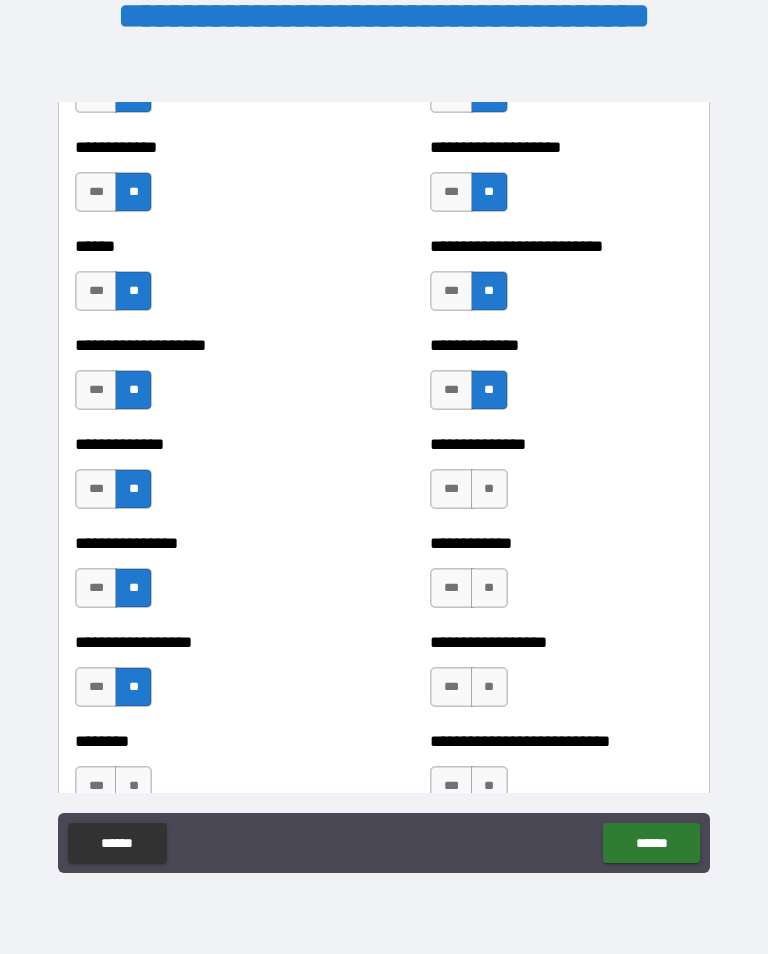 click on "**" at bounding box center [489, 489] 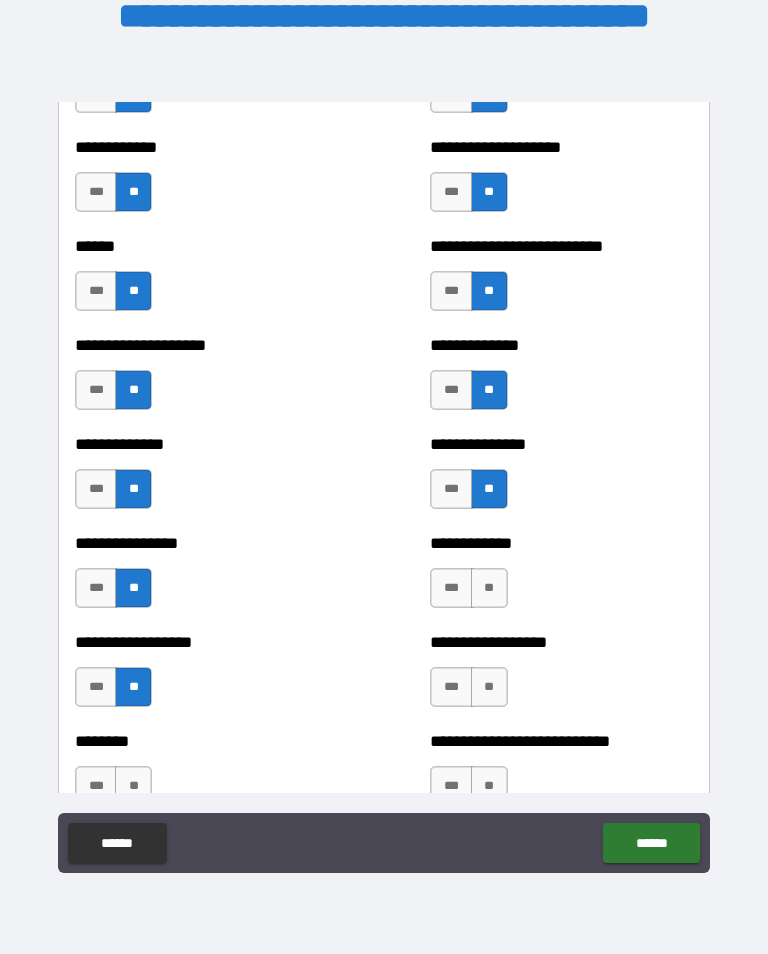 click on "**" at bounding box center [489, 588] 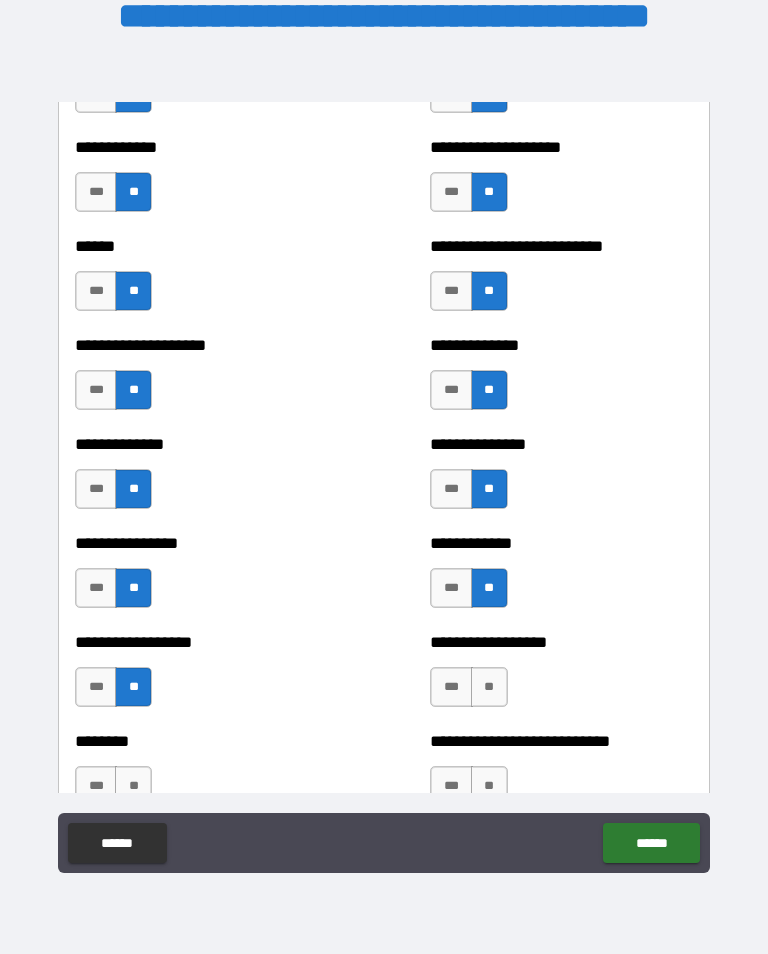 click on "**" at bounding box center (489, 687) 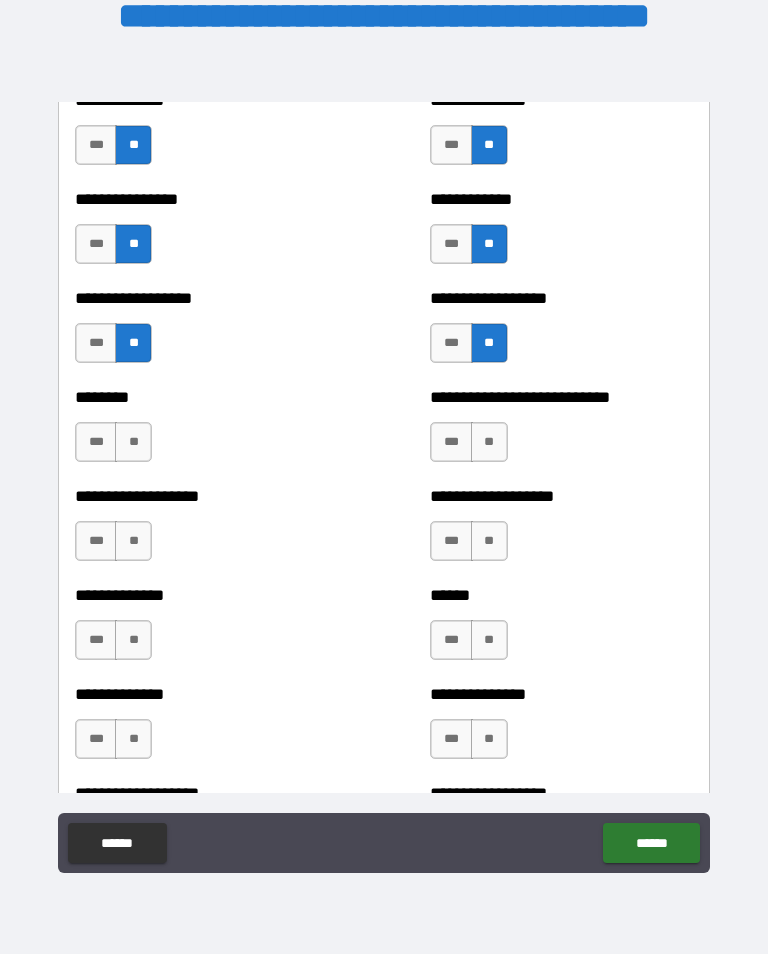 scroll, scrollTop: 4356, scrollLeft: 0, axis: vertical 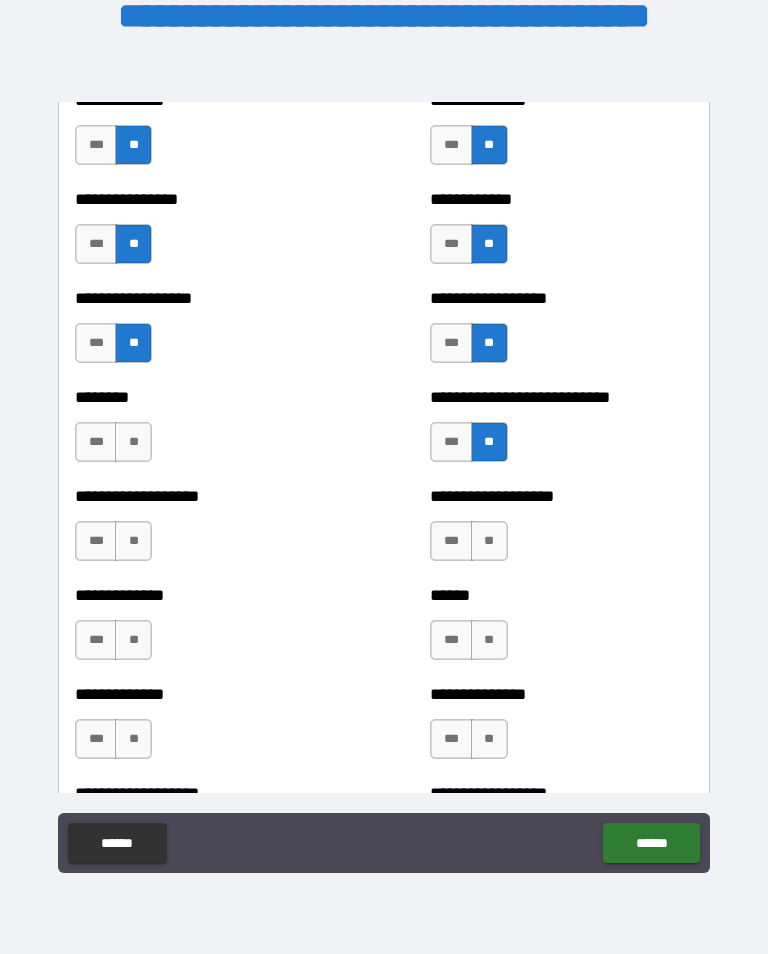 click on "**" at bounding box center (133, 442) 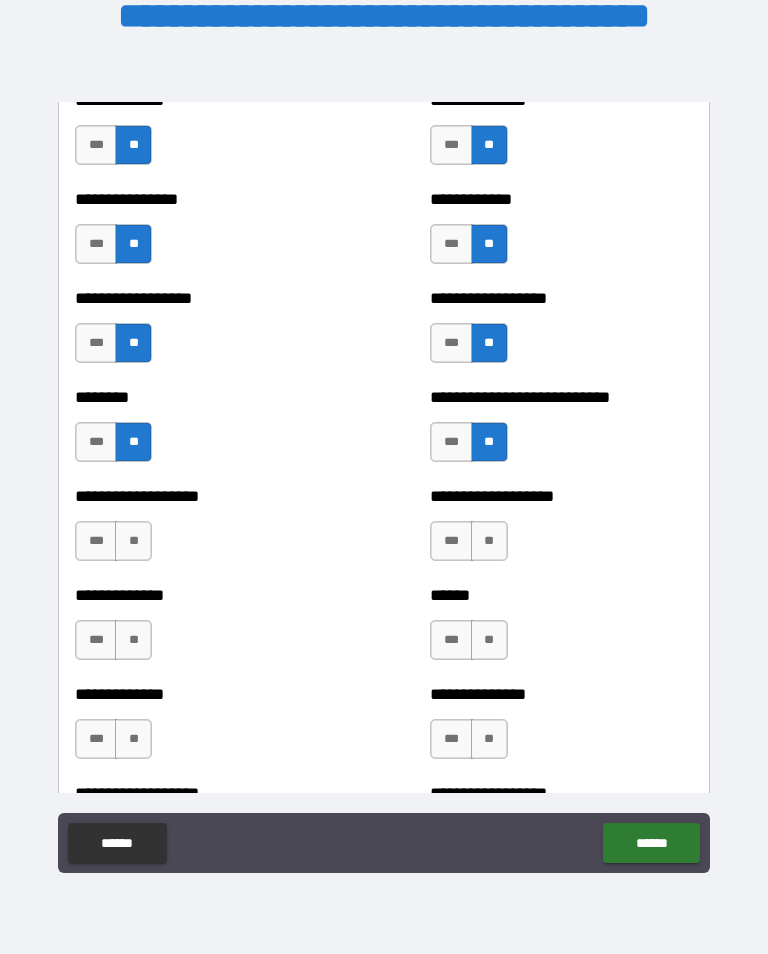 click on "**" at bounding box center [133, 541] 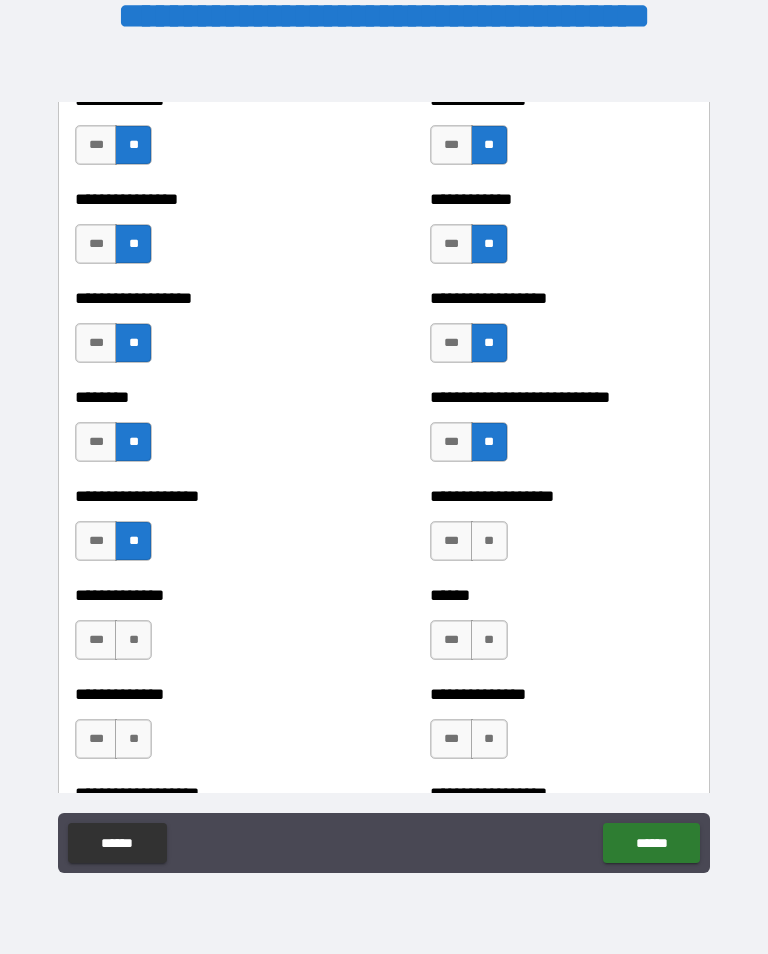 click on "**" at bounding box center [133, 640] 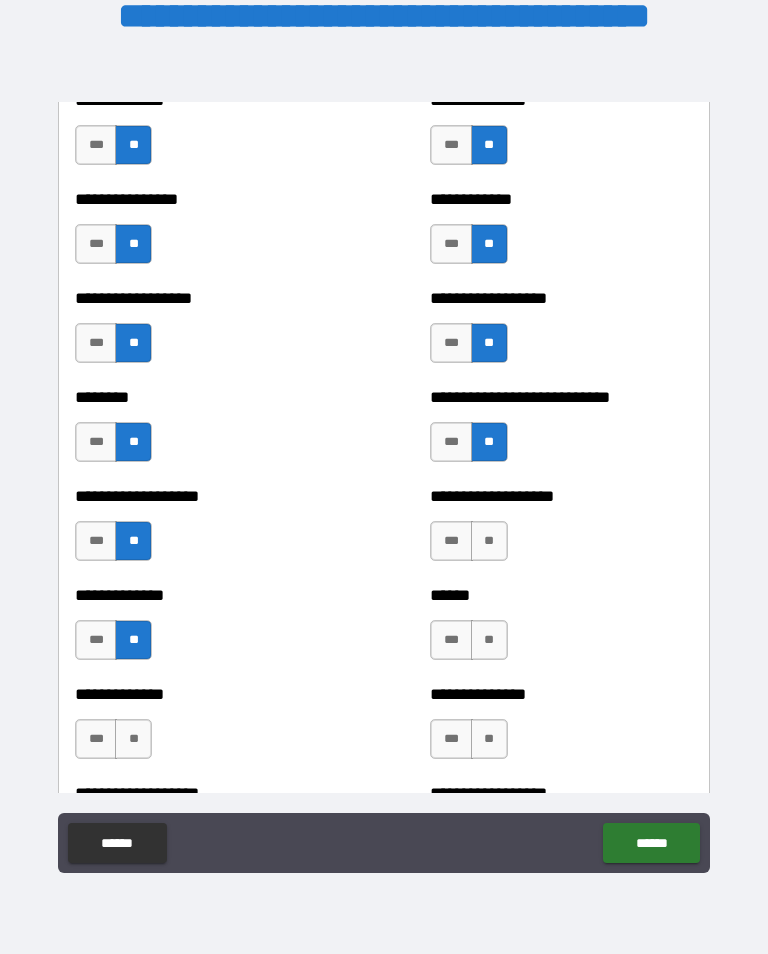 click on "**" at bounding box center (133, 739) 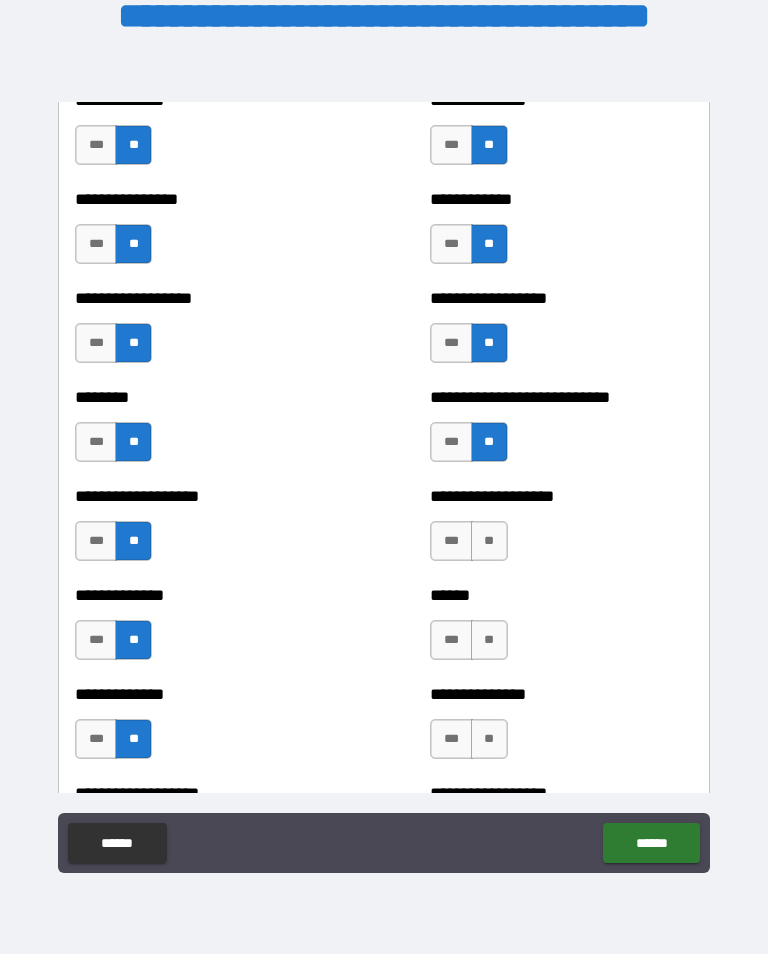 click on "**" at bounding box center (489, 541) 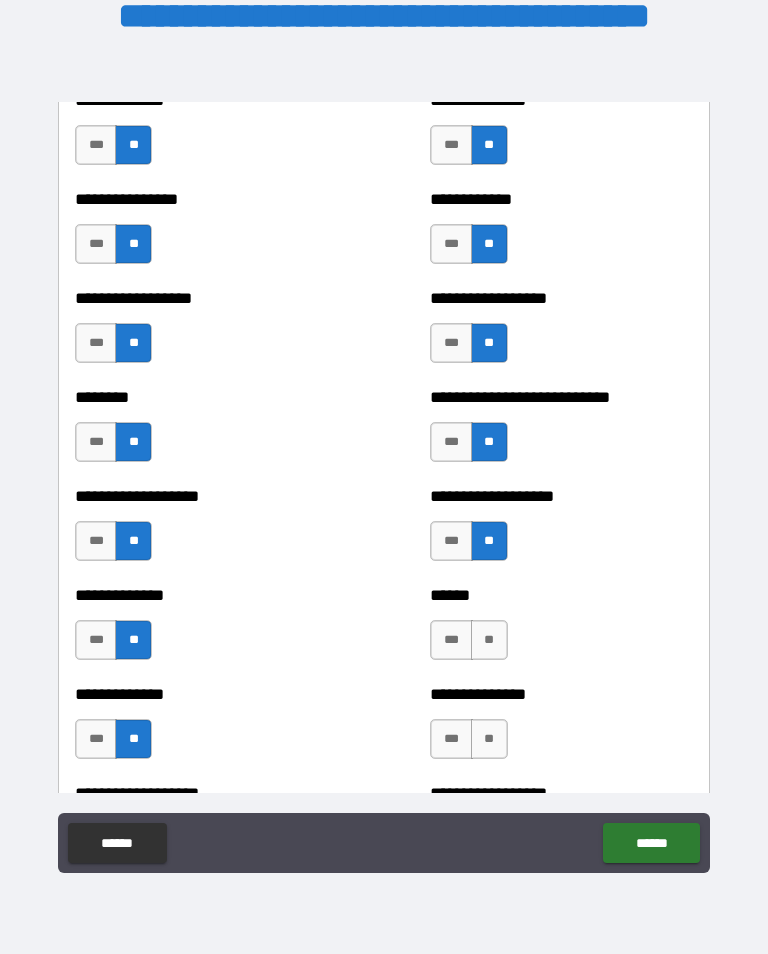 click on "**" at bounding box center (489, 640) 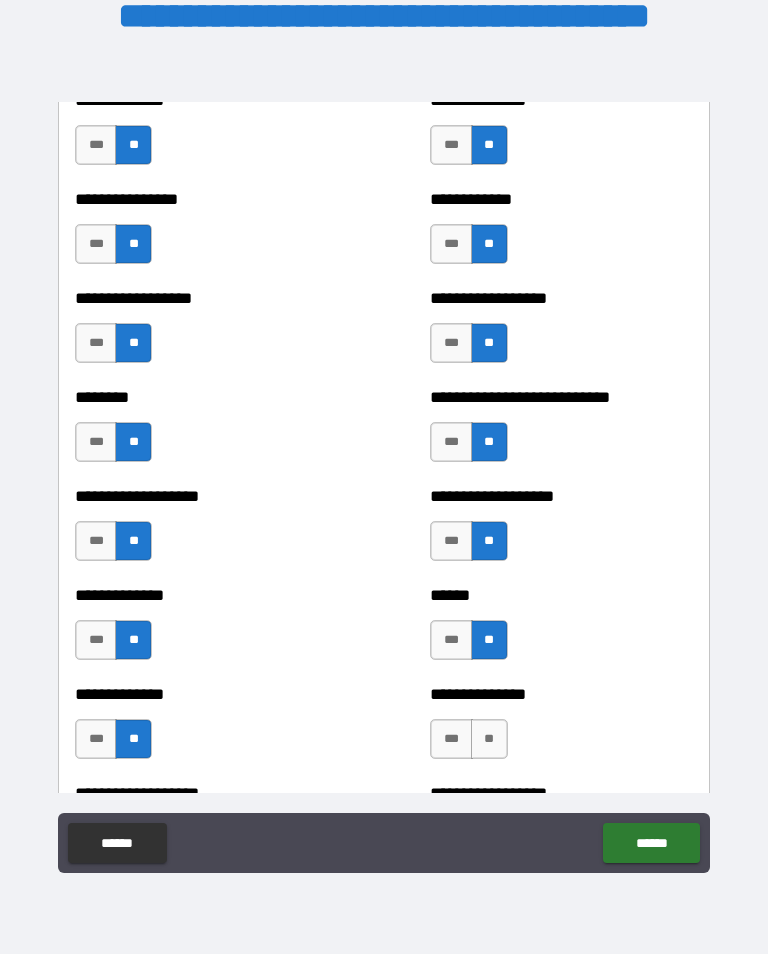 click on "**" at bounding box center [489, 739] 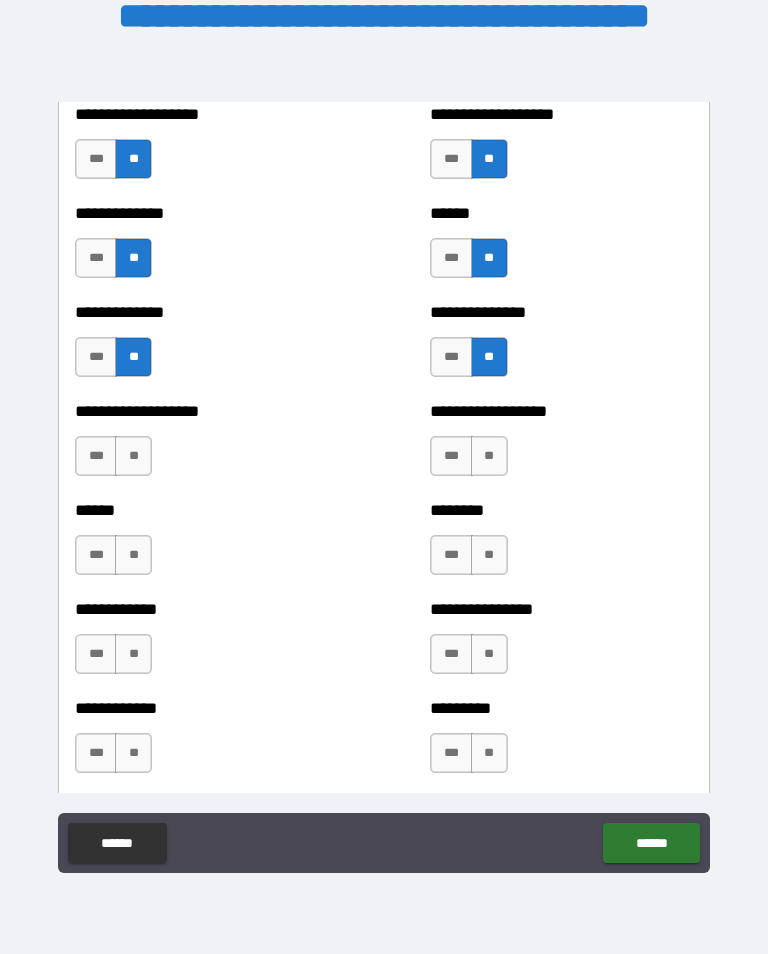 scroll, scrollTop: 4742, scrollLeft: 0, axis: vertical 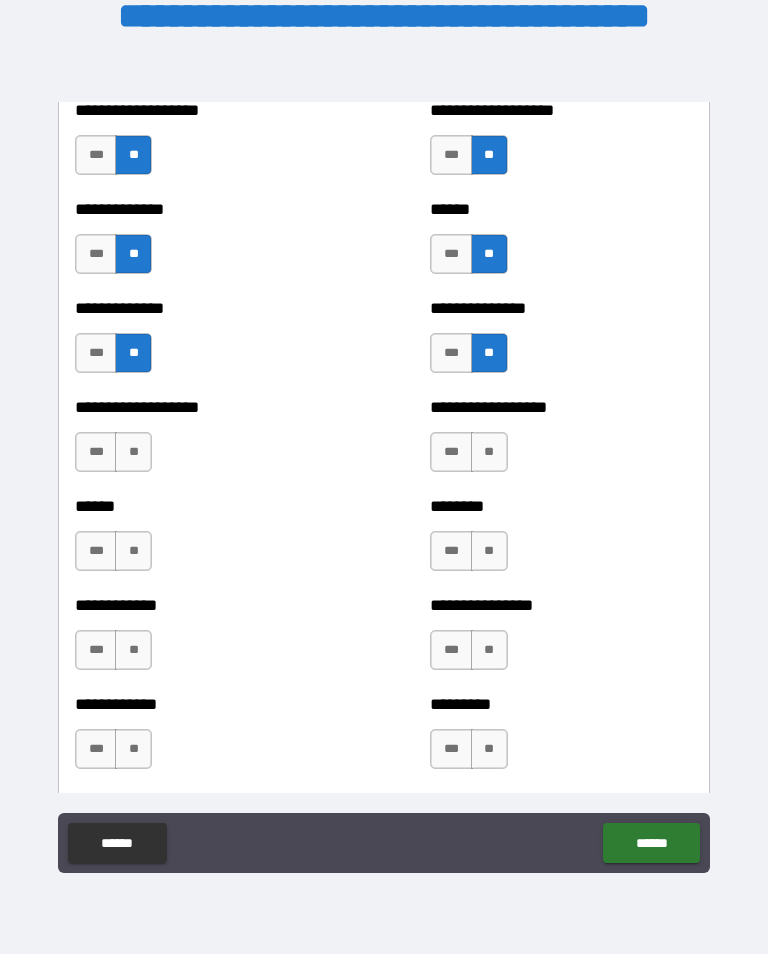 click on "**" at bounding box center [489, 452] 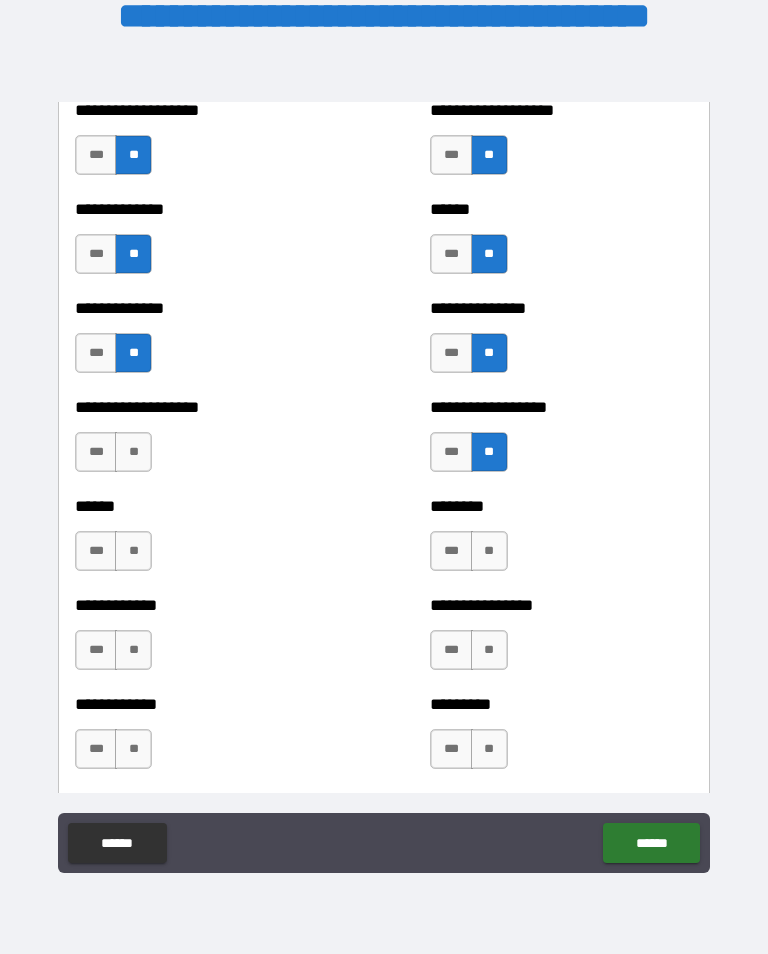 click on "**" at bounding box center (489, 551) 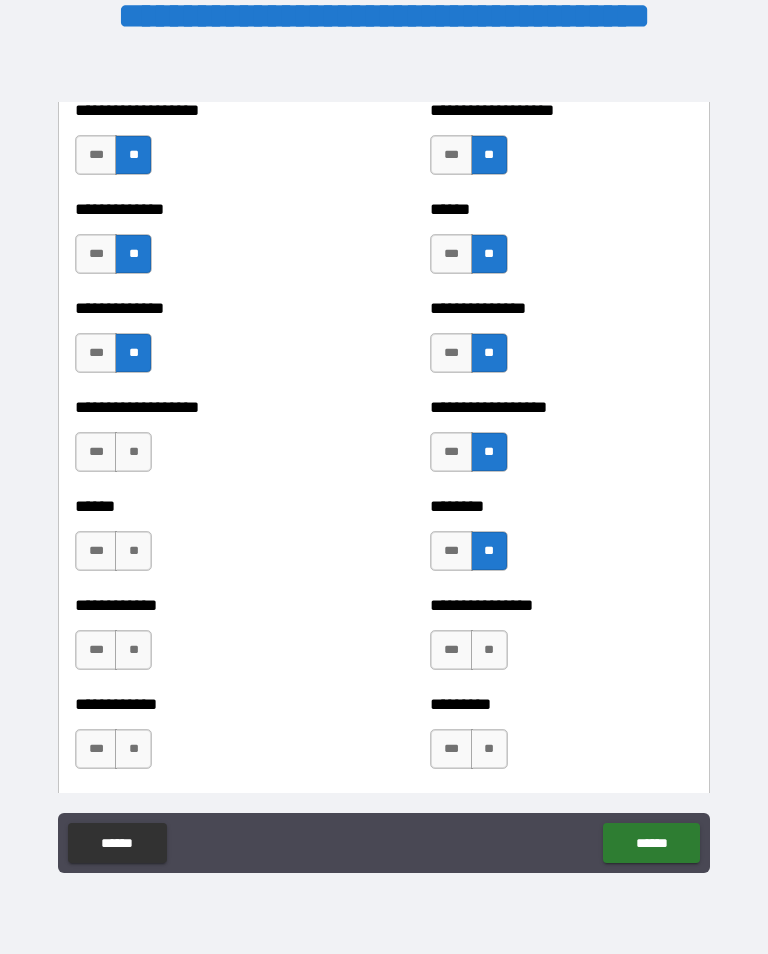 click on "**" at bounding box center (489, 650) 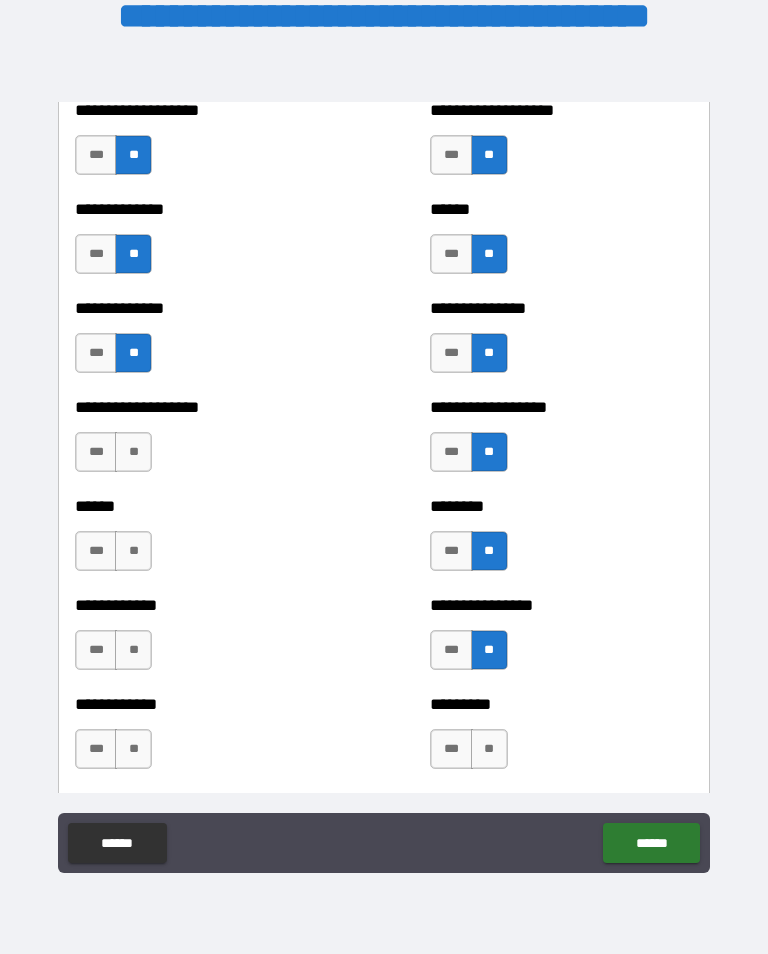 click on "**" at bounding box center [489, 749] 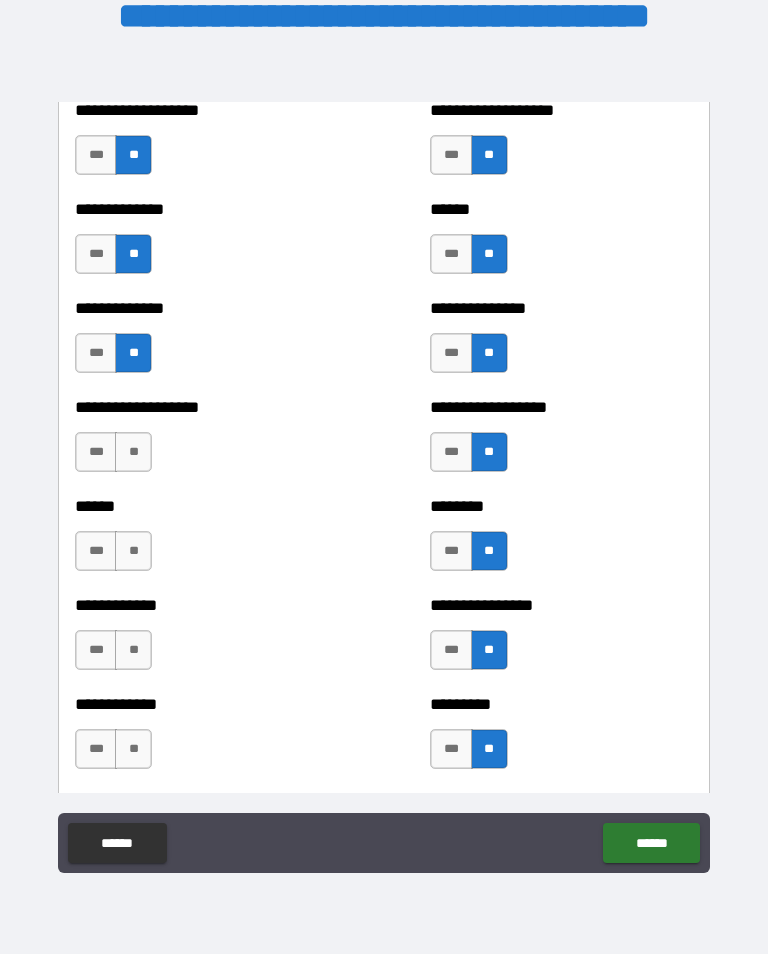 click on "**" at bounding box center [133, 749] 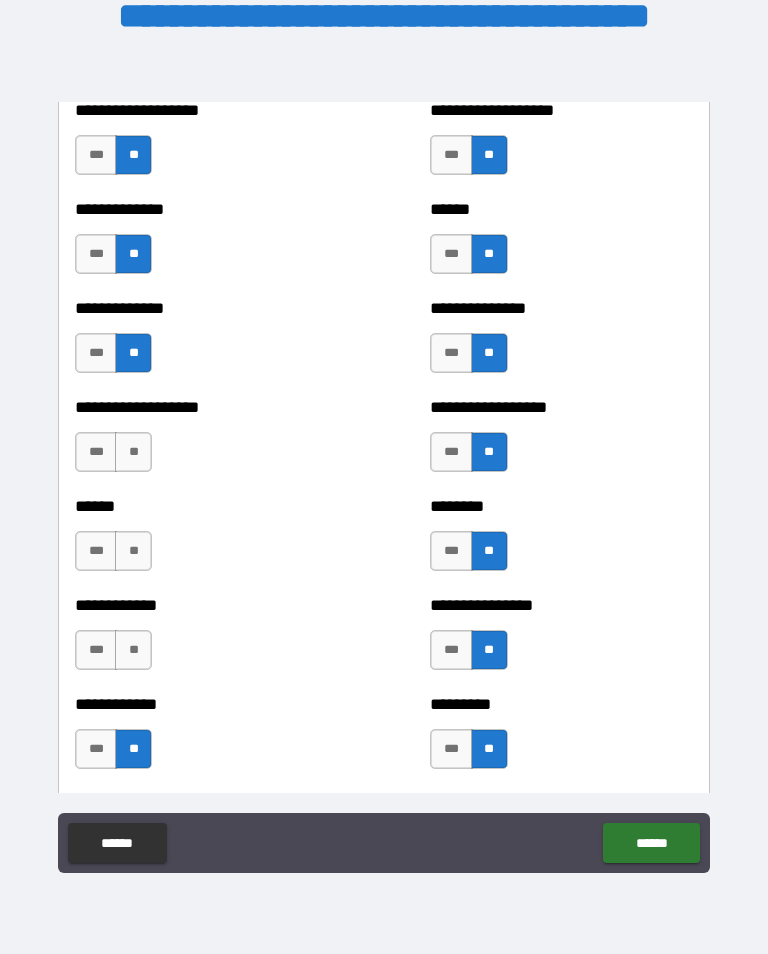 click on "*** **" at bounding box center (116, 655) 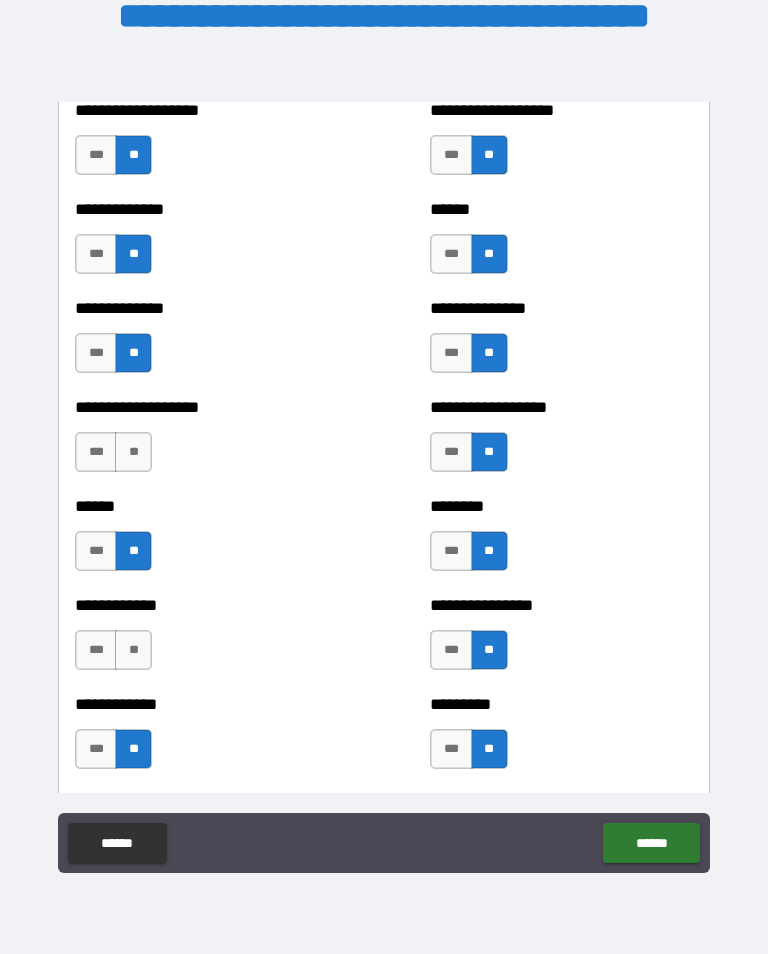 click on "**" at bounding box center (133, 452) 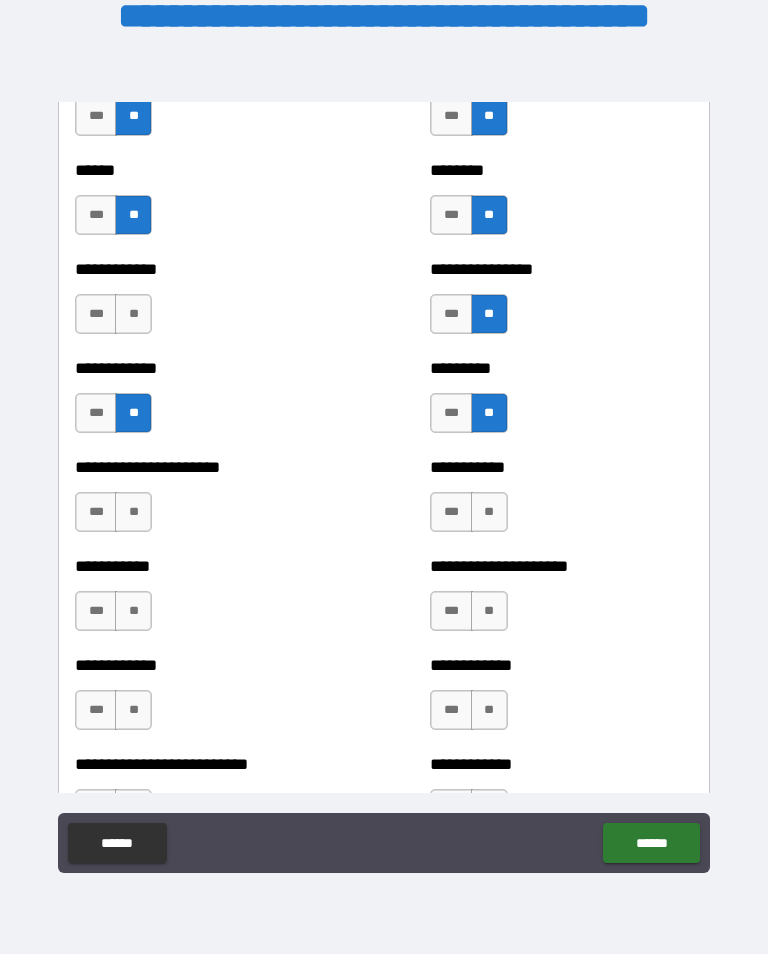 scroll, scrollTop: 5081, scrollLeft: 0, axis: vertical 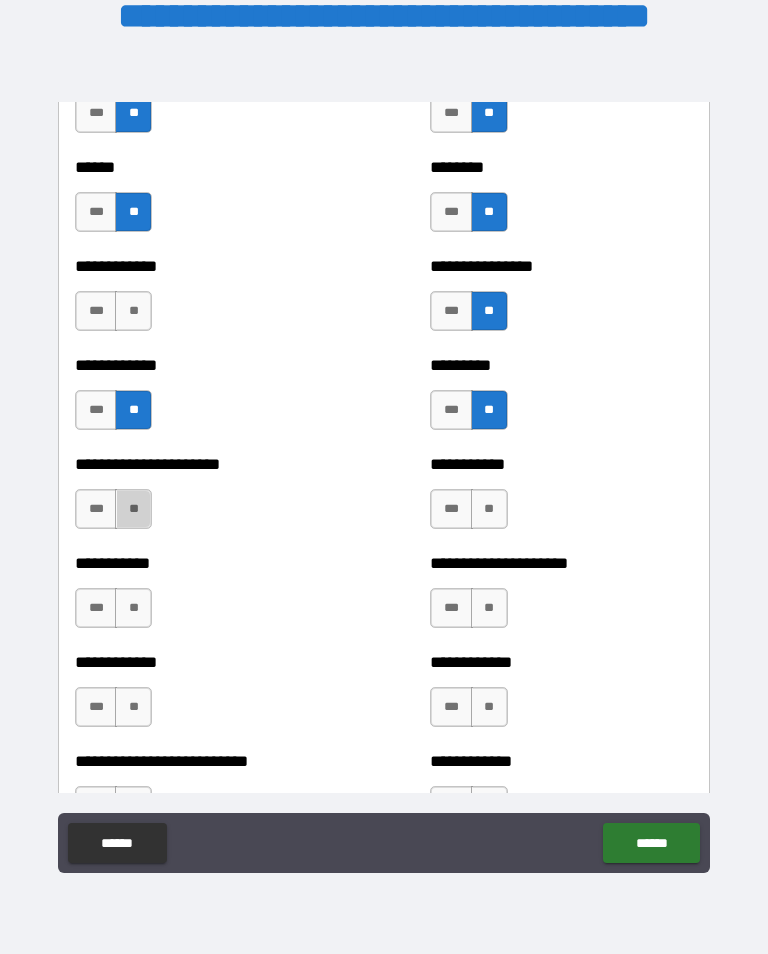 click on "**" at bounding box center (133, 509) 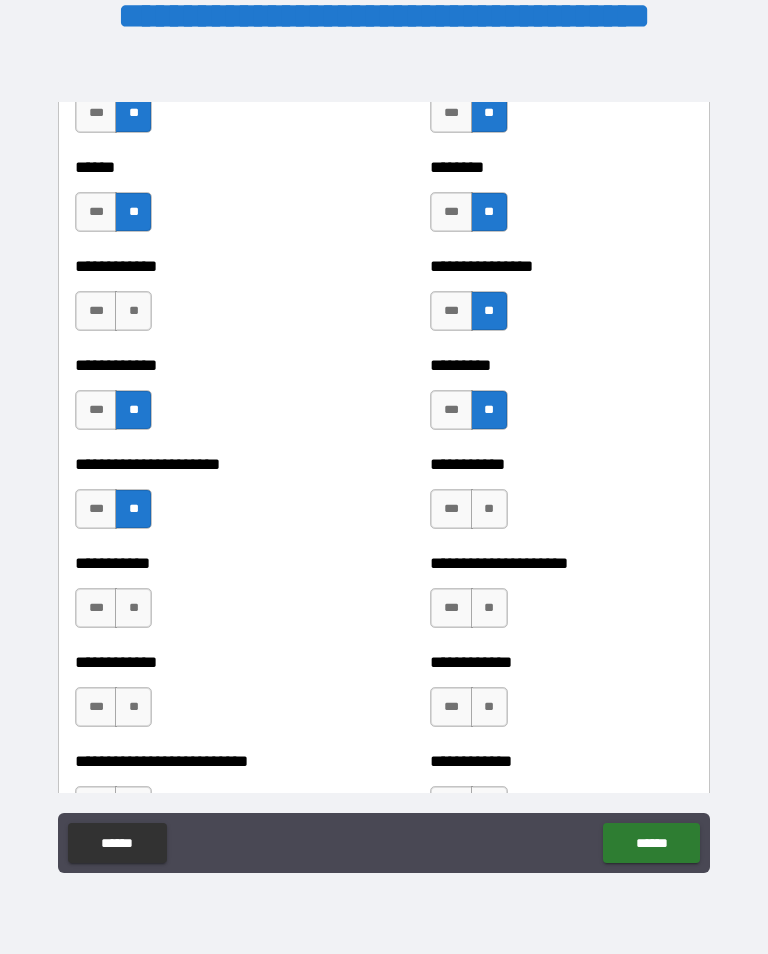 click on "**" at bounding box center (133, 608) 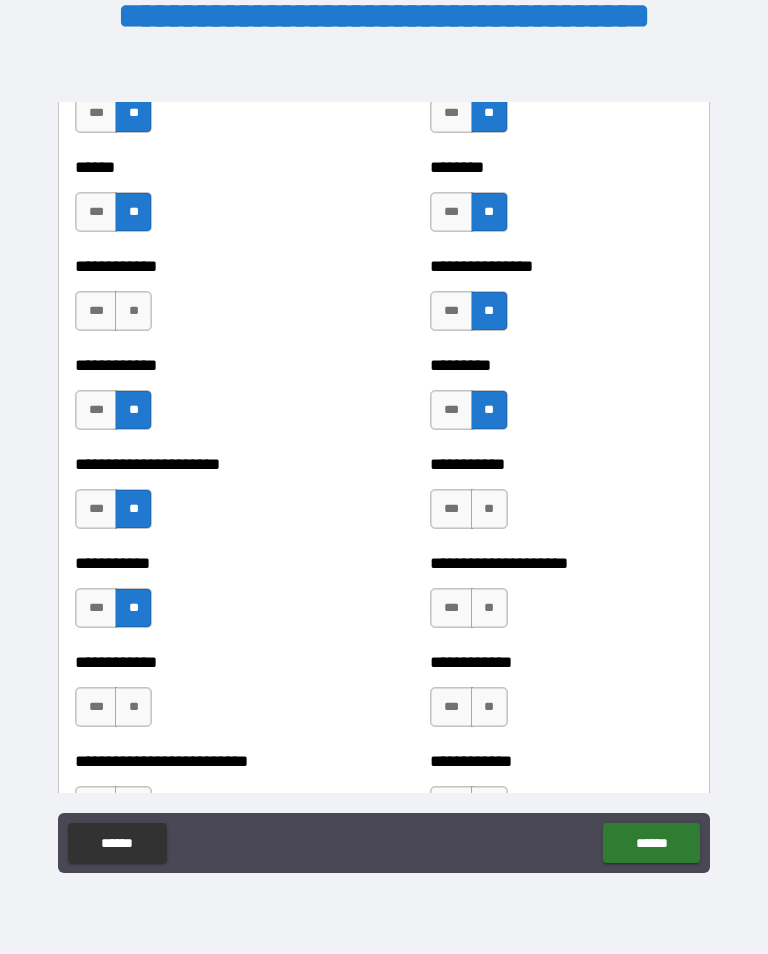 click on "**" at bounding box center [133, 707] 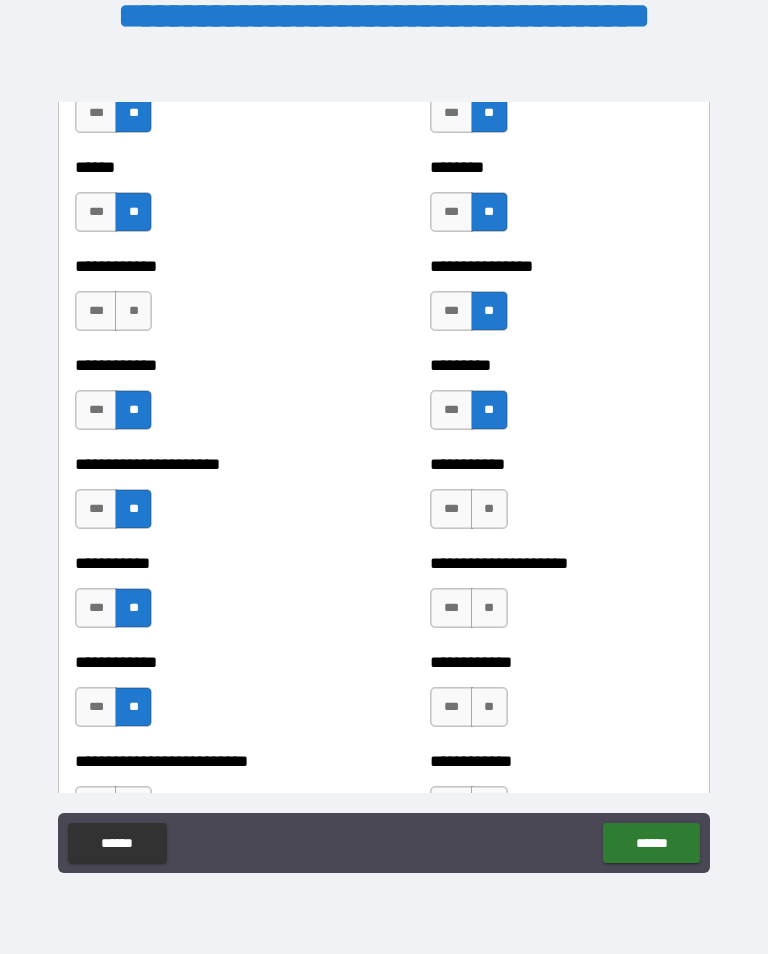 click on "**" at bounding box center [489, 509] 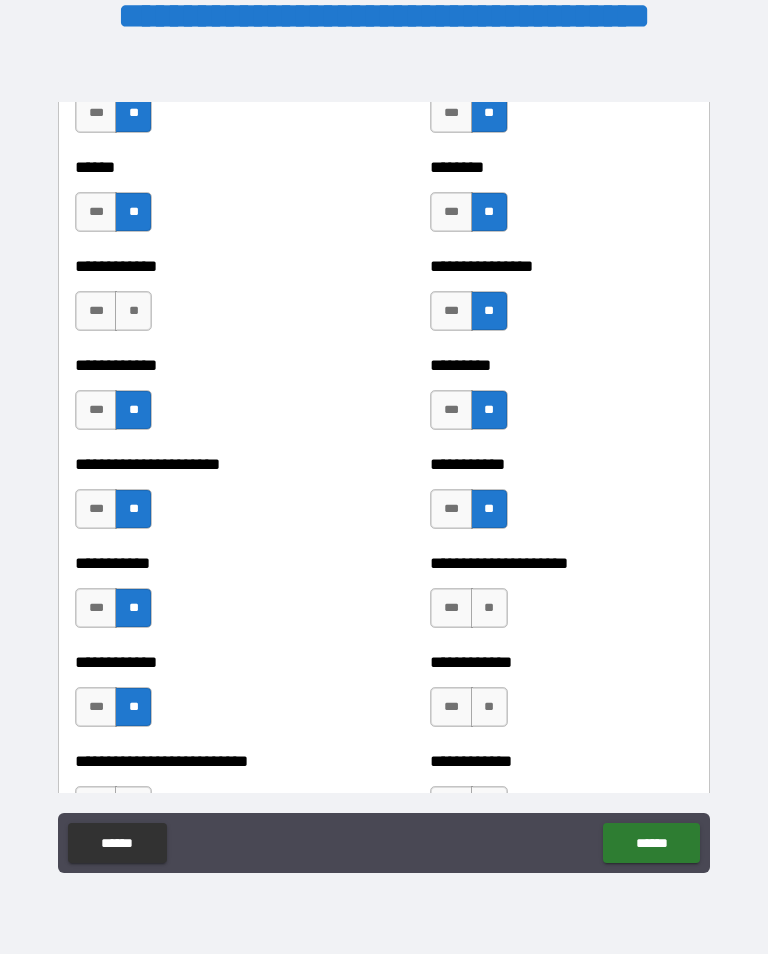 click on "**" at bounding box center [489, 608] 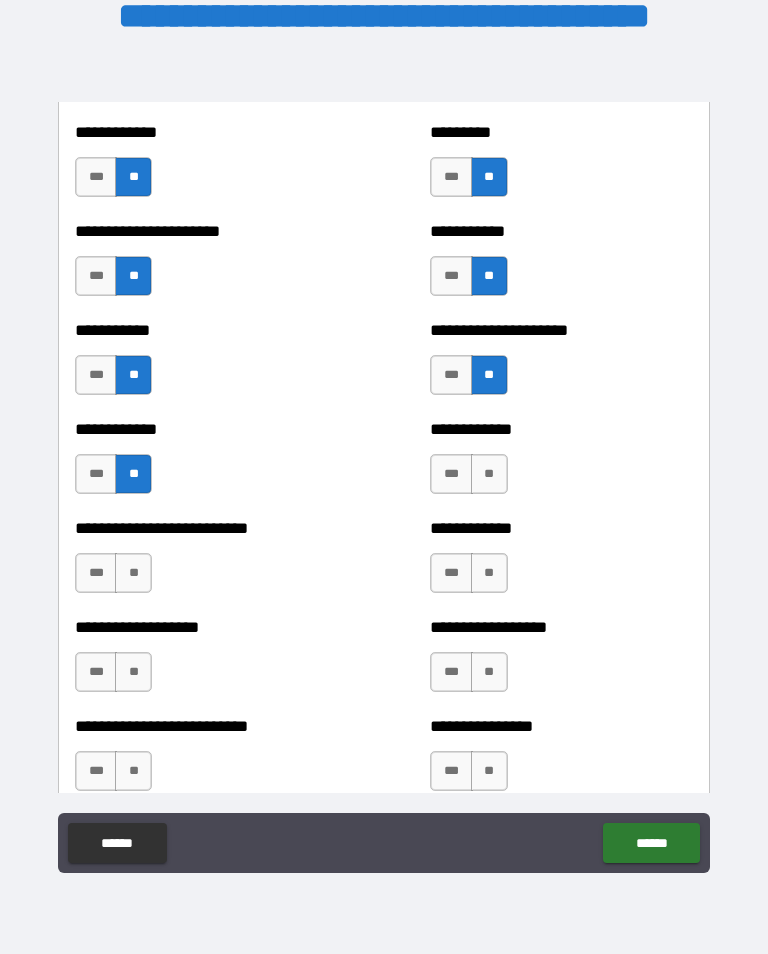 scroll, scrollTop: 5319, scrollLeft: 0, axis: vertical 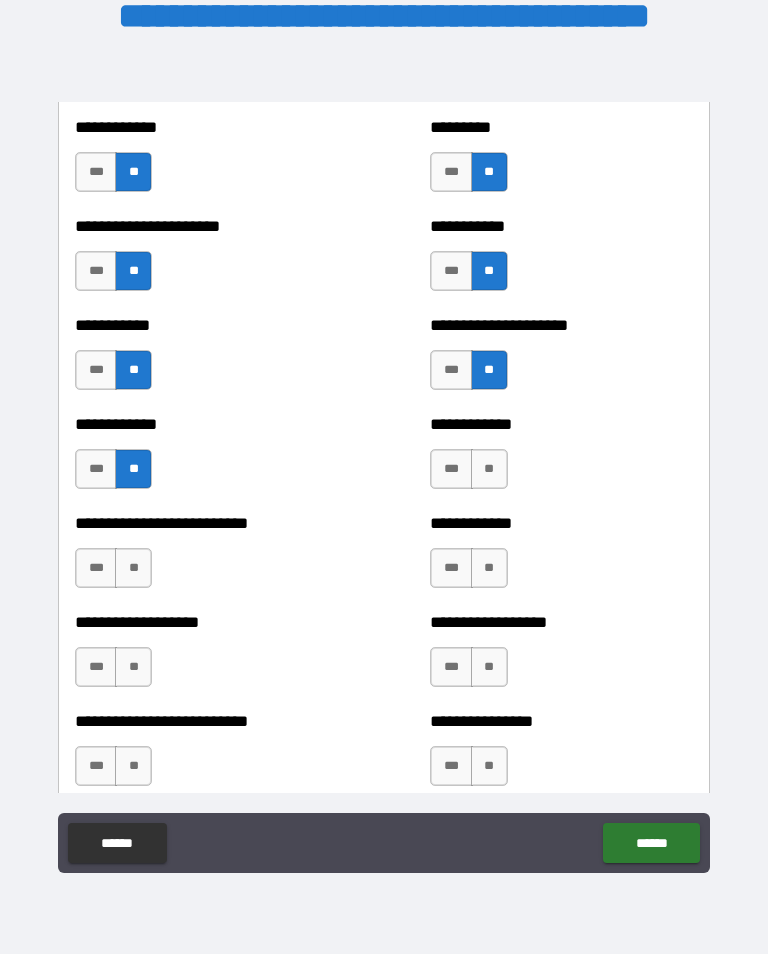 click on "**" at bounding box center [489, 469] 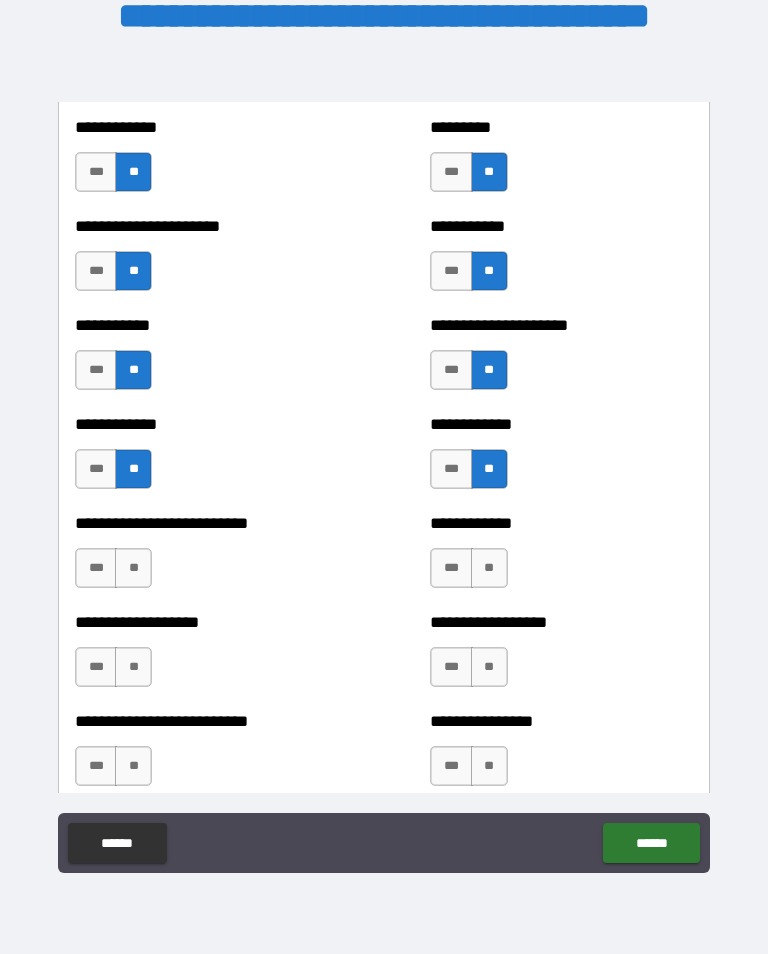 click on "**" at bounding box center (489, 568) 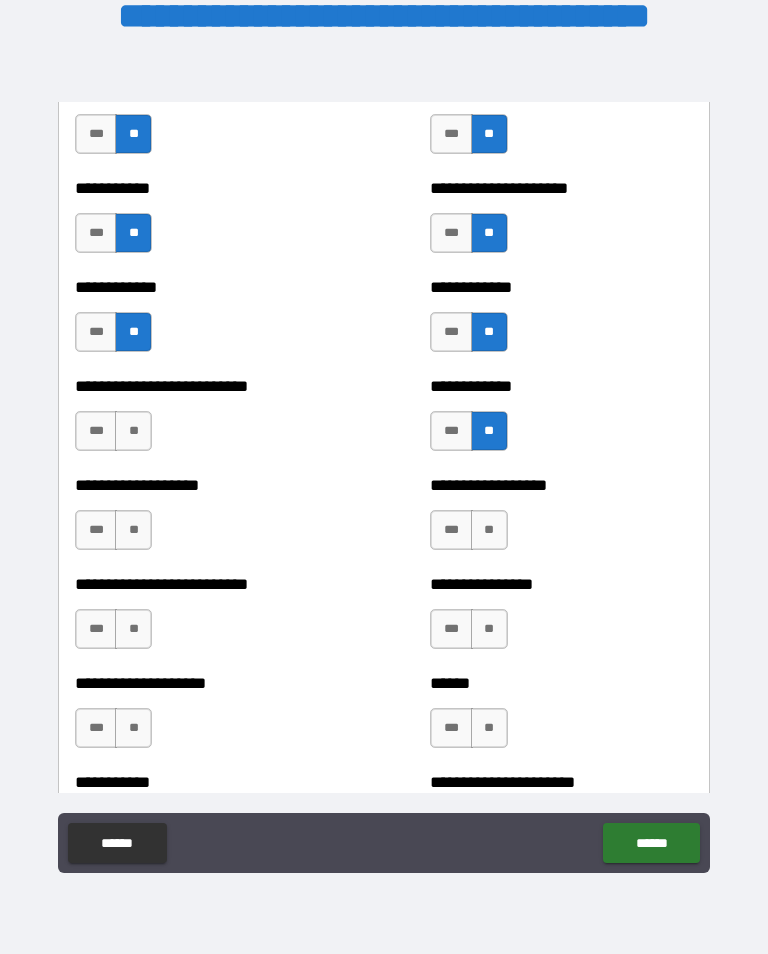 scroll, scrollTop: 5456, scrollLeft: 0, axis: vertical 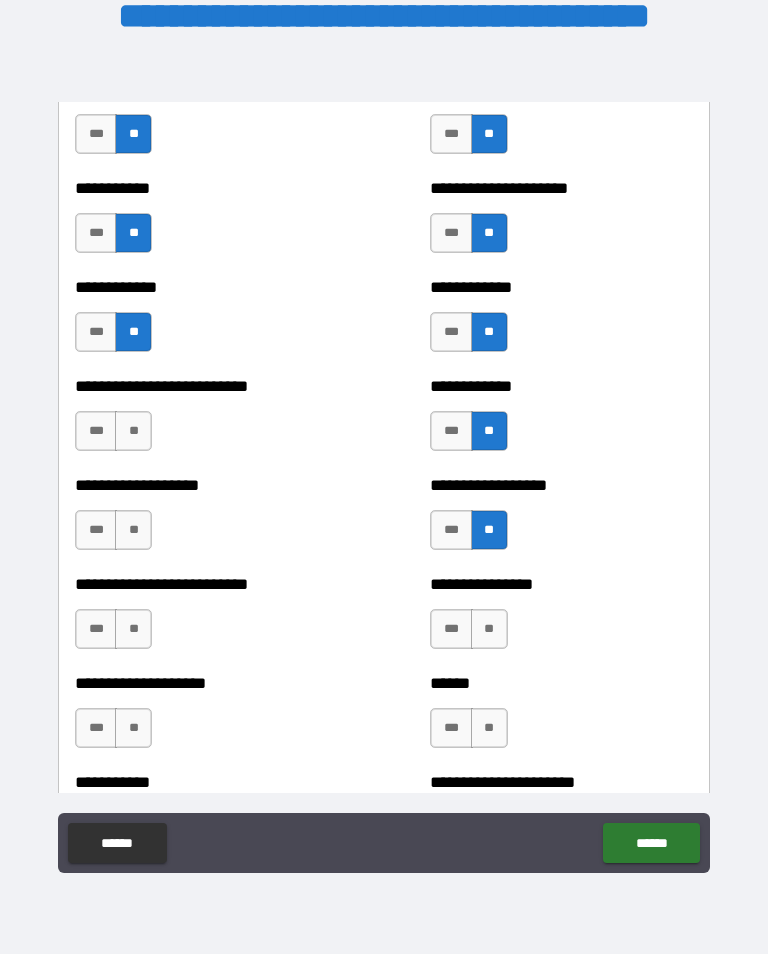 click on "**" at bounding box center (489, 629) 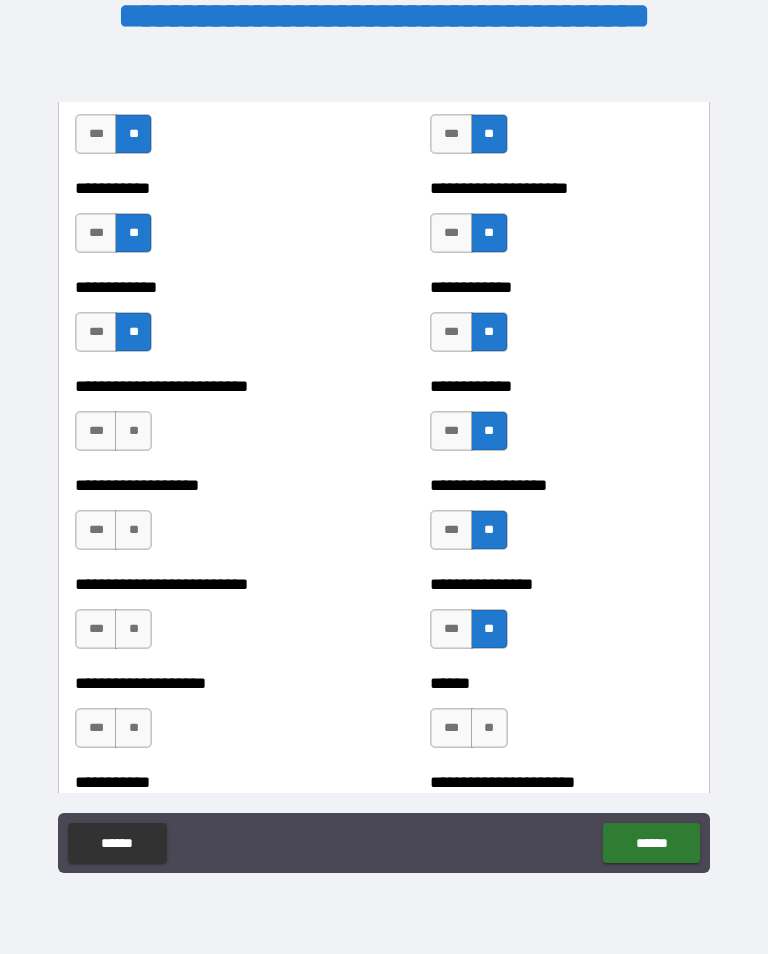 click on "**" at bounding box center [489, 728] 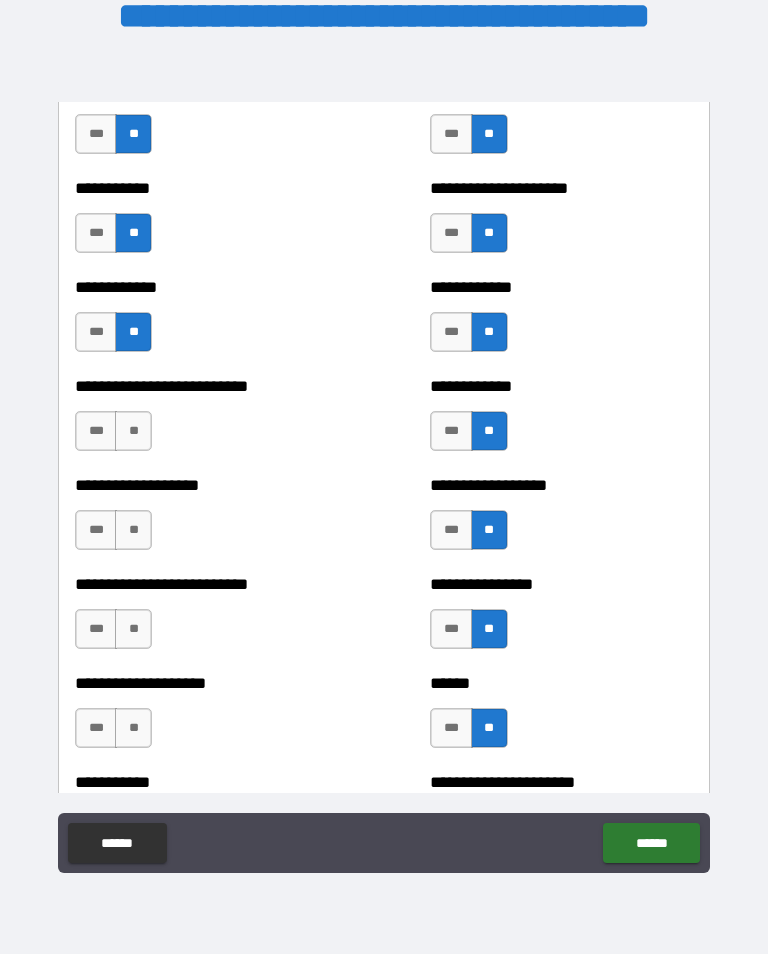 click on "**" at bounding box center [133, 728] 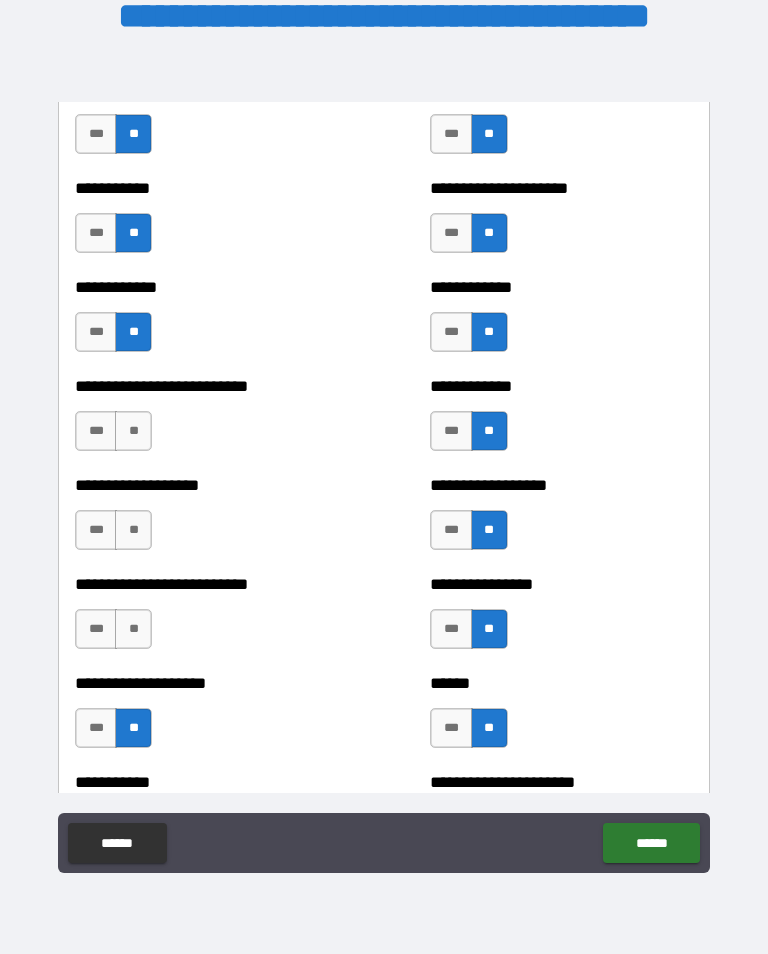 click on "**" at bounding box center [133, 629] 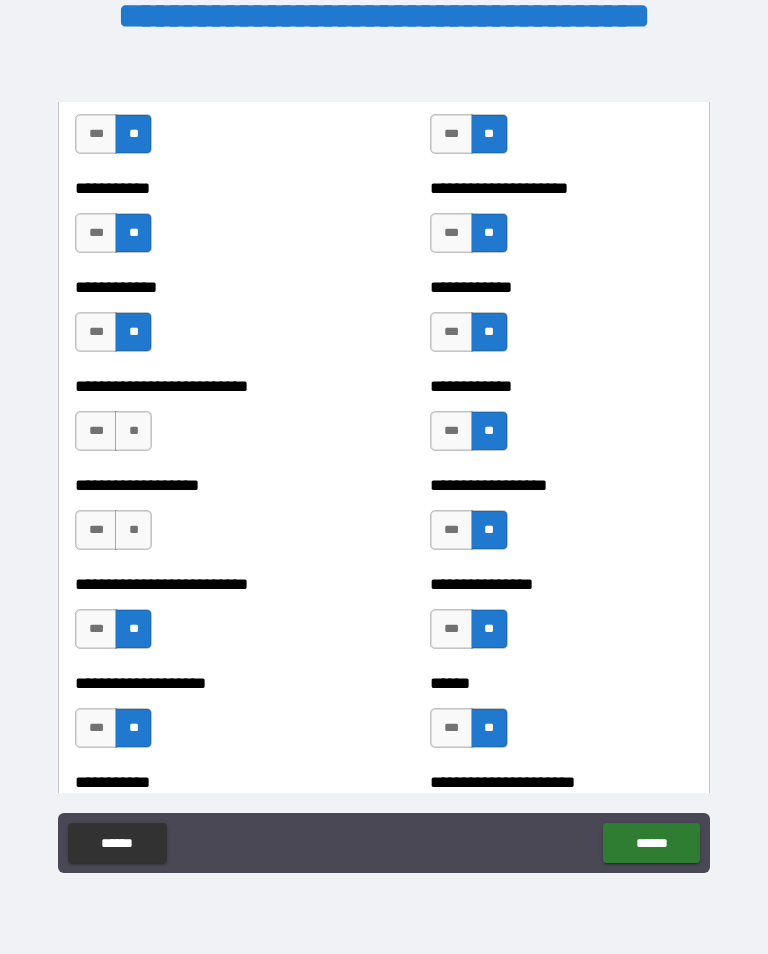 click on "**" at bounding box center (133, 530) 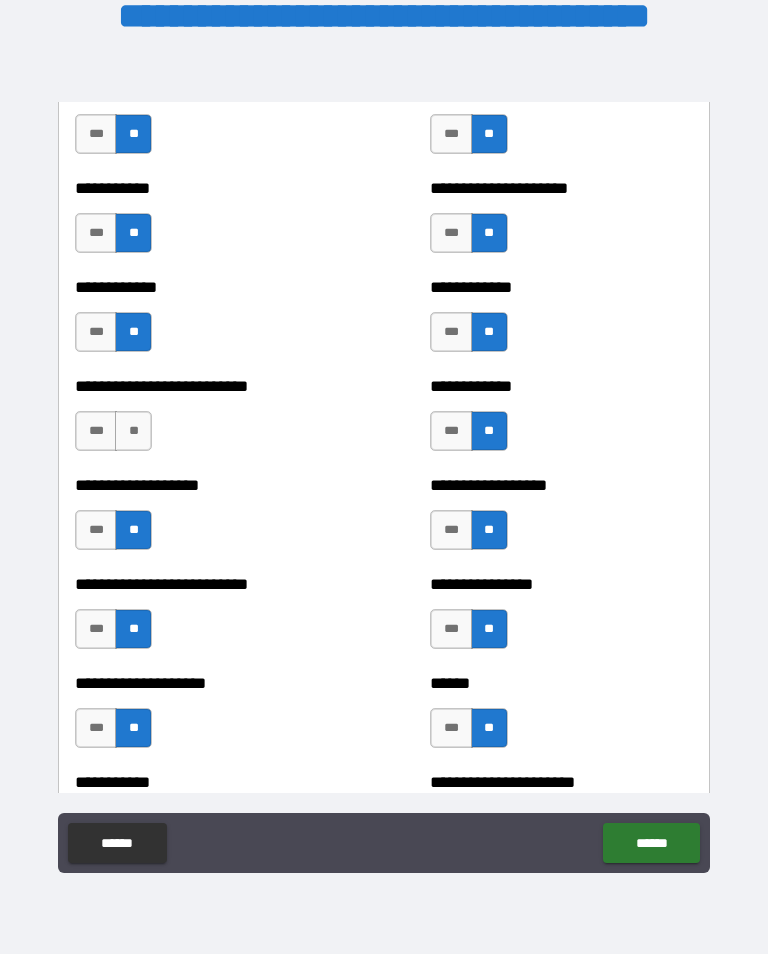 click on "**" at bounding box center (133, 431) 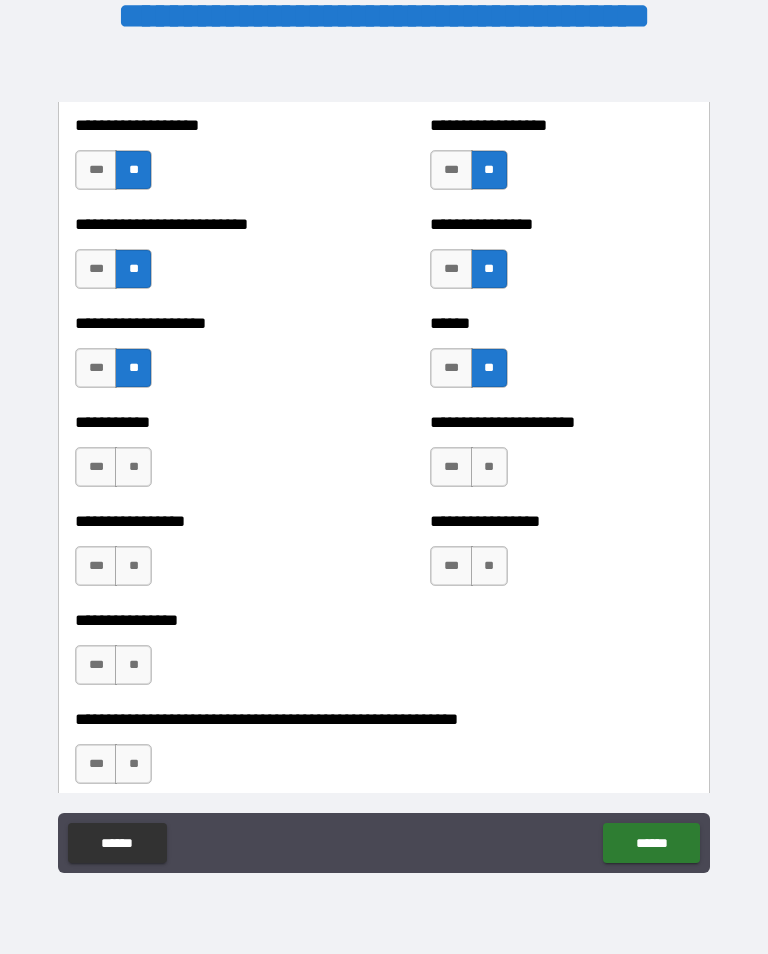 scroll, scrollTop: 5813, scrollLeft: 0, axis: vertical 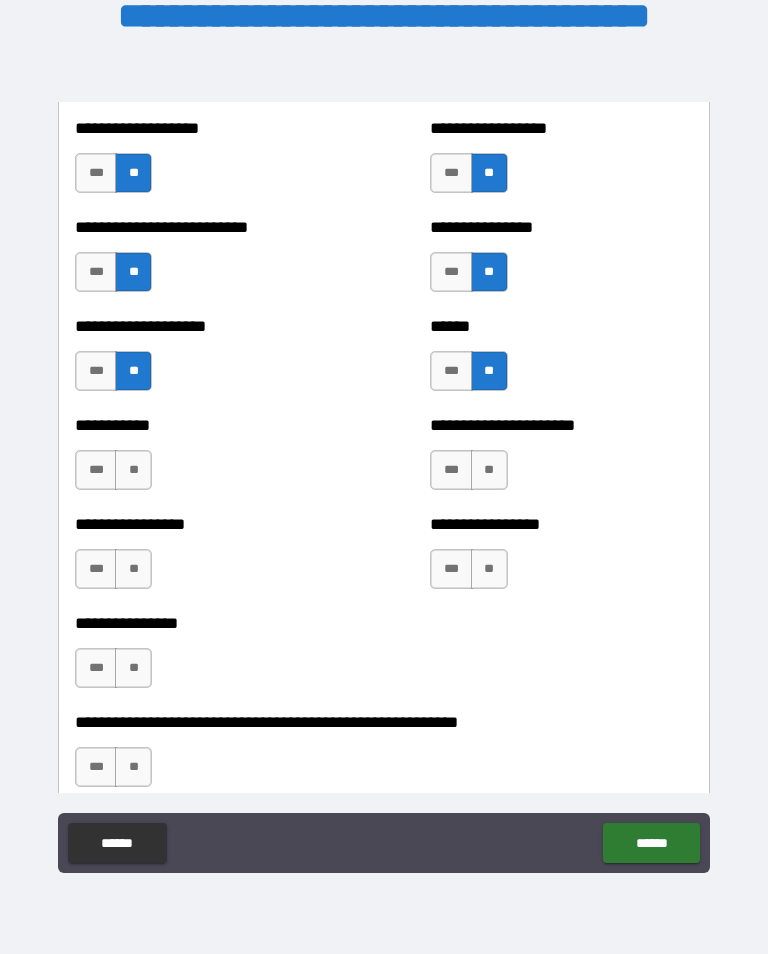 click on "**********" at bounding box center (206, 460) 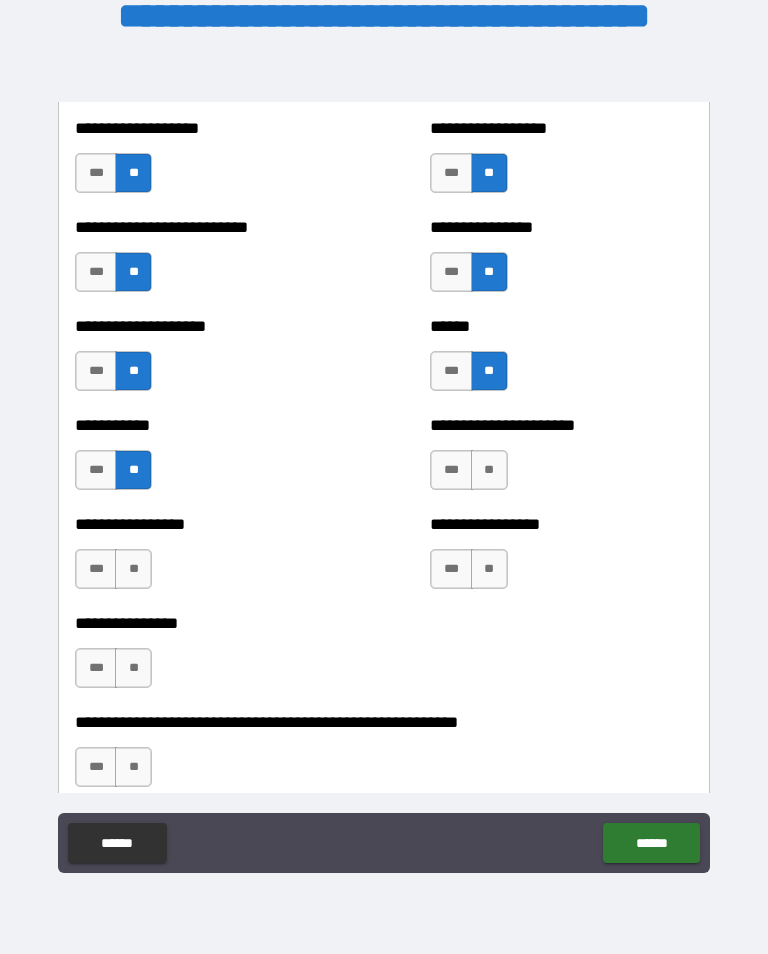 click on "**" at bounding box center (133, 569) 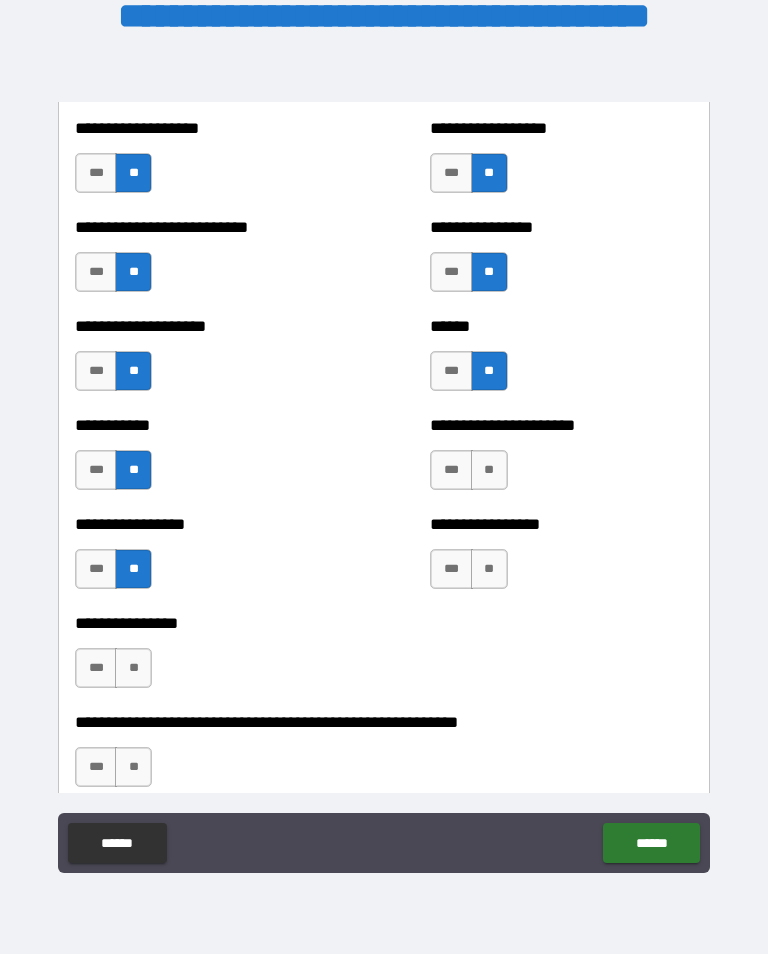 click on "**" at bounding box center (133, 668) 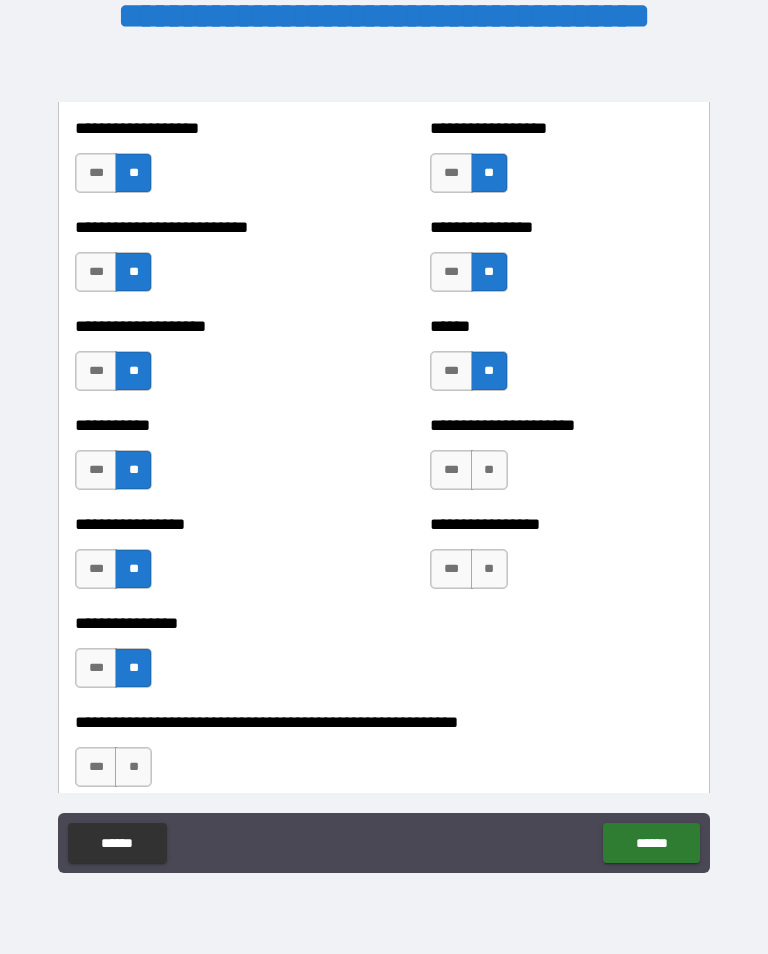 click on "**" at bounding box center (133, 767) 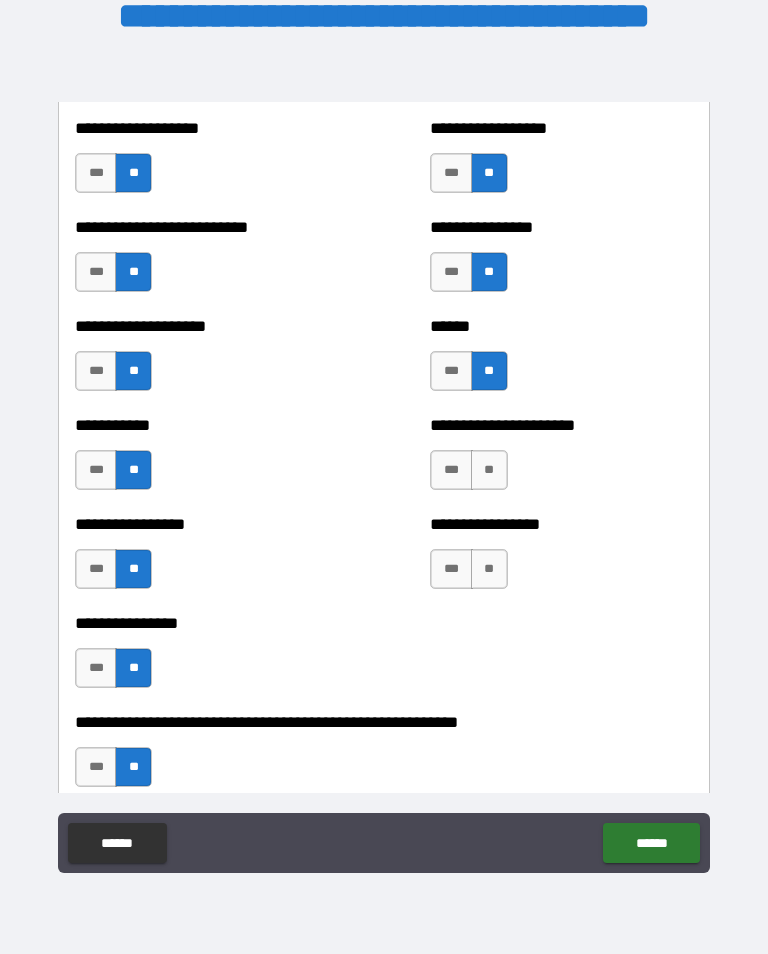 click on "**" at bounding box center (489, 470) 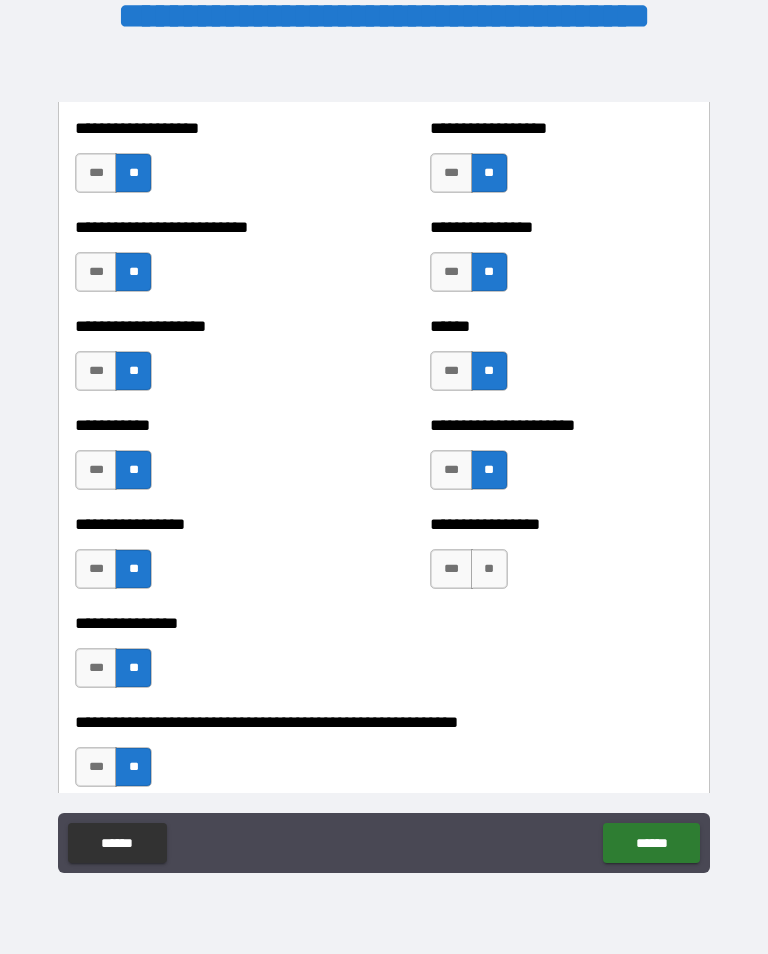 click on "**" at bounding box center (489, 569) 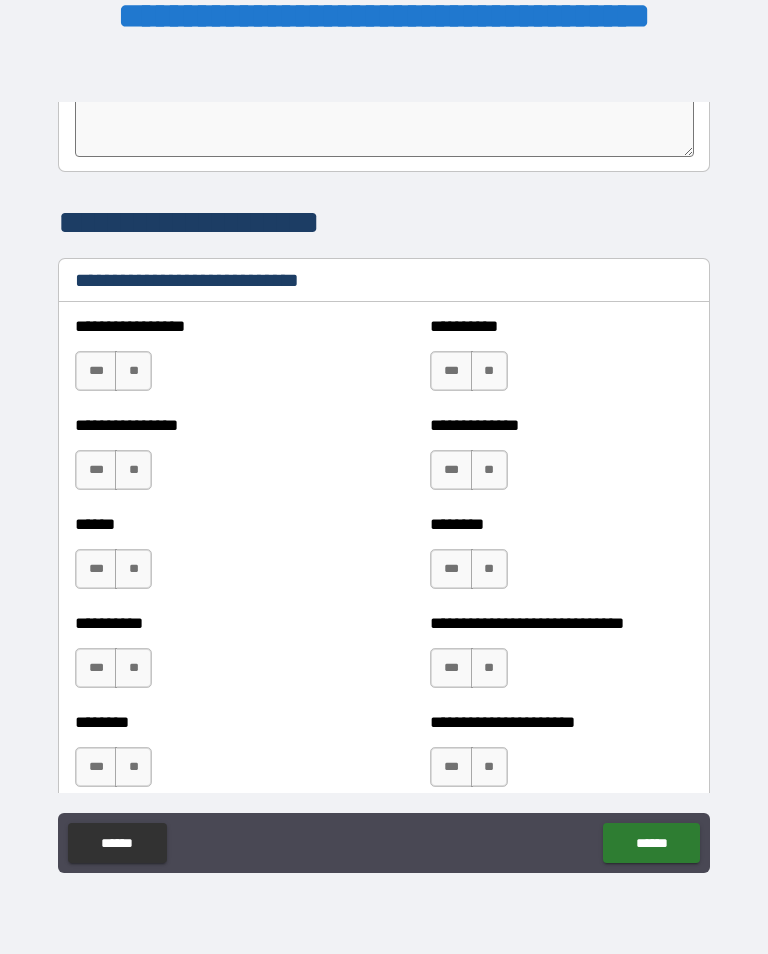 scroll, scrollTop: 6628, scrollLeft: 0, axis: vertical 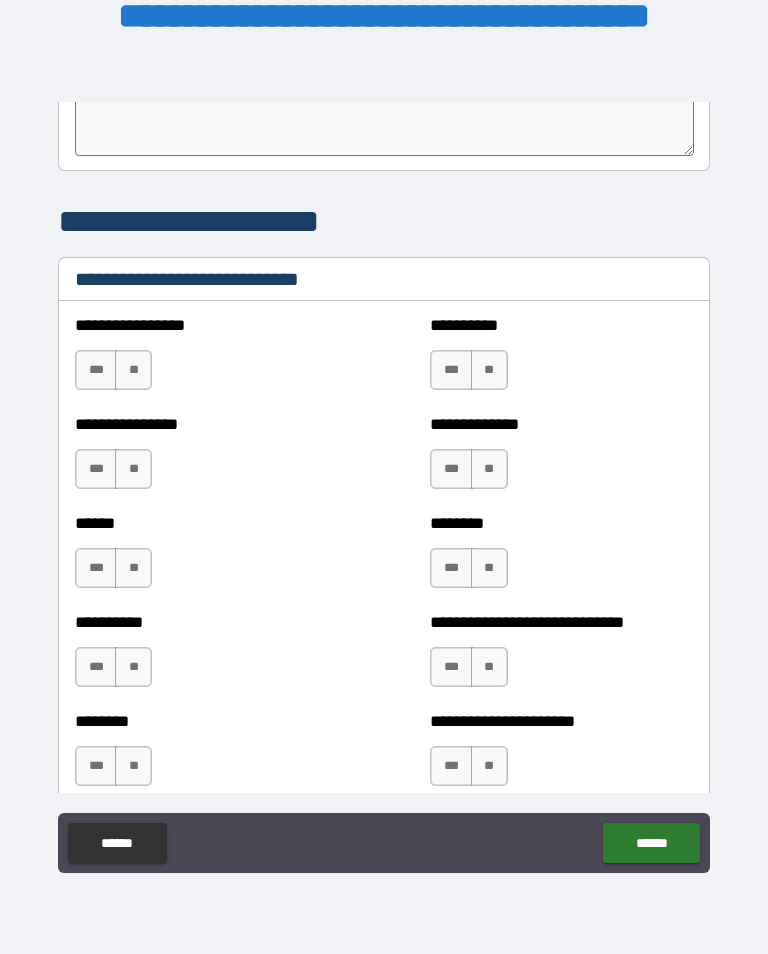 click on "**" at bounding box center (133, 370) 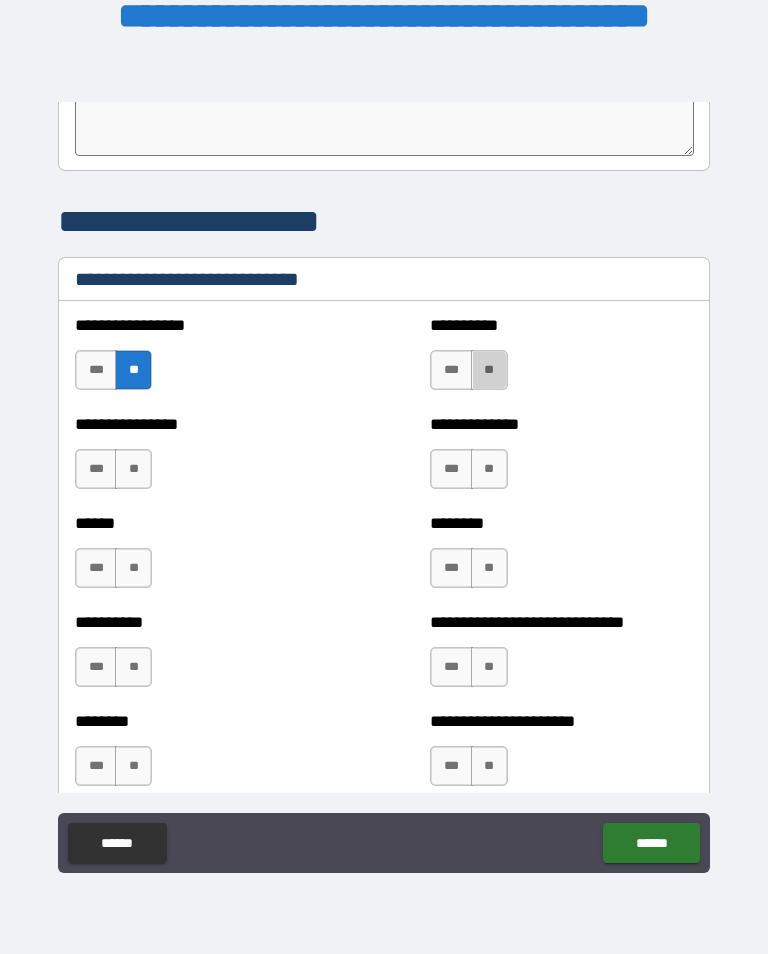 click on "**" at bounding box center (489, 370) 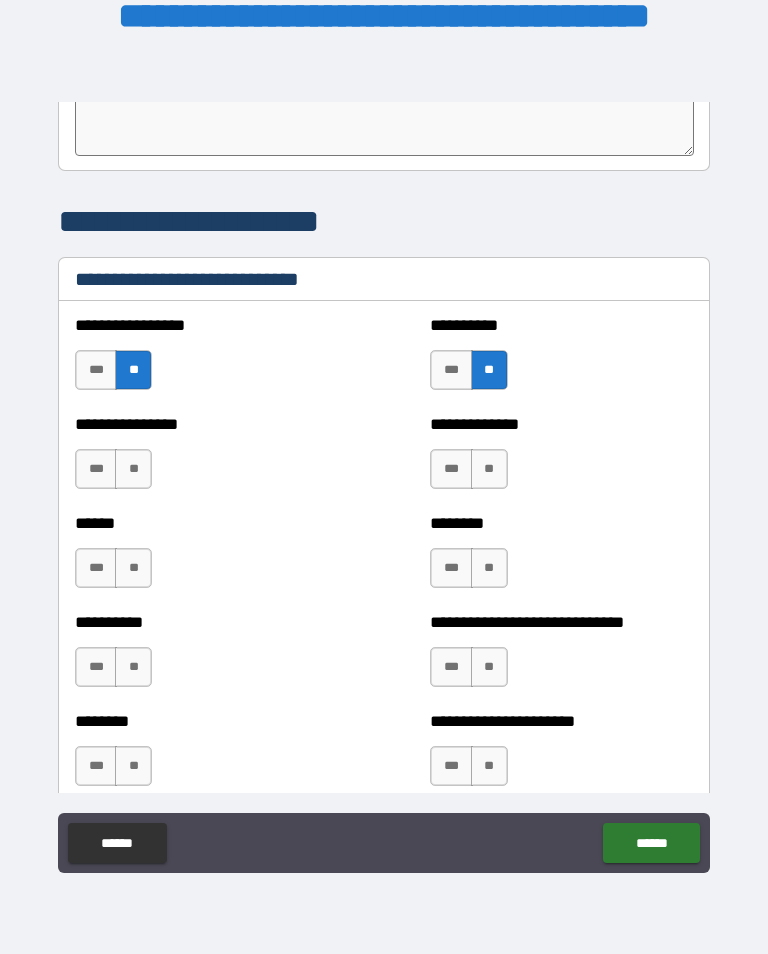 click on "***" at bounding box center (451, 469) 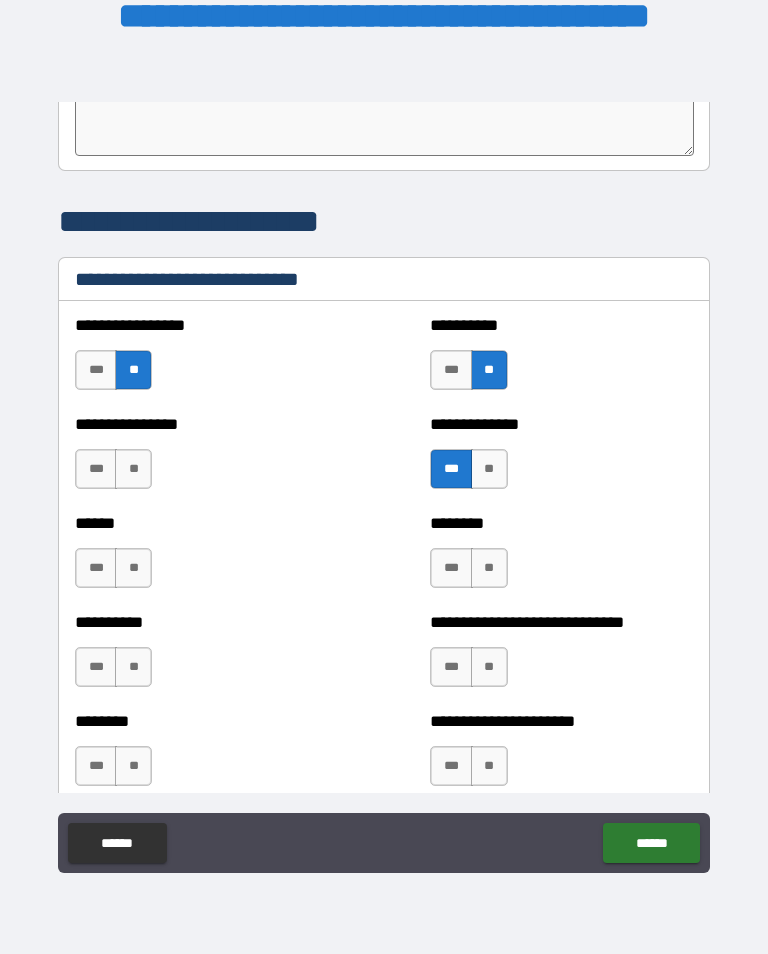 click on "**" at bounding box center (133, 469) 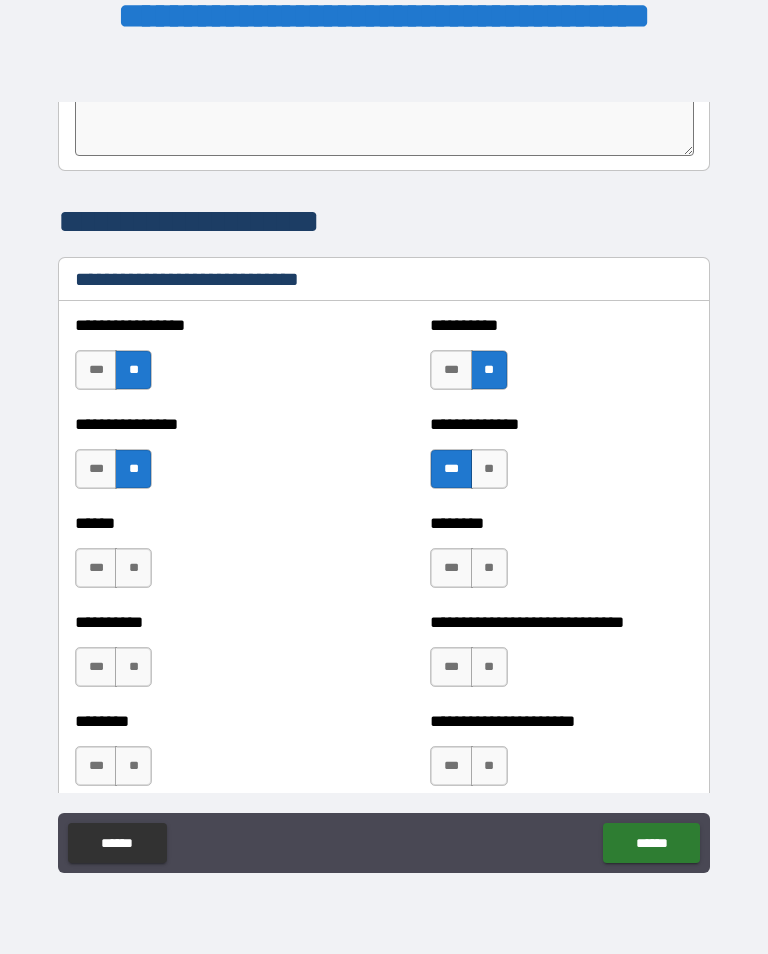 click on "***" at bounding box center [96, 568] 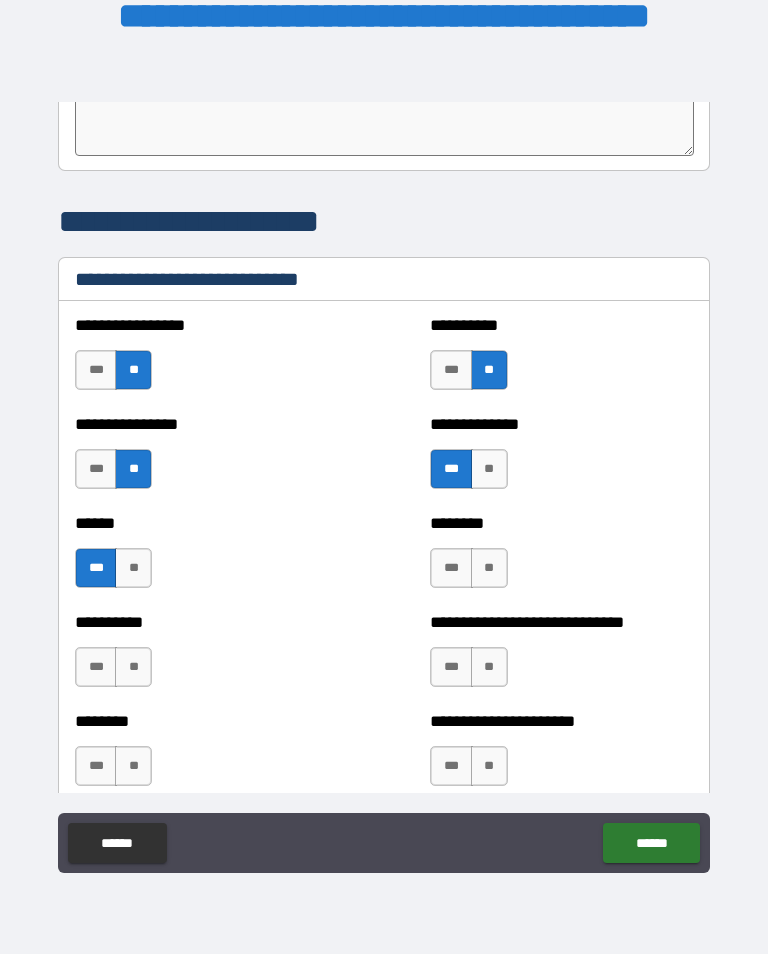 click on "**" at bounding box center (489, 568) 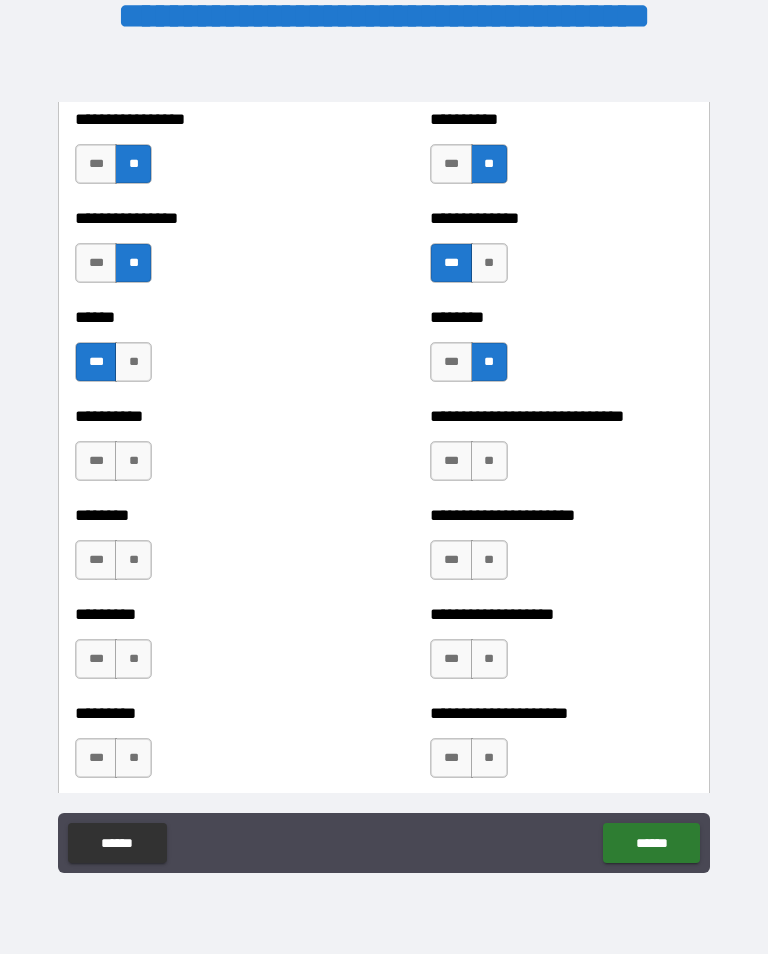 scroll, scrollTop: 6836, scrollLeft: 0, axis: vertical 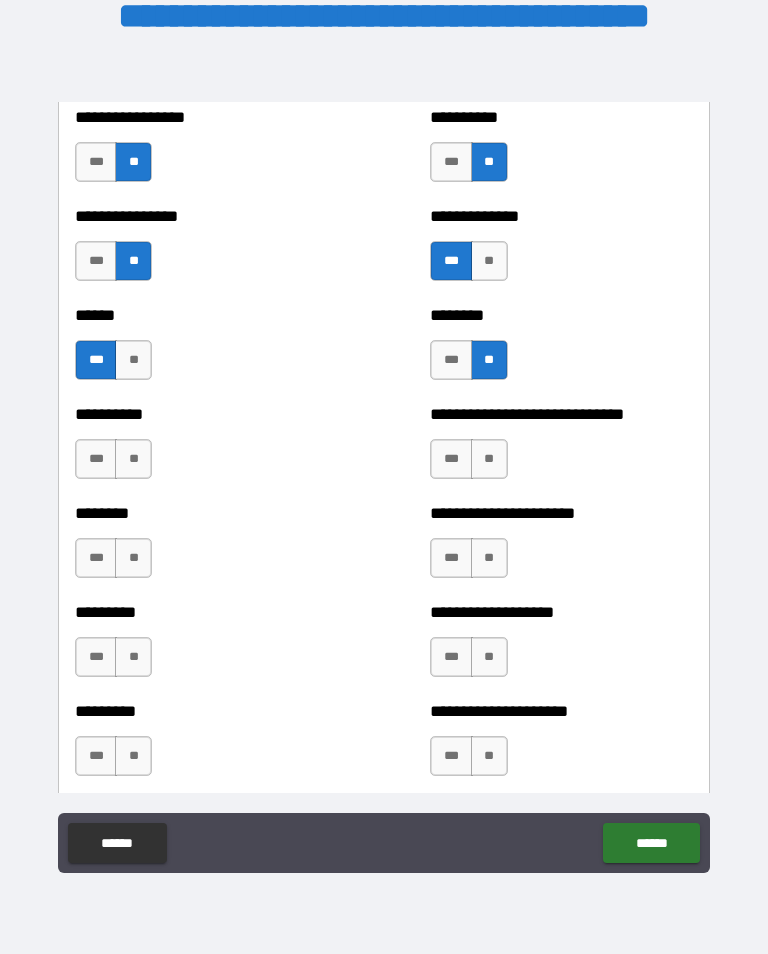 click on "**" at bounding box center [133, 459] 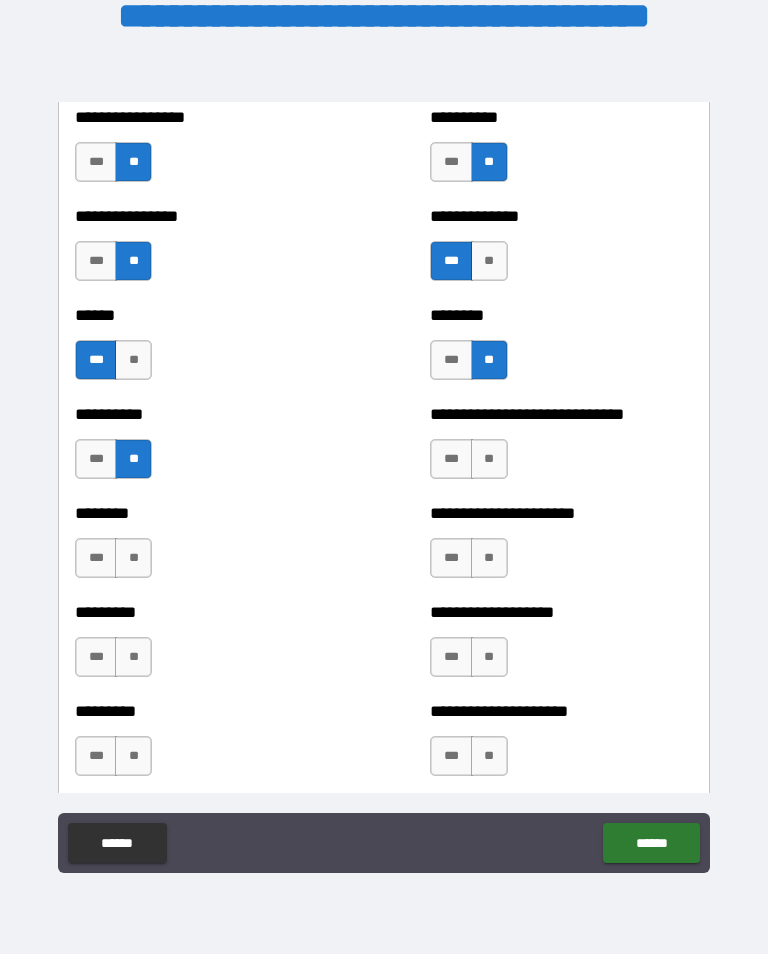click on "**" at bounding box center (133, 558) 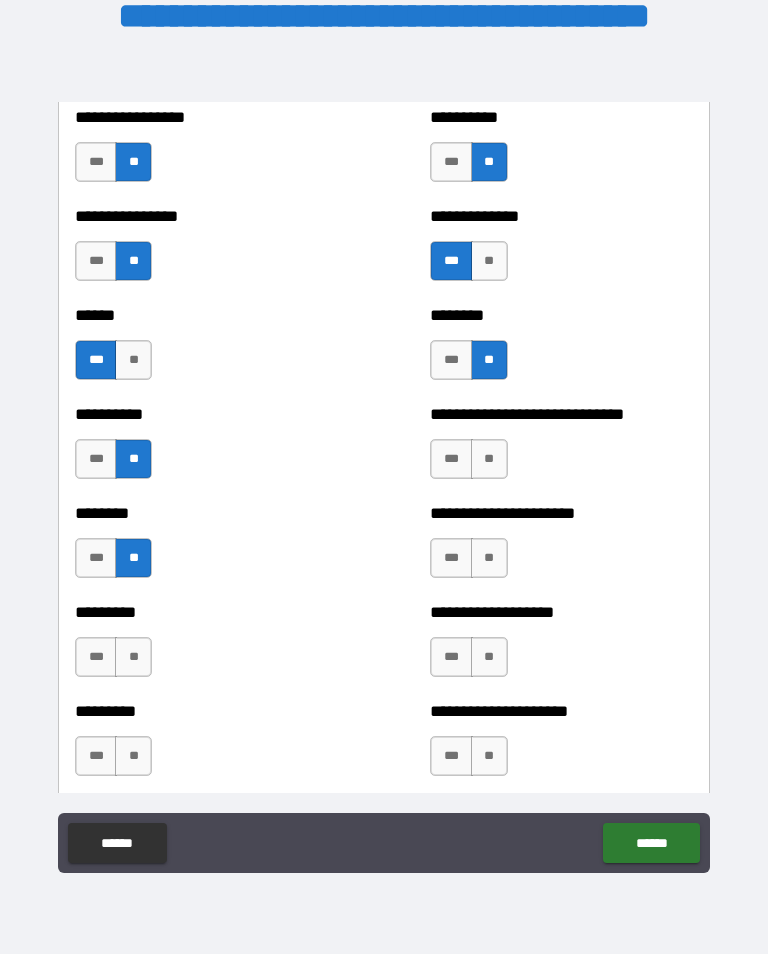 click on "**" at bounding box center [133, 657] 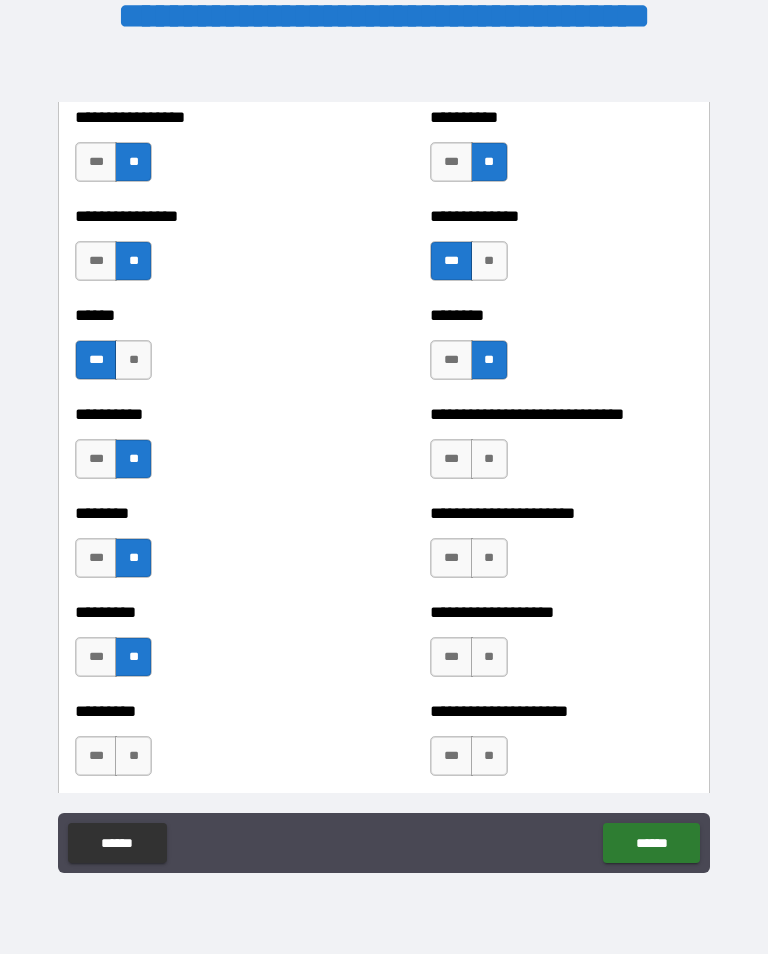 click on "**" at bounding box center (133, 756) 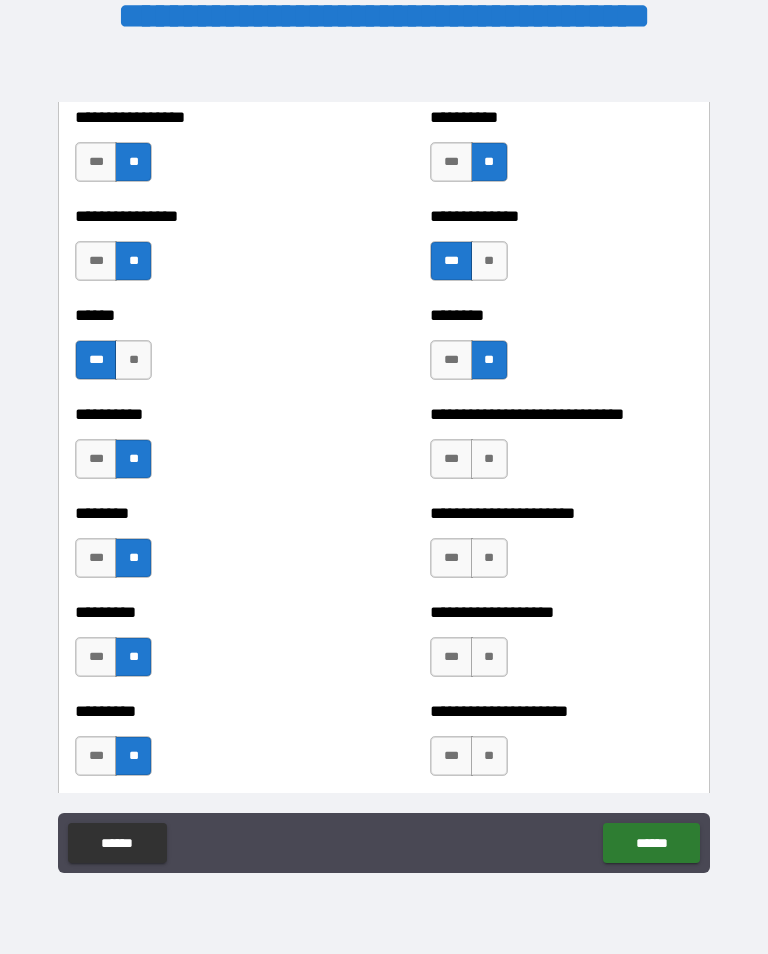 click on "**" at bounding box center (489, 459) 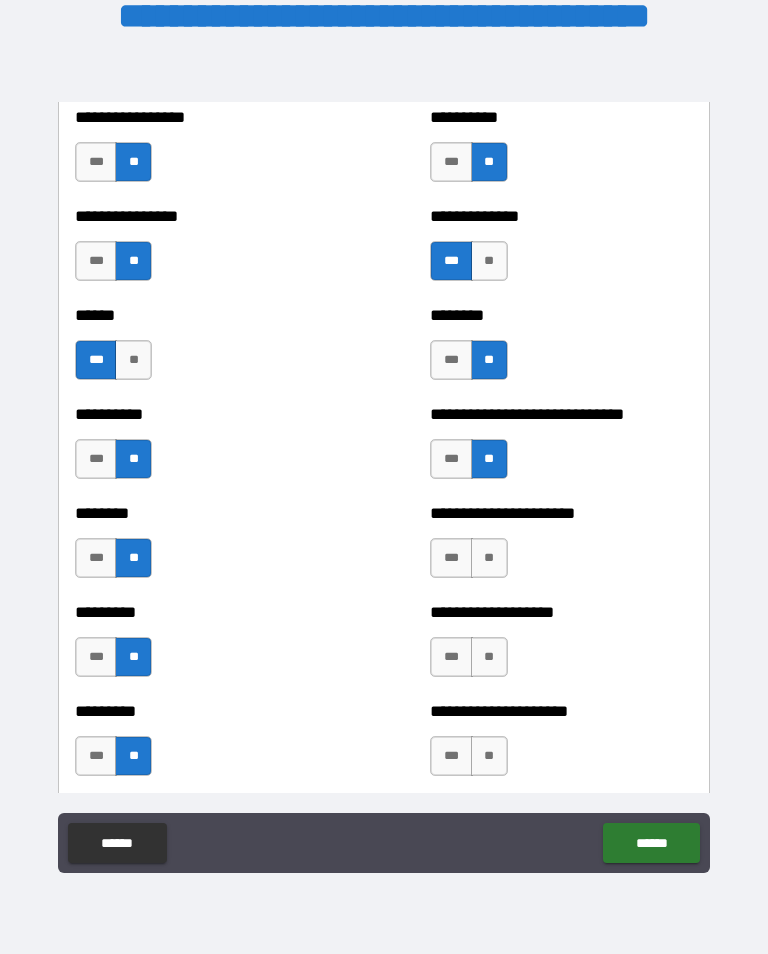 click on "**" at bounding box center (489, 558) 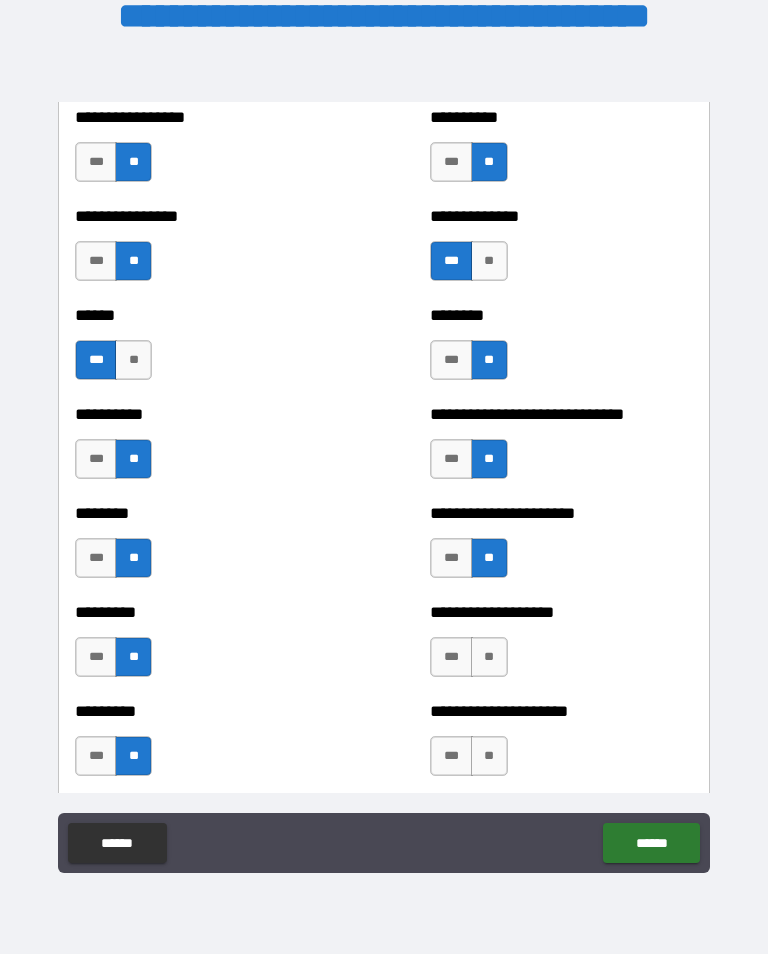 click on "**" at bounding box center [489, 657] 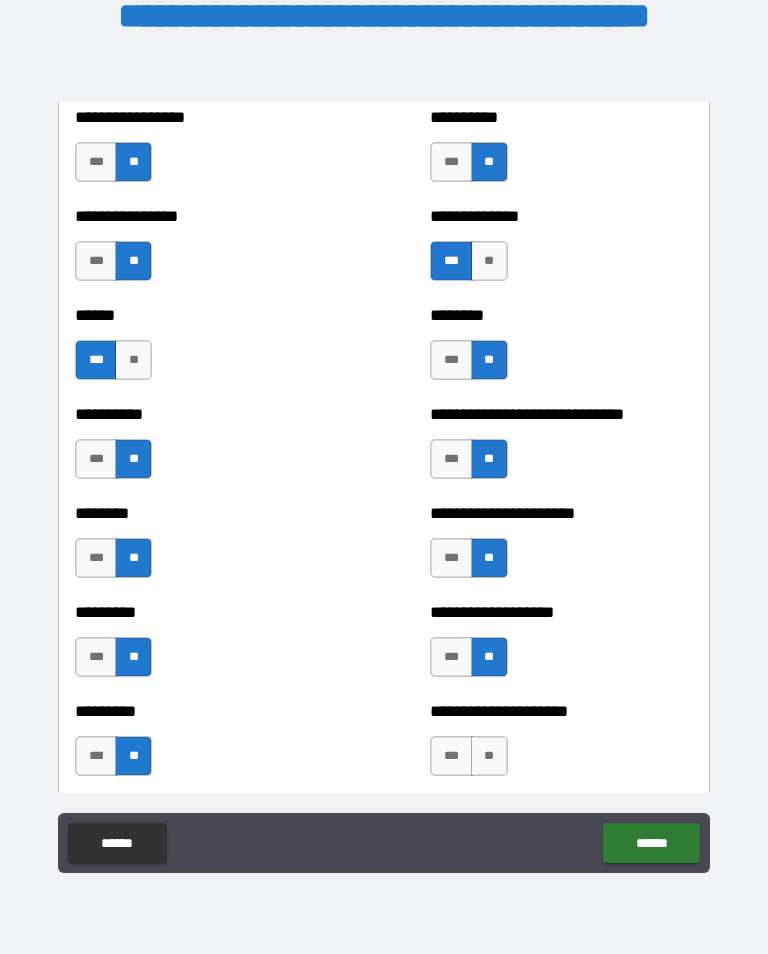click on "**" at bounding box center [489, 756] 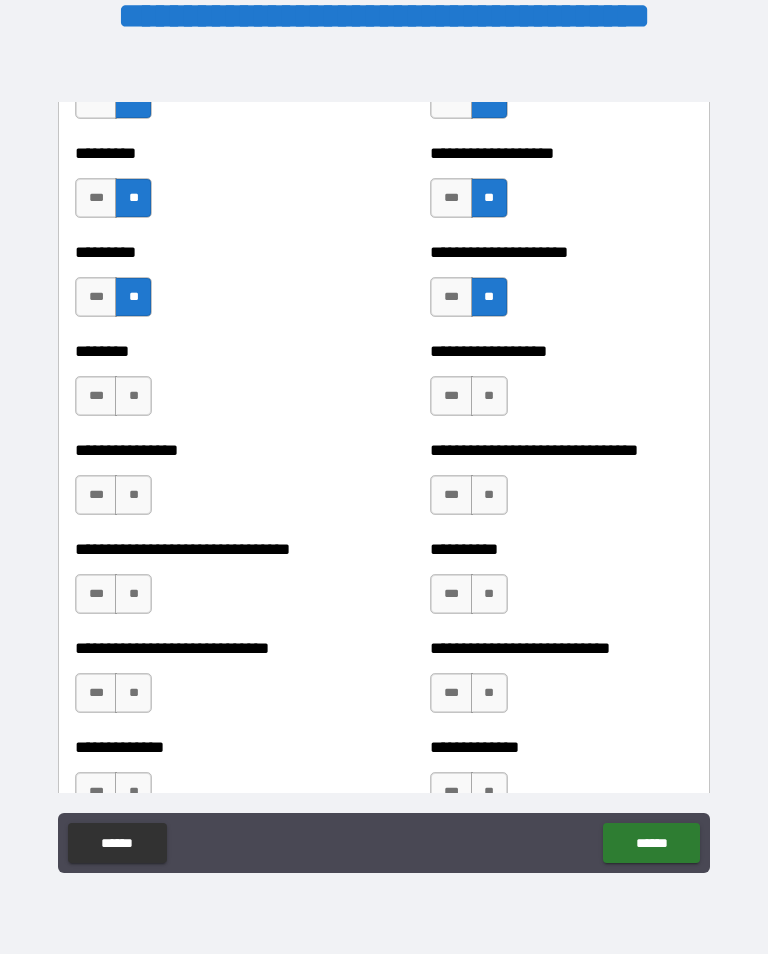 scroll, scrollTop: 7291, scrollLeft: 0, axis: vertical 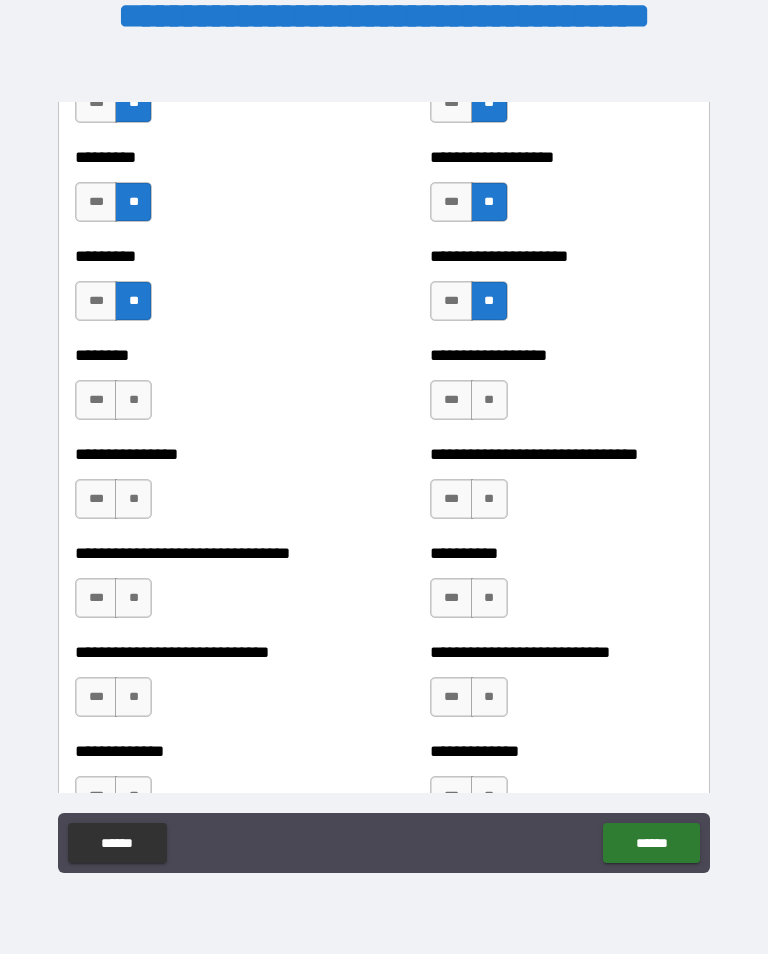 click on "**" at bounding box center (133, 400) 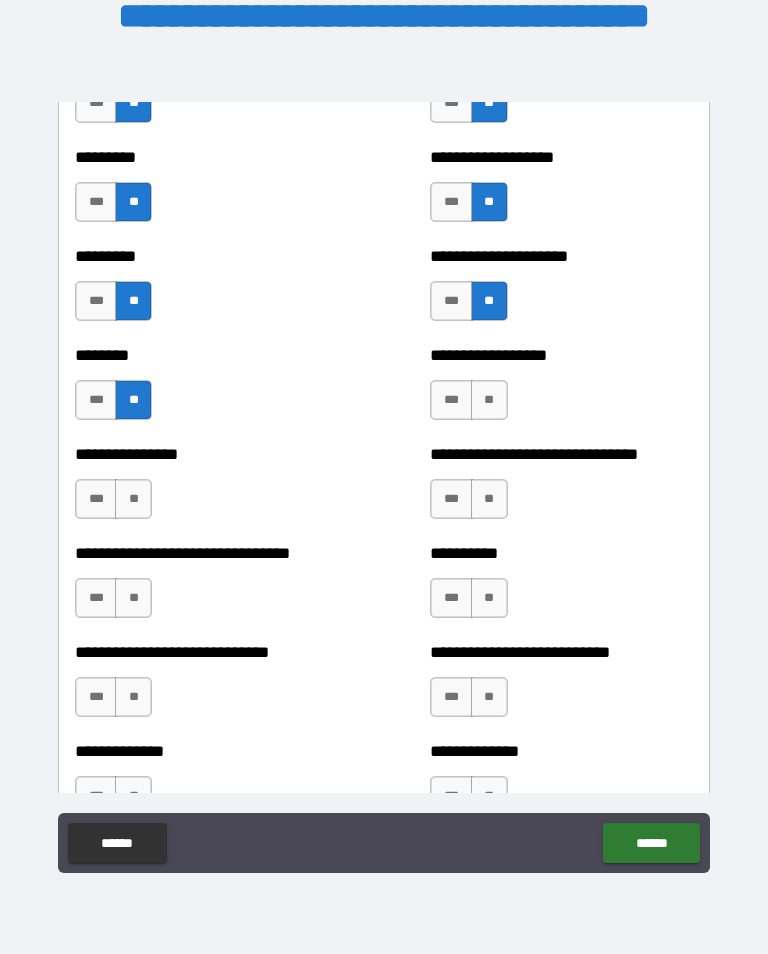 click on "**" at bounding box center (489, 400) 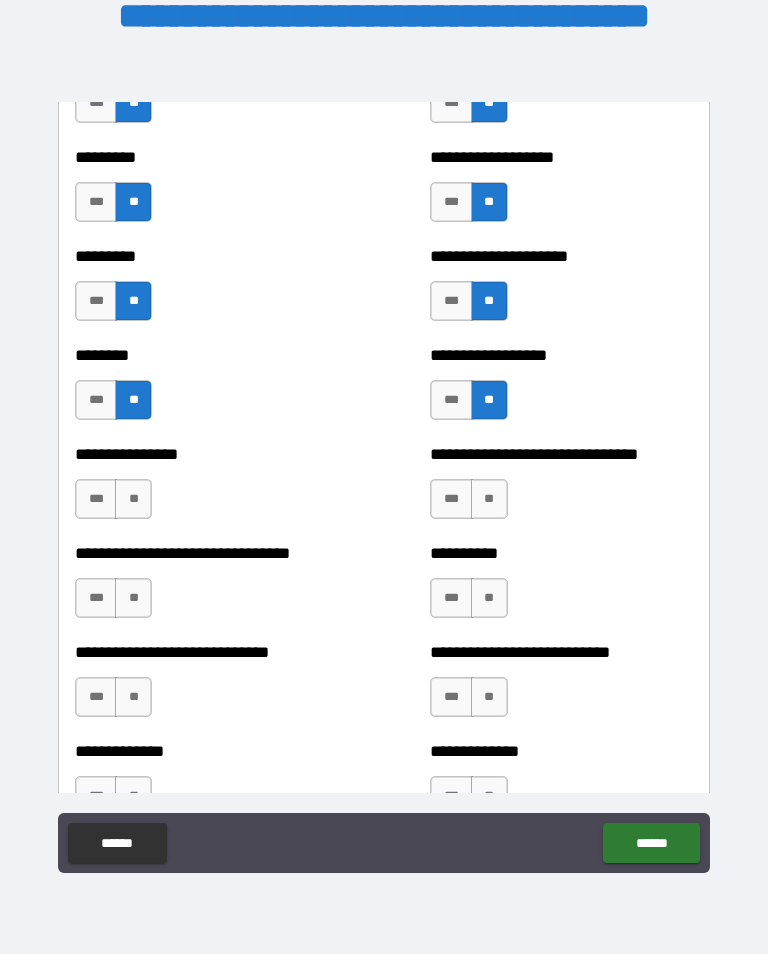 click on "**" at bounding box center (133, 499) 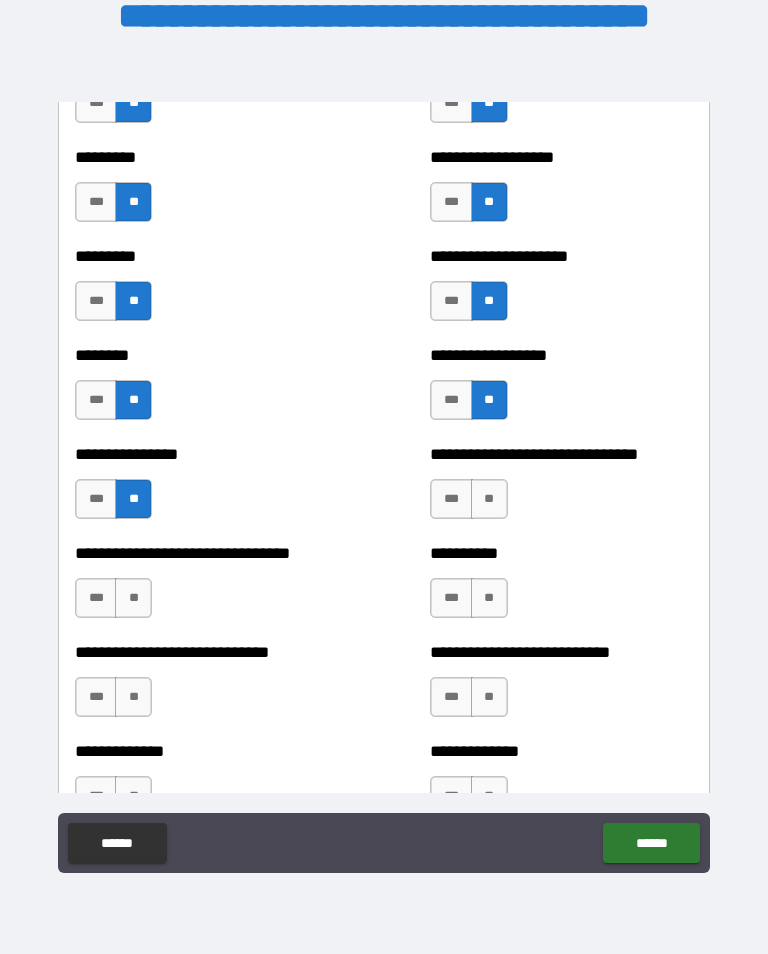 click on "**" at bounding box center (489, 499) 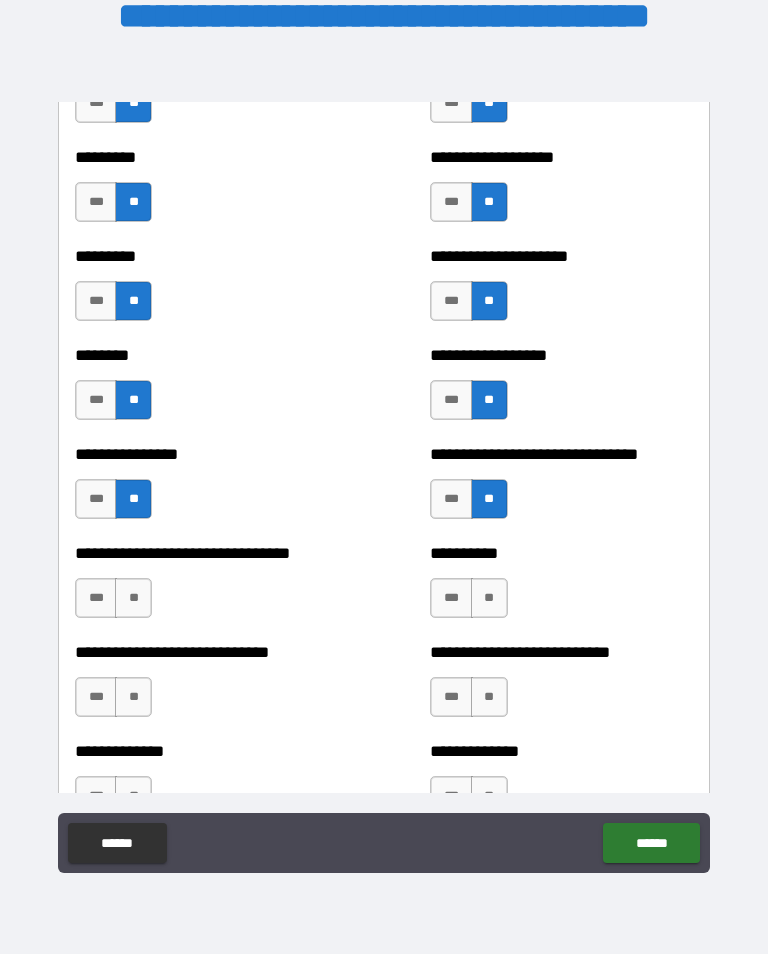 click on "**" at bounding box center [489, 598] 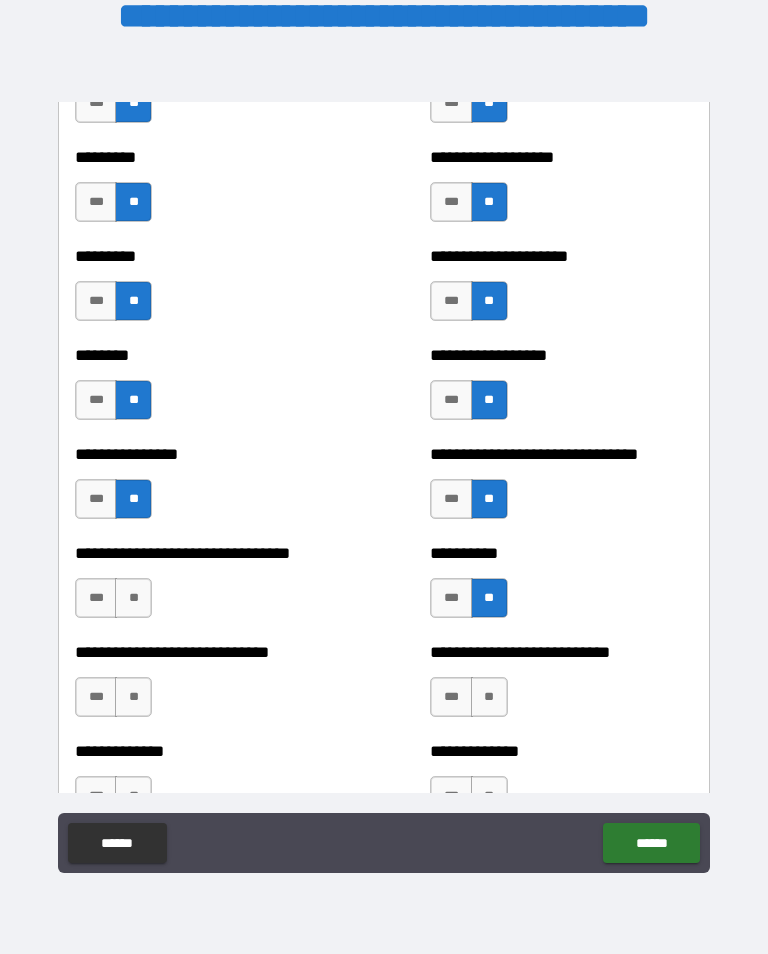 click on "**" at bounding box center [489, 697] 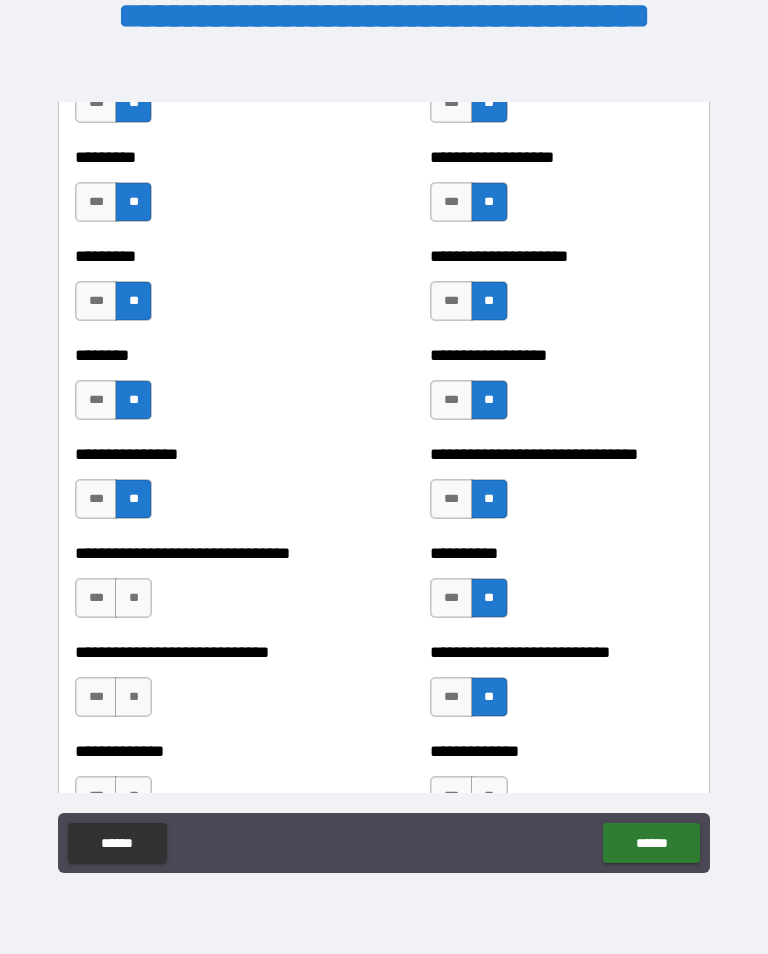 click on "**" at bounding box center (133, 697) 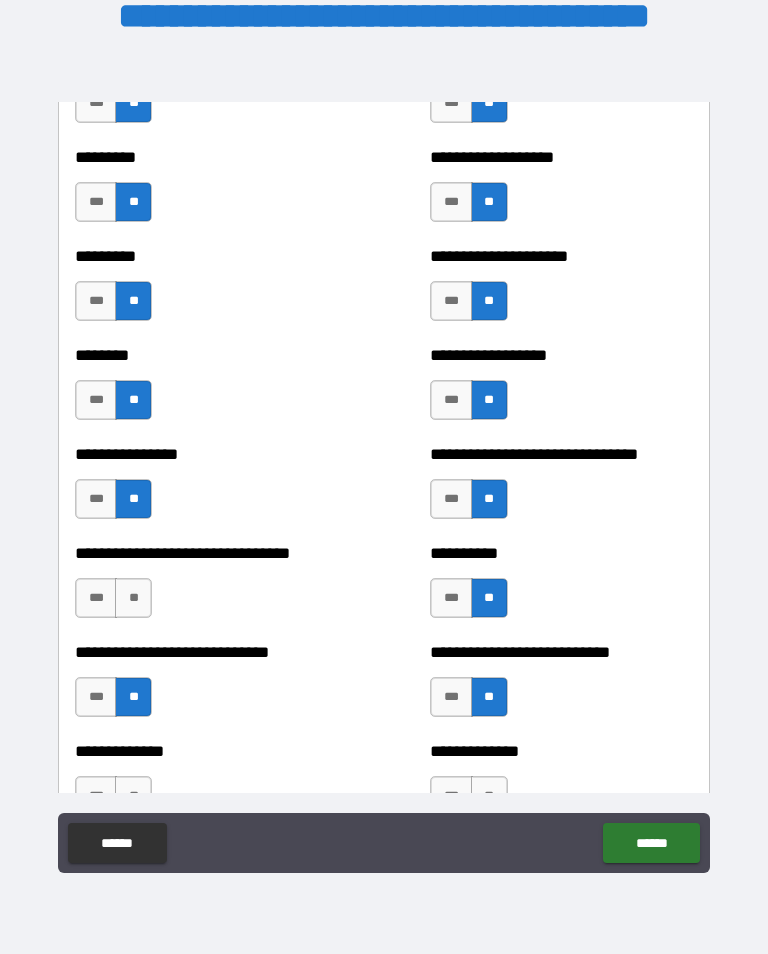 click on "**" at bounding box center [133, 598] 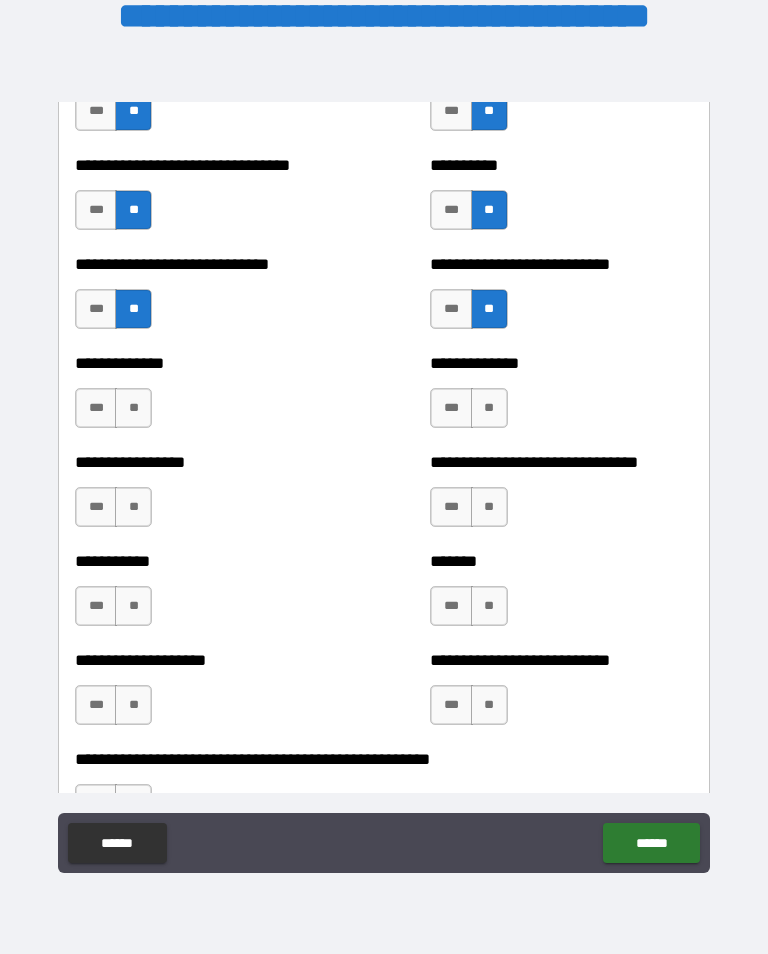 scroll, scrollTop: 7700, scrollLeft: 0, axis: vertical 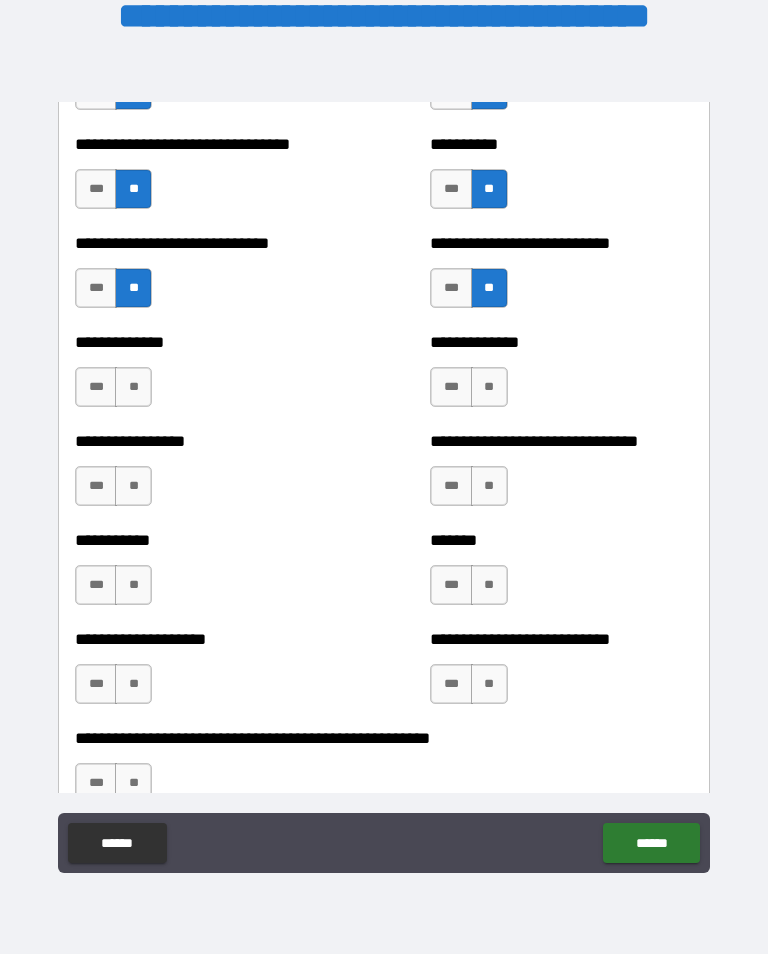 click on "**" at bounding box center (133, 387) 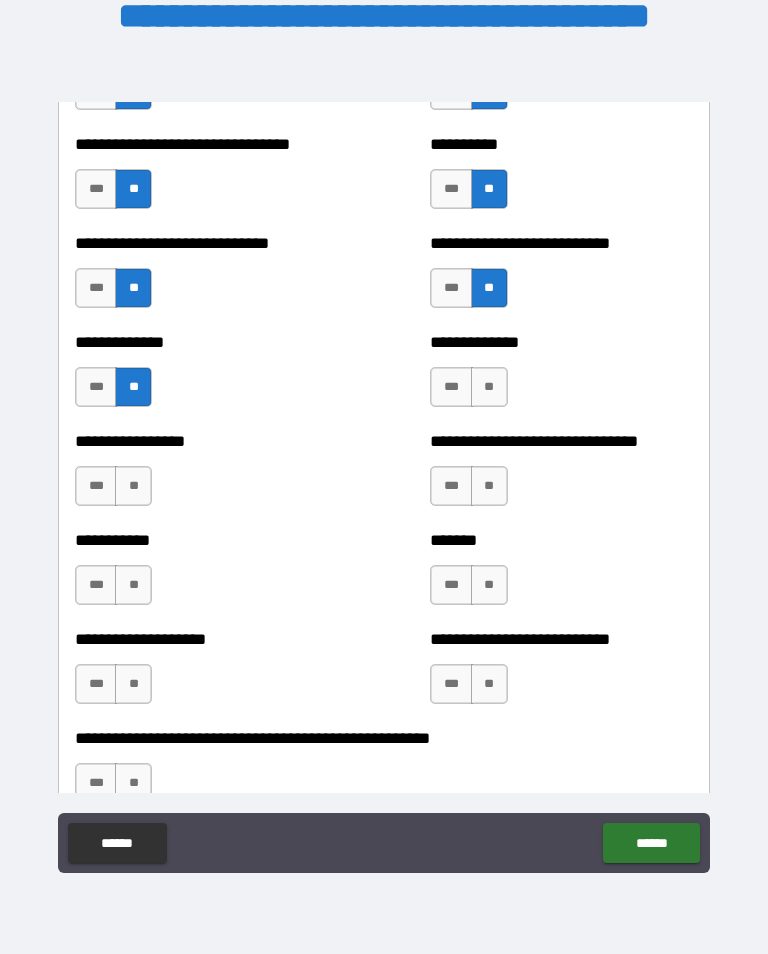 click on "**" at bounding box center (133, 486) 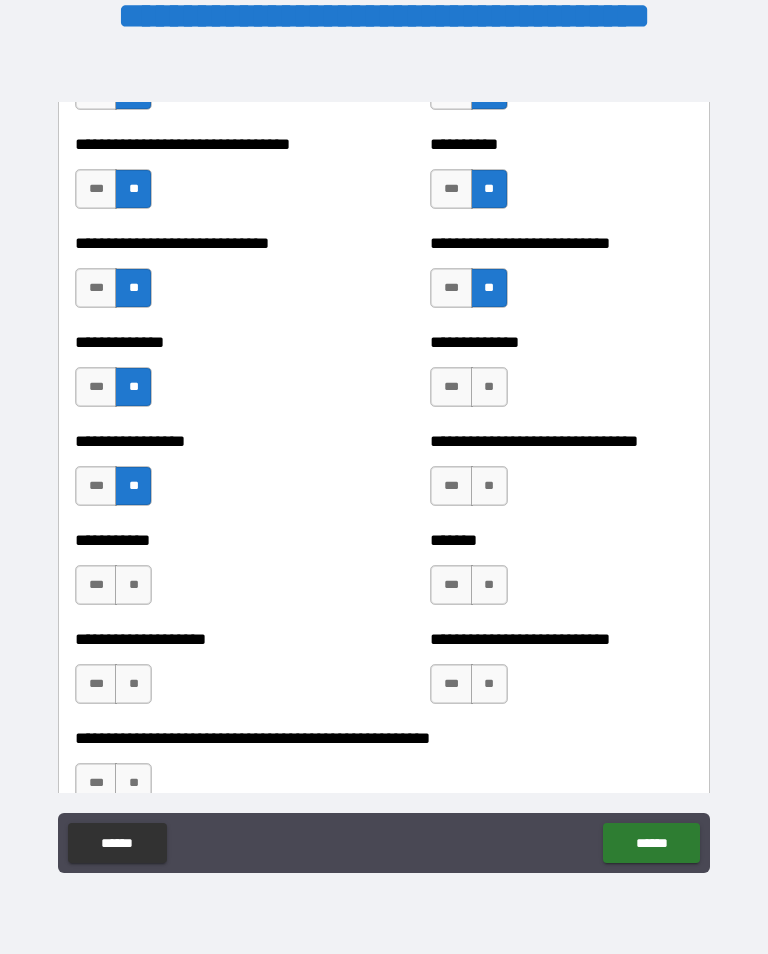 click on "**" at bounding box center (489, 387) 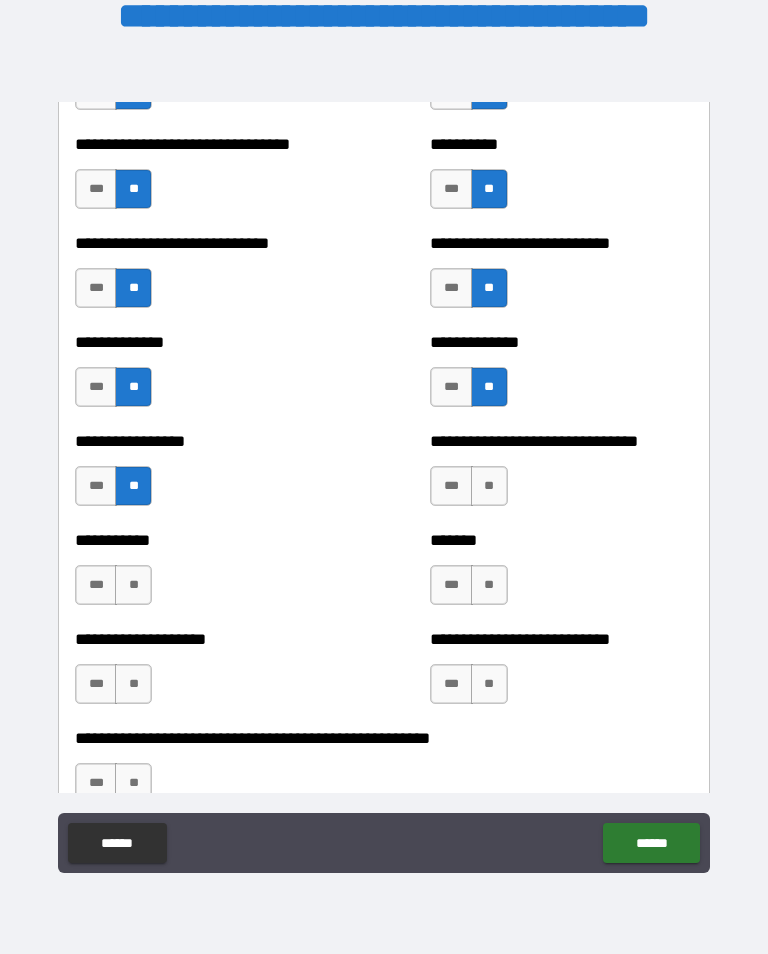 click on "**" at bounding box center [489, 486] 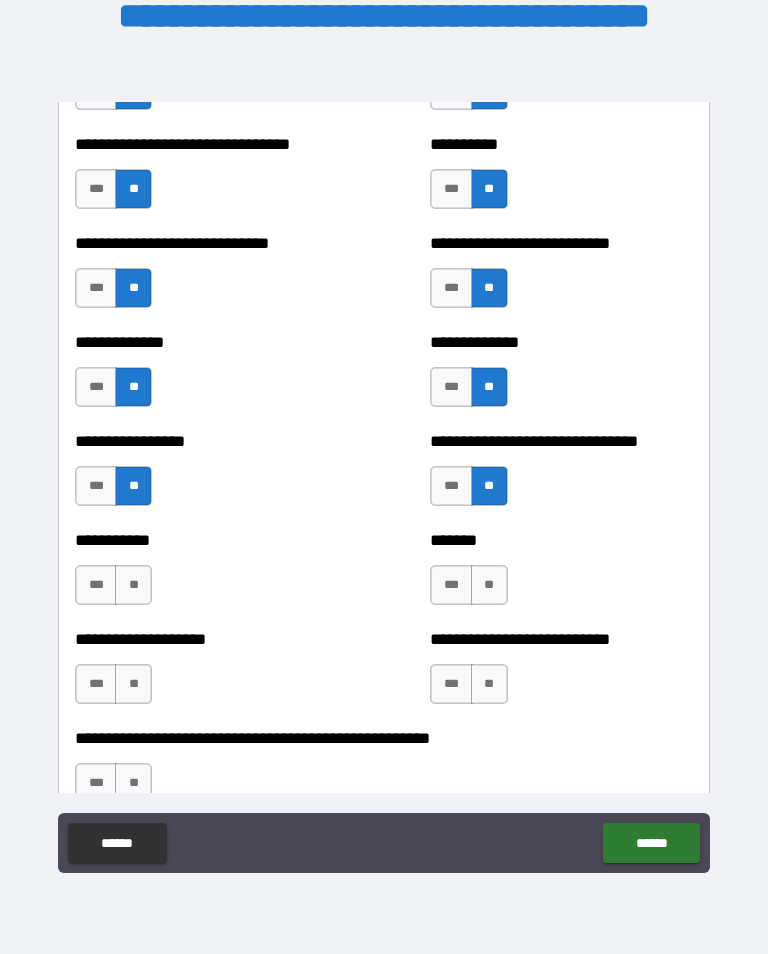 scroll, scrollTop: 7693, scrollLeft: 0, axis: vertical 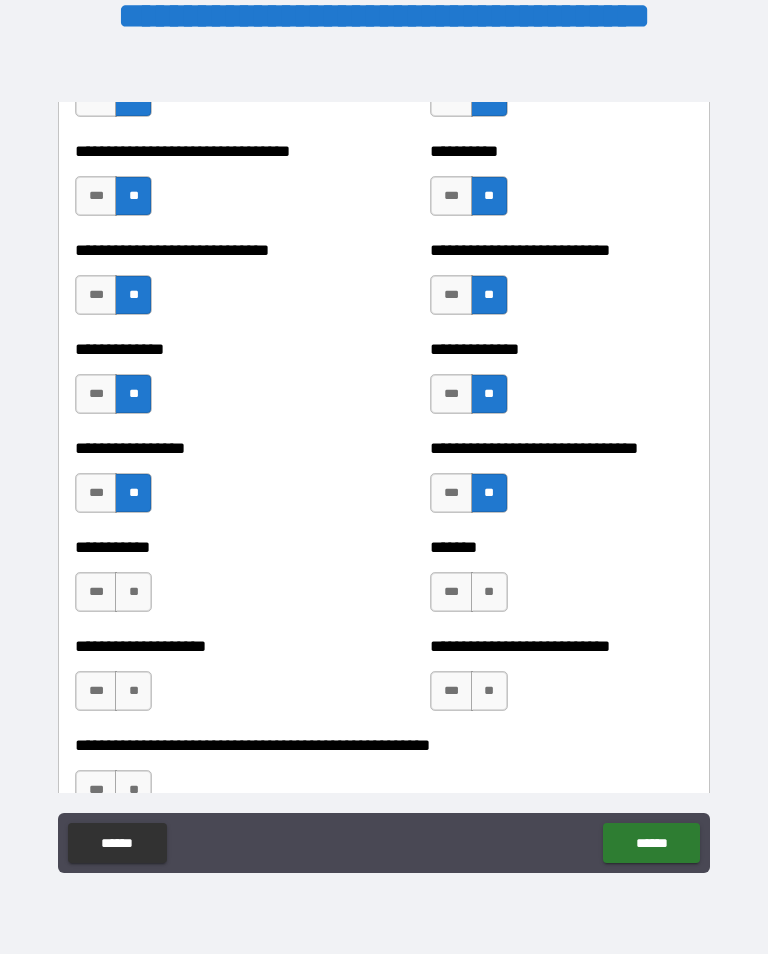 click on "**" at bounding box center [489, 592] 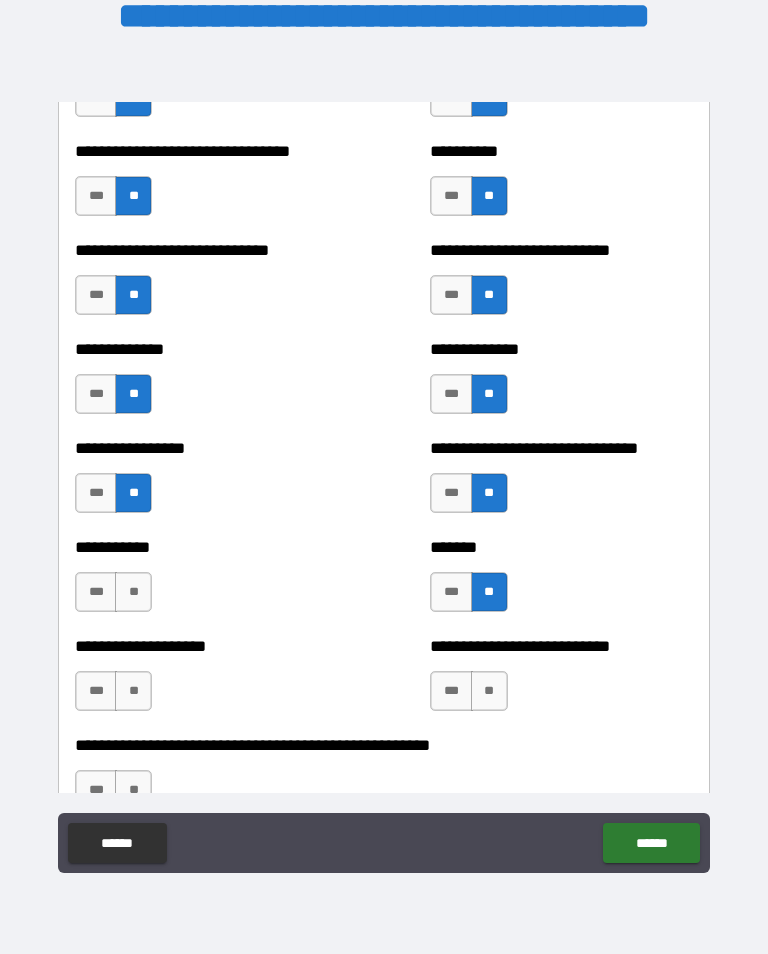 click on "**" at bounding box center (489, 691) 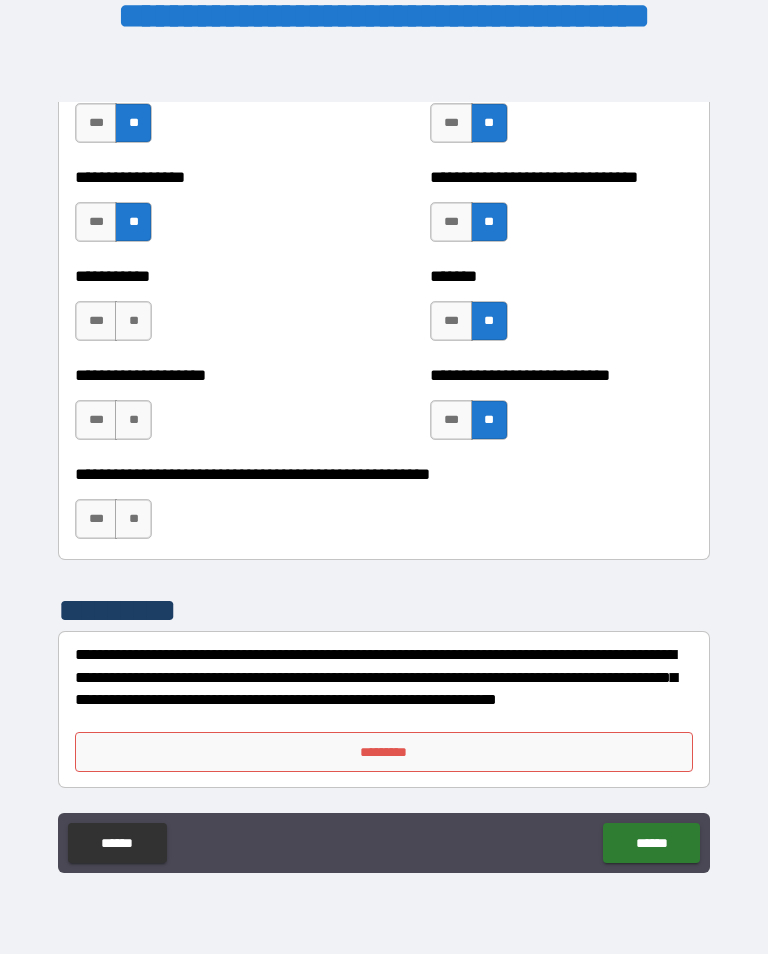 scroll, scrollTop: 7964, scrollLeft: 0, axis: vertical 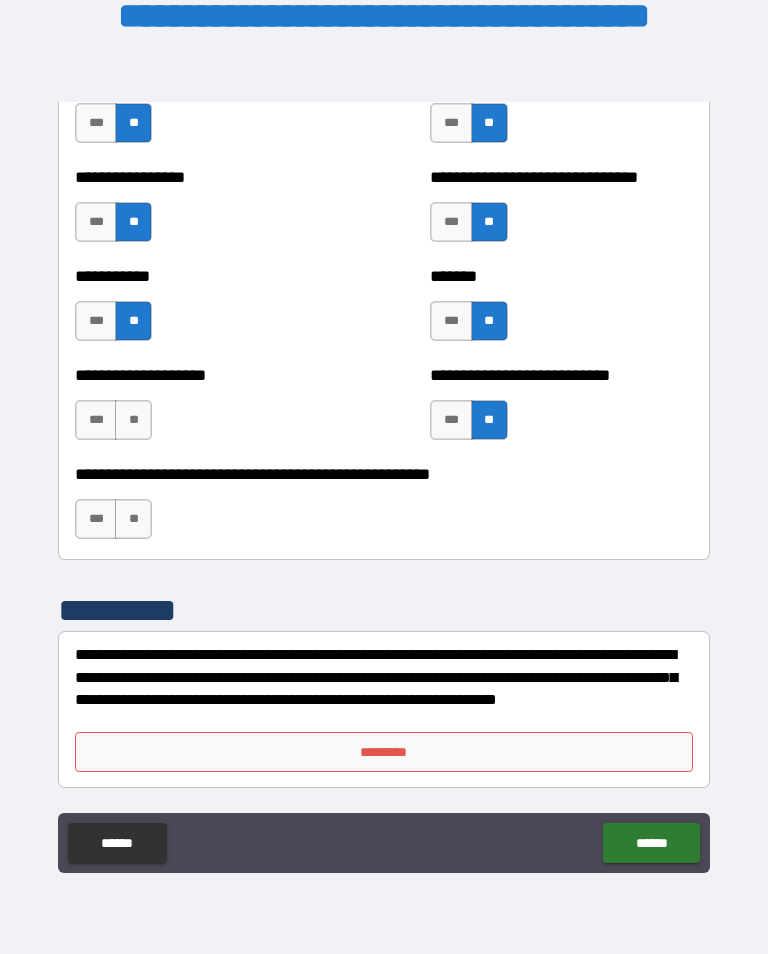 click on "**" at bounding box center [133, 420] 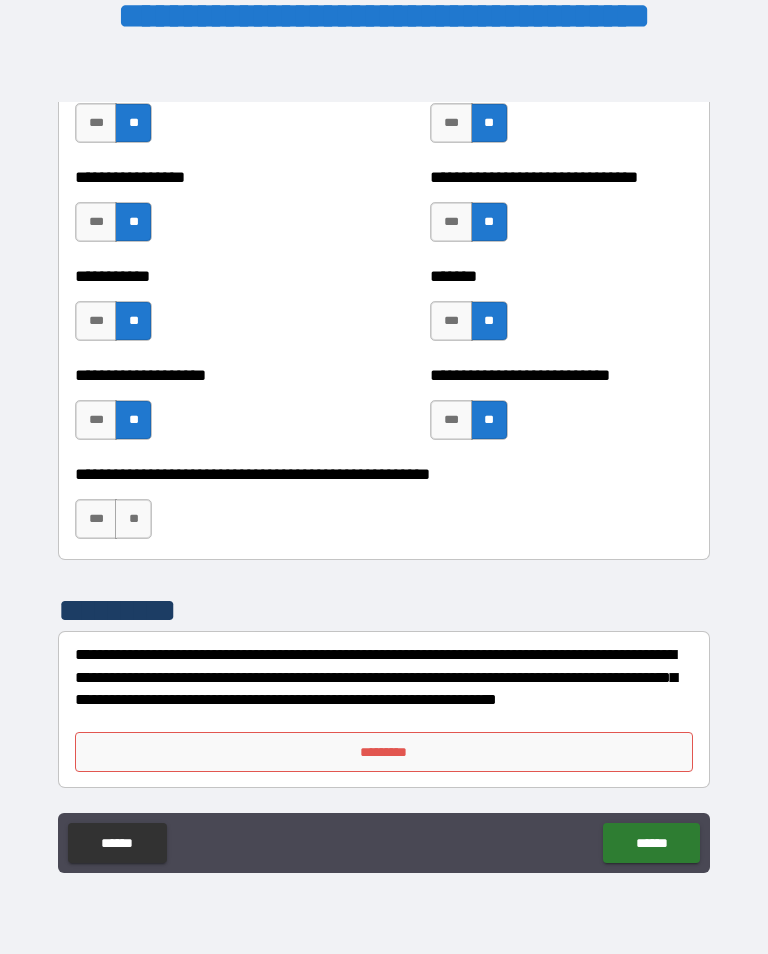 click on "**" at bounding box center (133, 519) 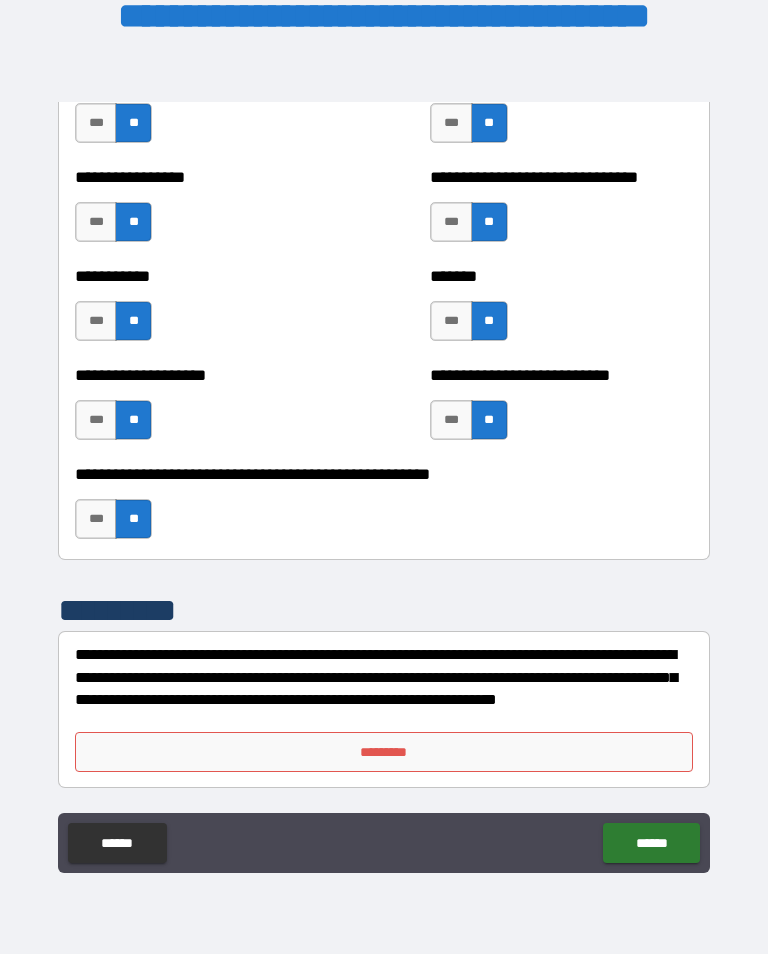 click on "*********" at bounding box center (384, 752) 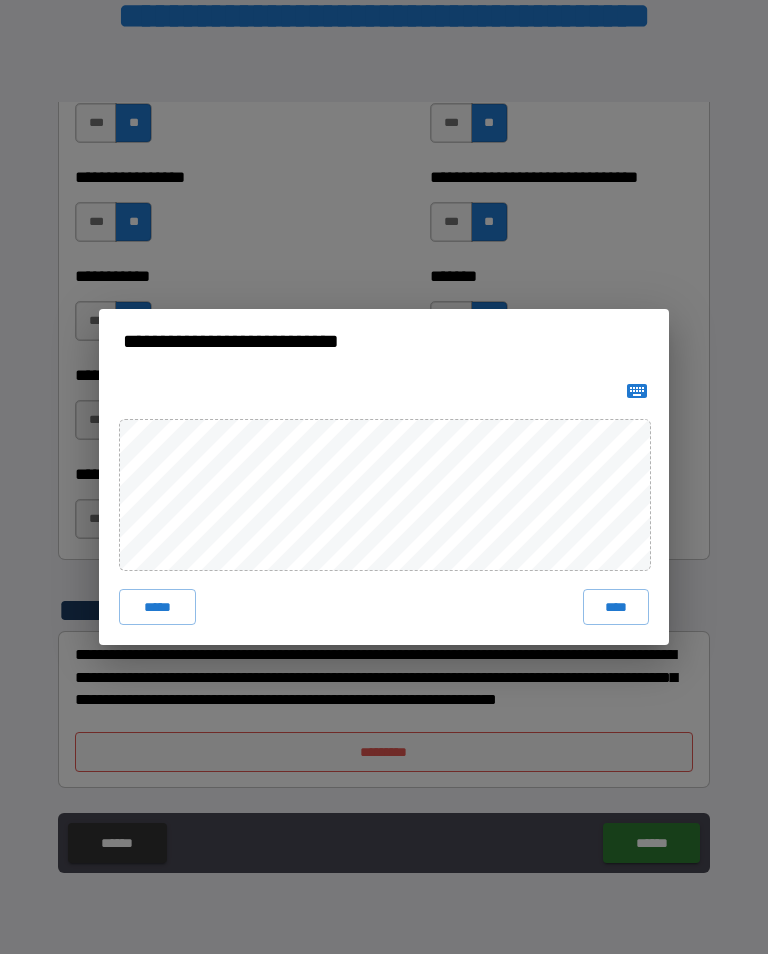 click on "****" at bounding box center (616, 607) 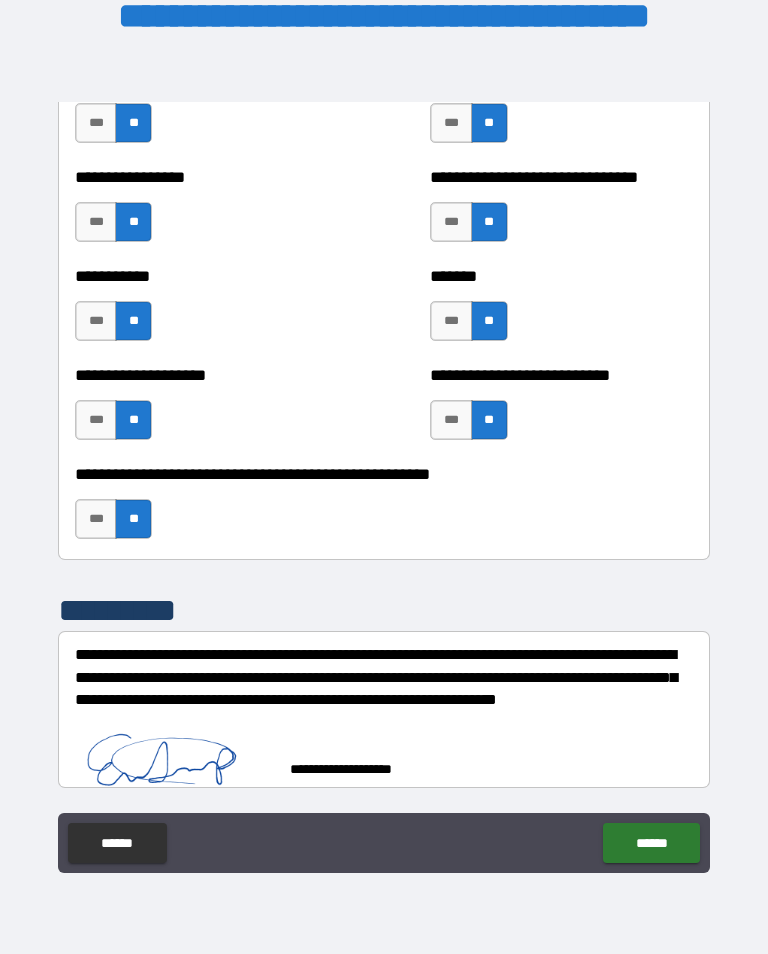 scroll, scrollTop: 7954, scrollLeft: 0, axis: vertical 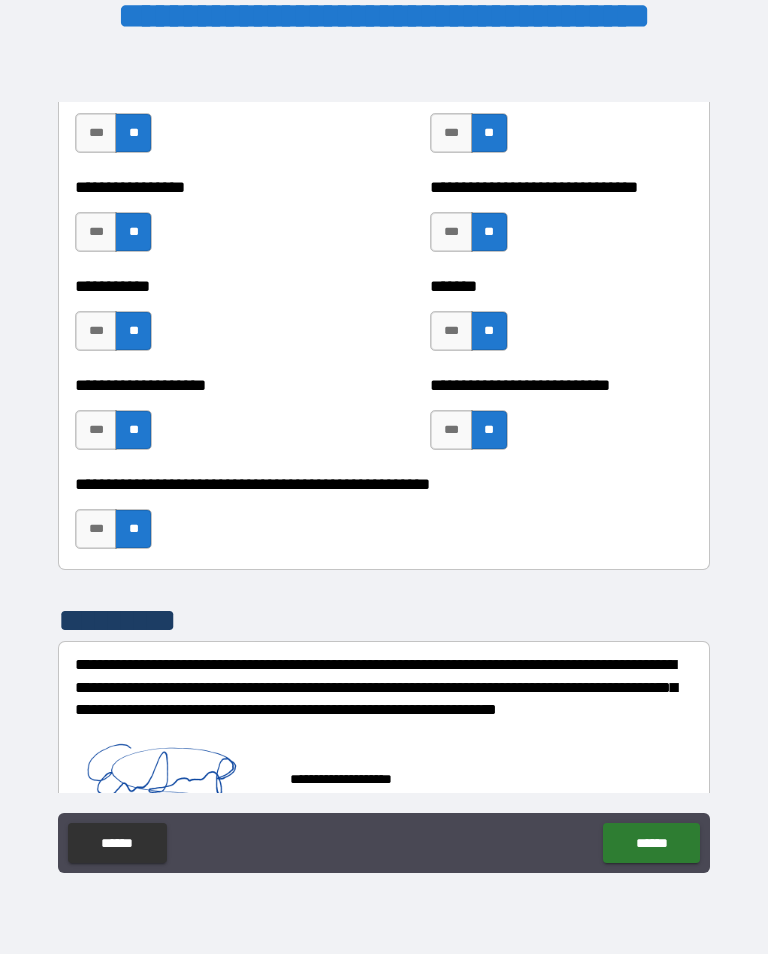 click on "******" at bounding box center [651, 843] 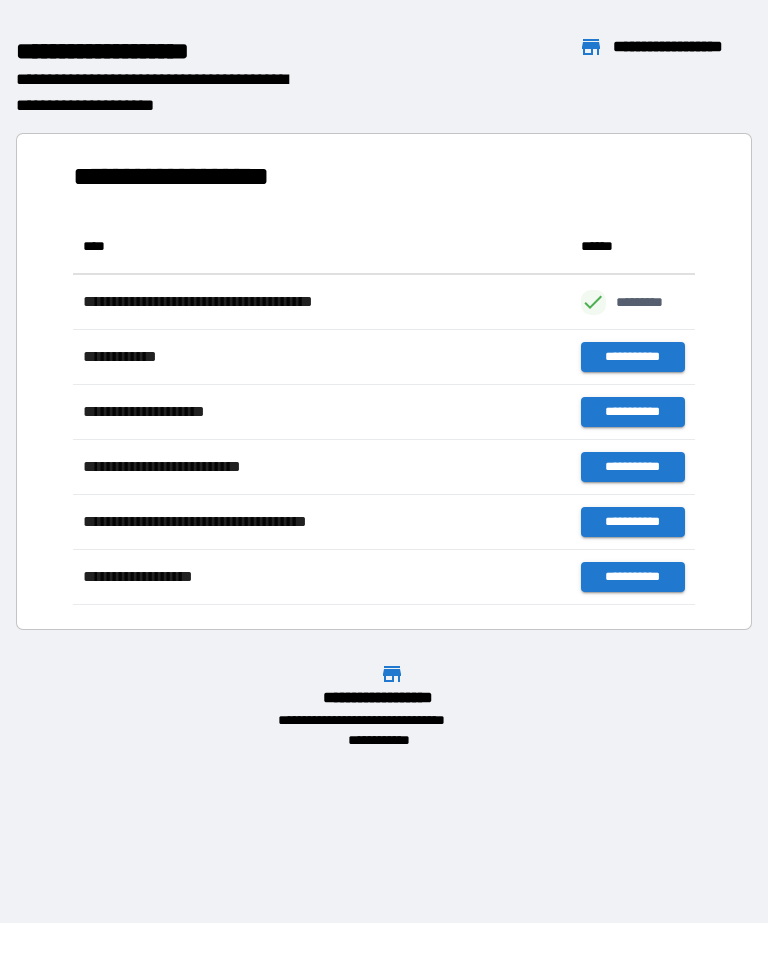 scroll, scrollTop: 386, scrollLeft: 622, axis: both 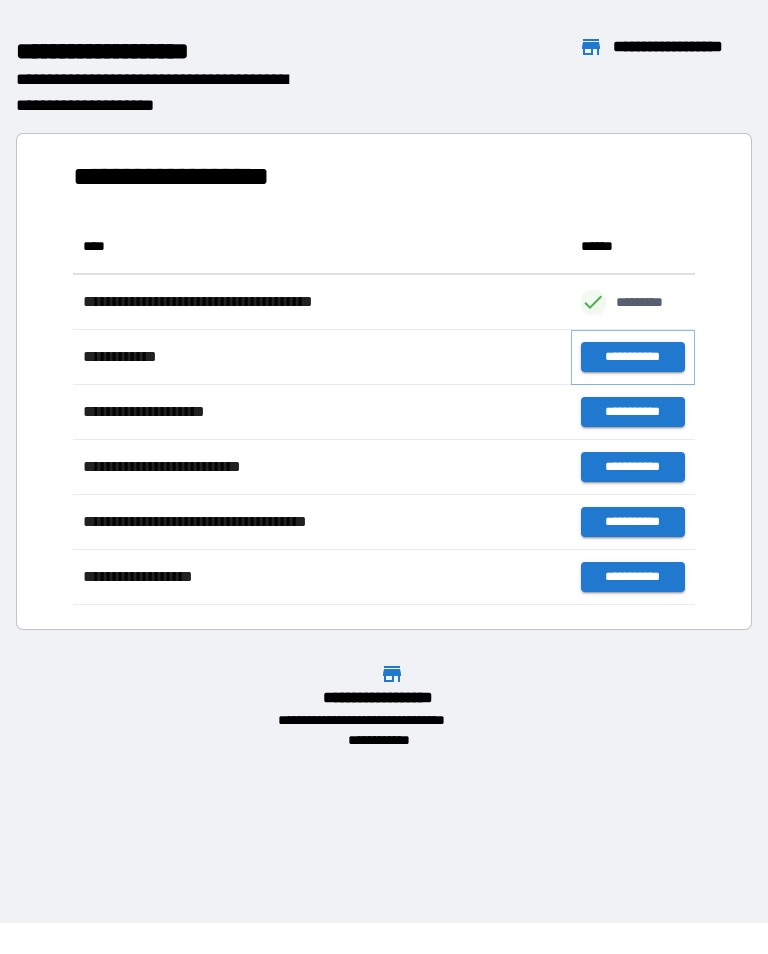 click on "**********" at bounding box center [633, 357] 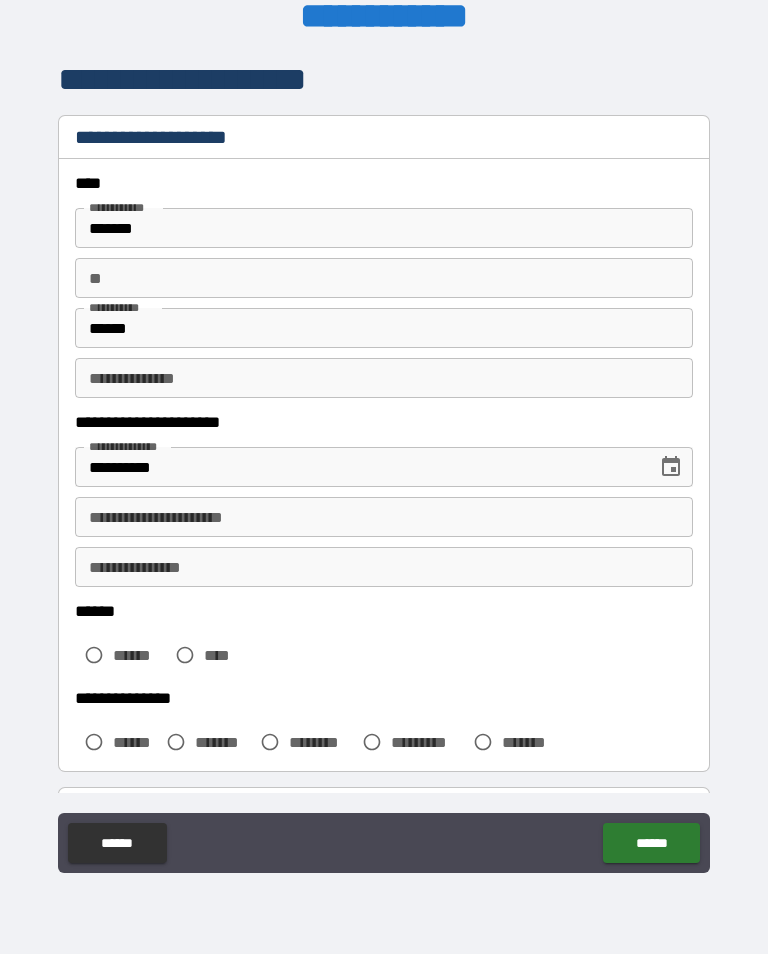 click on "**" at bounding box center (384, 278) 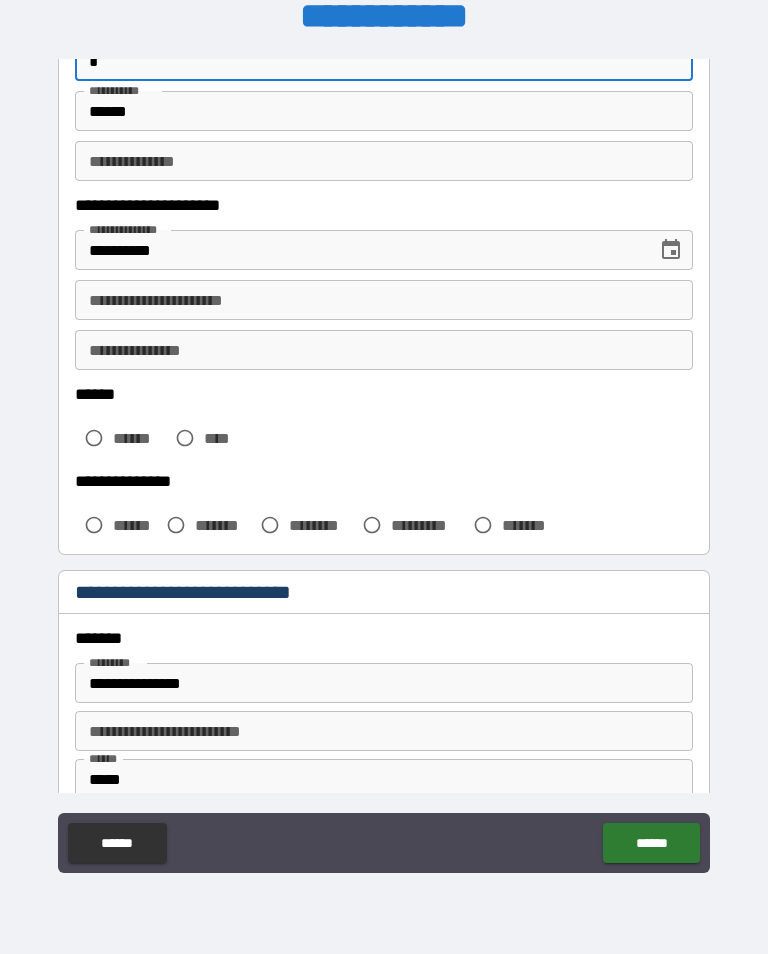 scroll, scrollTop: 221, scrollLeft: 0, axis: vertical 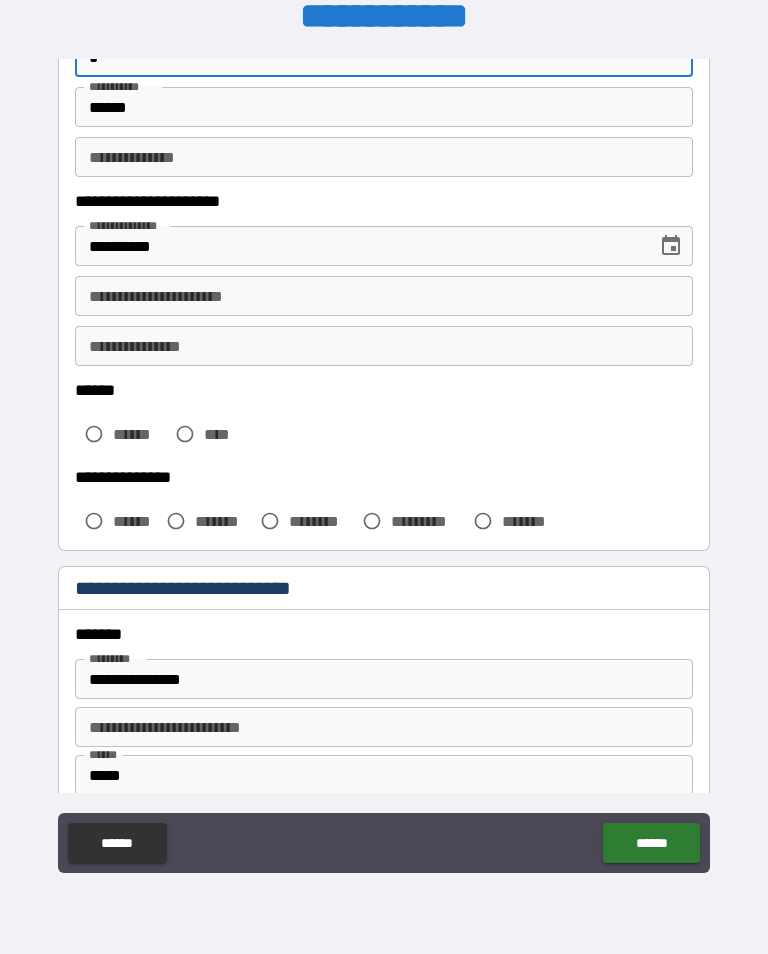 type on "*" 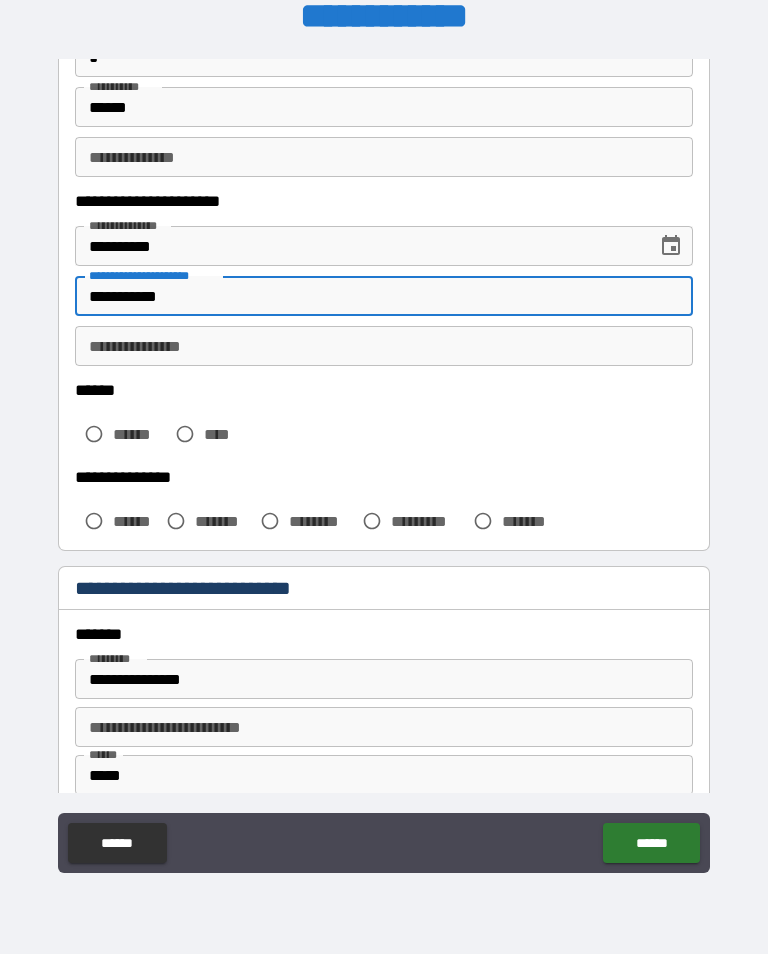 type on "**********" 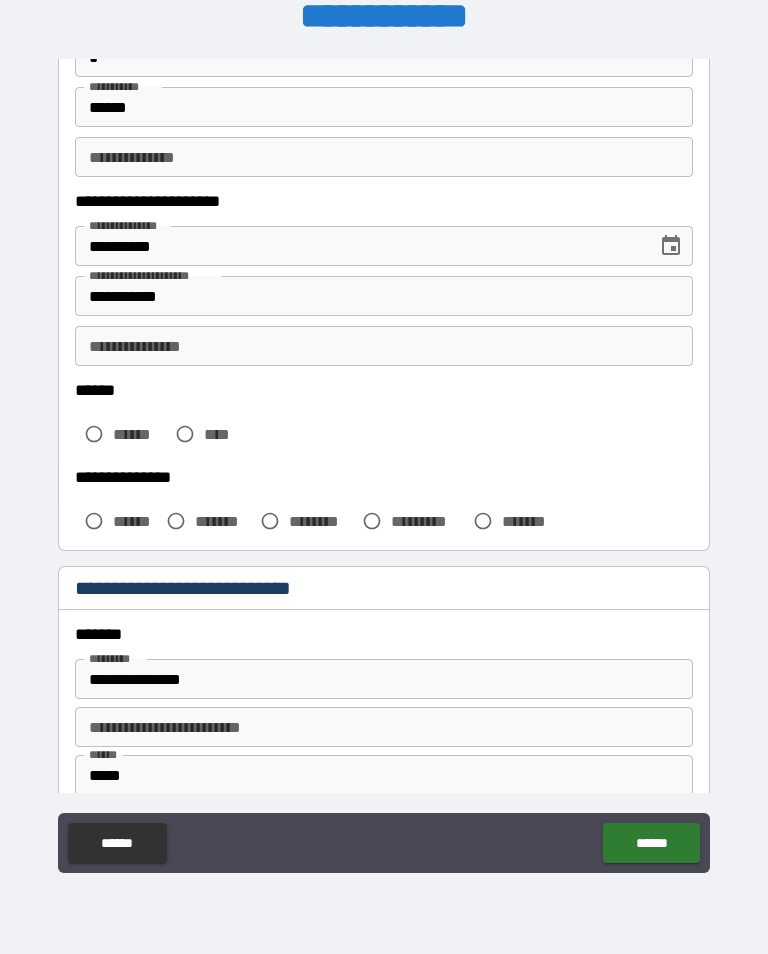 click on "****" at bounding box center [203, 434] 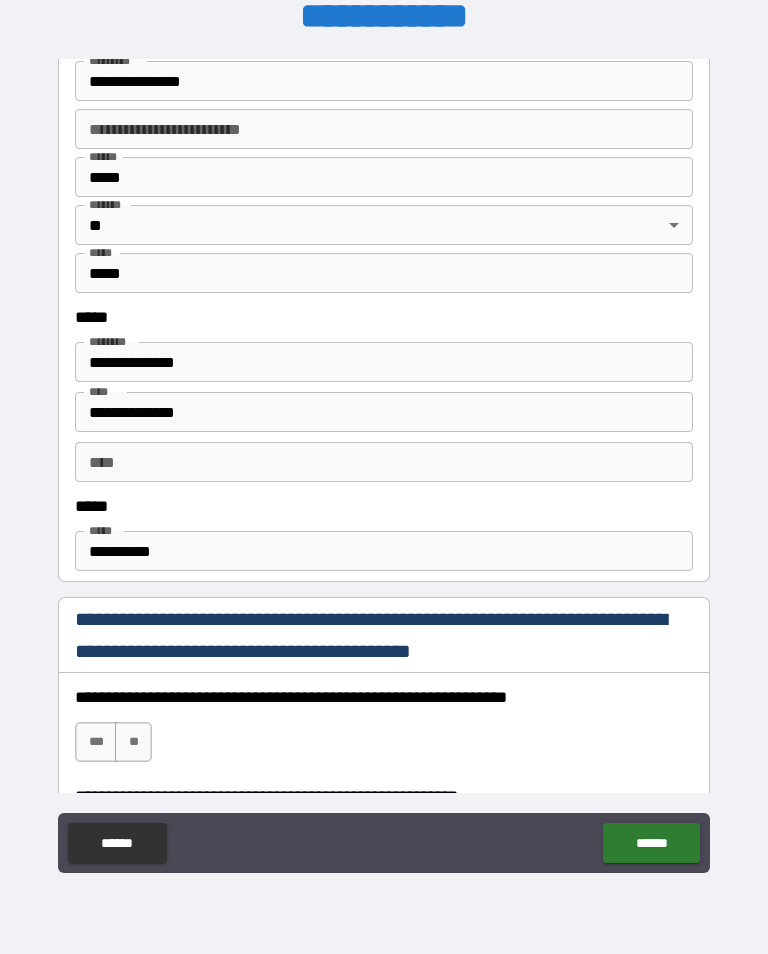 scroll, scrollTop: 818, scrollLeft: 0, axis: vertical 